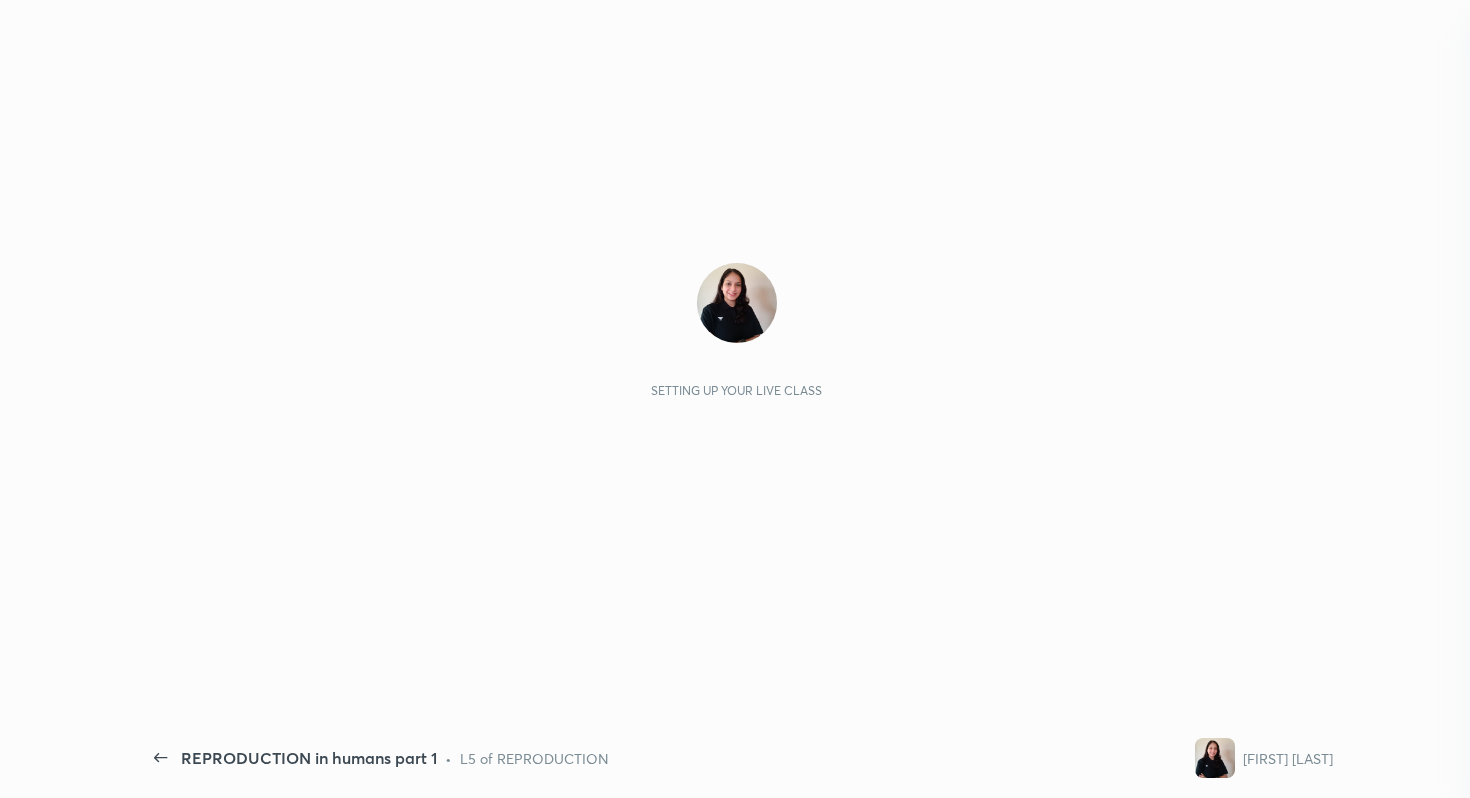 scroll, scrollTop: 0, scrollLeft: 0, axis: both 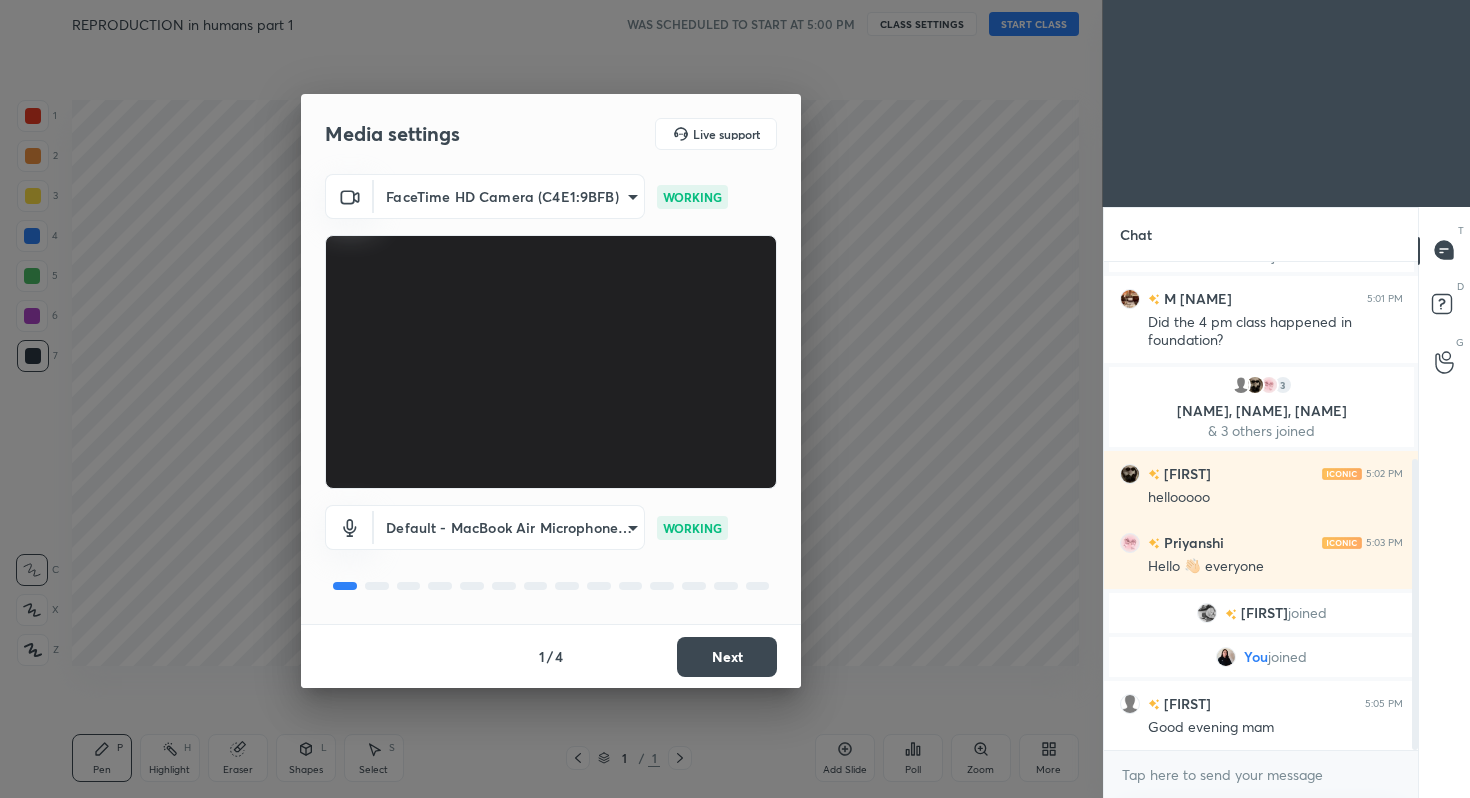 click on "Next" at bounding box center (727, 657) 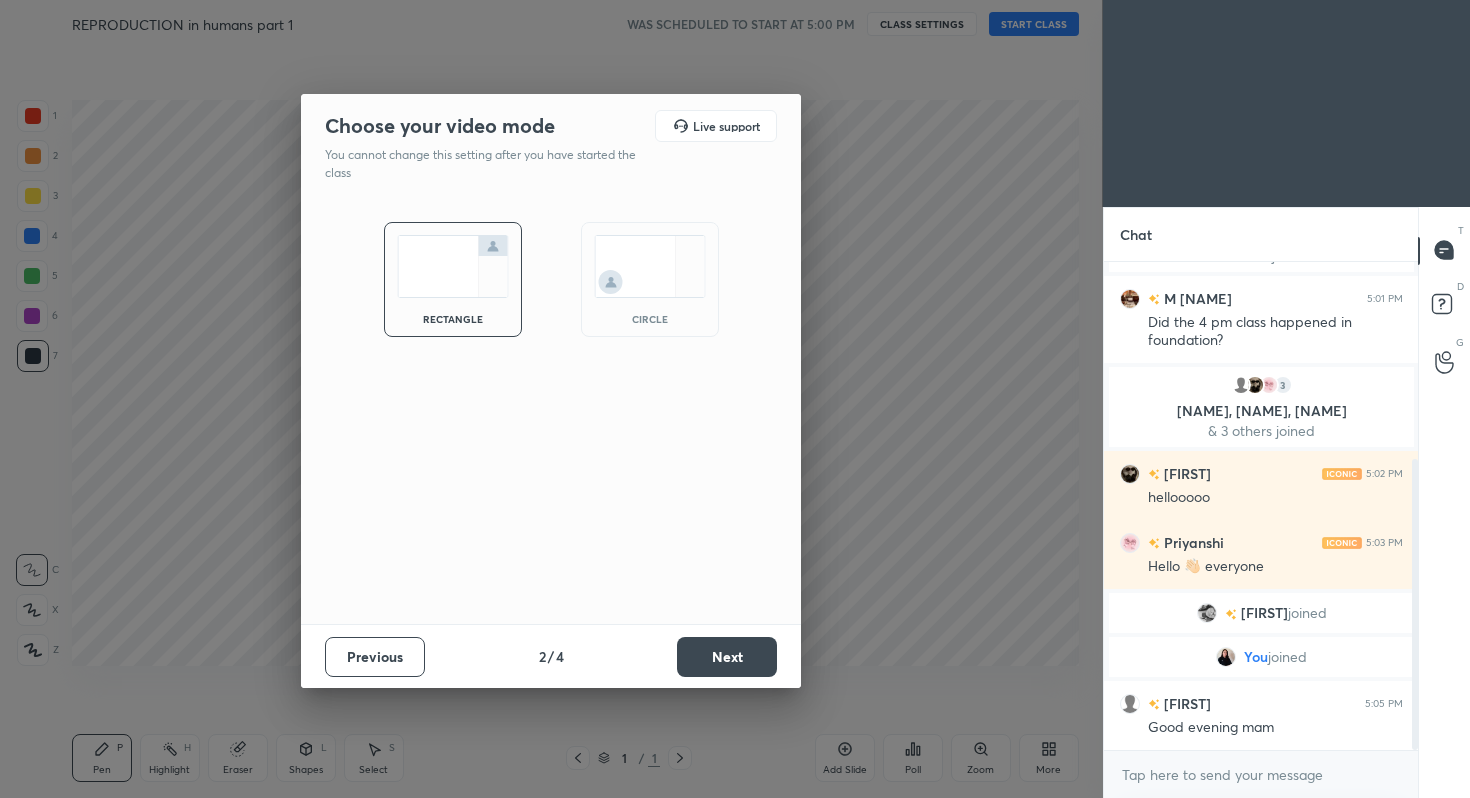 click on "Next" at bounding box center (727, 657) 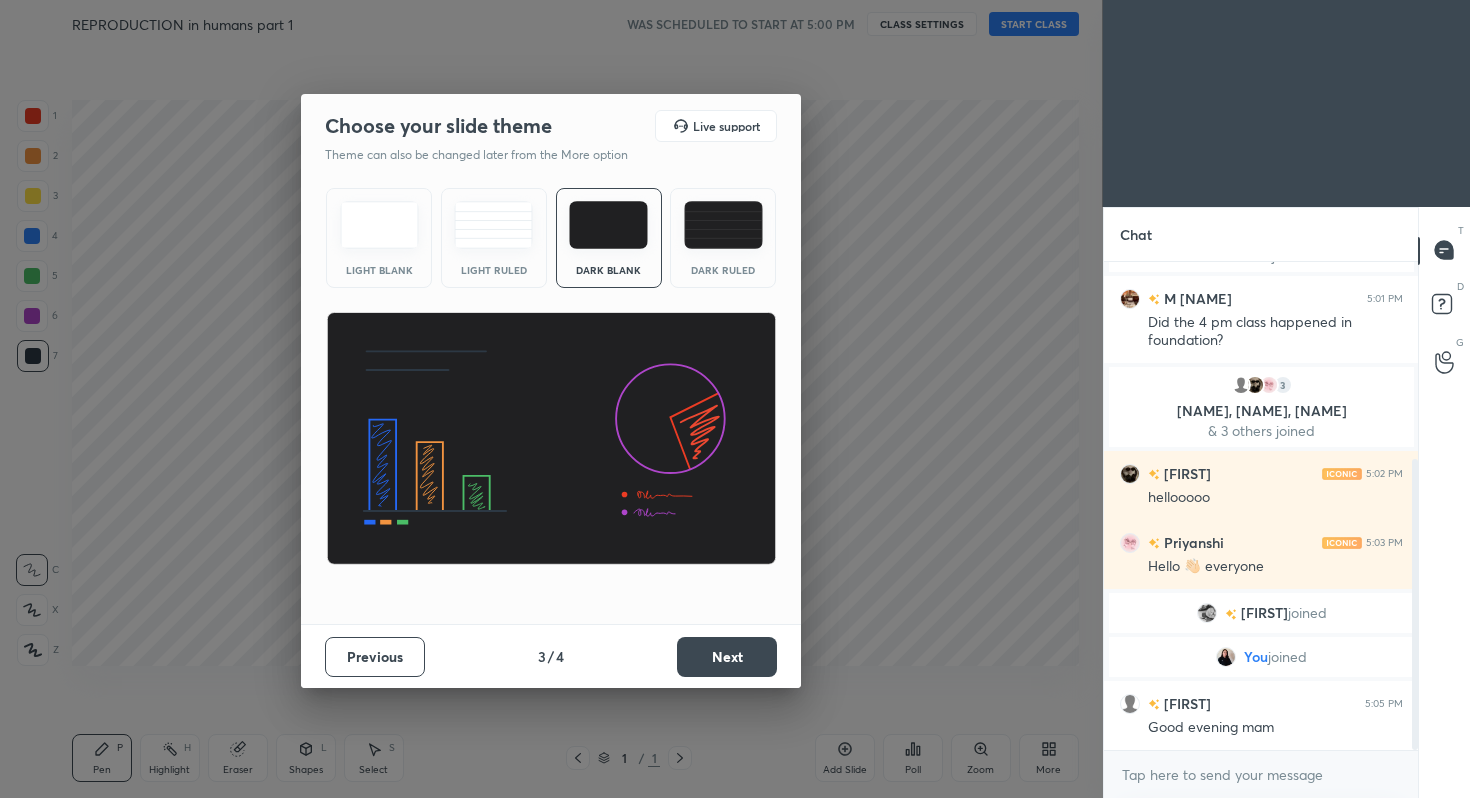 click on "Next" at bounding box center [727, 657] 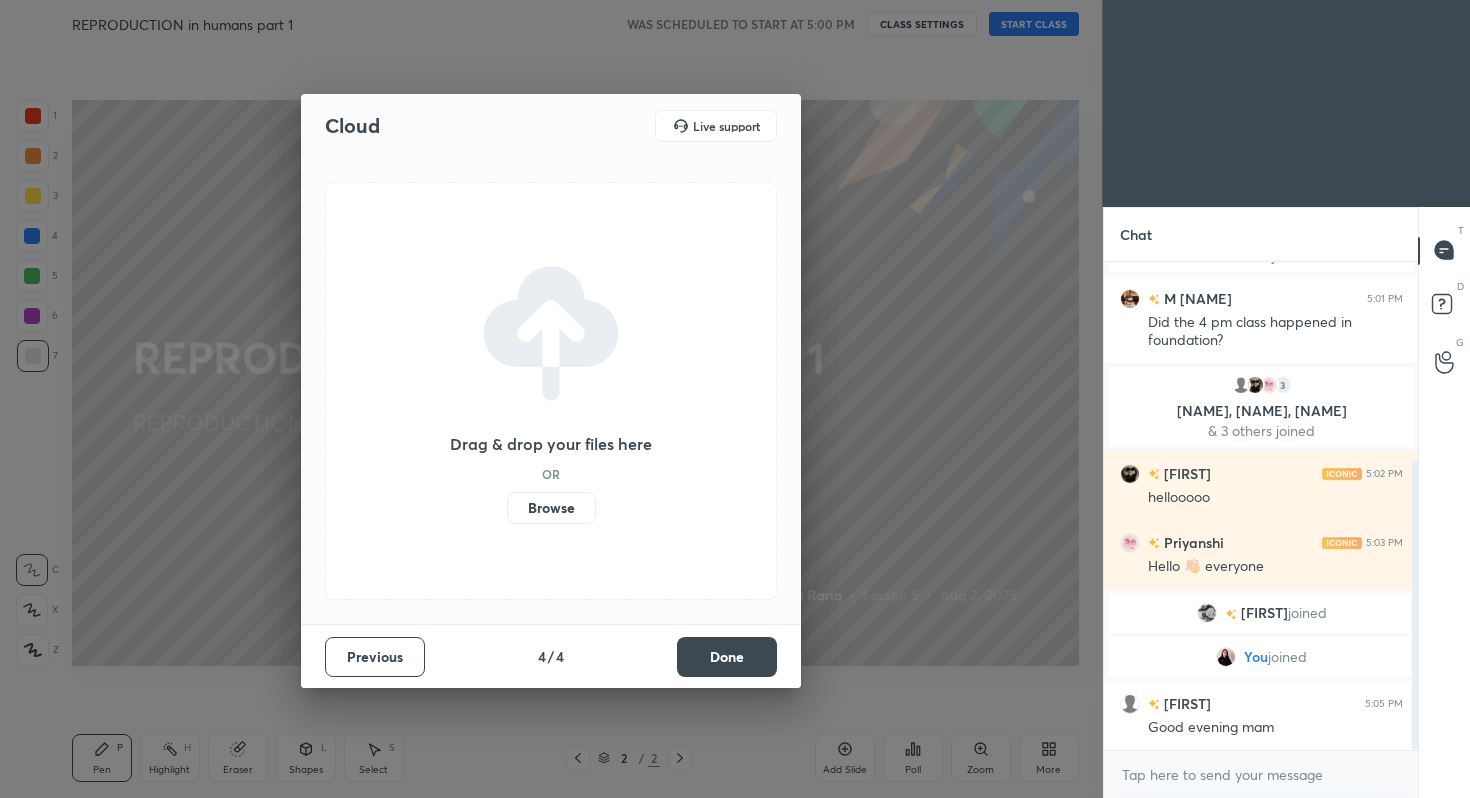 click on "Done" at bounding box center [727, 657] 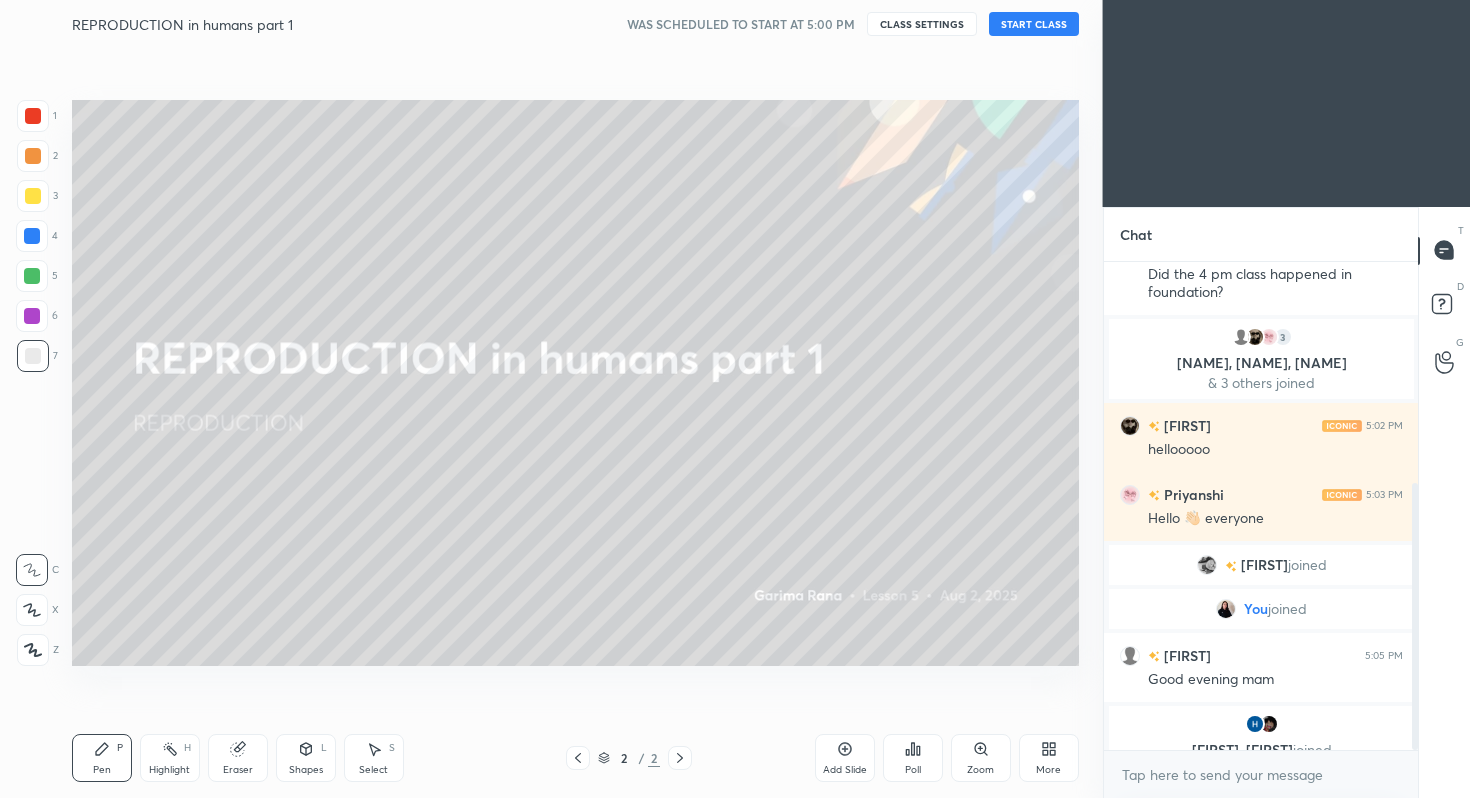 scroll, scrollTop: 404, scrollLeft: 0, axis: vertical 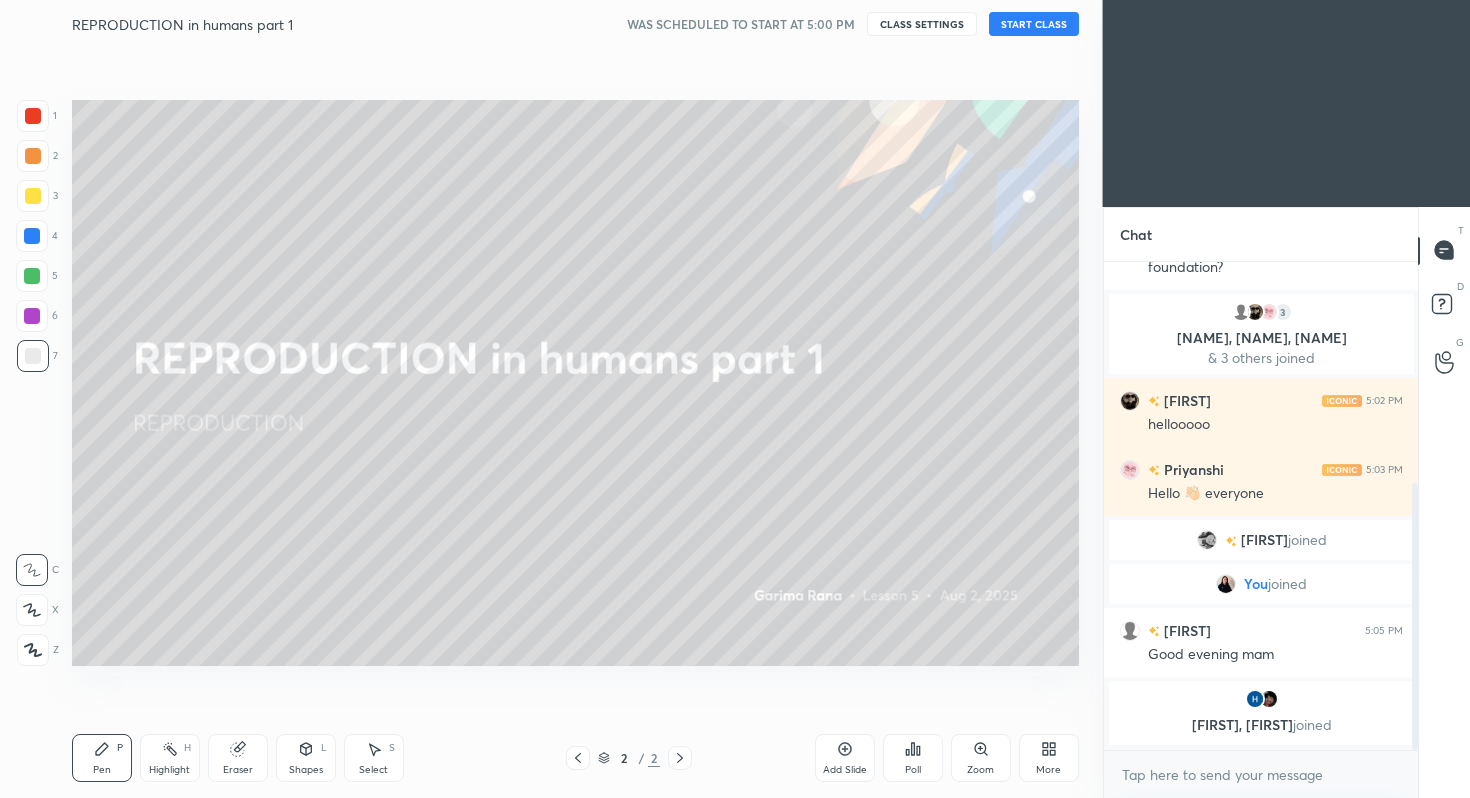 click on "START CLASS" at bounding box center (1034, 24) 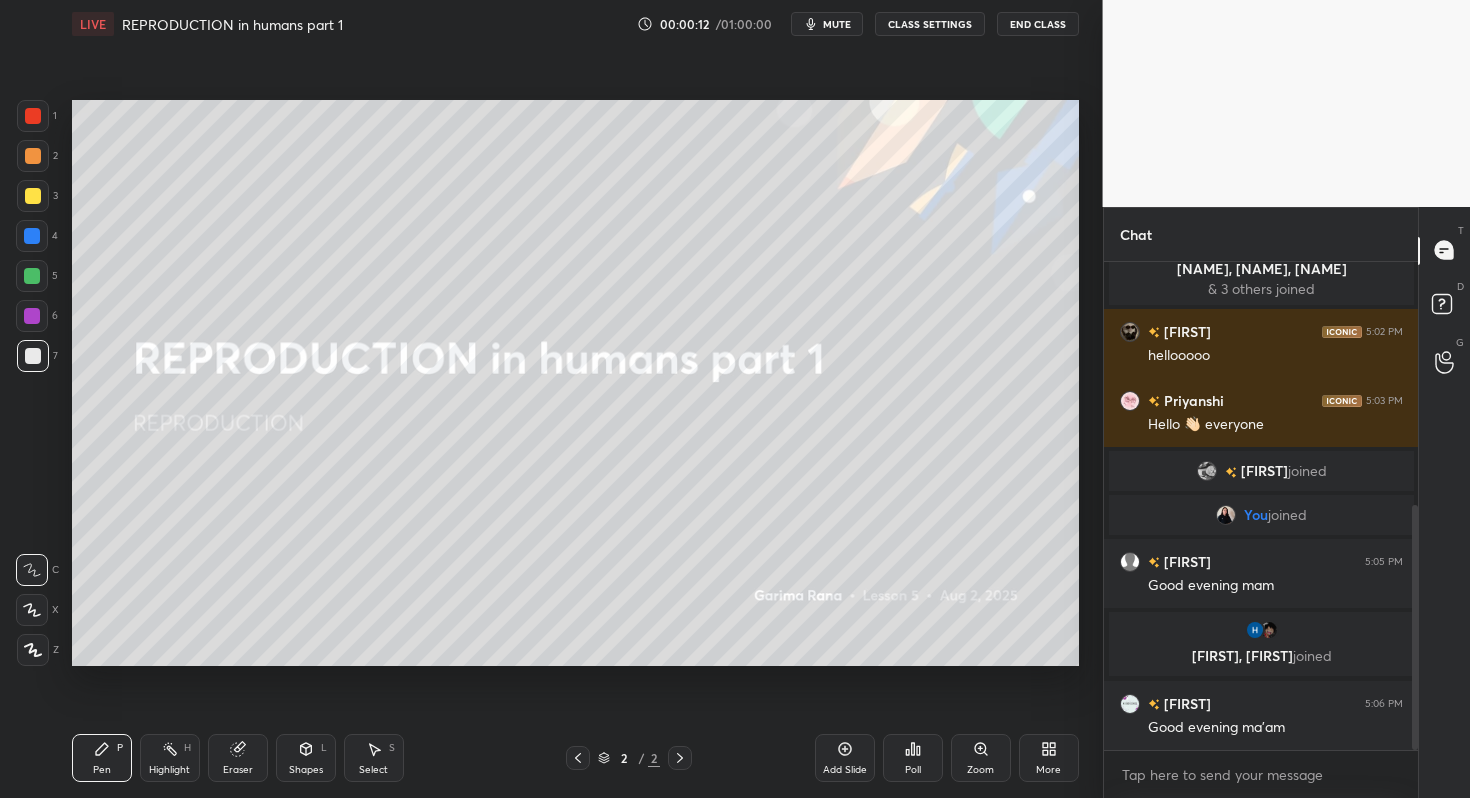 scroll, scrollTop: 485, scrollLeft: 0, axis: vertical 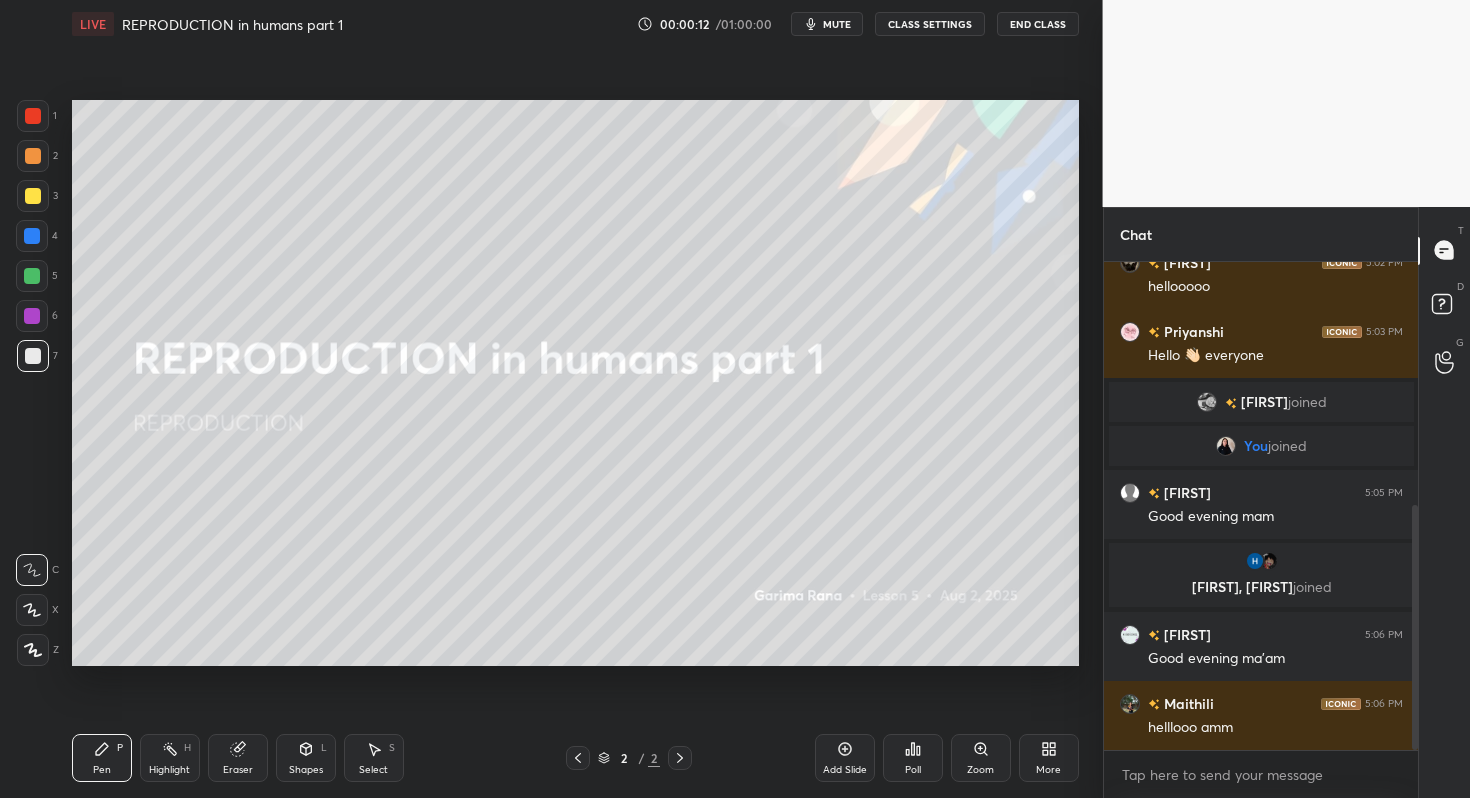 click 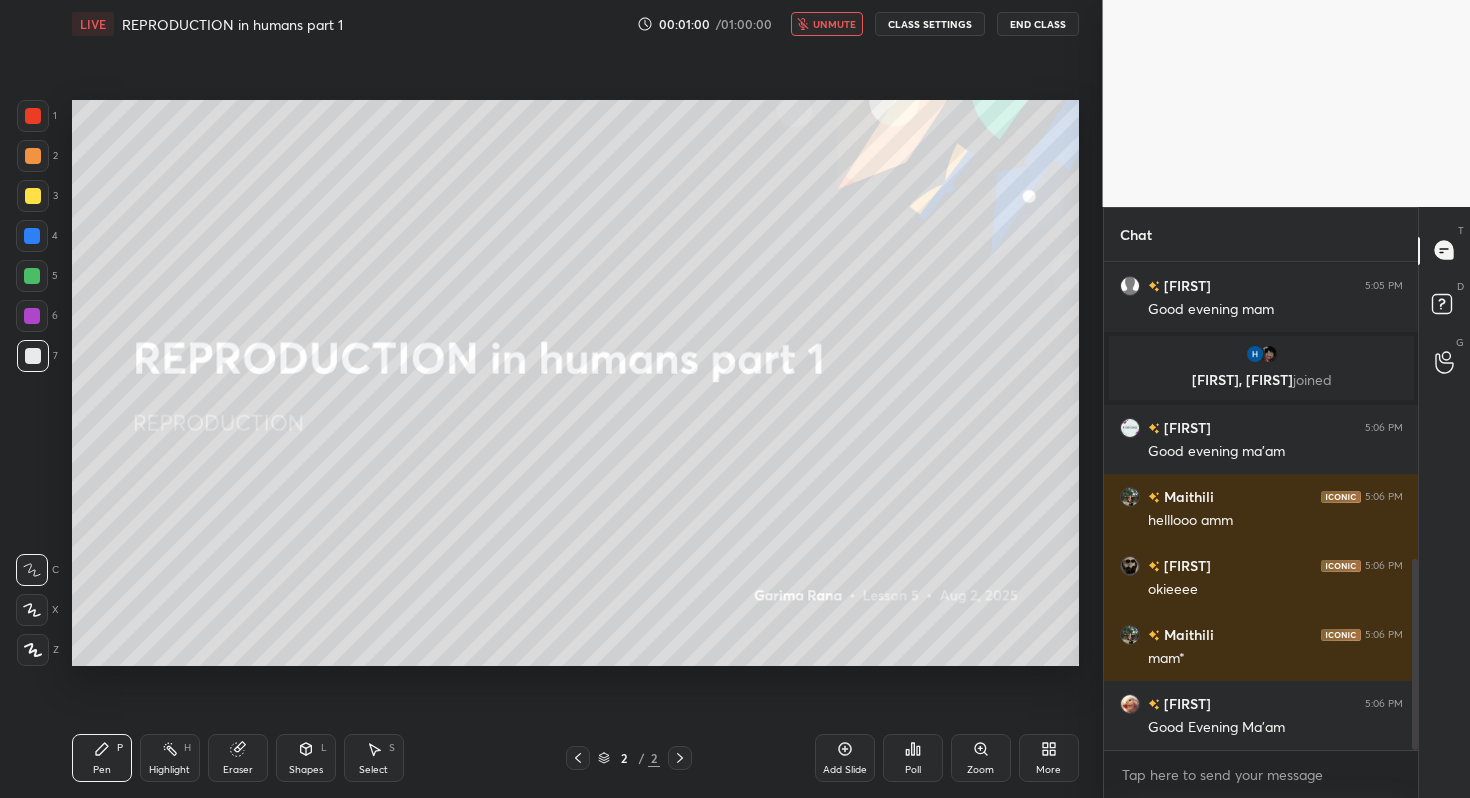 scroll, scrollTop: 761, scrollLeft: 0, axis: vertical 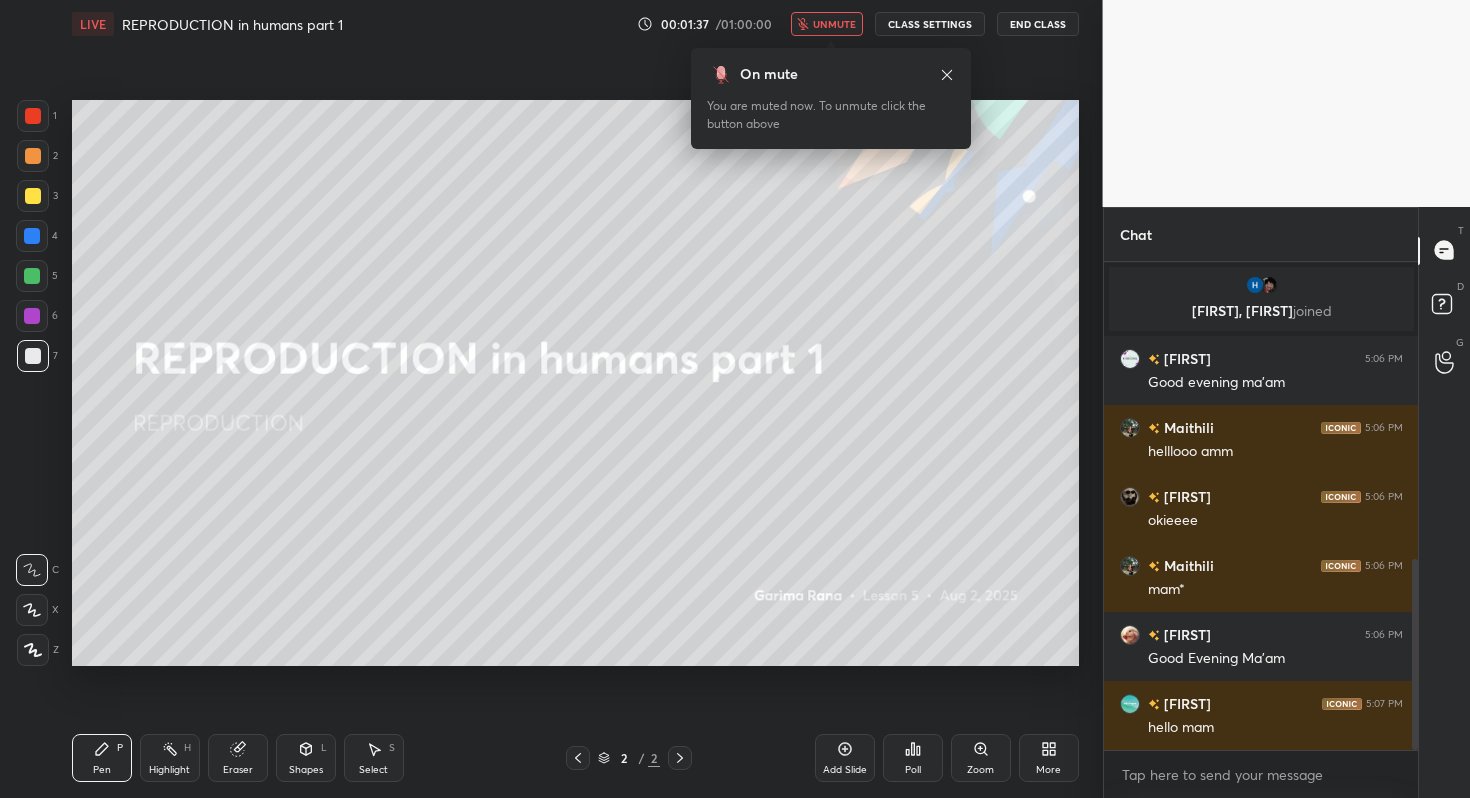 click on "unmute" at bounding box center [834, 24] 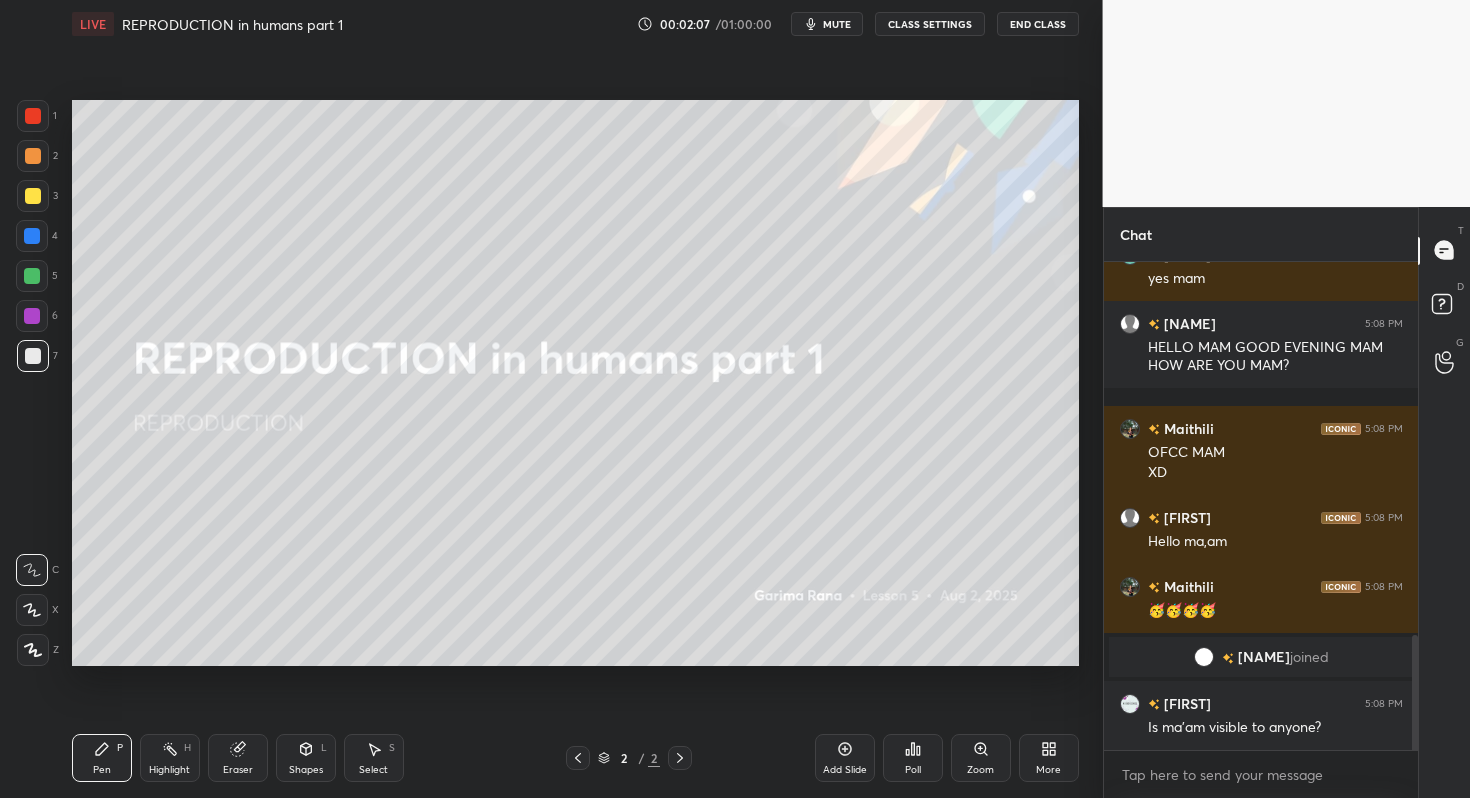 scroll, scrollTop: 1646, scrollLeft: 0, axis: vertical 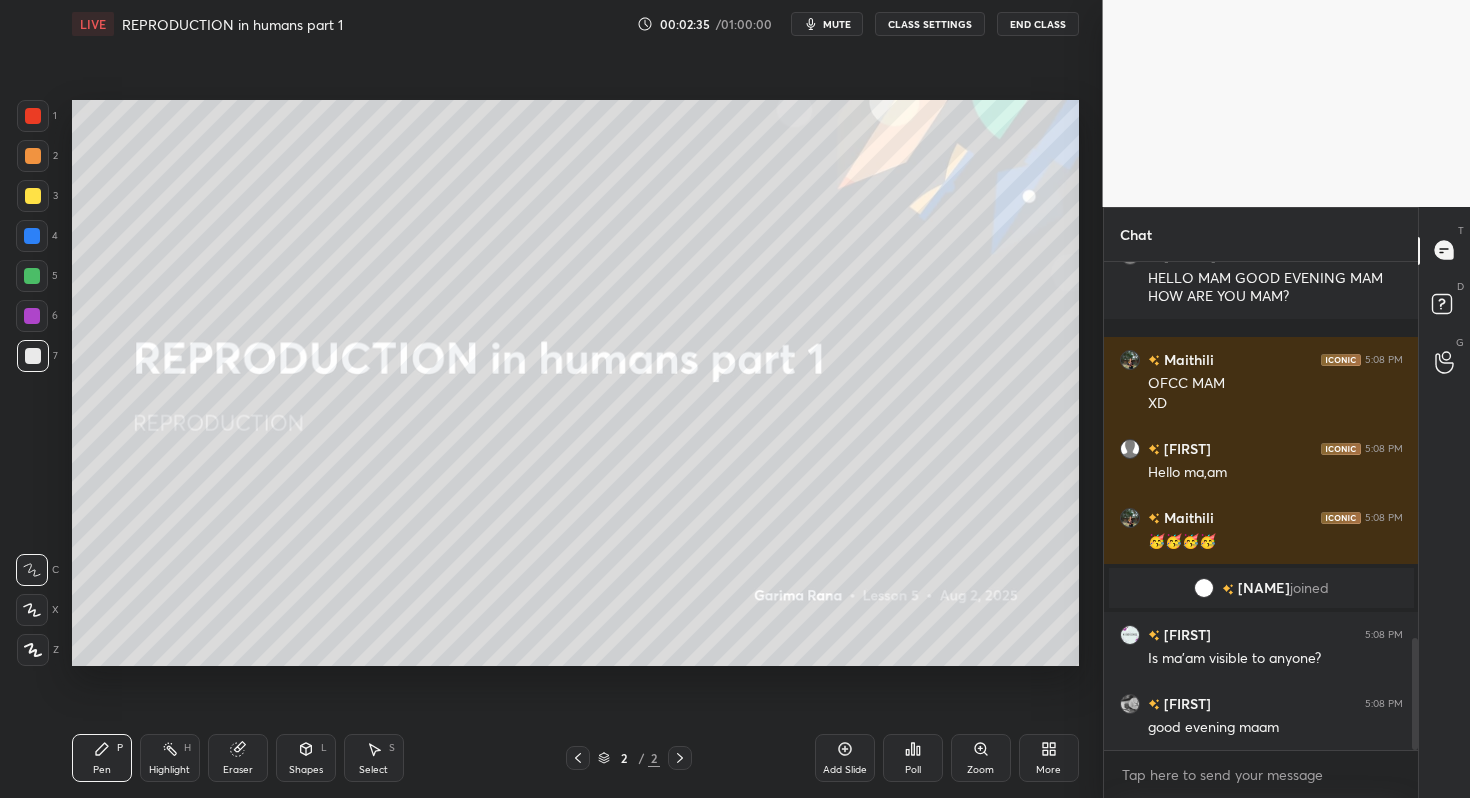 click on "Add Slide" at bounding box center [845, 758] 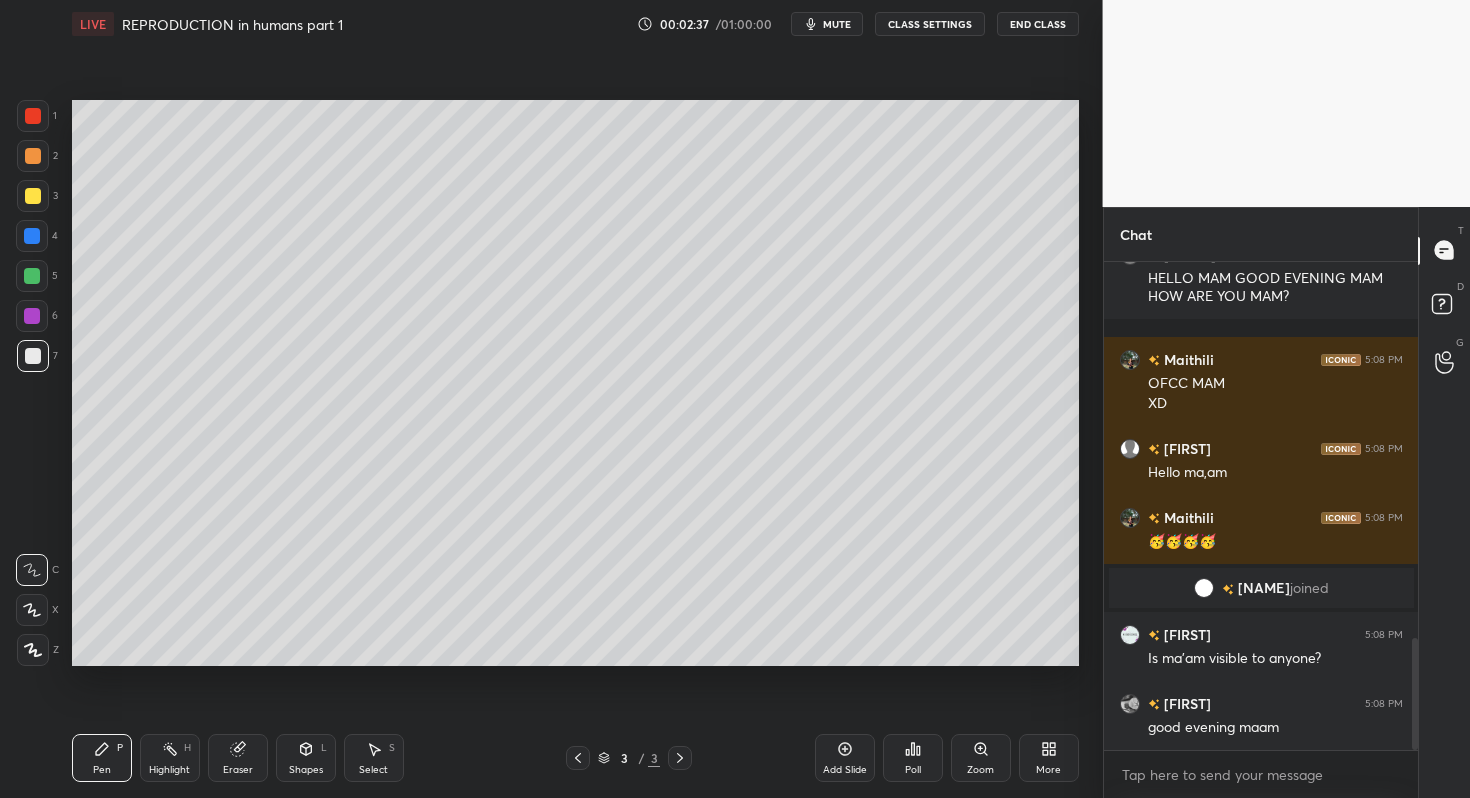 click 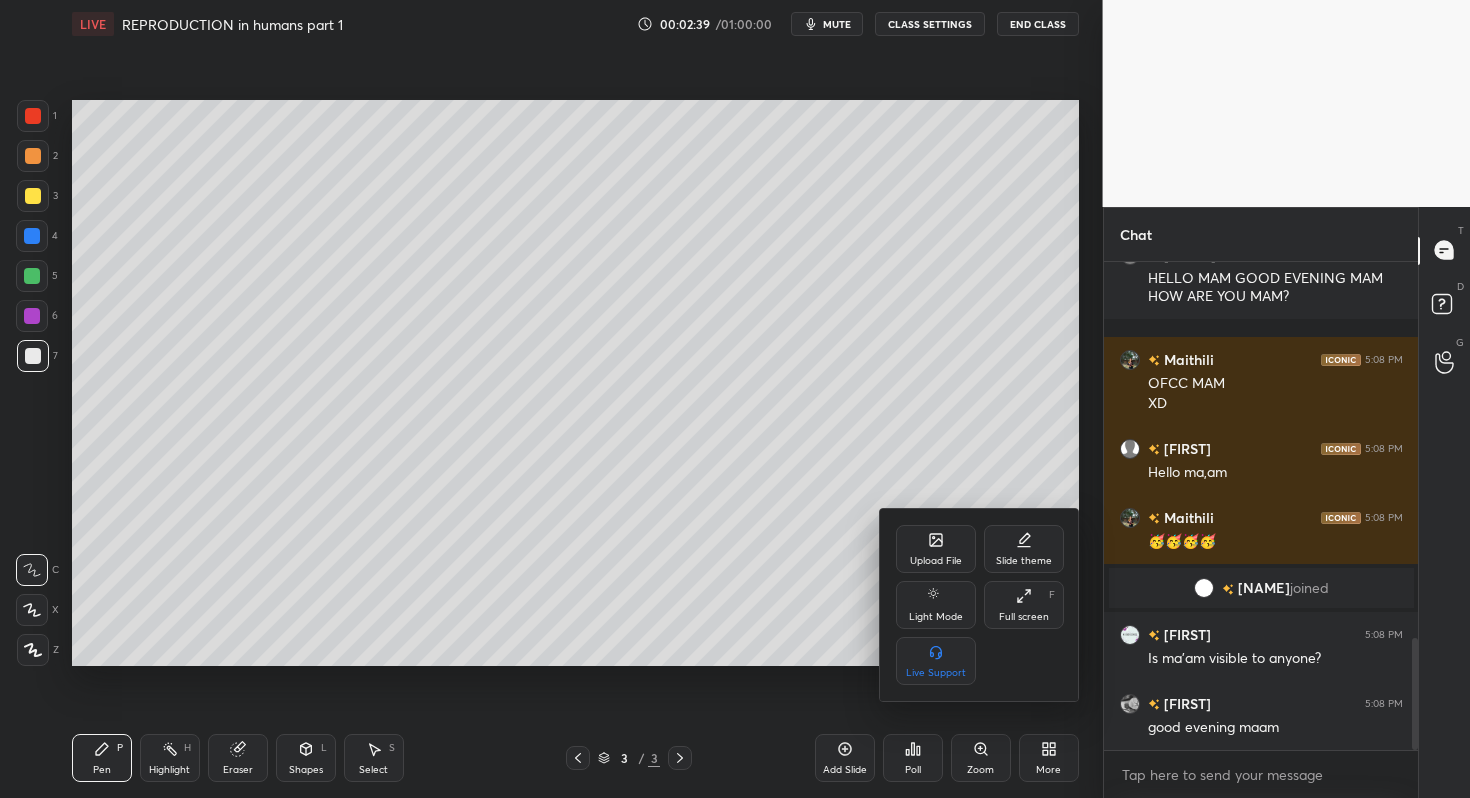 click on "Upload File" at bounding box center [936, 561] 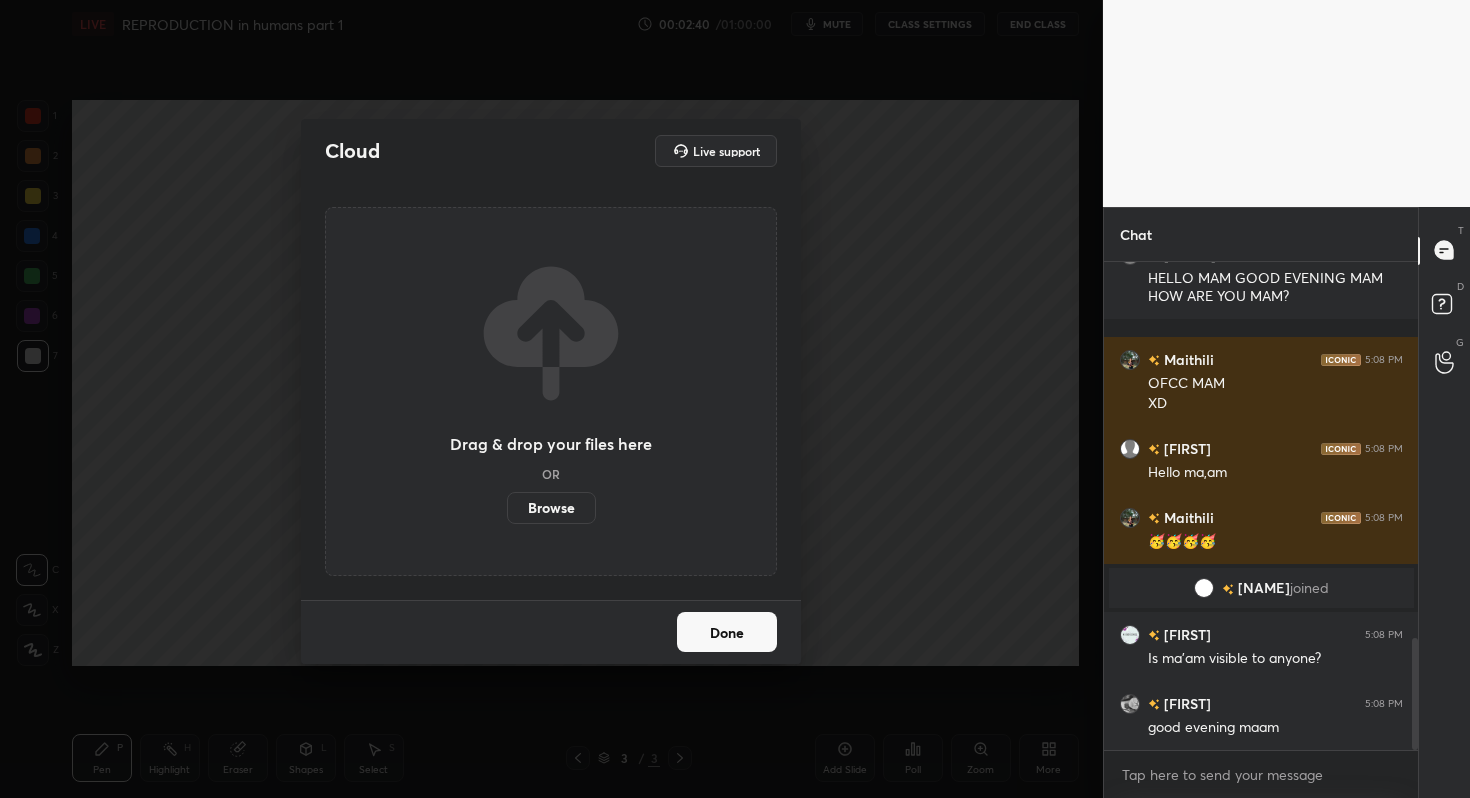 drag, startPoint x: 749, startPoint y: 639, endPoint x: 783, endPoint y: 641, distance: 34.058773 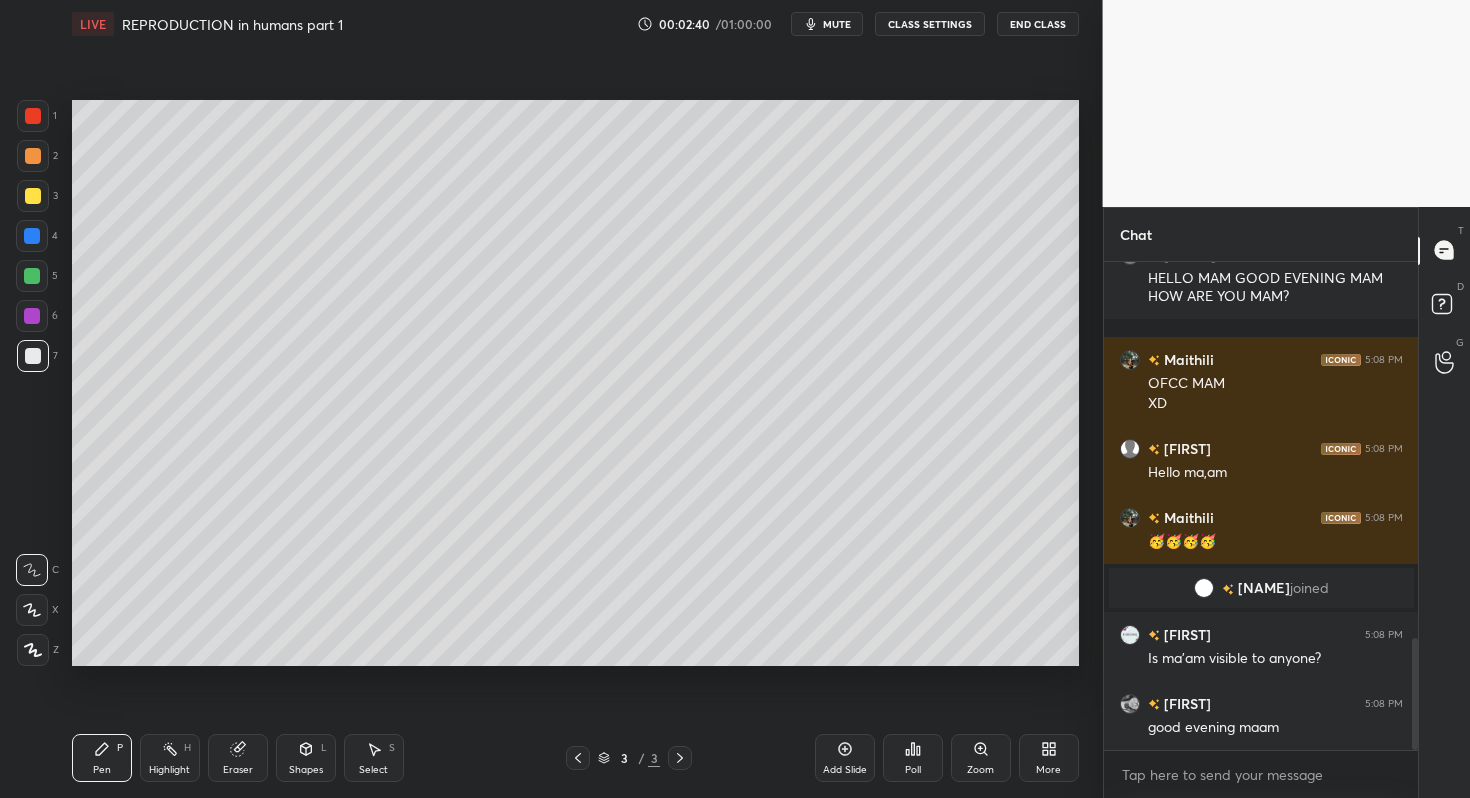 click on "More" at bounding box center [1049, 758] 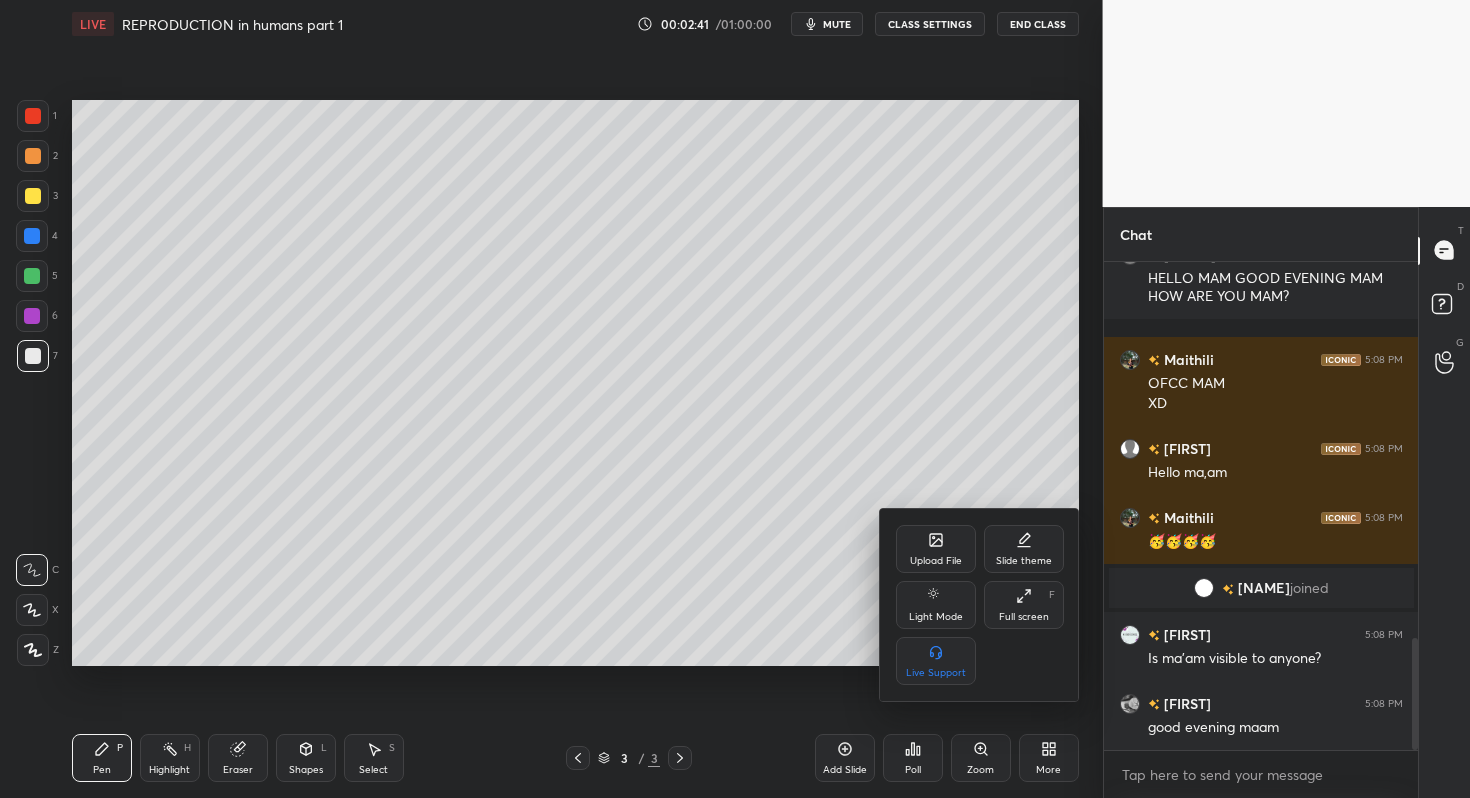 click 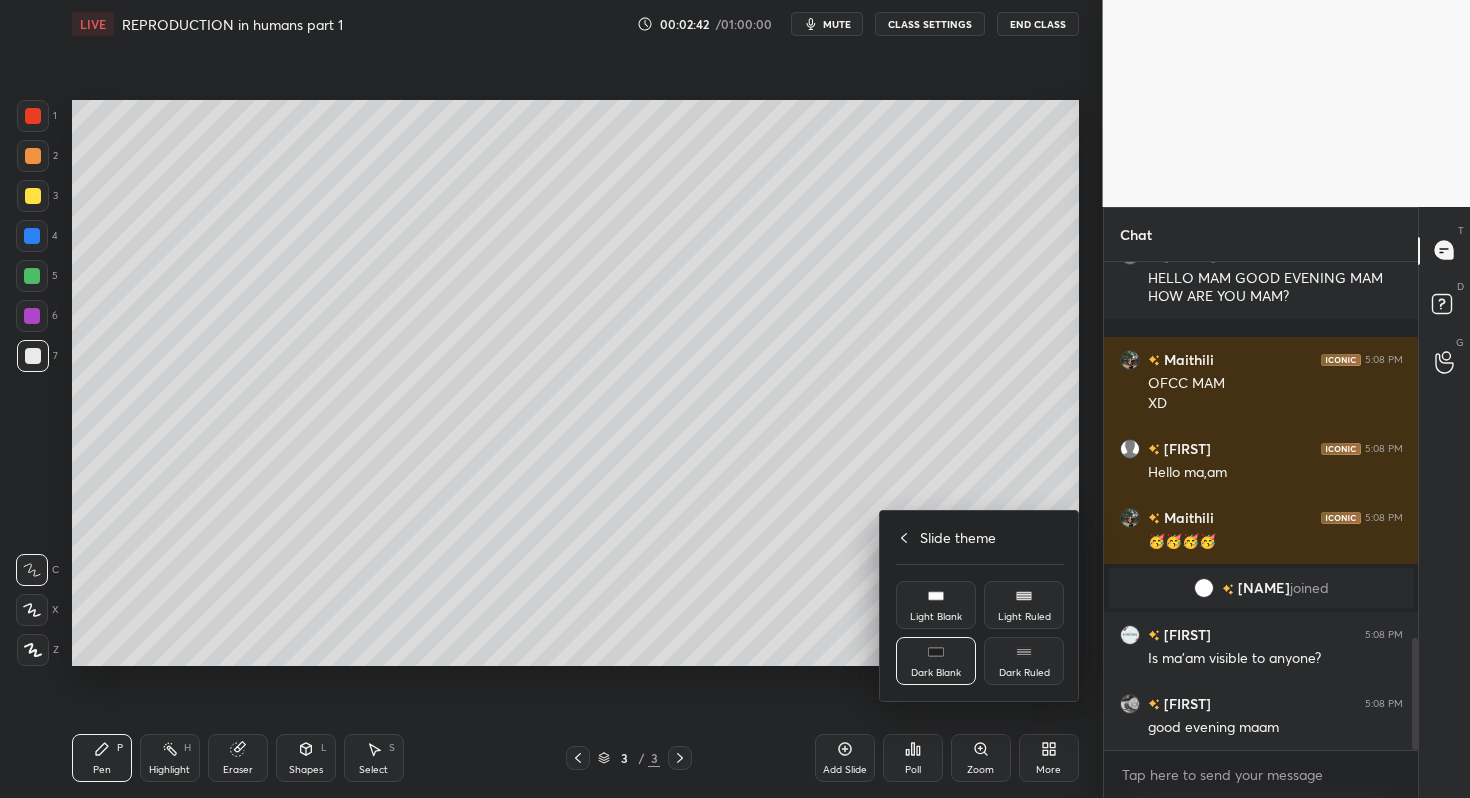 drag, startPoint x: 1029, startPoint y: 663, endPoint x: 1039, endPoint y: 686, distance: 25.079872 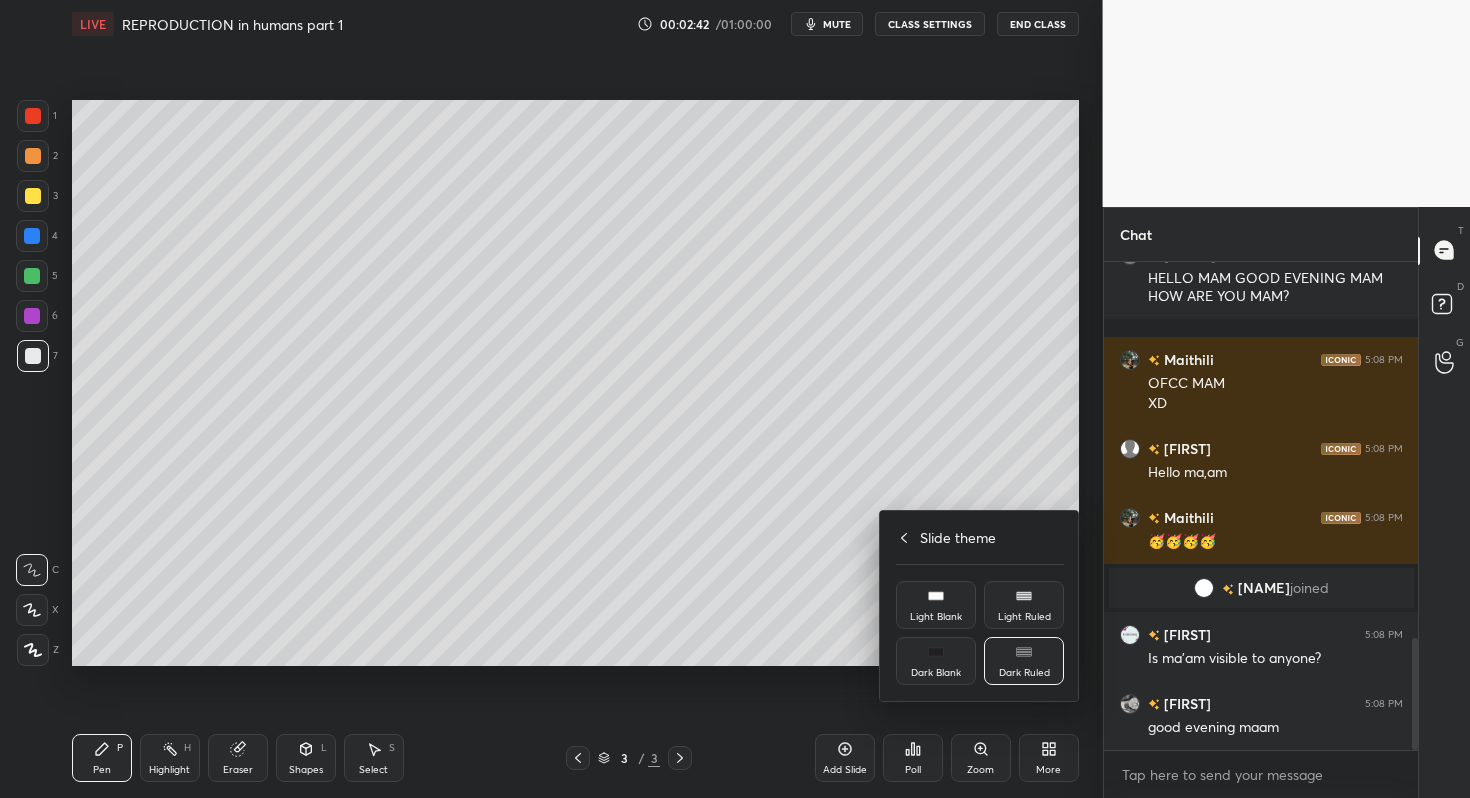 click at bounding box center (735, 399) 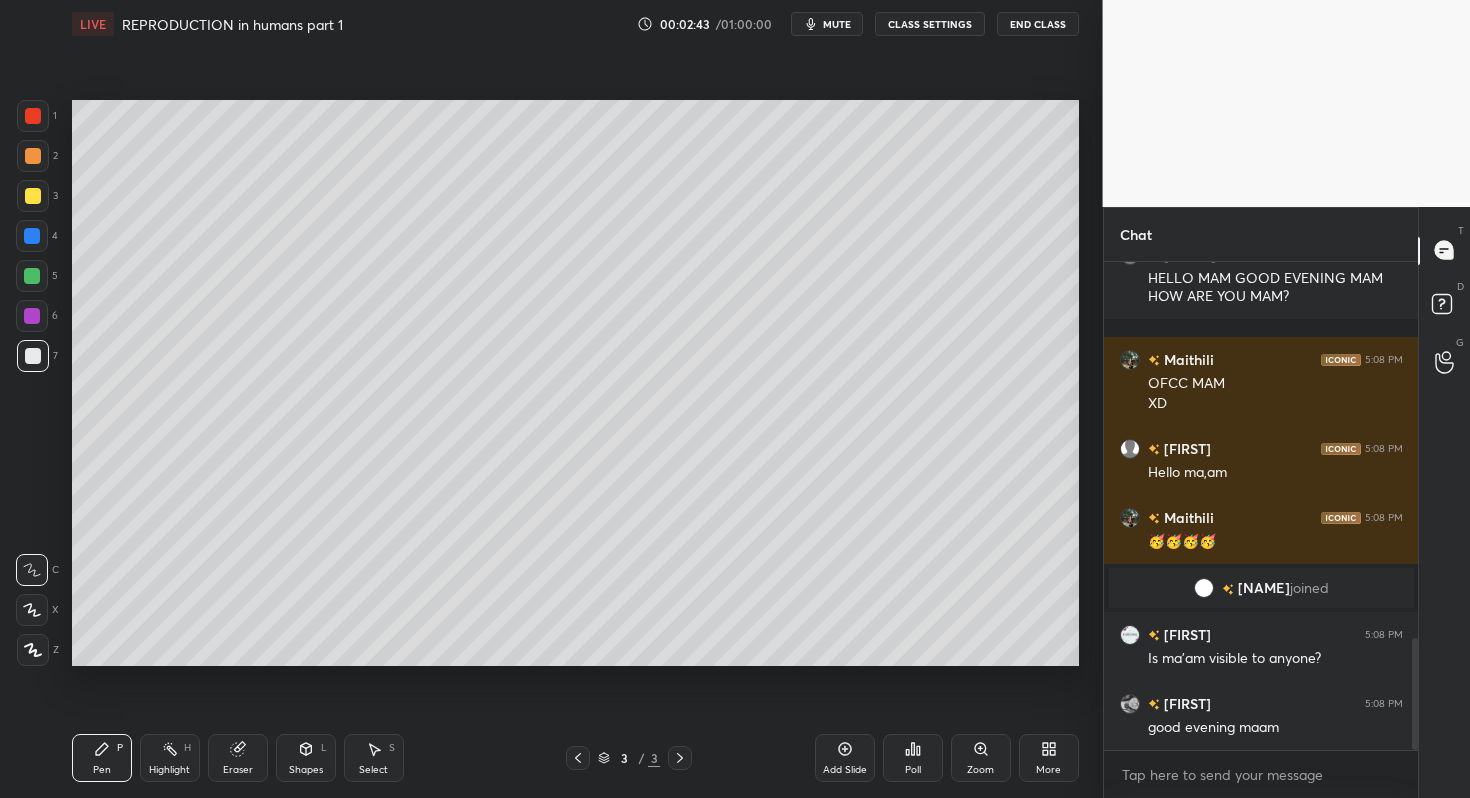 drag, startPoint x: 850, startPoint y: 751, endPoint x: 864, endPoint y: 726, distance: 28.653097 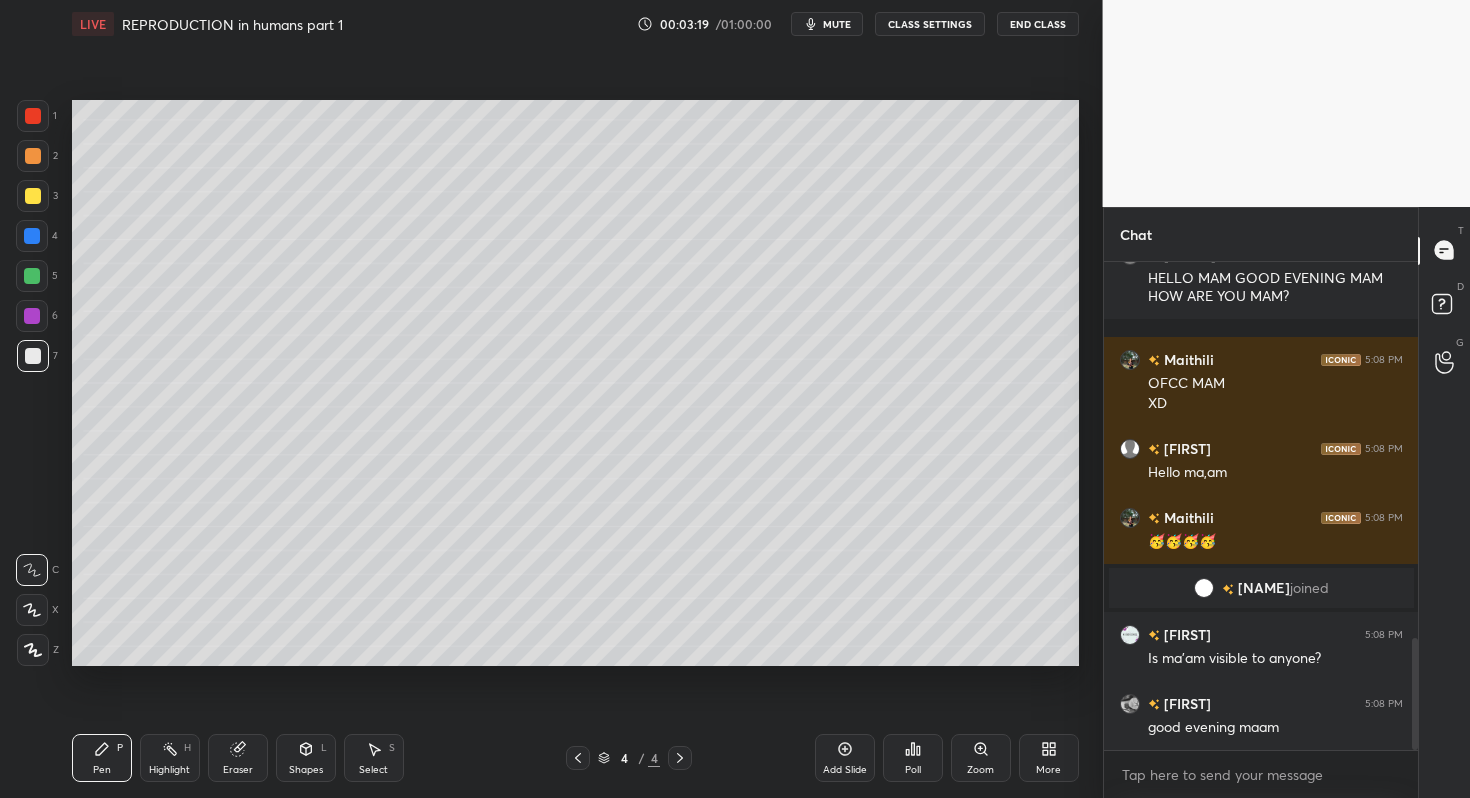 drag, startPoint x: 1418, startPoint y: 680, endPoint x: 1414, endPoint y: 713, distance: 33.24154 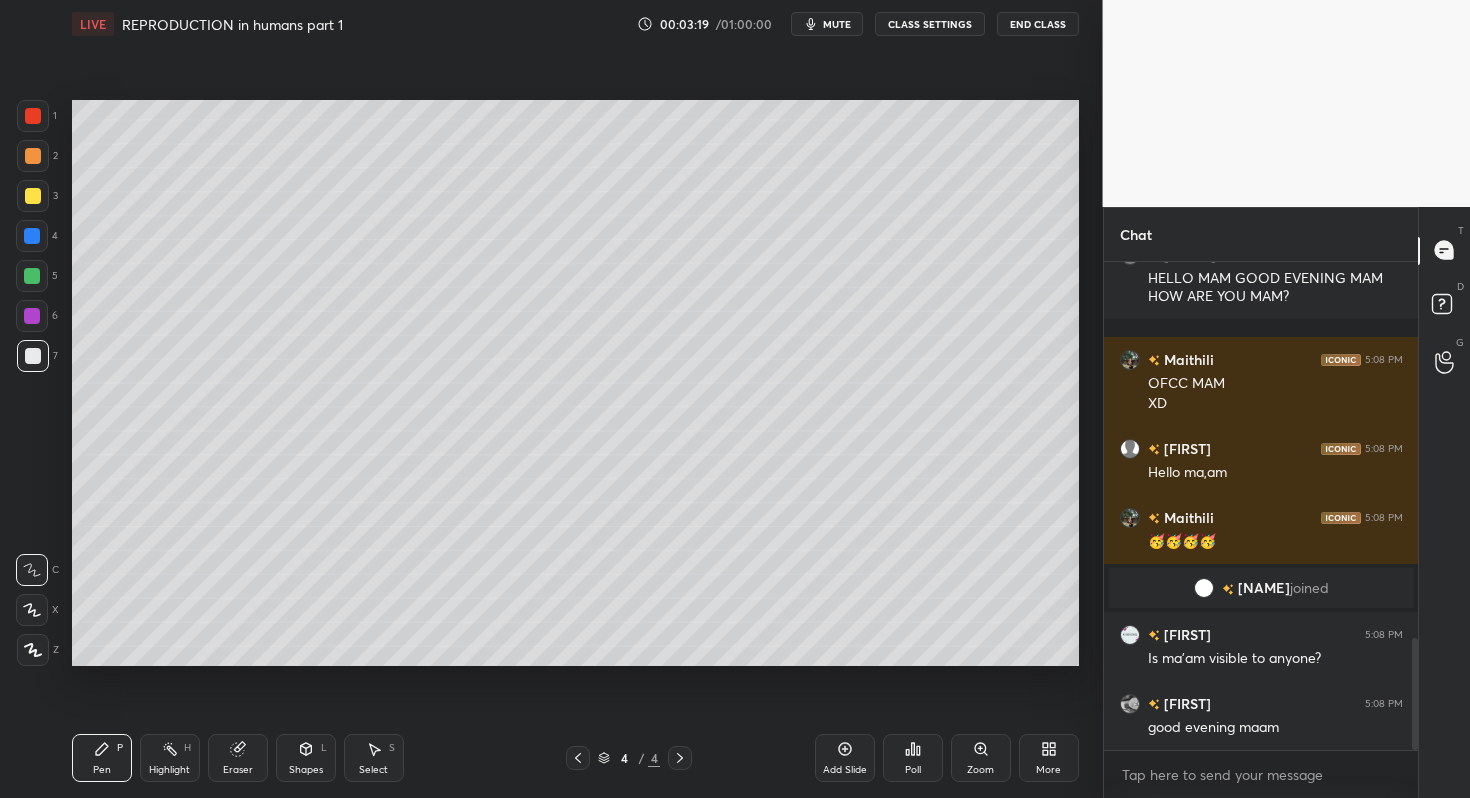 click on "Chat [NAME] 5:08 PM yes mam [NAME] 5:08 PM HELLO MAM
GGOOD EVENING MAM
HOW ARE YOU MAM? [NAME] 5:08 PM OFCC MAM XD [NAME] 5:08 PM Hello ma,am [NAME] 5:08 PM 🥳🥳🥳🥳 [NAME] joined [NAME] 5:08 PM Is ma'am visible to anyone? [NAME] 5:08 PM good evening maam JUMP TO LATEST Enable hand raising Enable raise hand to speak to learners. Once enabled, chat will be turned off temporarily. Enable x introducing Raise a hand with a doubt Now learners can raise their hand along with a doubt How it works? Doubts asked by learners will show up here NEW DOUBTS ASKED No one has raised a hand yet Can't raise hand Looks like educator just invited you to speak. Please wait before you can raise your hand again. Got it T Messages (T) D Doubts (D) G Raise Hand (G)" at bounding box center (1287, 502) 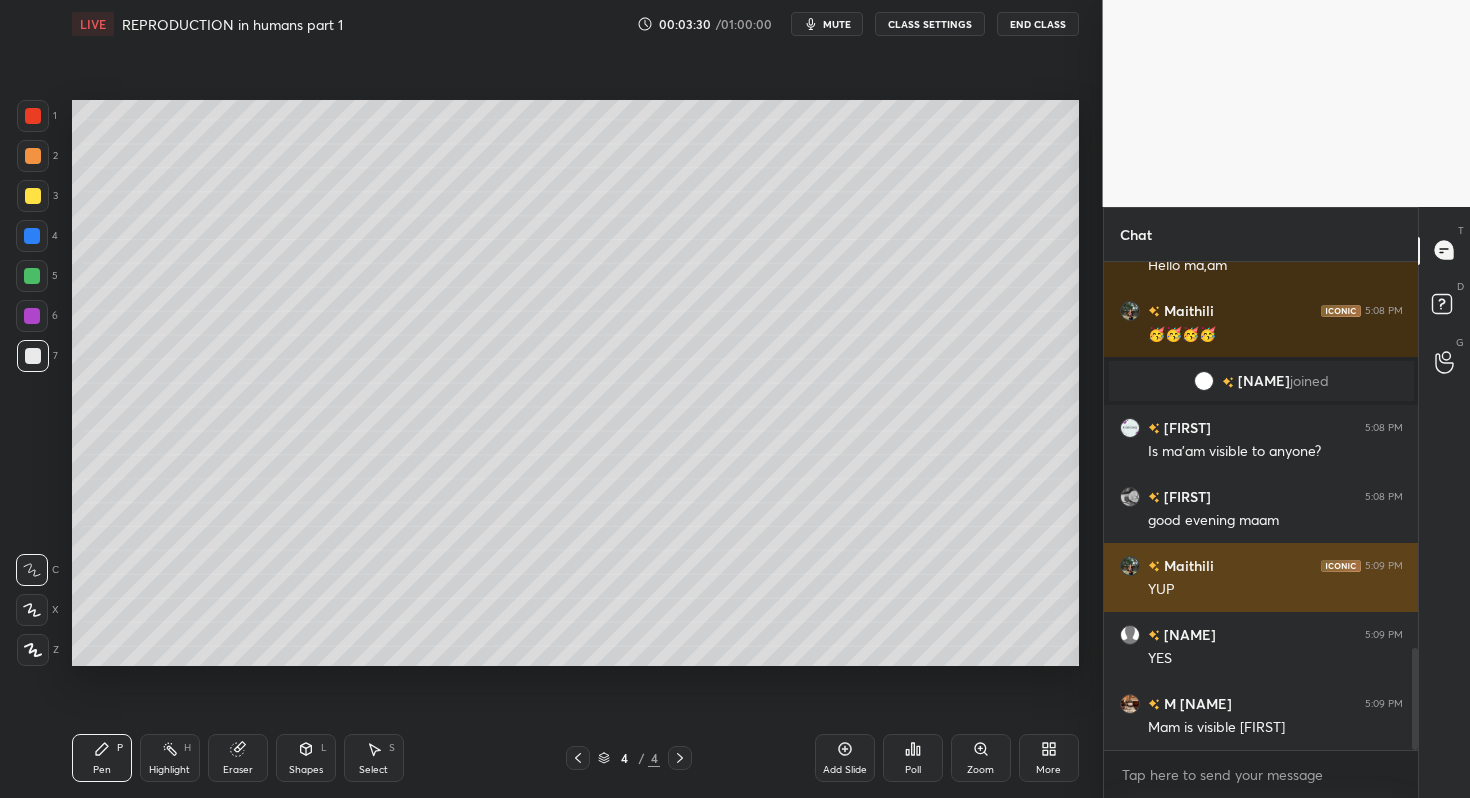 scroll, scrollTop: 1922, scrollLeft: 0, axis: vertical 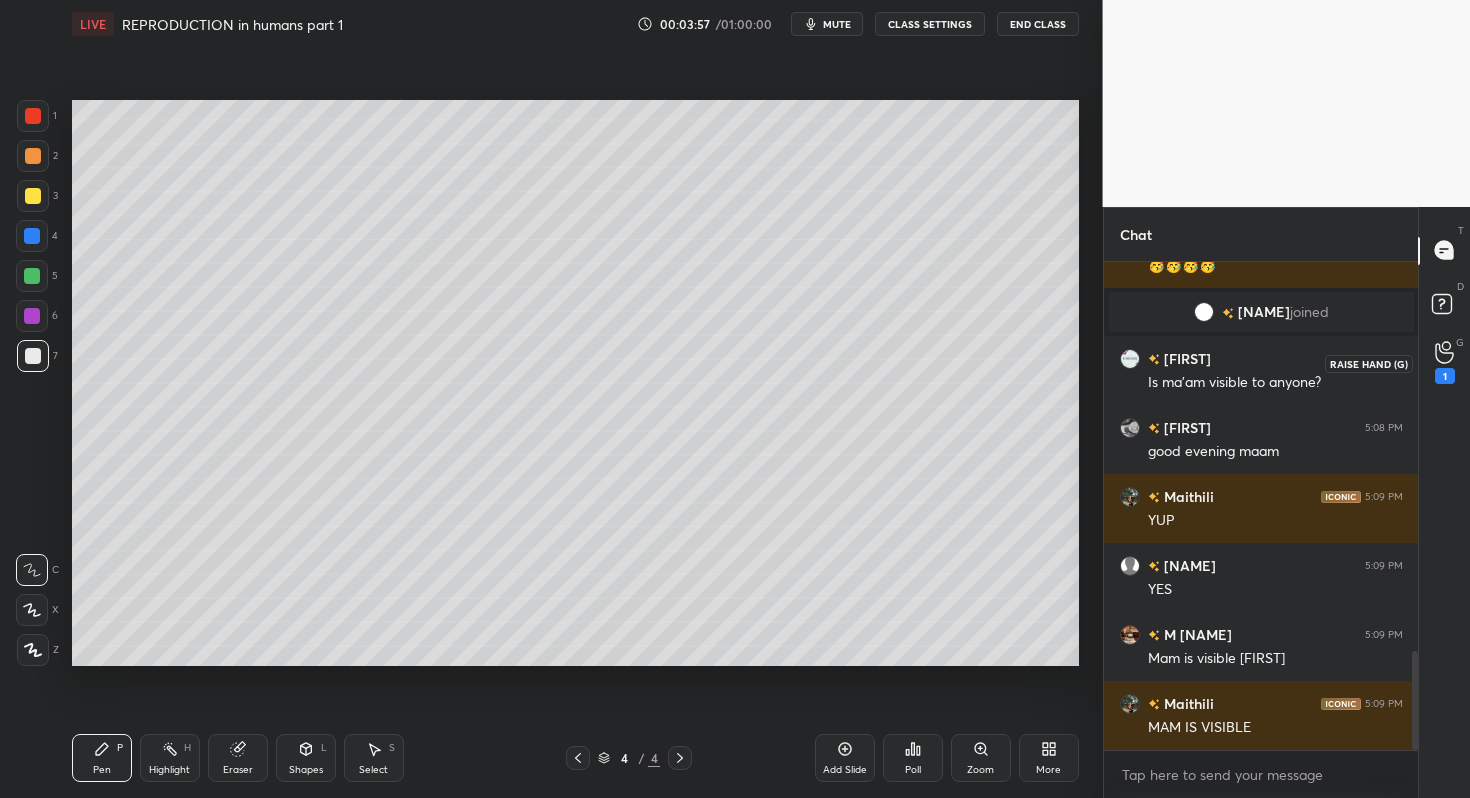 click 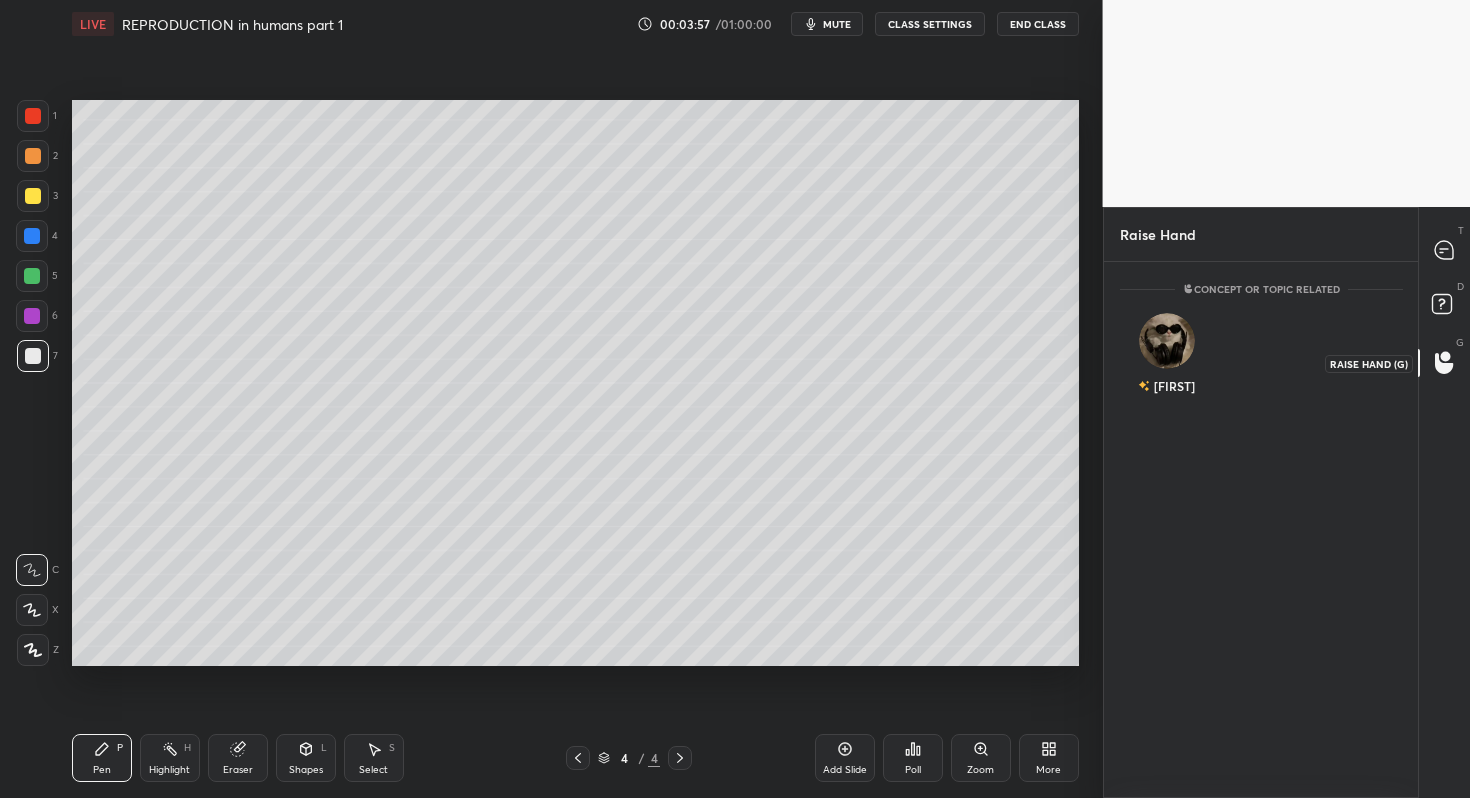 scroll, scrollTop: 524, scrollLeft: 308, axis: both 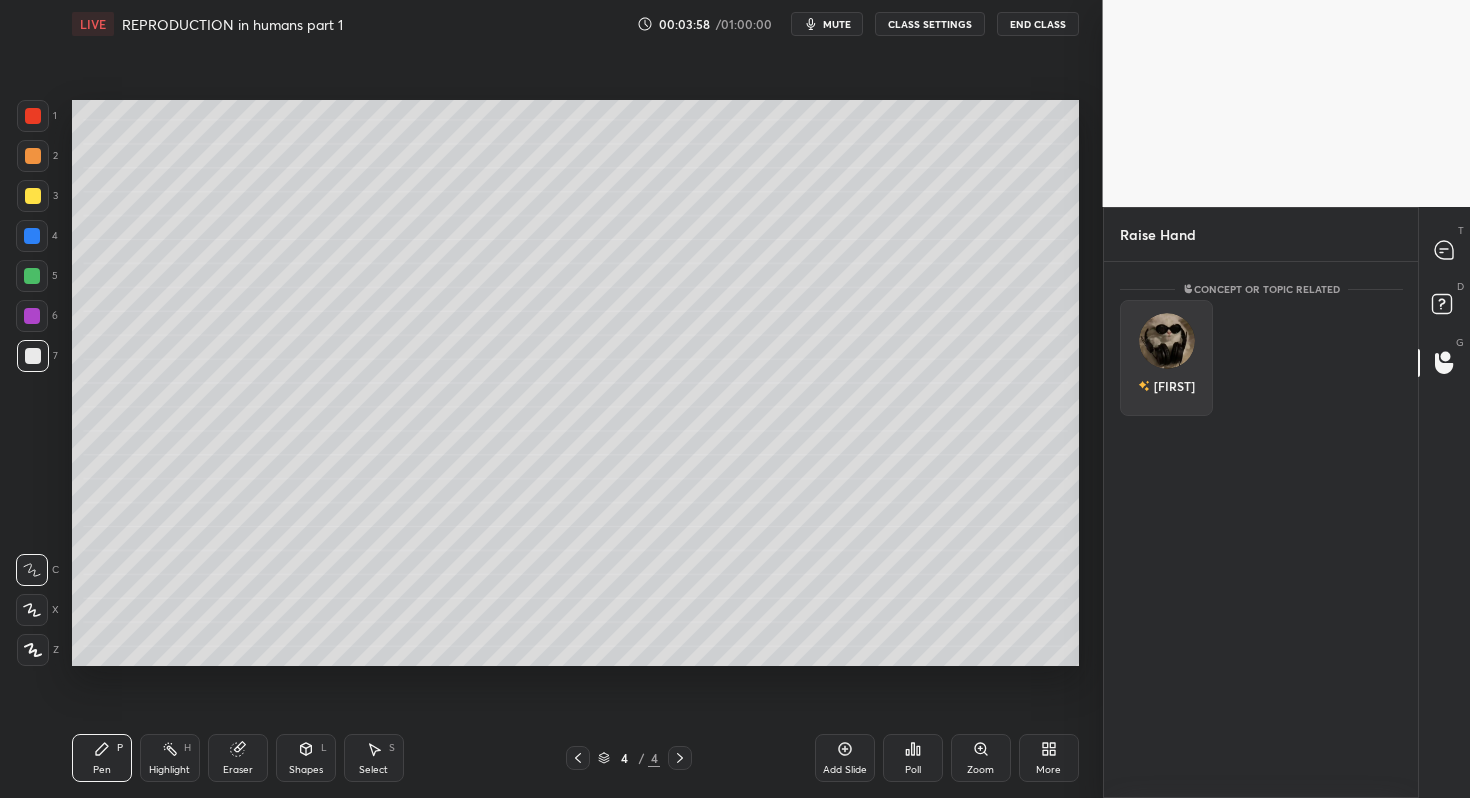 click at bounding box center [1166, 341] 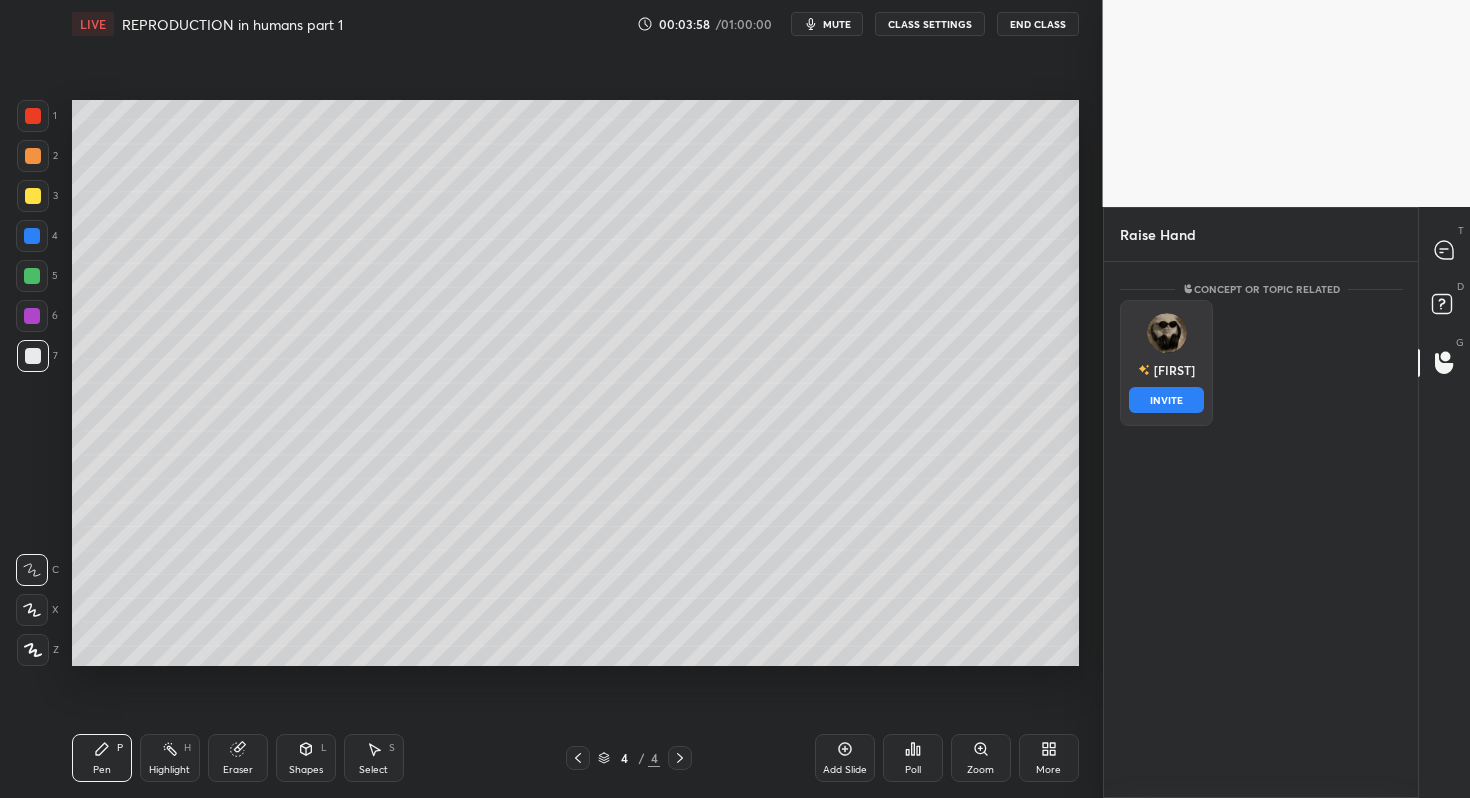 click at bounding box center (1166, 333) 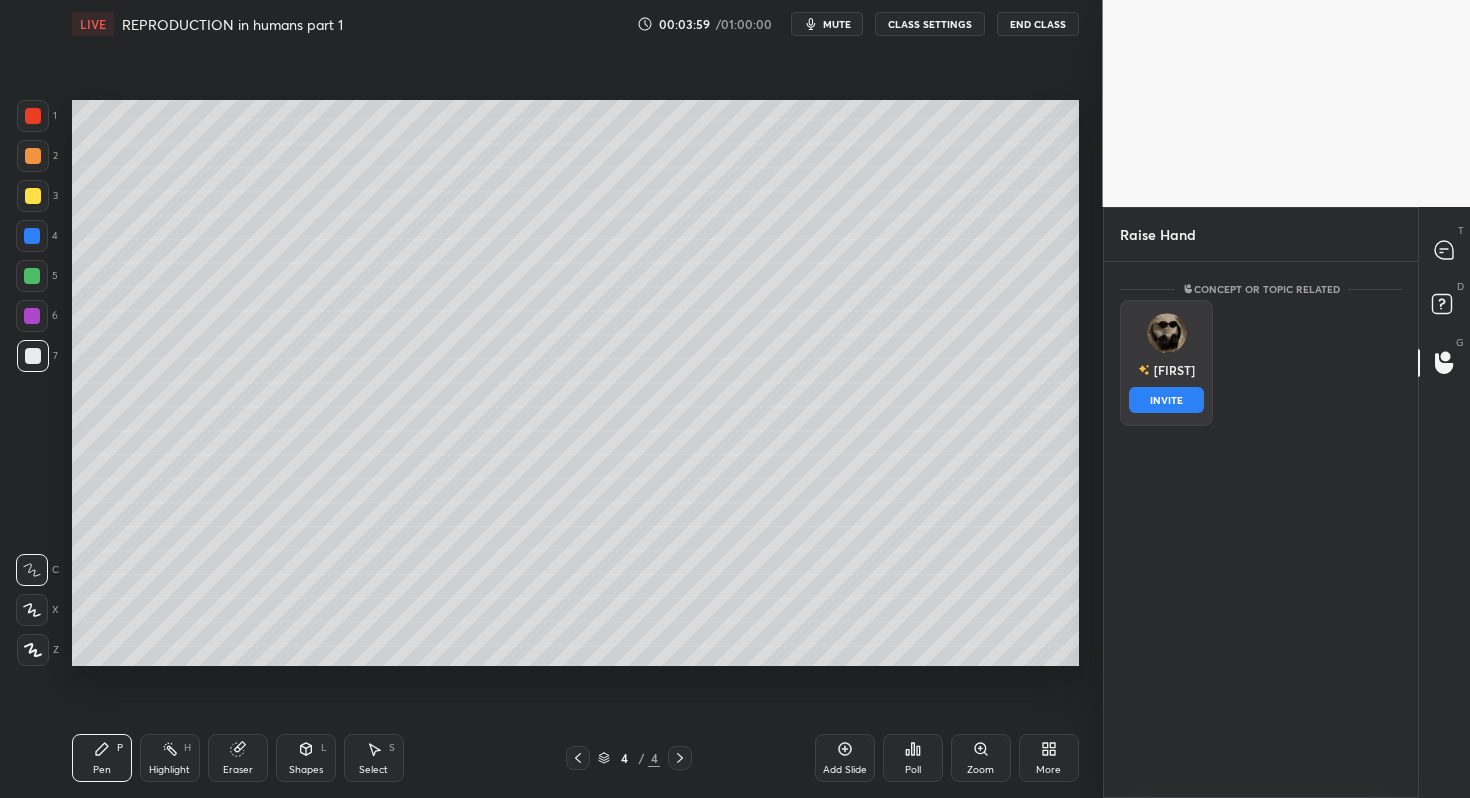 click on "INVITE" at bounding box center [1166, 400] 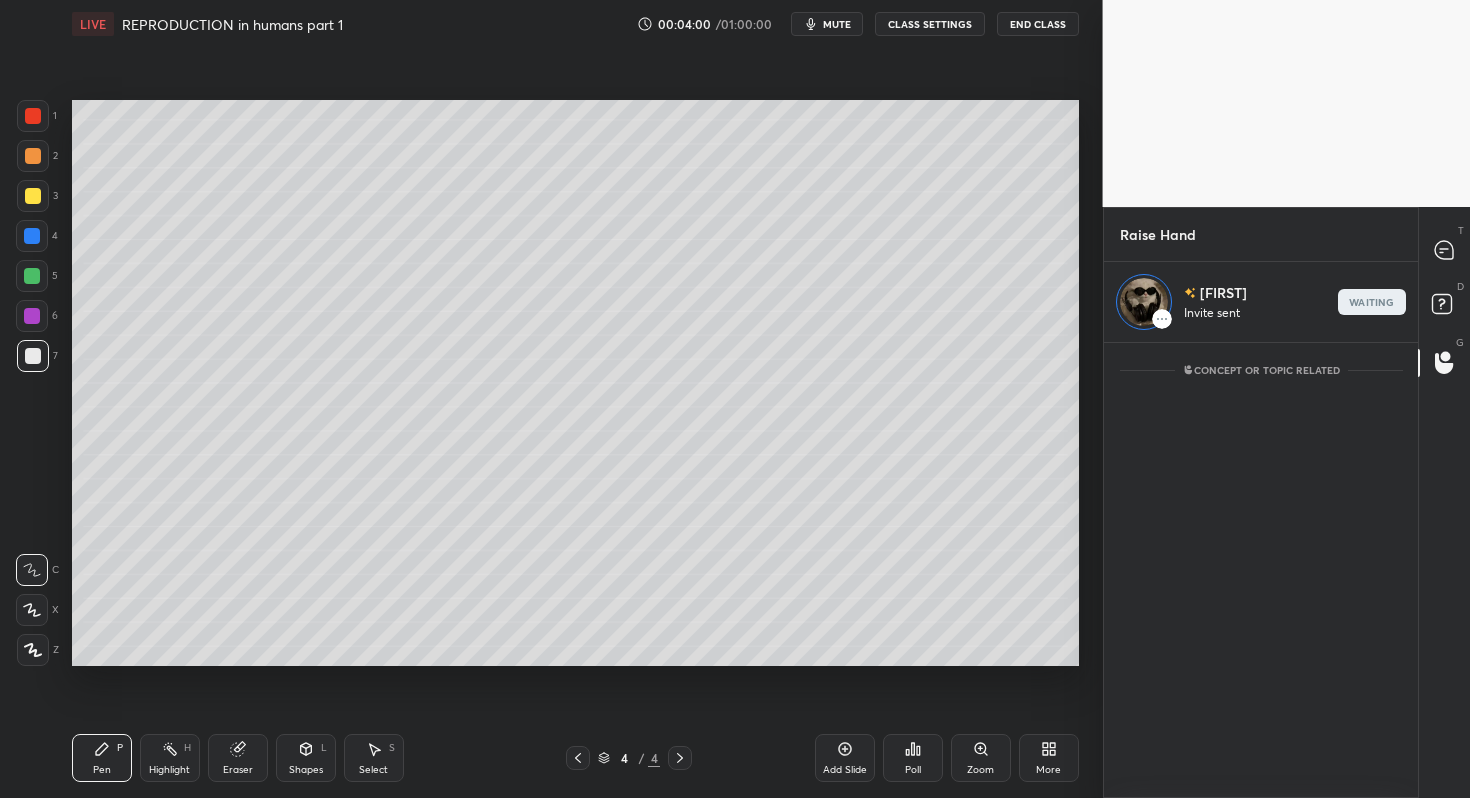 scroll, scrollTop: 443, scrollLeft: 308, axis: both 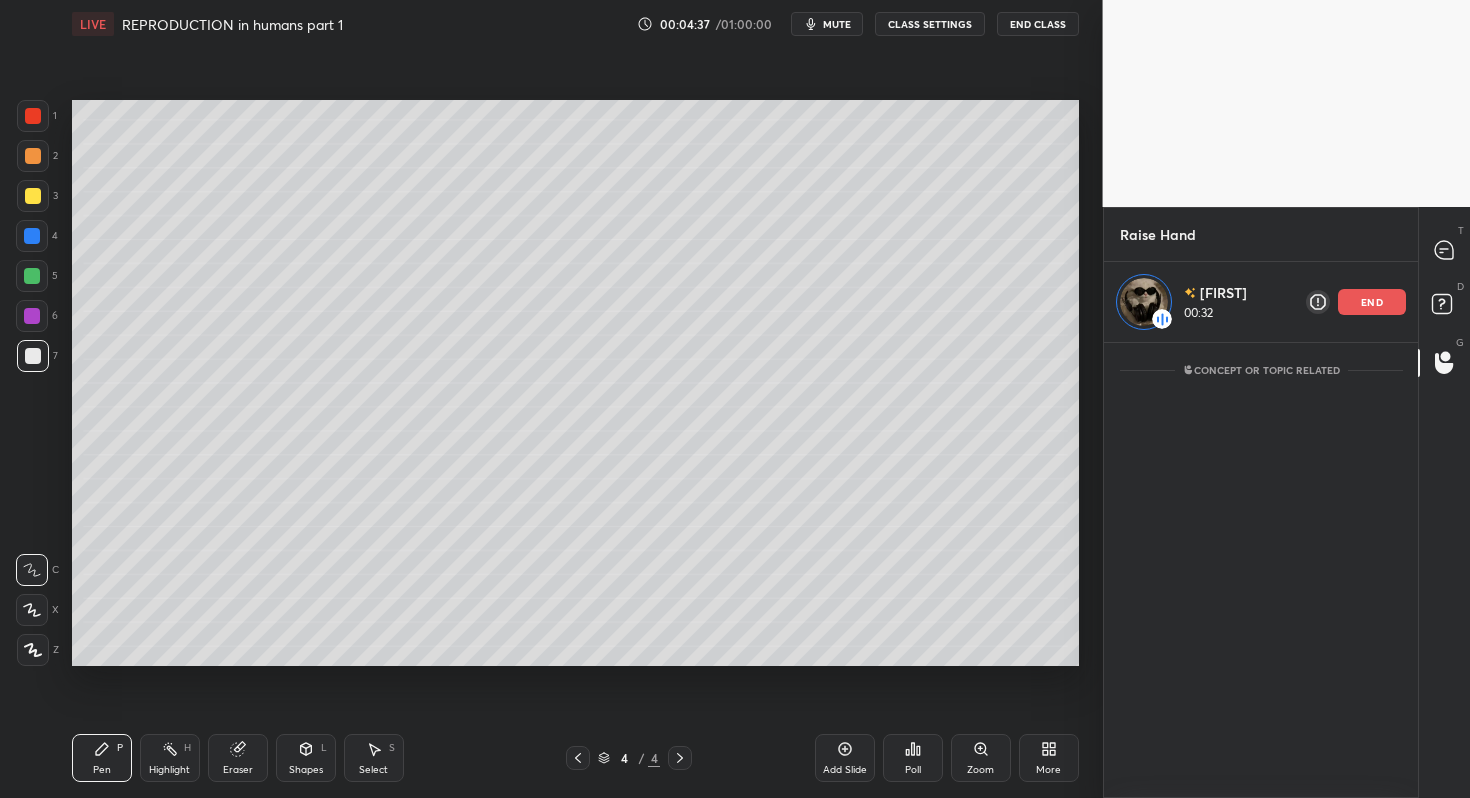 click on "end" at bounding box center (1372, 302) 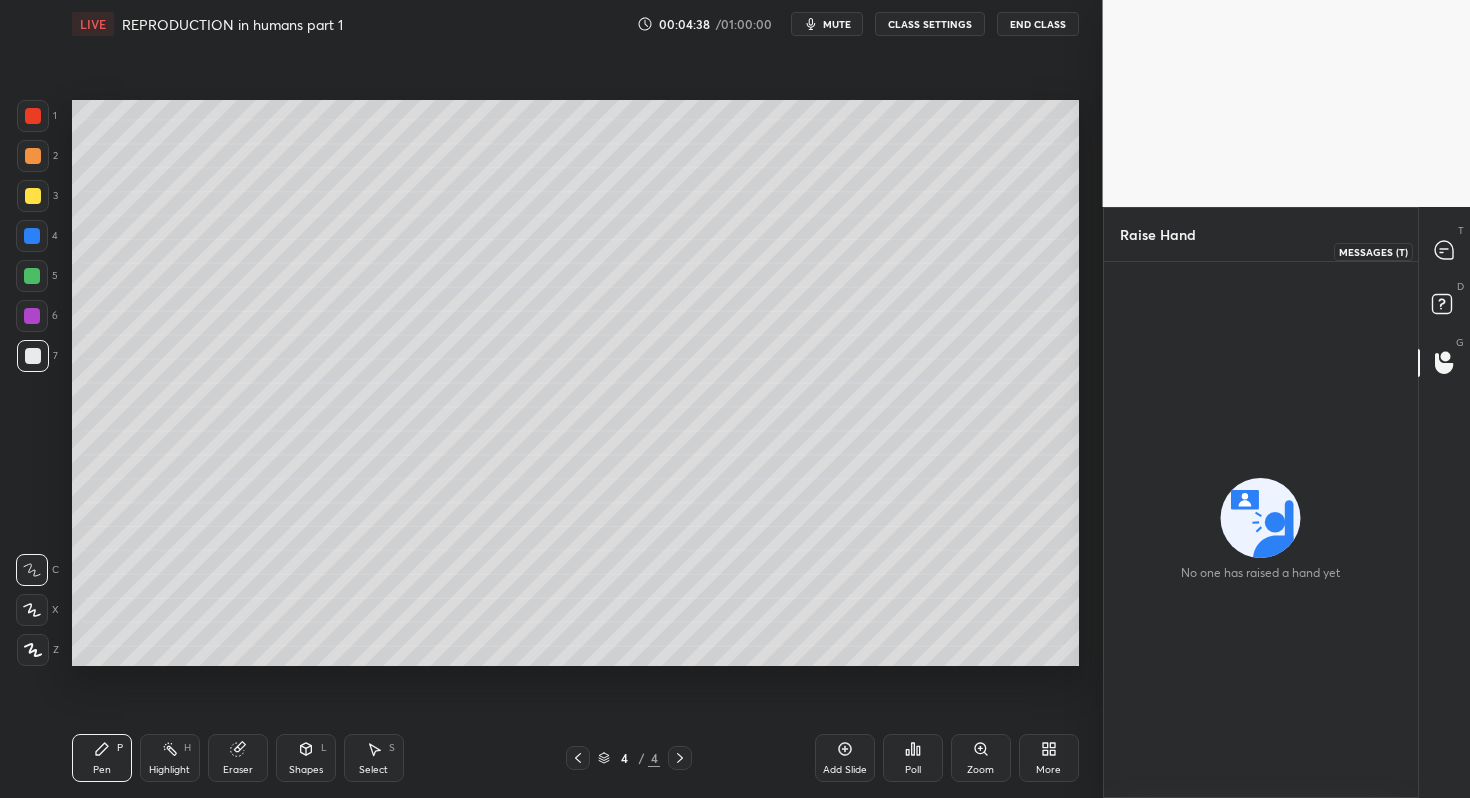 click 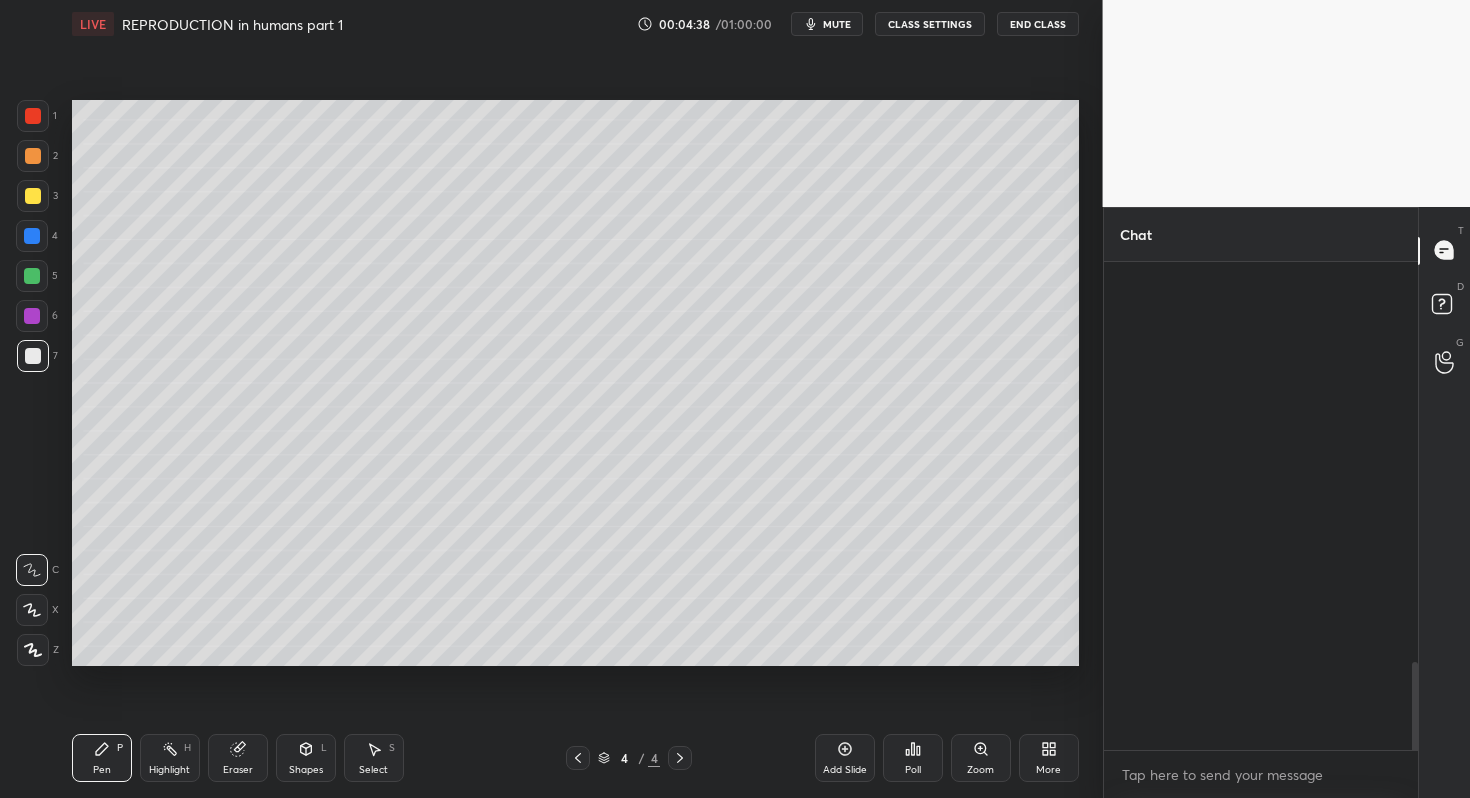 scroll, scrollTop: 2229, scrollLeft: 0, axis: vertical 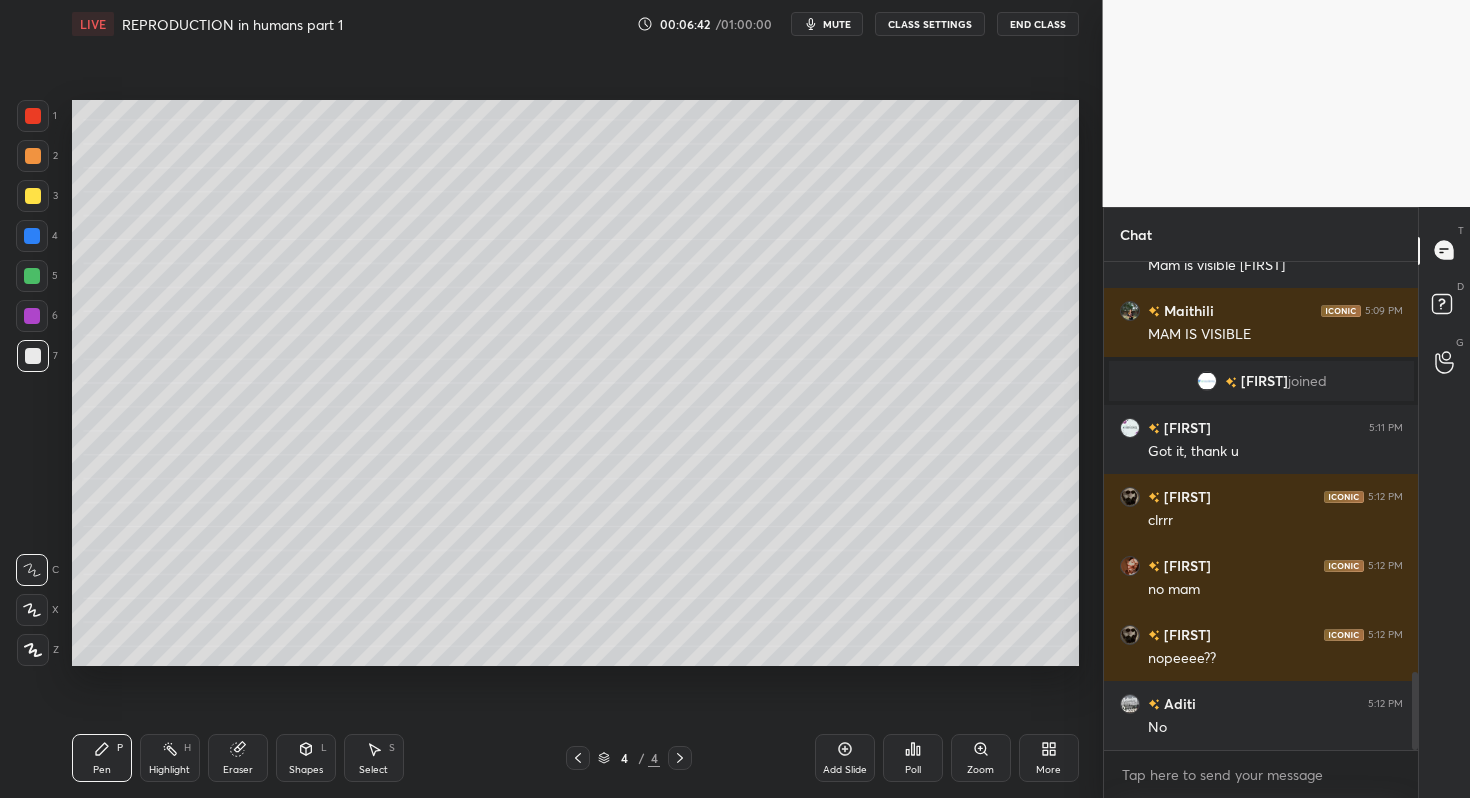 click 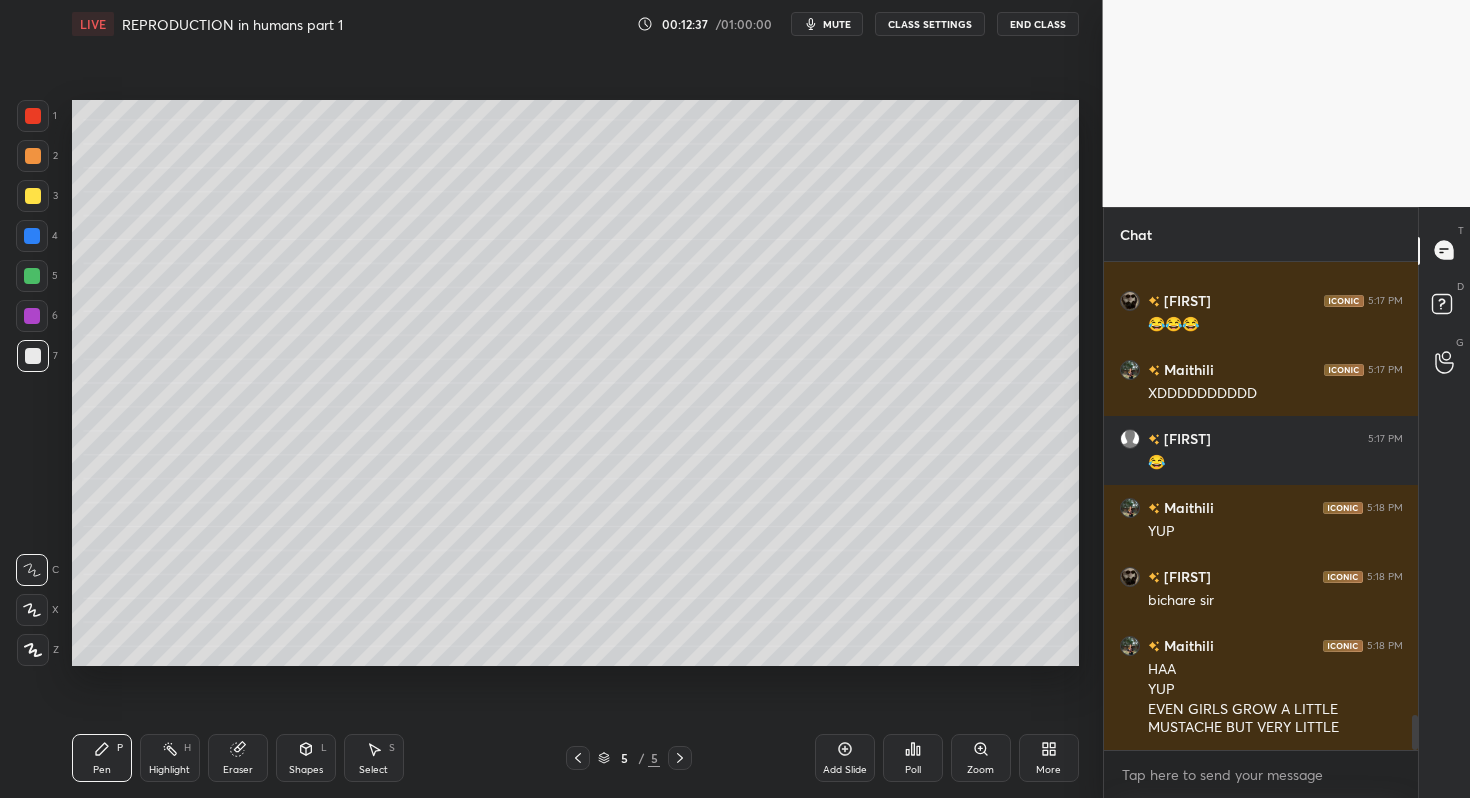 scroll, scrollTop: 6398, scrollLeft: 0, axis: vertical 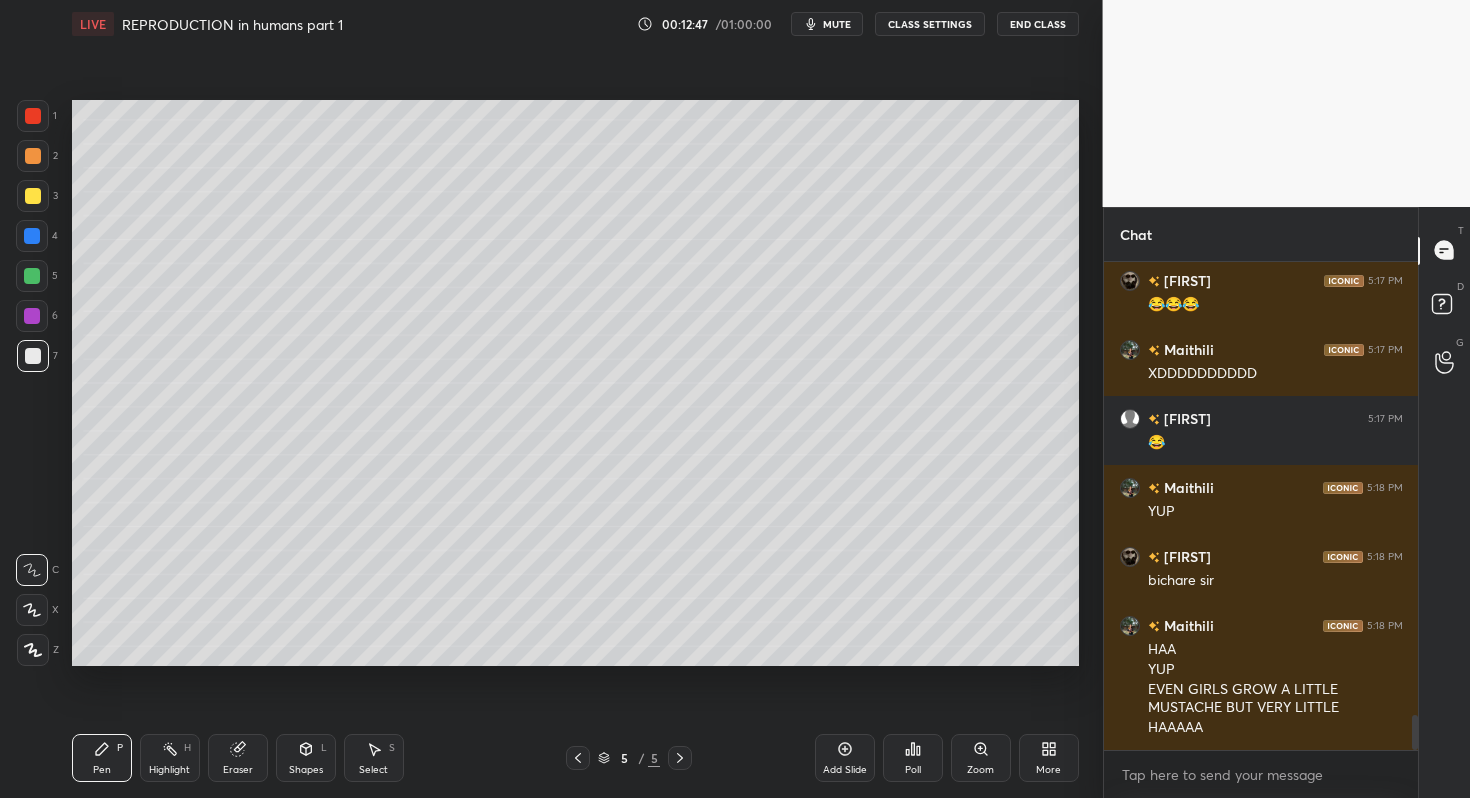 click at bounding box center (32, 276) 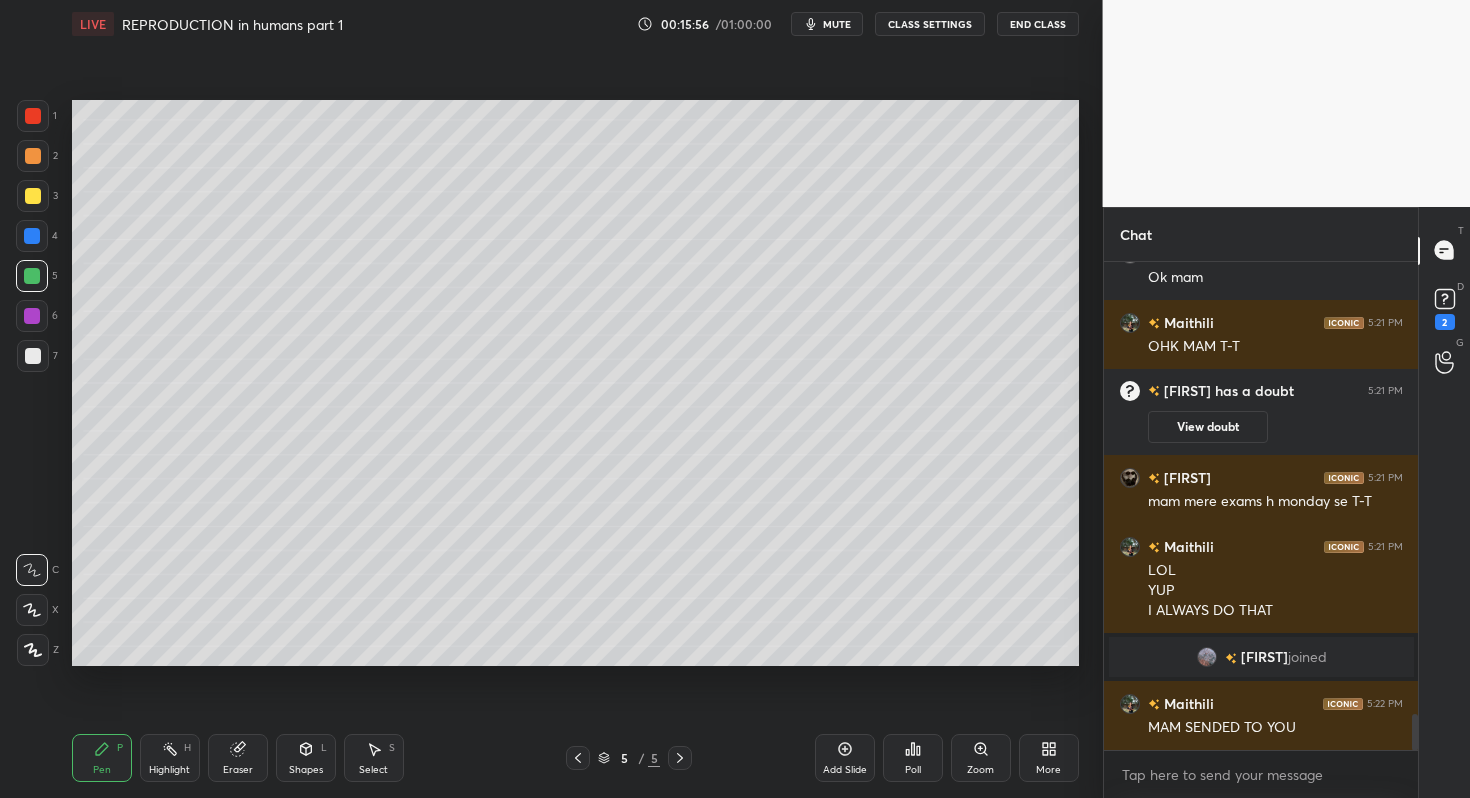 scroll, scrollTop: 6081, scrollLeft: 0, axis: vertical 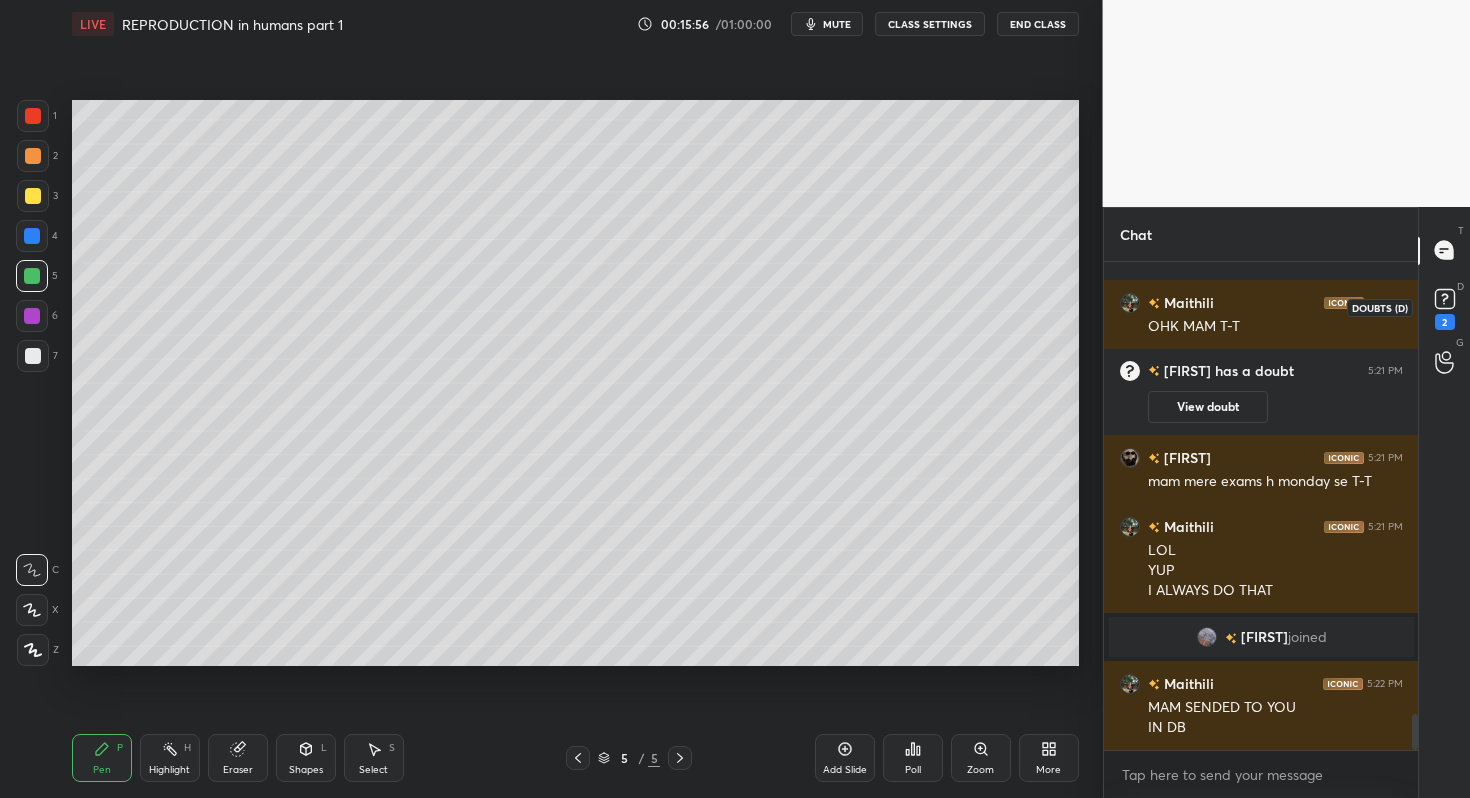 click 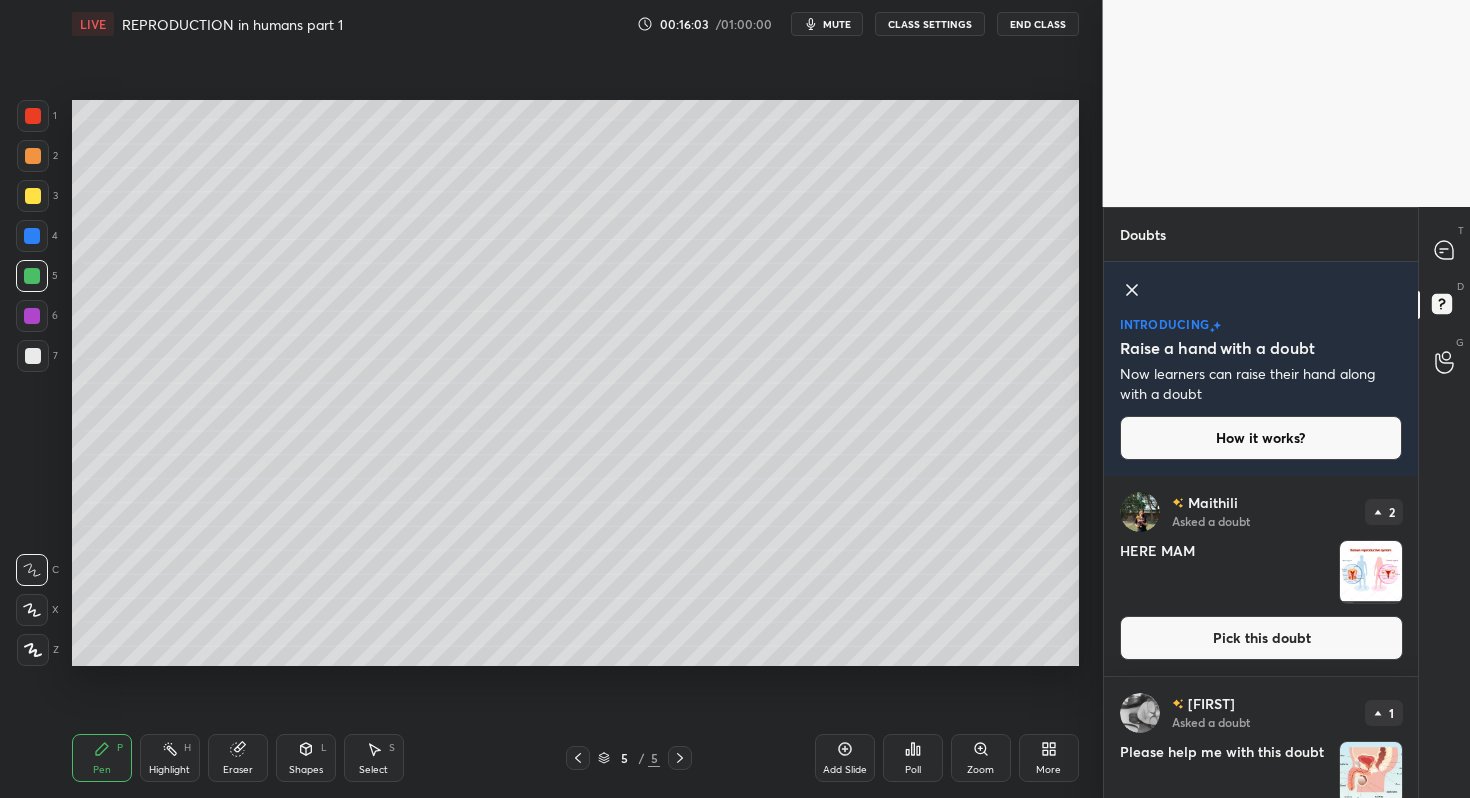 drag, startPoint x: 1418, startPoint y: 668, endPoint x: 1411, endPoint y: 744, distance: 76.321686 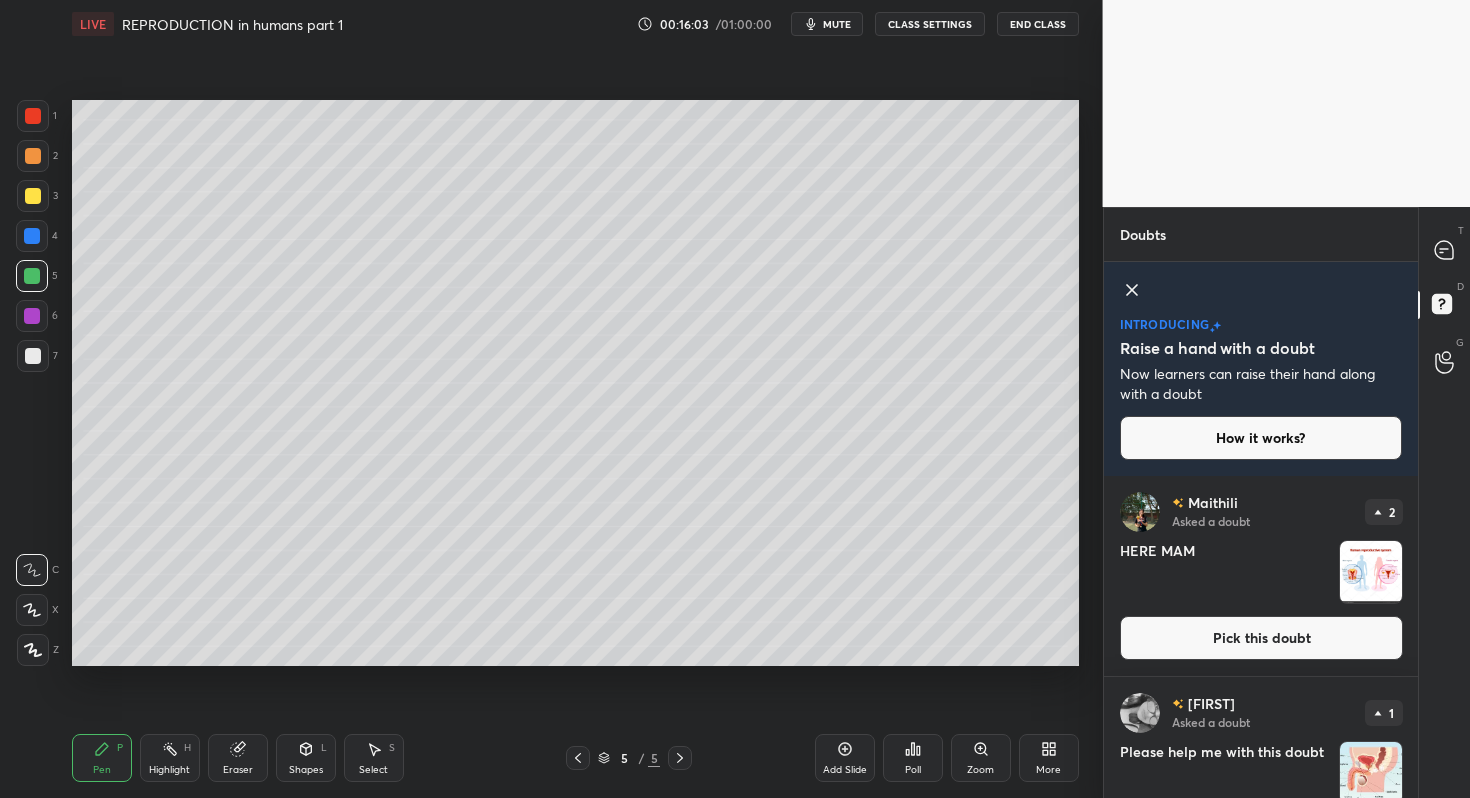 click on "Doubts Enable hand raising Enable raise hand to speak to learners. Once enabled, chat will be turned off temporarily. Enable x introducing Raise a hand with a doubt Now learners can raise their hand along with a doubt How it works? [NAME] Asked a doubt 2 HERE MAM Pick this doubt [FIRST] Asked a doubt 1 Please help me with this doubt Pick this doubt NEW DOUBTS ASKED No one has raised a hand yet Can't raise hand Looks like educator just invited you to speak. Please wait before you can raise your hand again. Got it T Messages (T) D Doubts (D) G Raise Hand (G)" at bounding box center [1287, 502] 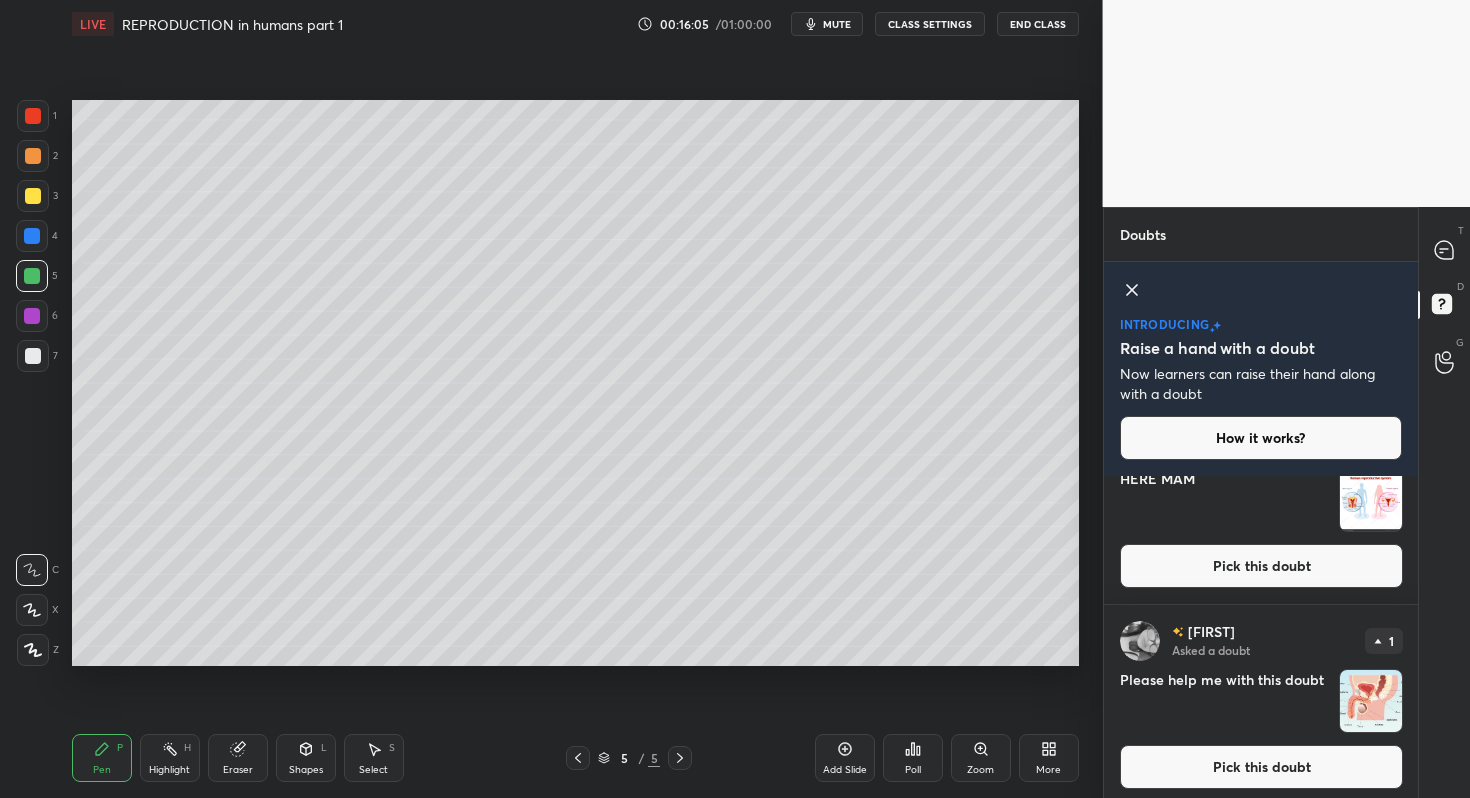 scroll, scrollTop: 80, scrollLeft: 0, axis: vertical 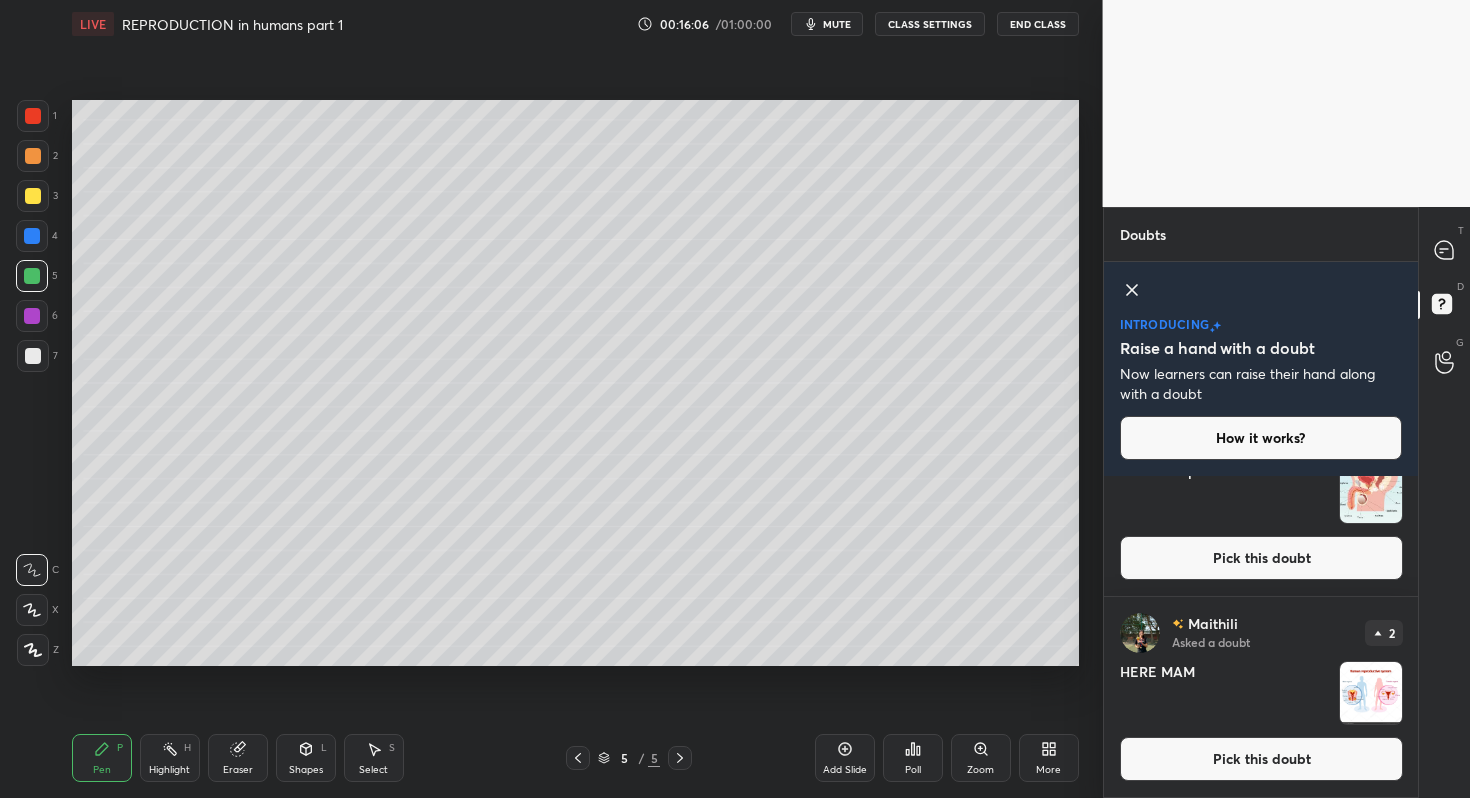 click on "Pick this doubt" at bounding box center (1261, 759) 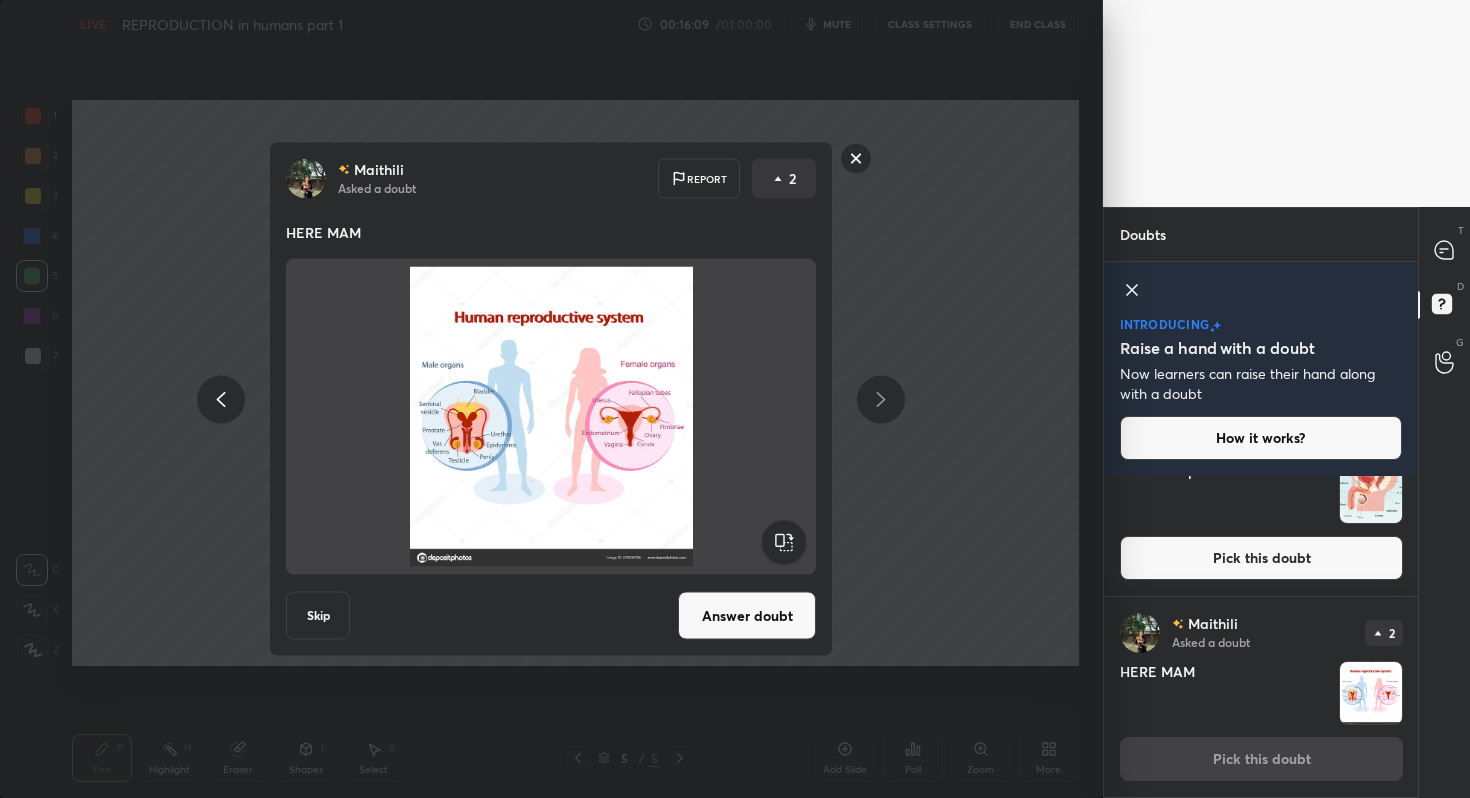 click 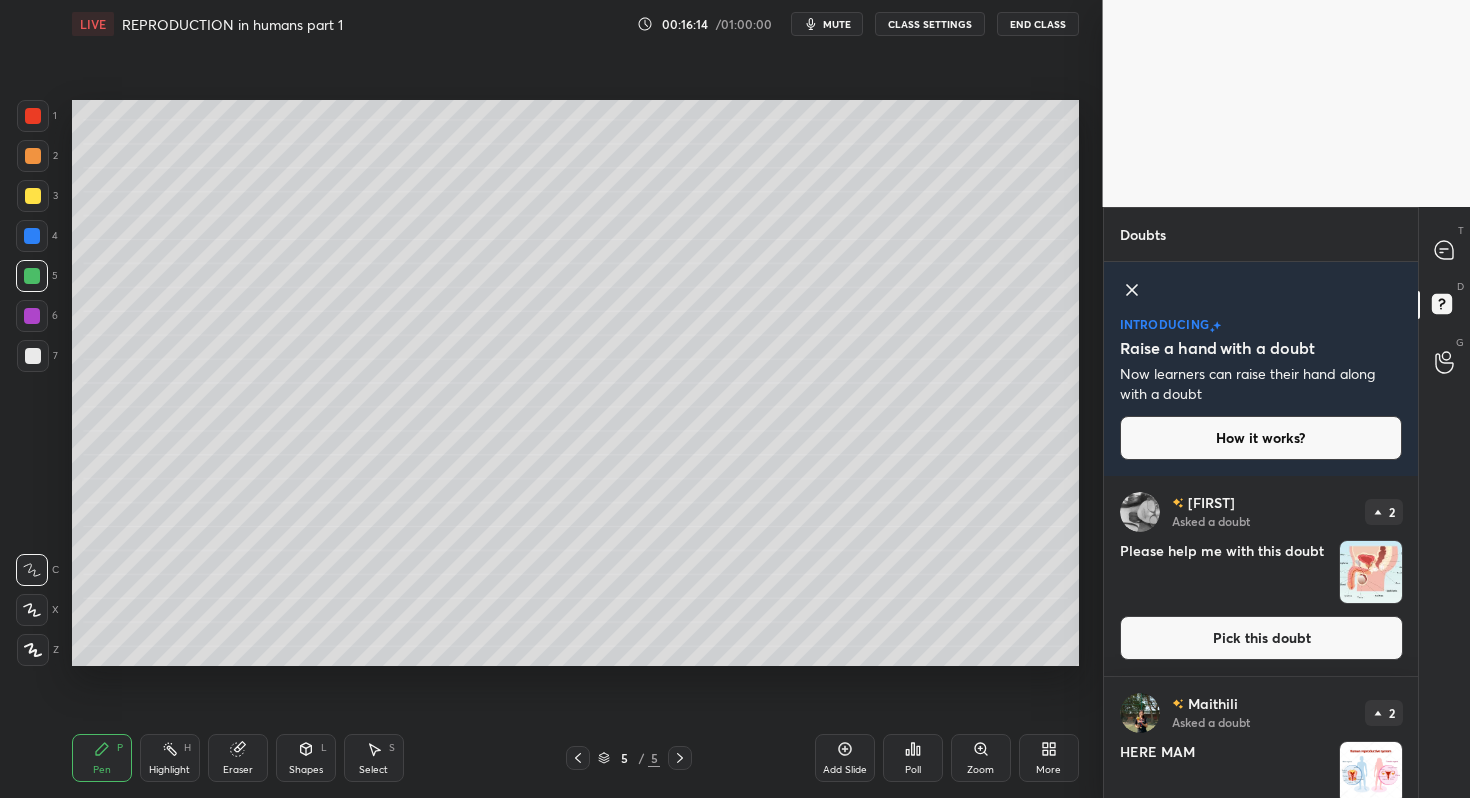 scroll, scrollTop: 80, scrollLeft: 0, axis: vertical 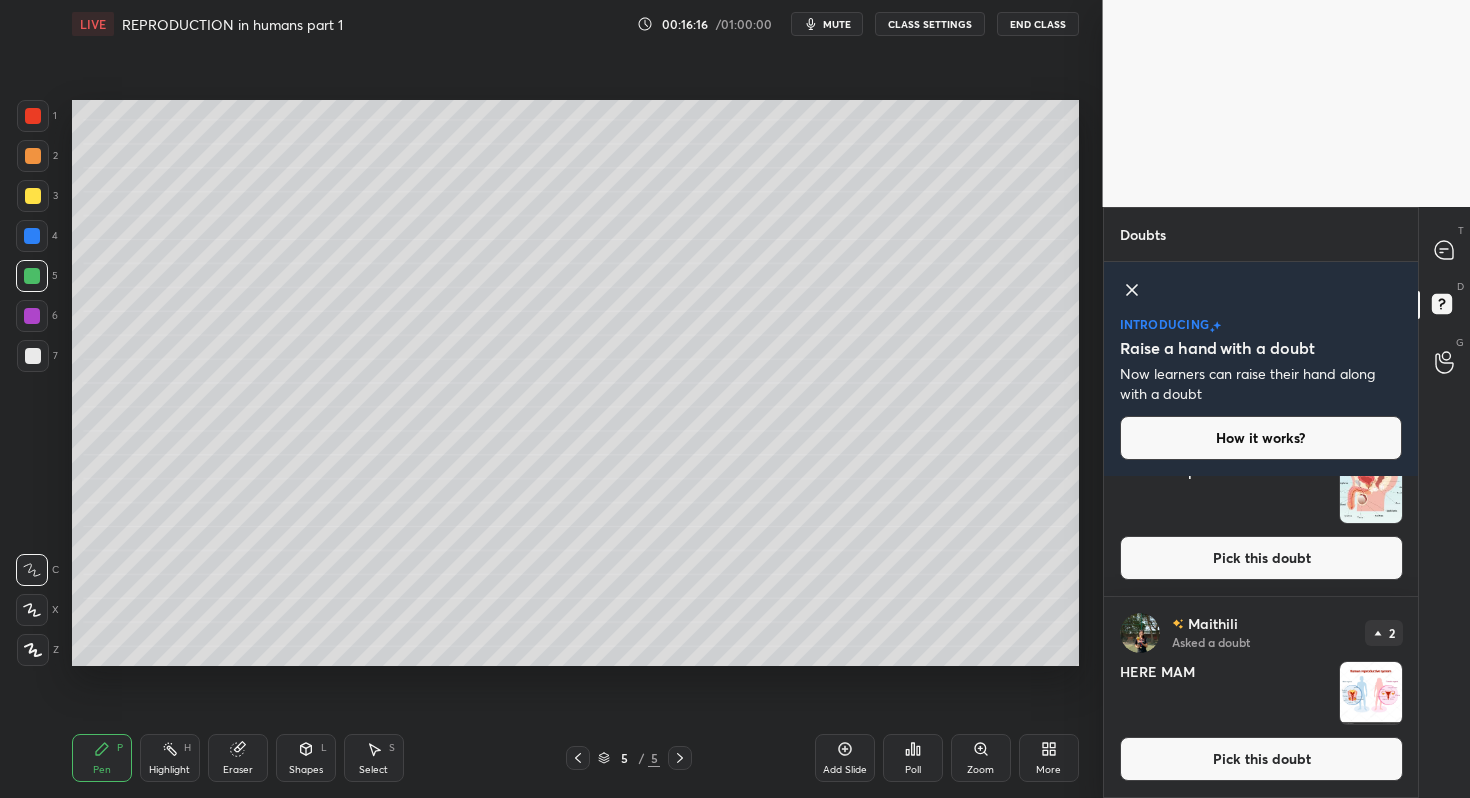 click on "Pick this doubt" at bounding box center [1261, 558] 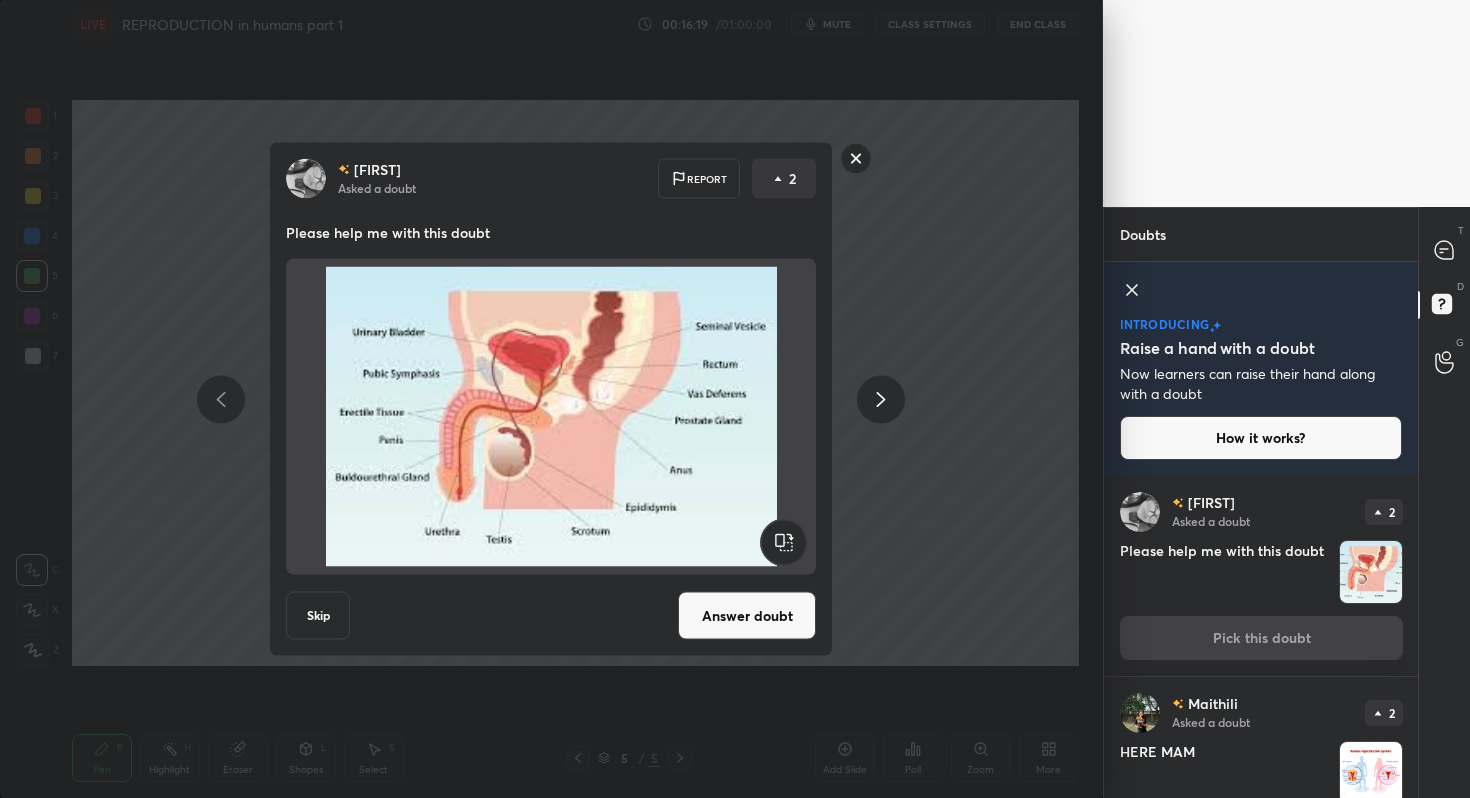 click on "Answer doubt" at bounding box center [747, 616] 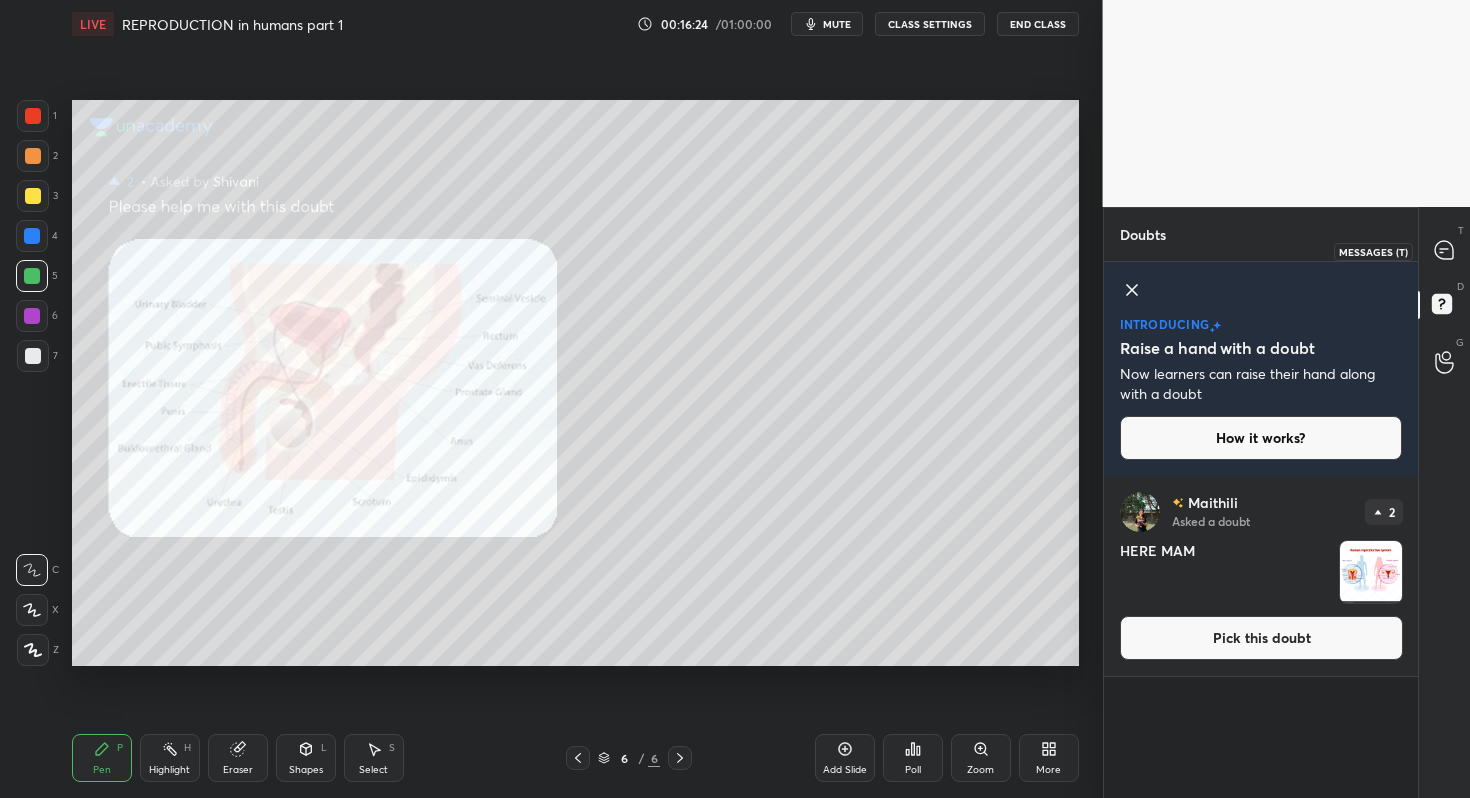 click 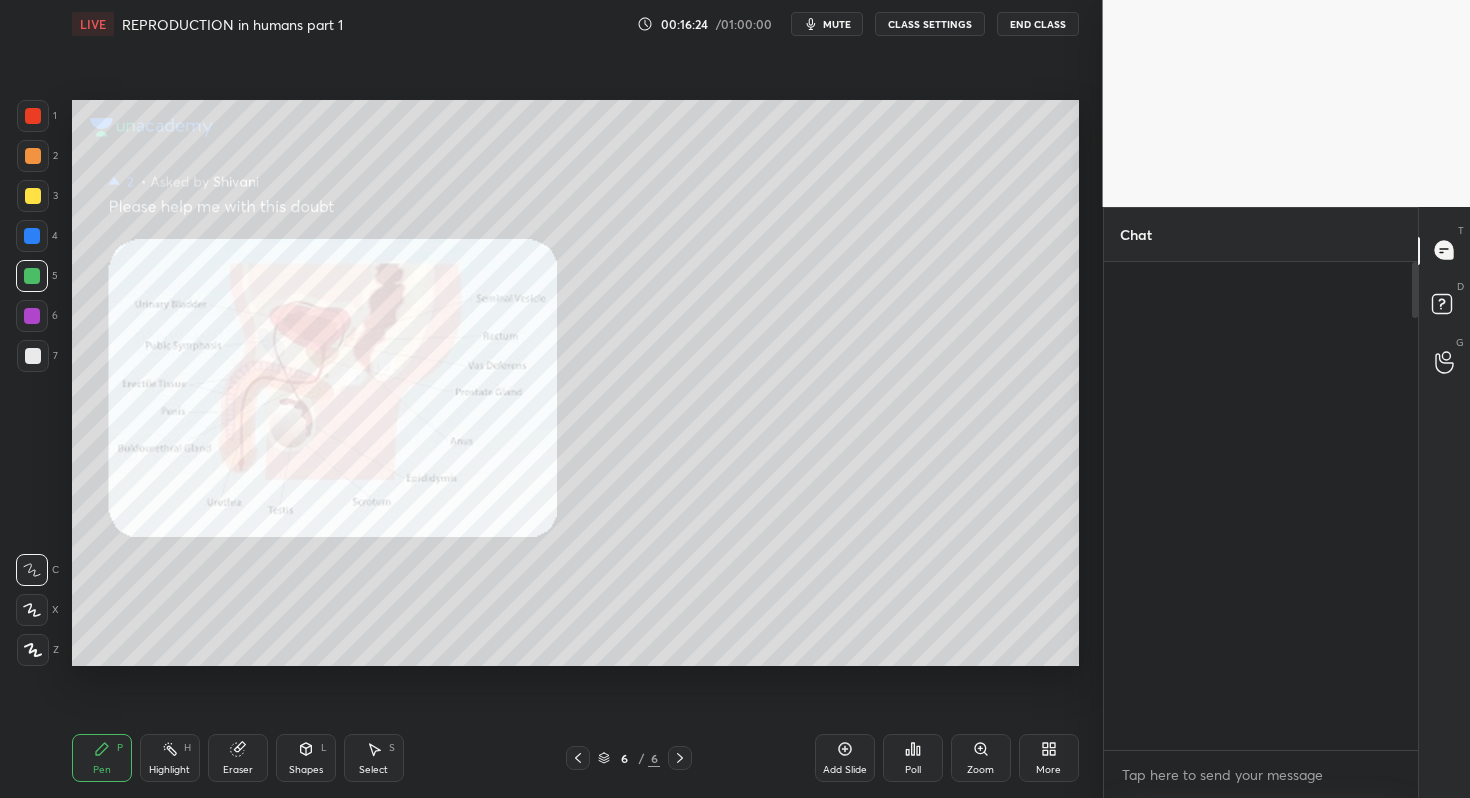 scroll, scrollTop: 6350, scrollLeft: 0, axis: vertical 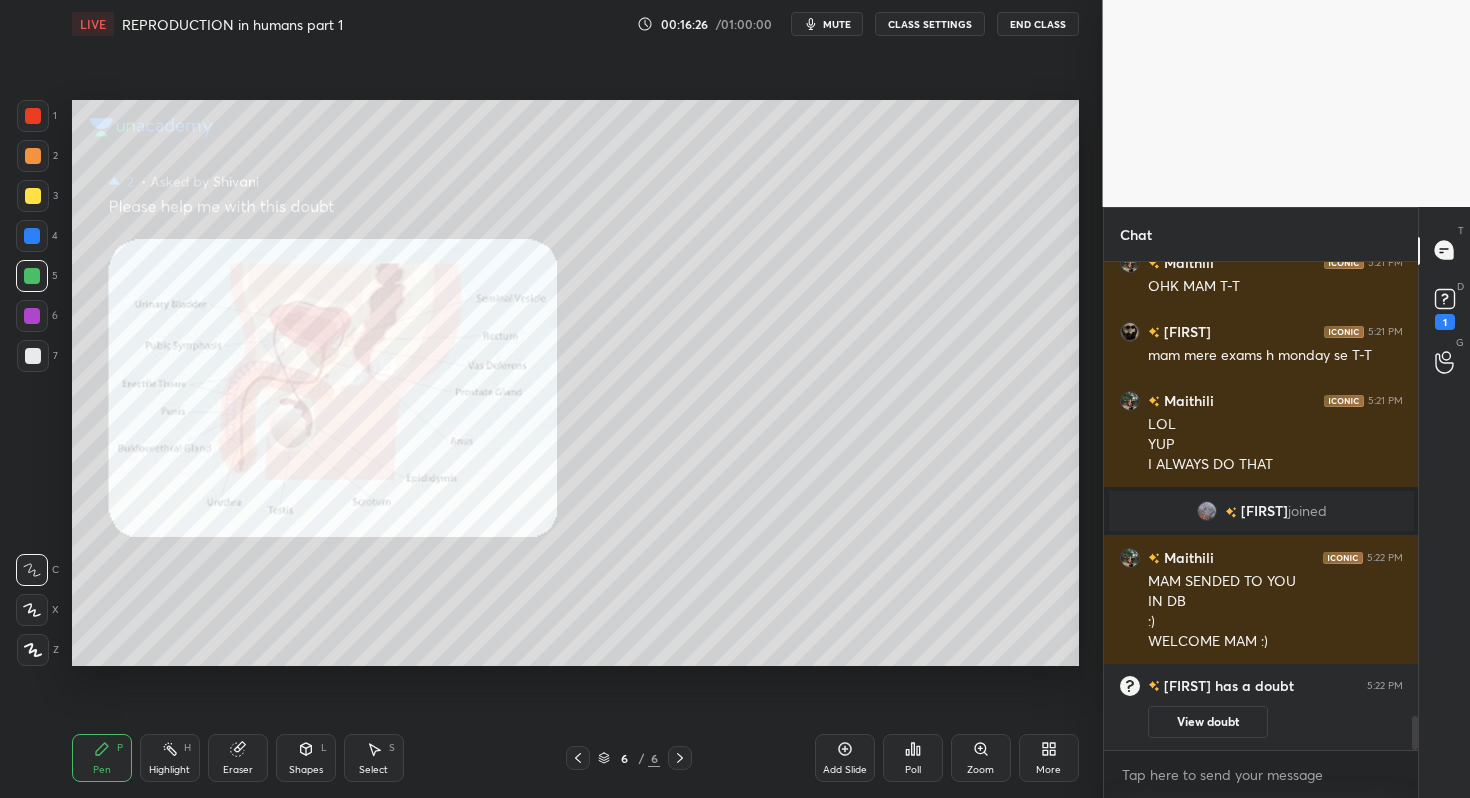 drag, startPoint x: 849, startPoint y: 746, endPoint x: 802, endPoint y: 756, distance: 48.052055 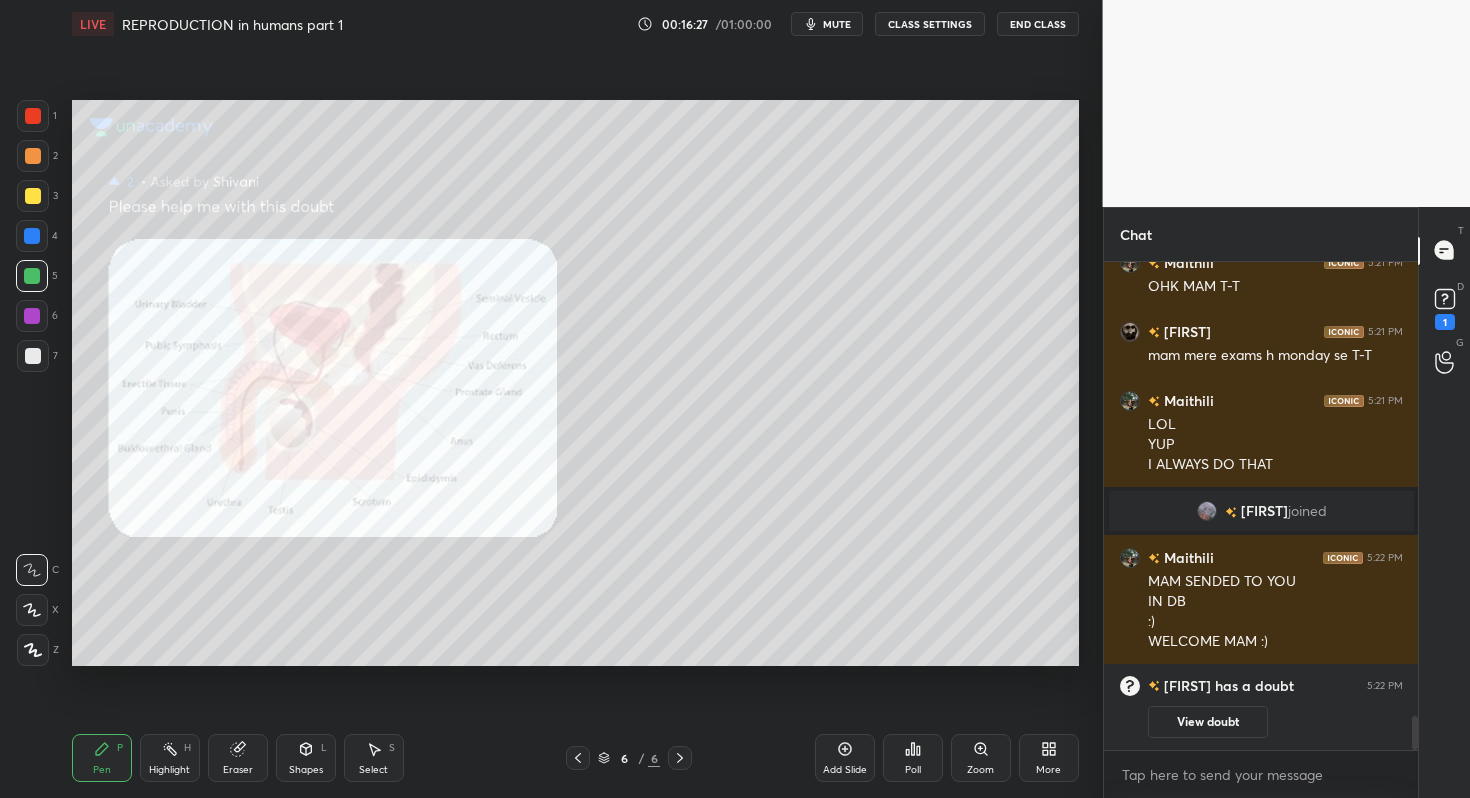 click on "Zoom" at bounding box center [981, 758] 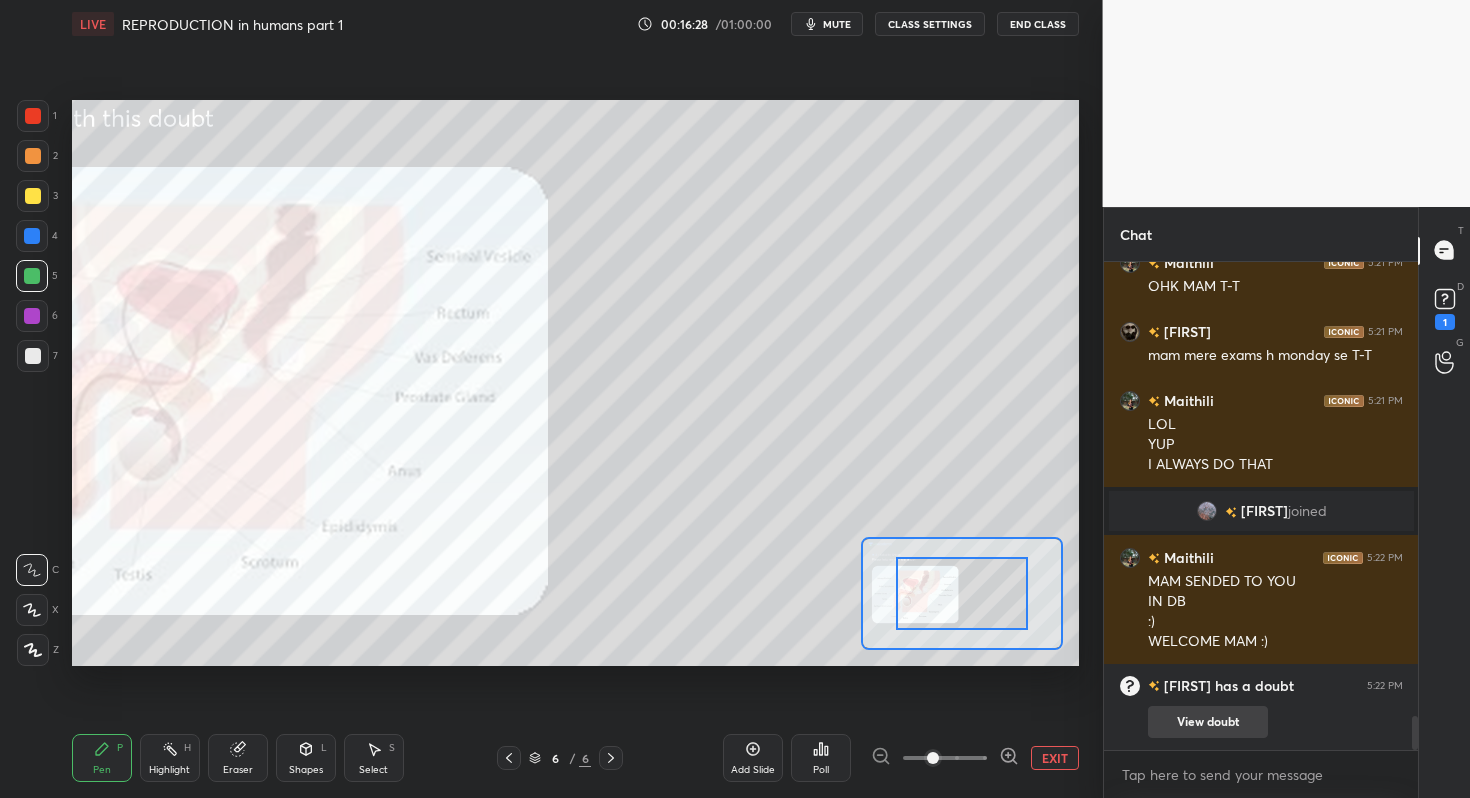 click on "View doubt" at bounding box center (1208, 722) 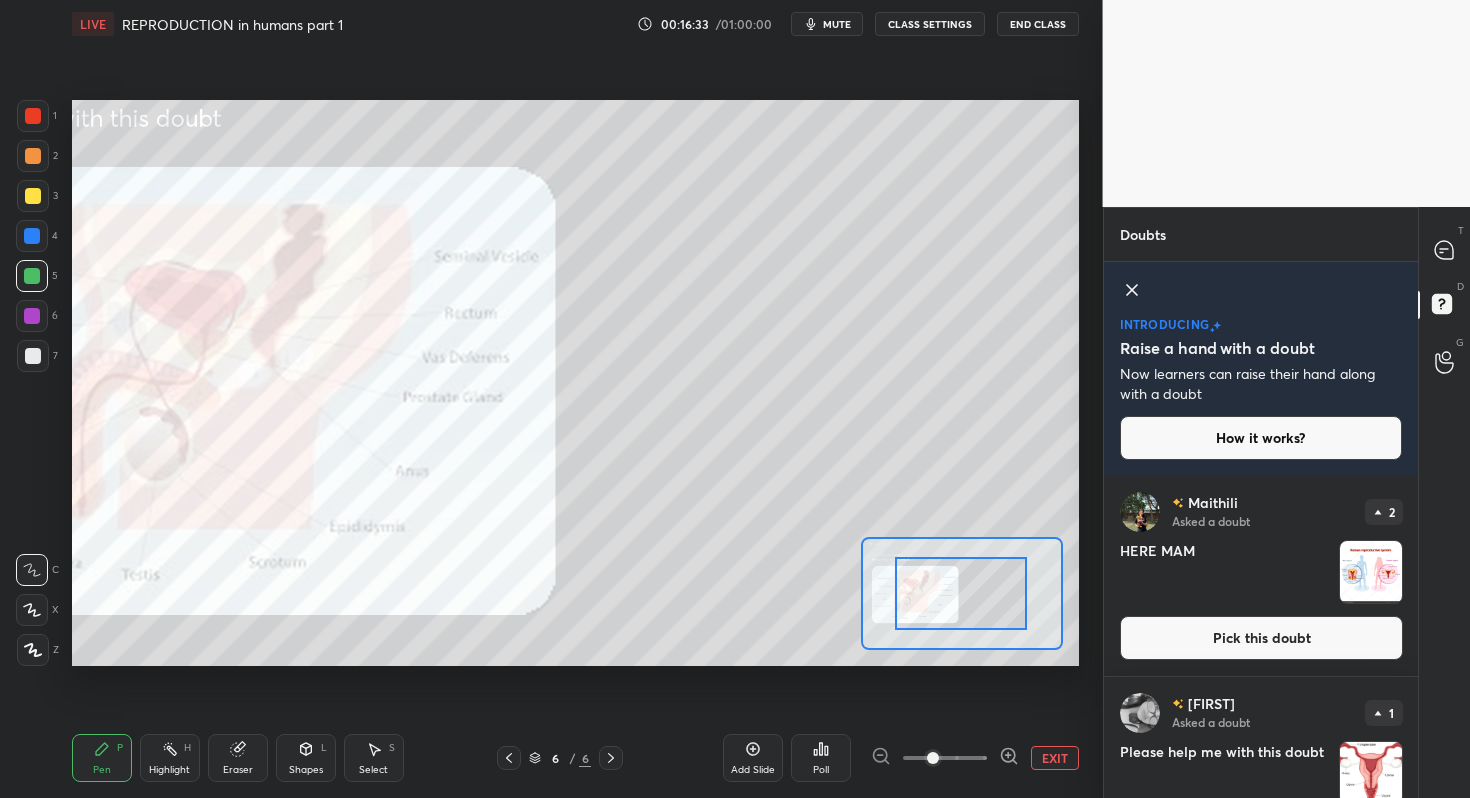 drag, startPoint x: 963, startPoint y: 598, endPoint x: 903, endPoint y: 603, distance: 60.207973 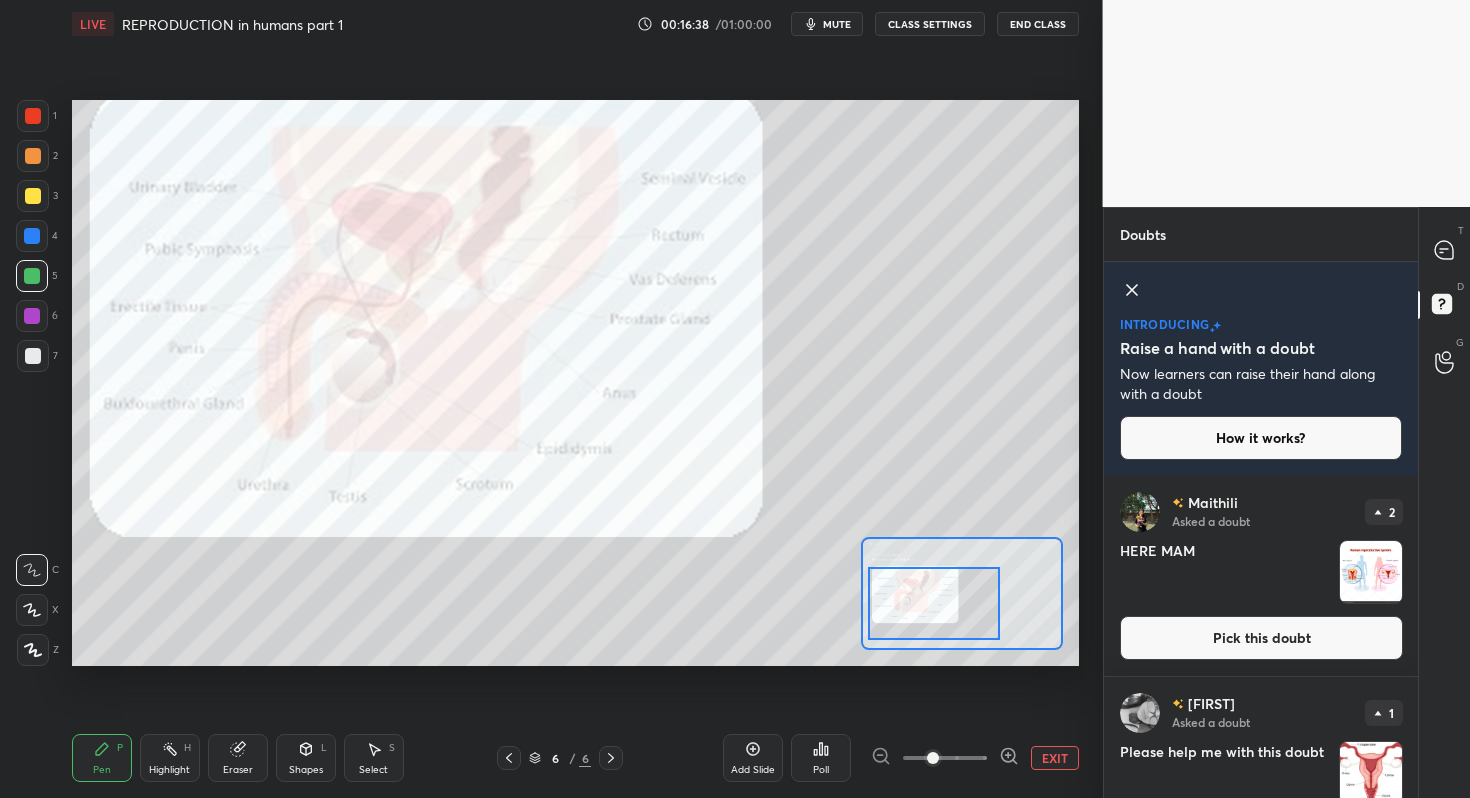 drag, startPoint x: 932, startPoint y: 588, endPoint x: 905, endPoint y: 598, distance: 28.79236 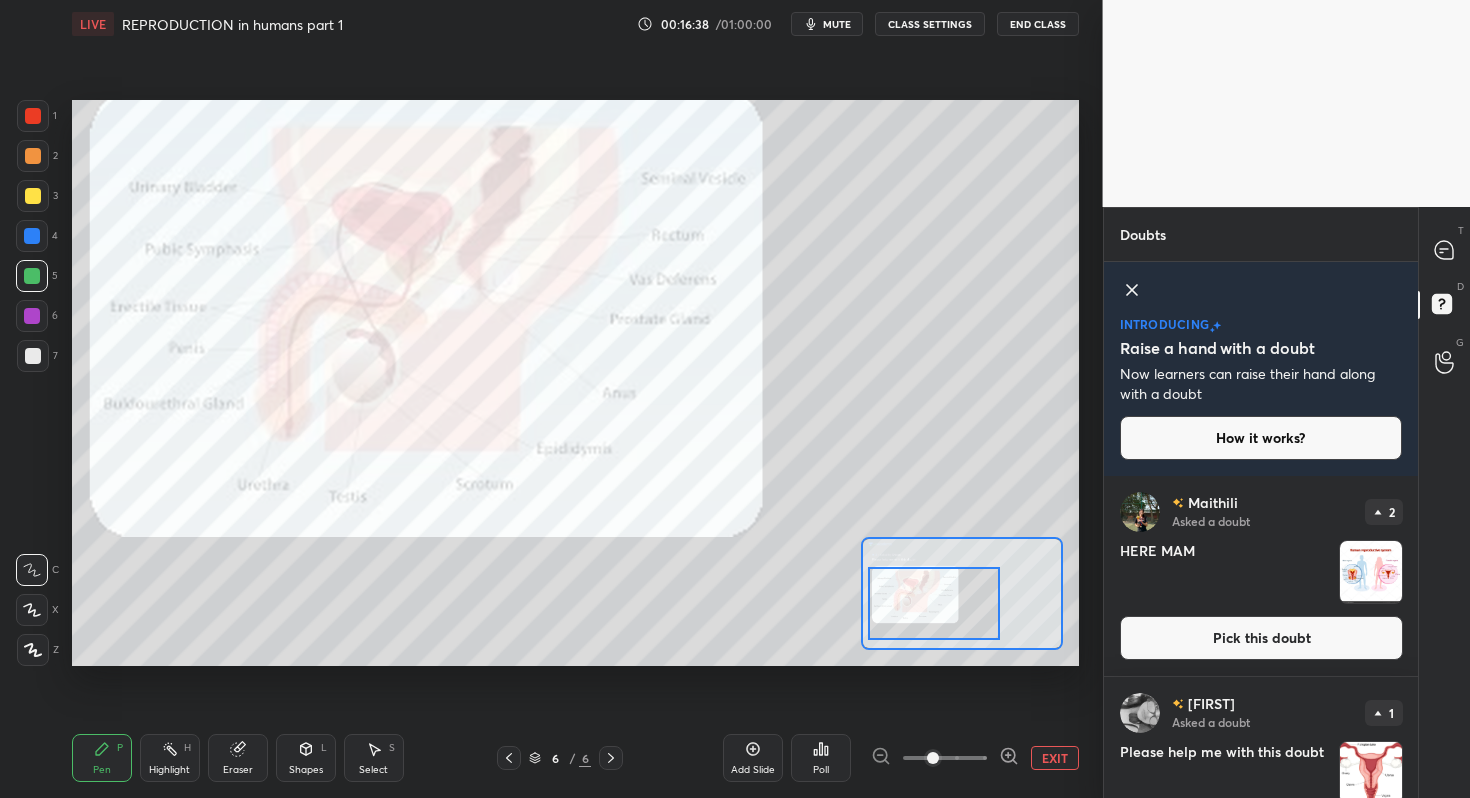 click at bounding box center [934, 603] 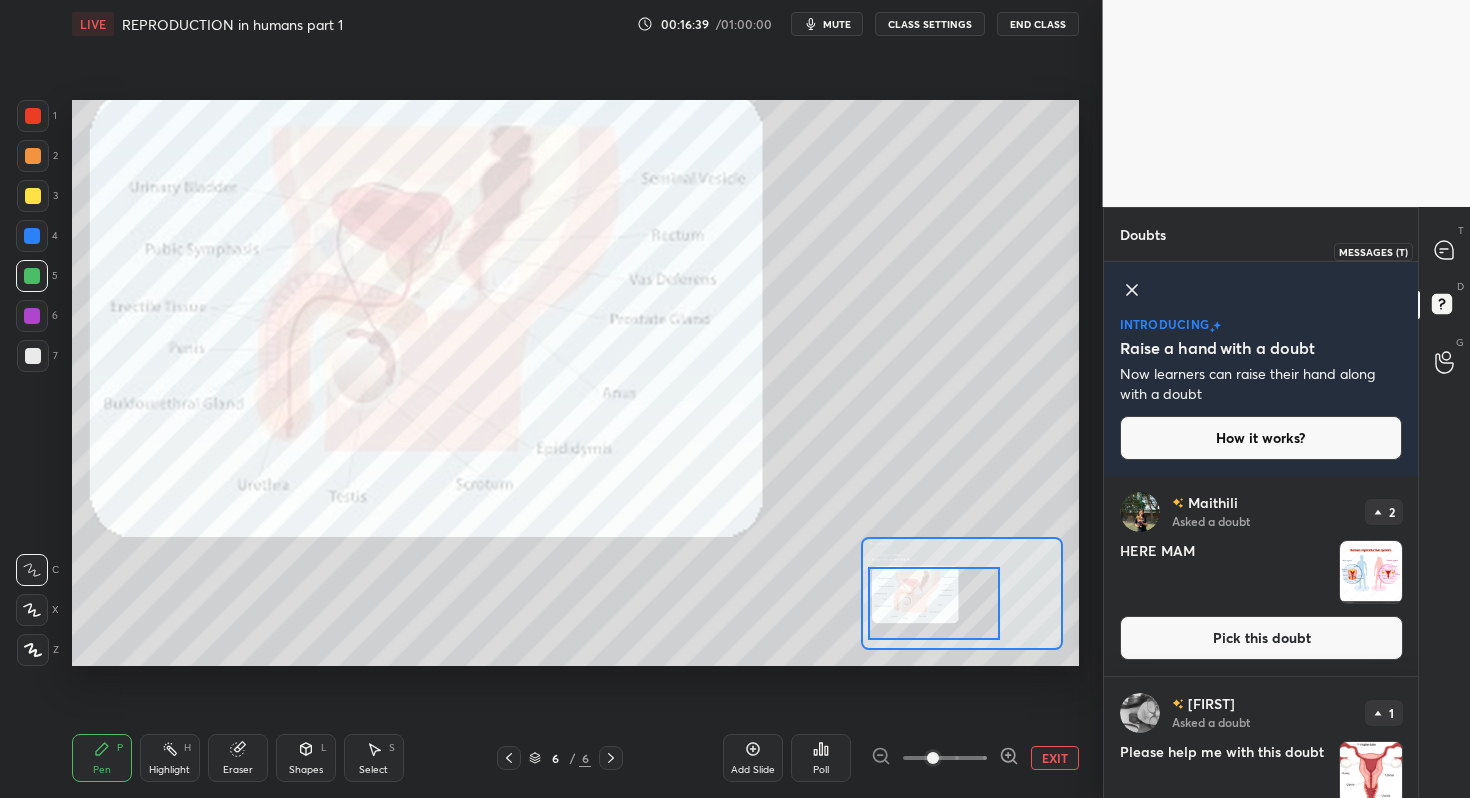 click 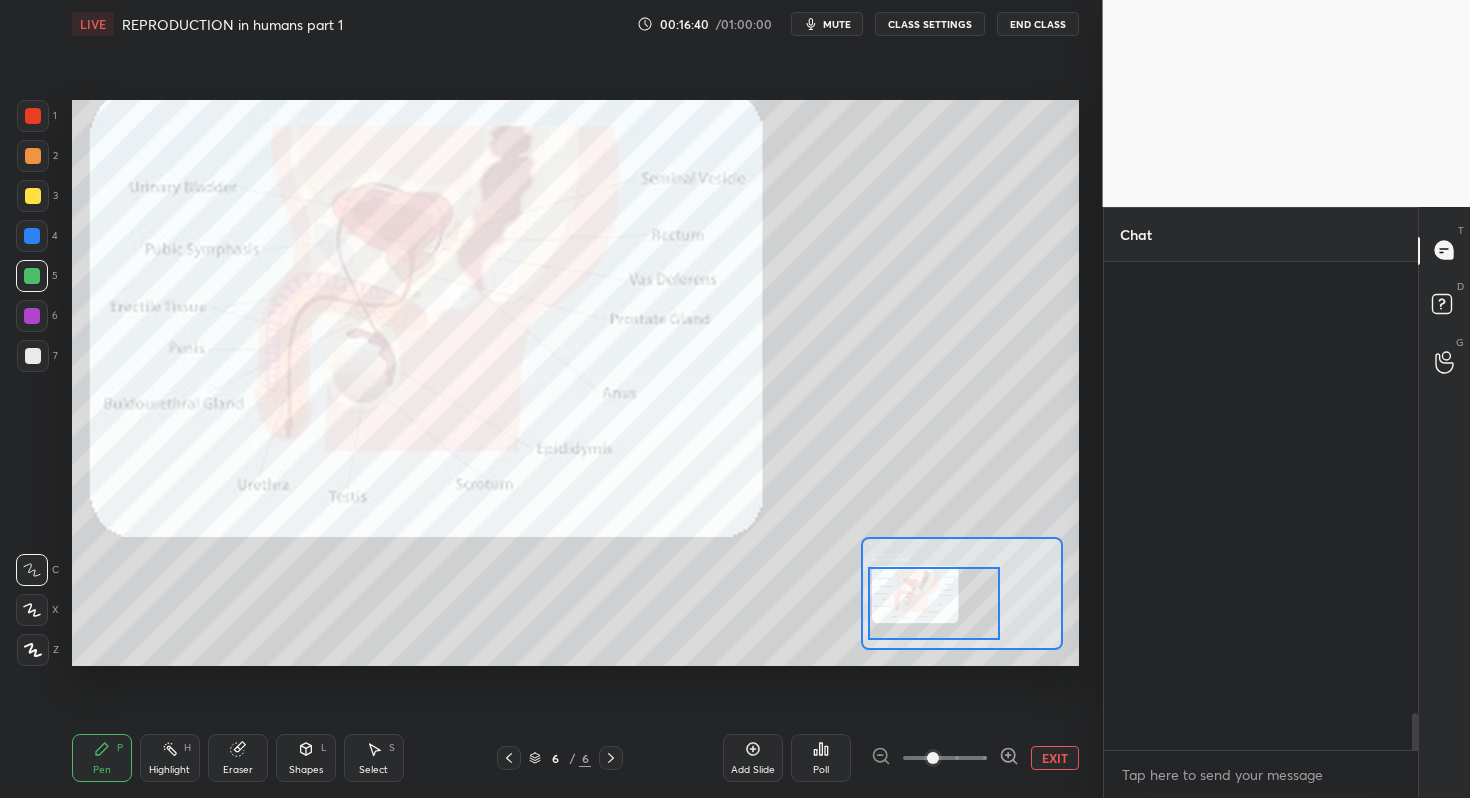 scroll, scrollTop: 6320, scrollLeft: 0, axis: vertical 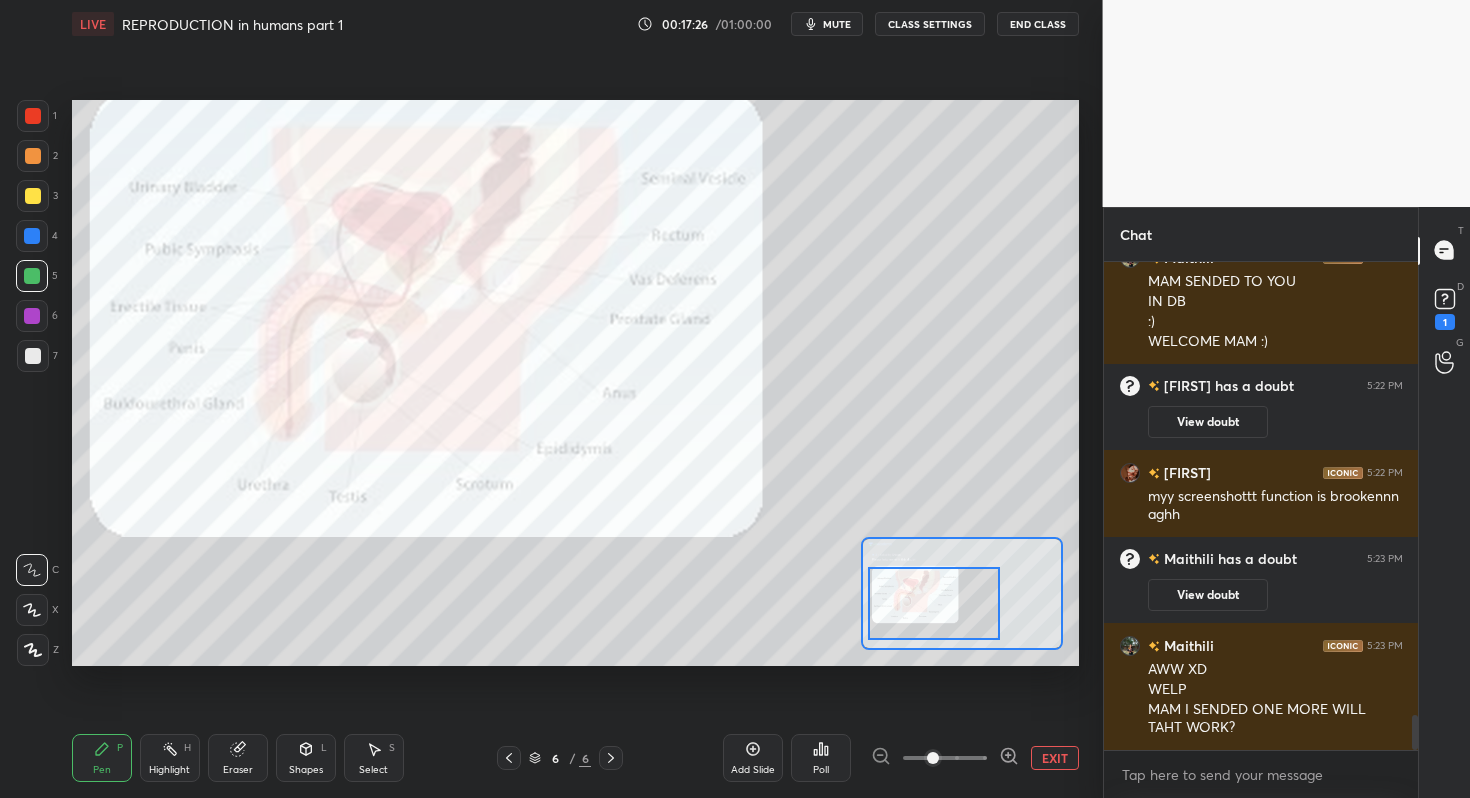 click 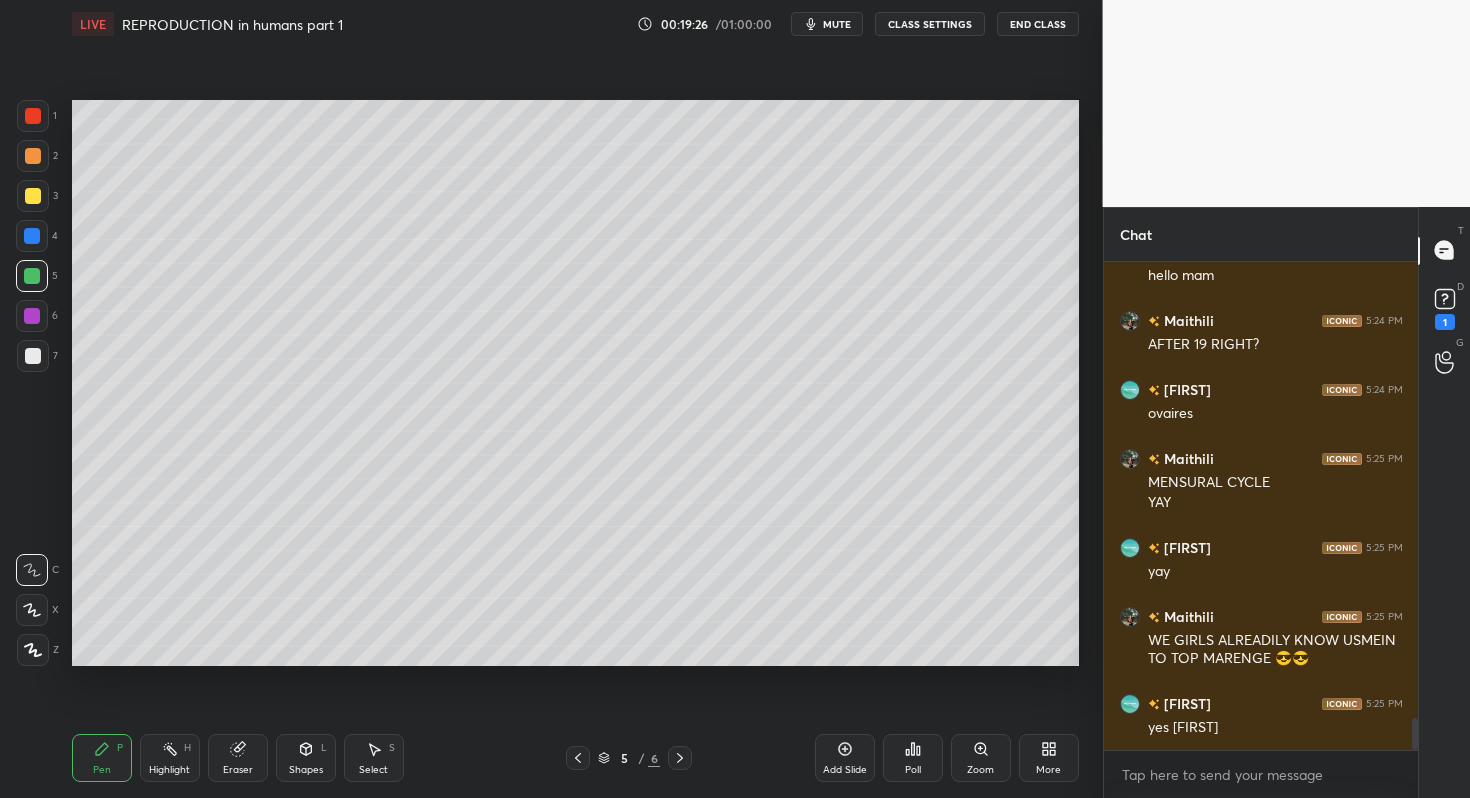 scroll, scrollTop: 7044, scrollLeft: 0, axis: vertical 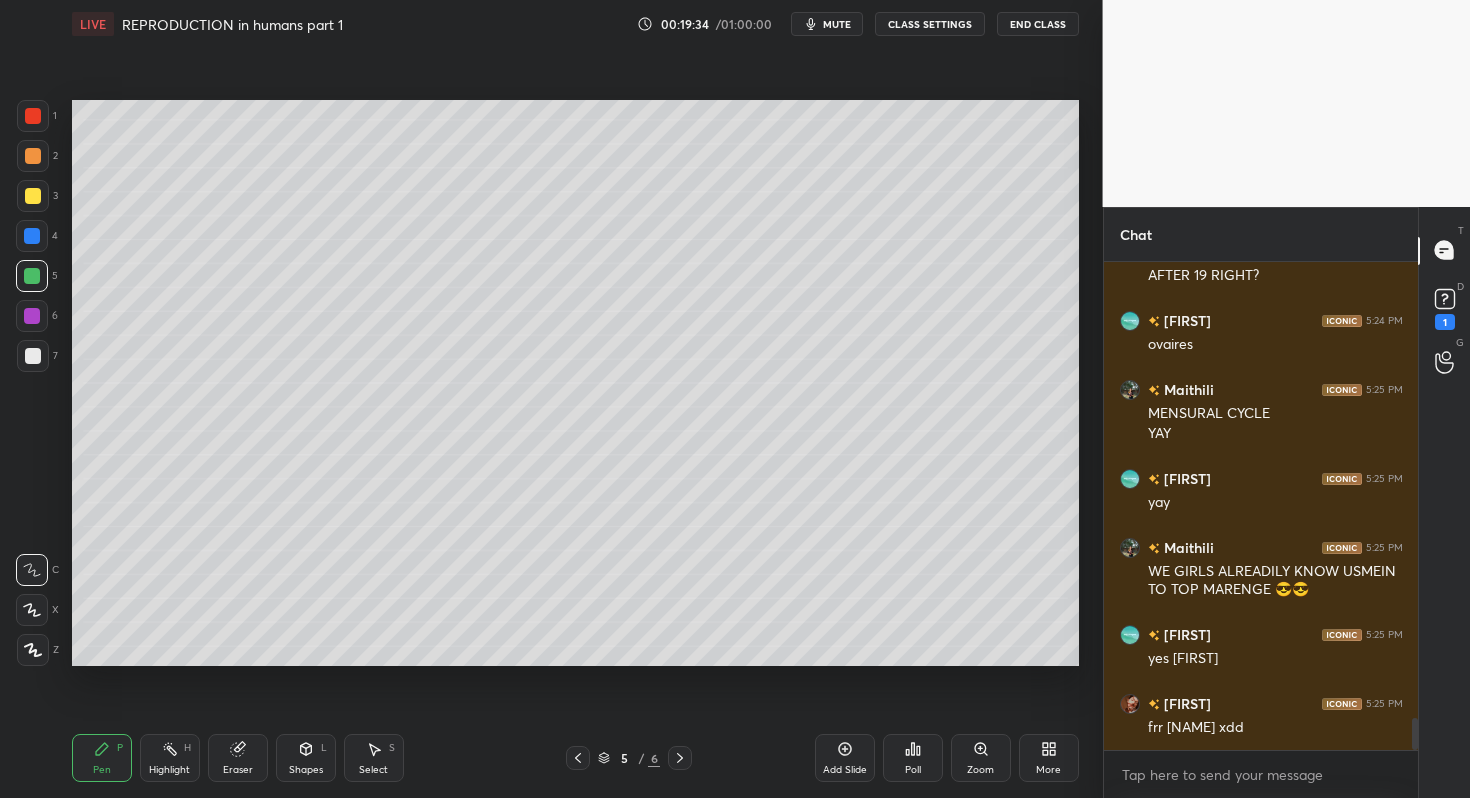 click 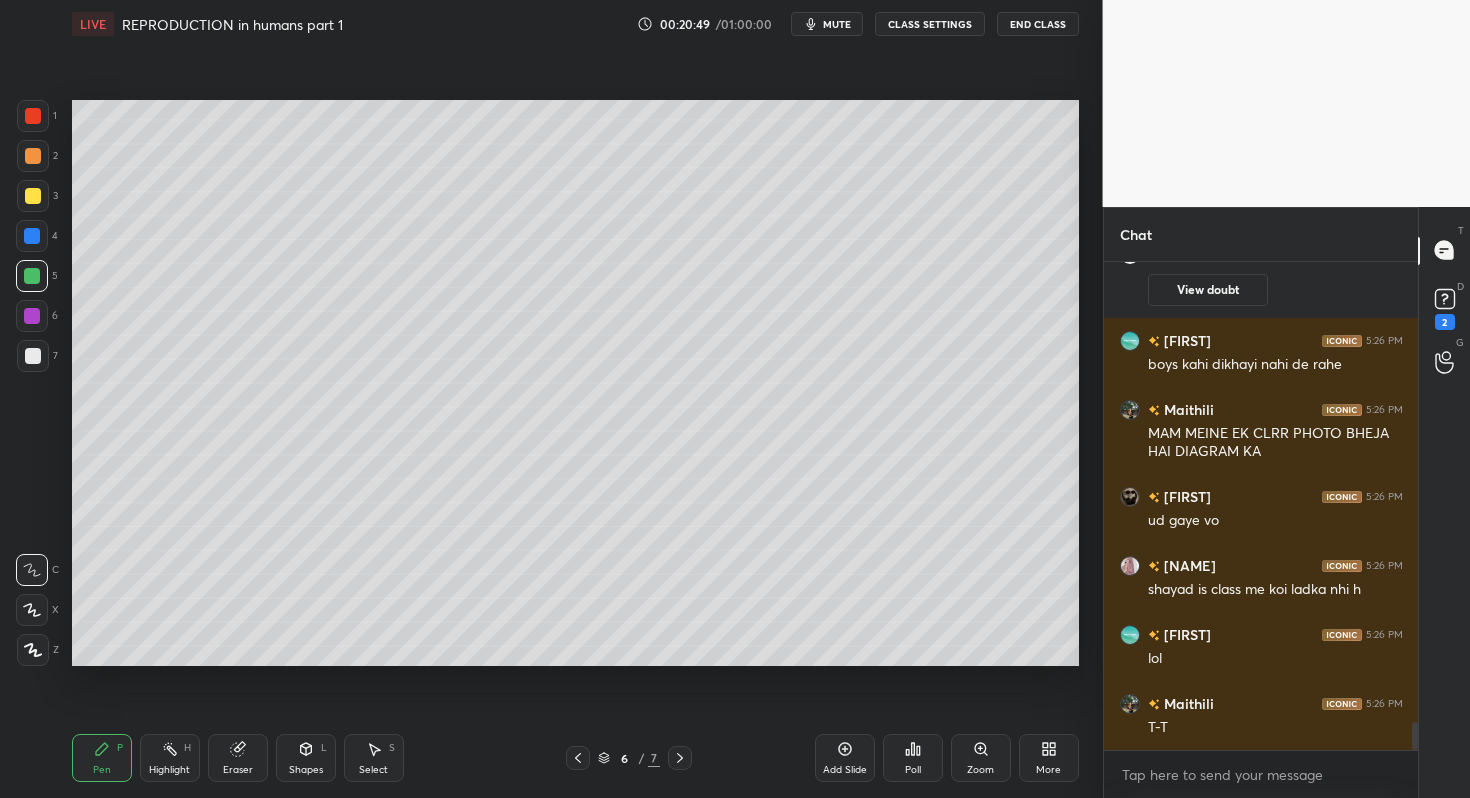 scroll, scrollTop: 7928, scrollLeft: 0, axis: vertical 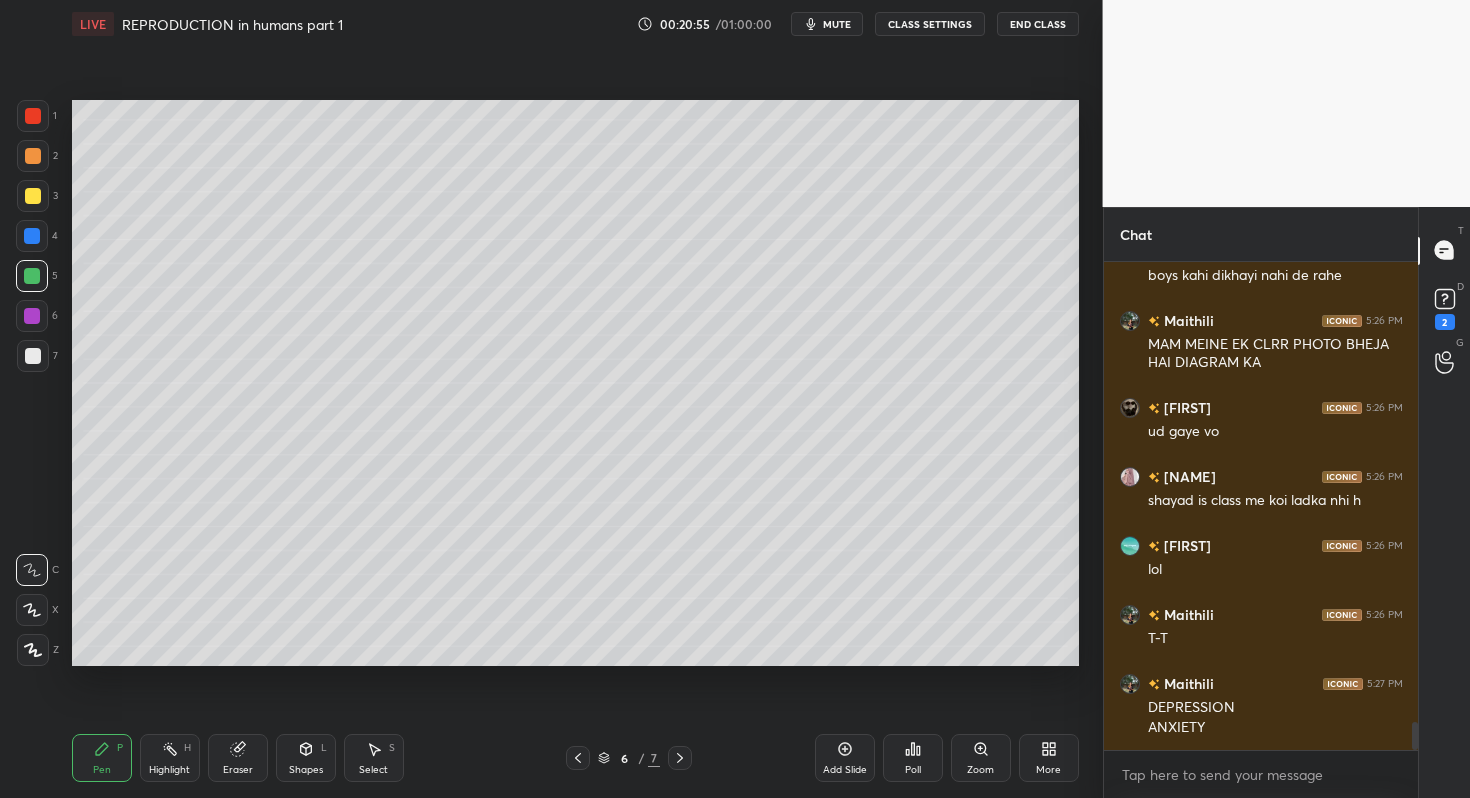 drag, startPoint x: 37, startPoint y: 191, endPoint x: 45, endPoint y: 175, distance: 17.888544 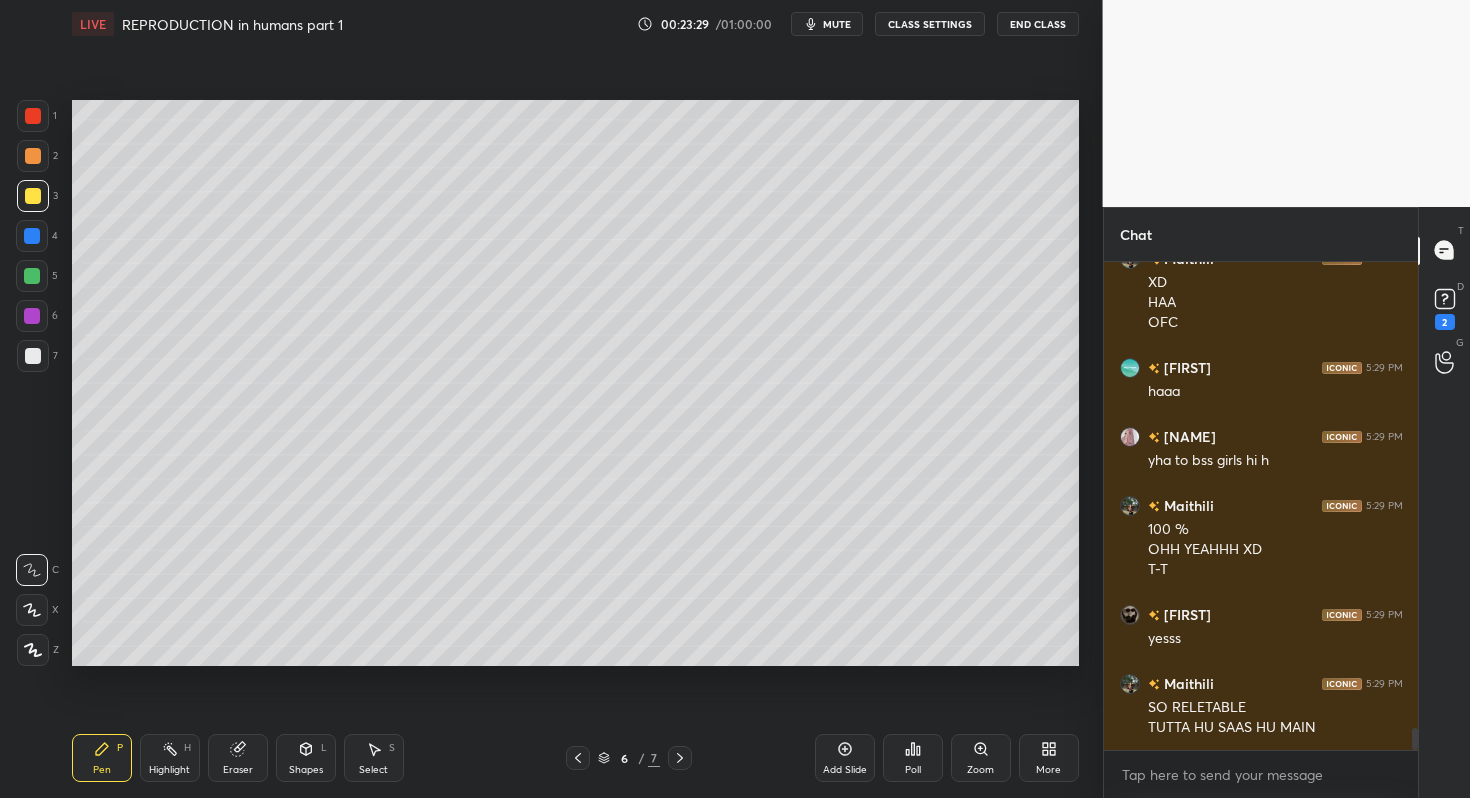 scroll, scrollTop: 10483, scrollLeft: 0, axis: vertical 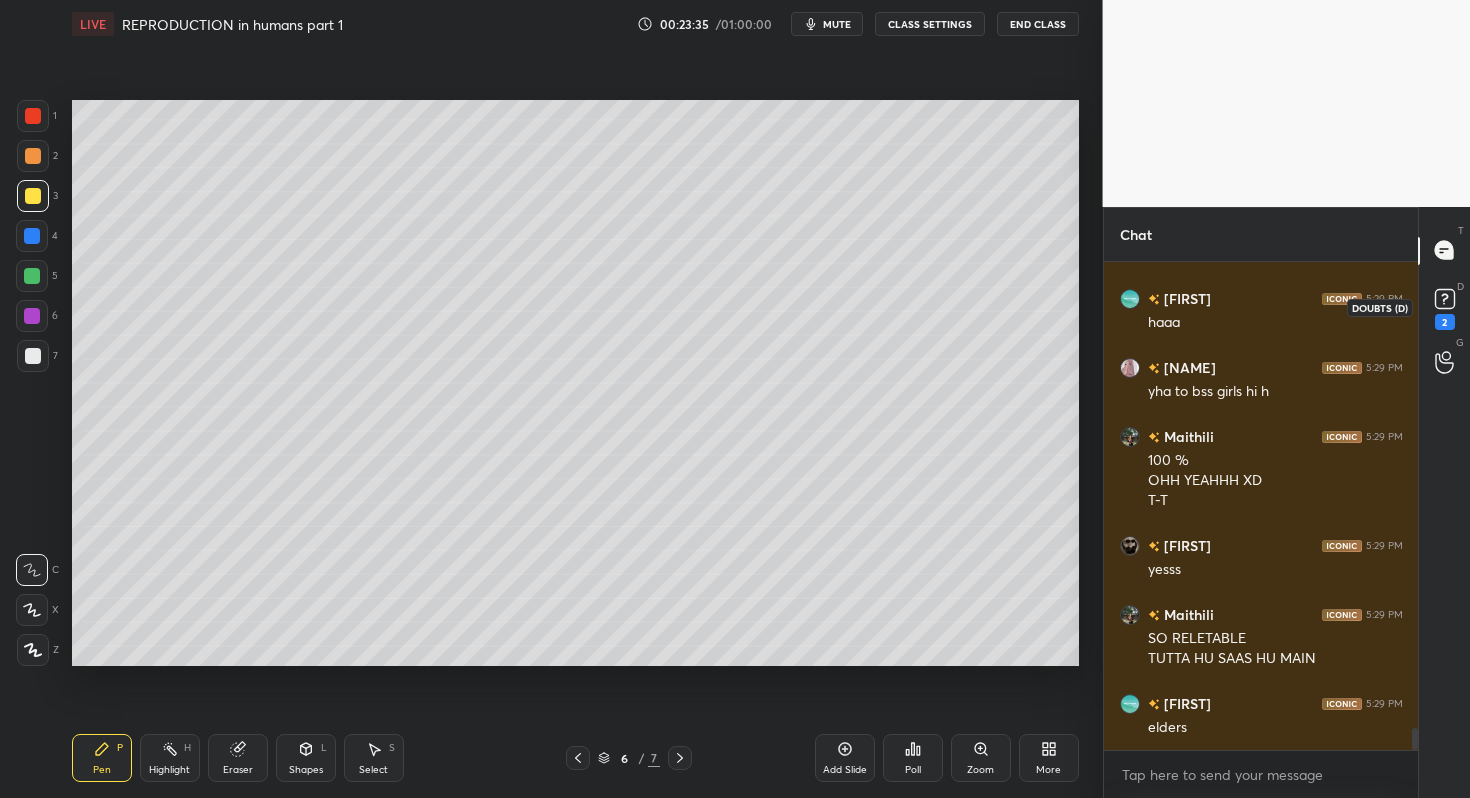 click 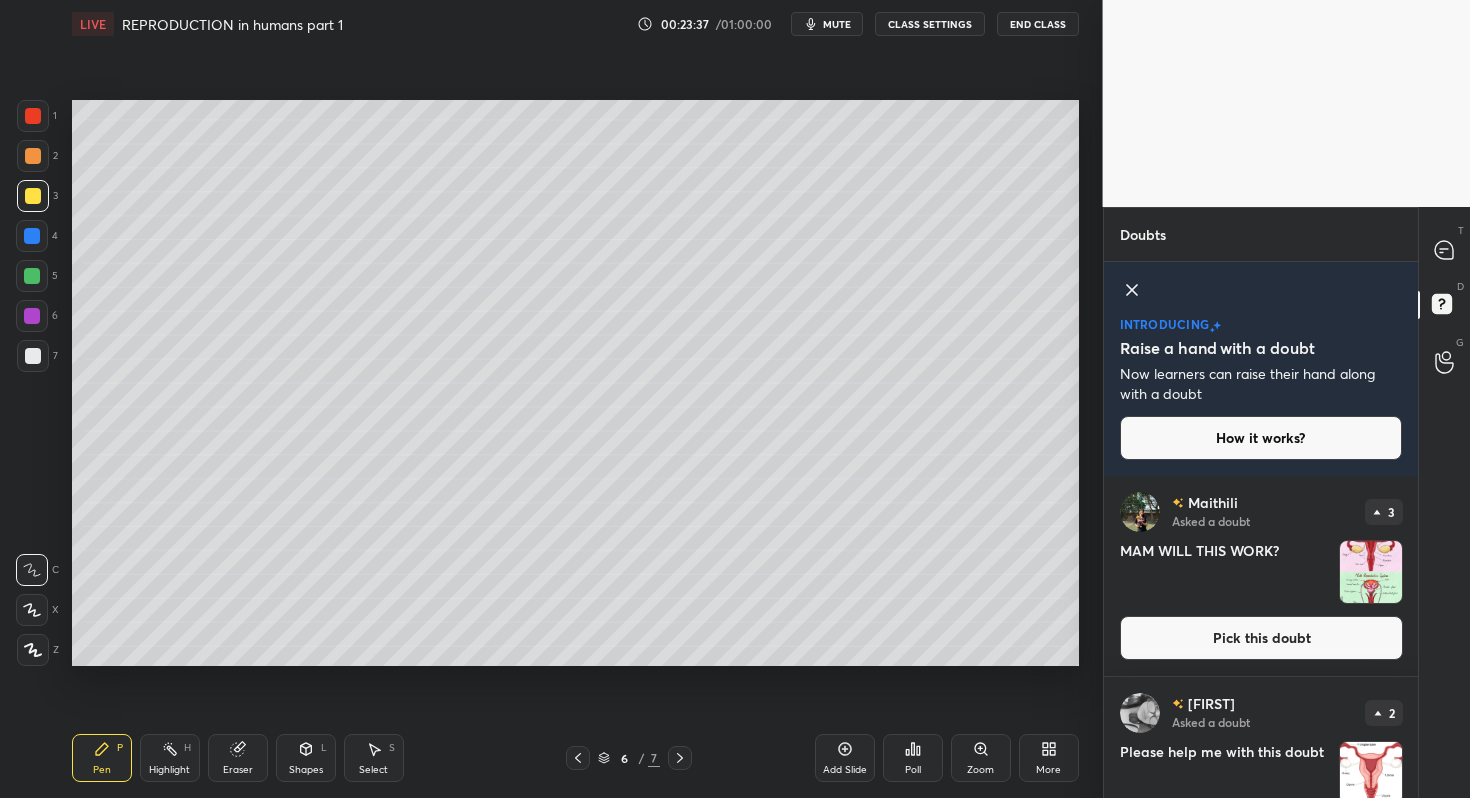drag, startPoint x: 1419, startPoint y: 592, endPoint x: 1417, endPoint y: 613, distance: 21.095022 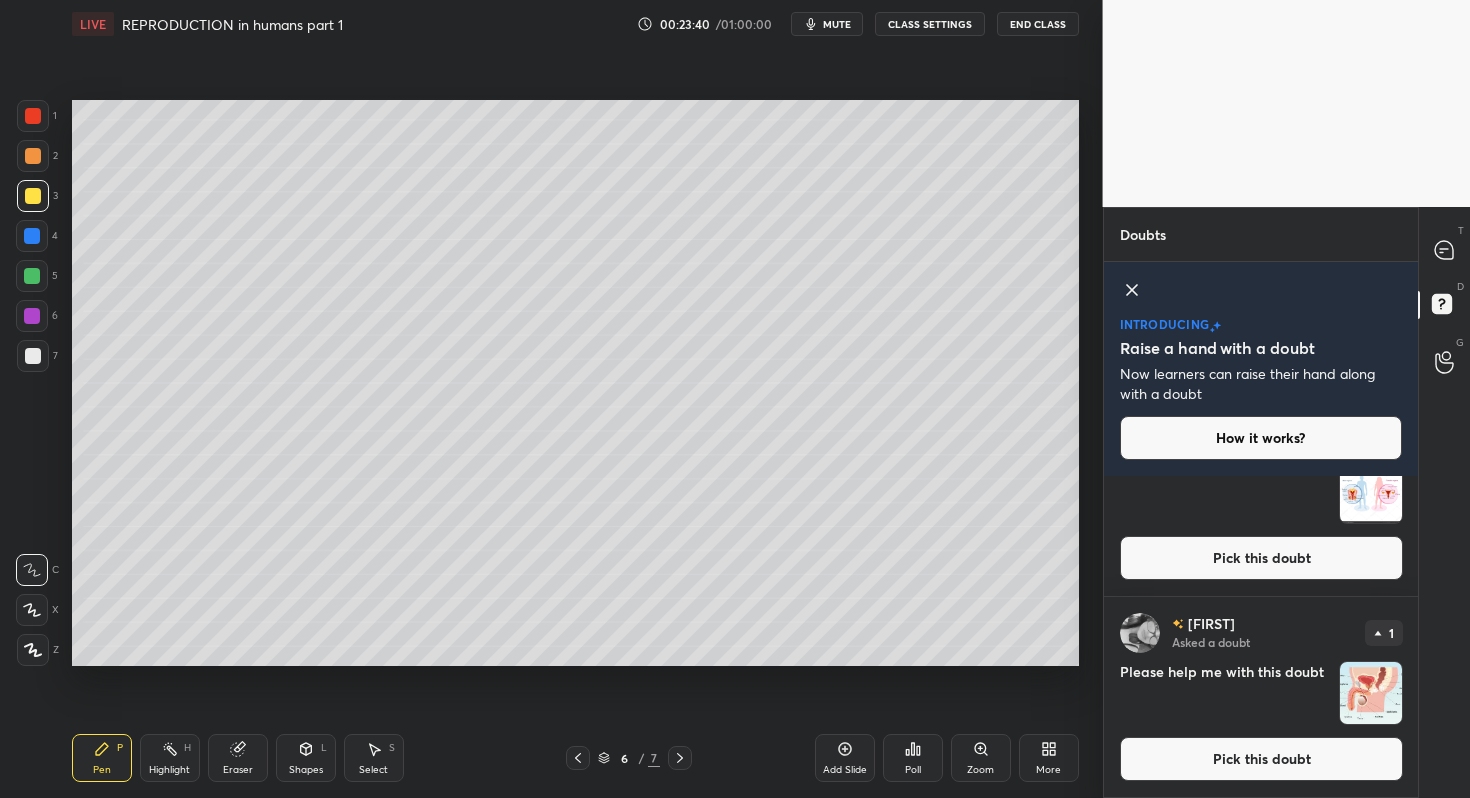 drag, startPoint x: 1414, startPoint y: 590, endPoint x: 1373, endPoint y: 764, distance: 178.76521 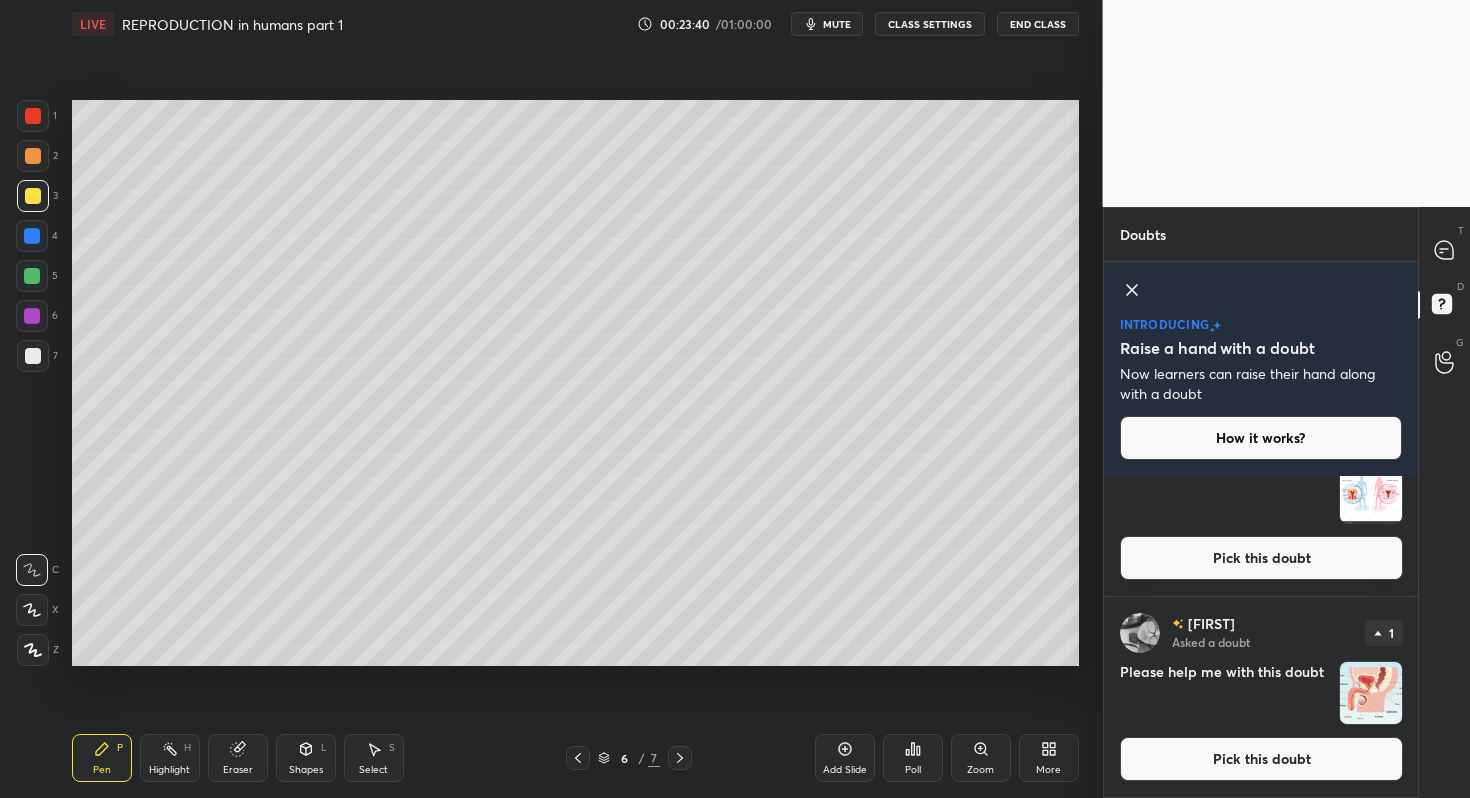 click on "[NAME] Asked a doubt 2 Please help me with this doubt Pick this doubt [NAME] Asked a doubt 2 HERE MAM Pick this doubt [NAME] Asked a doubt 1 Please help me with this doubt Pick this doubt" at bounding box center [1261, 637] 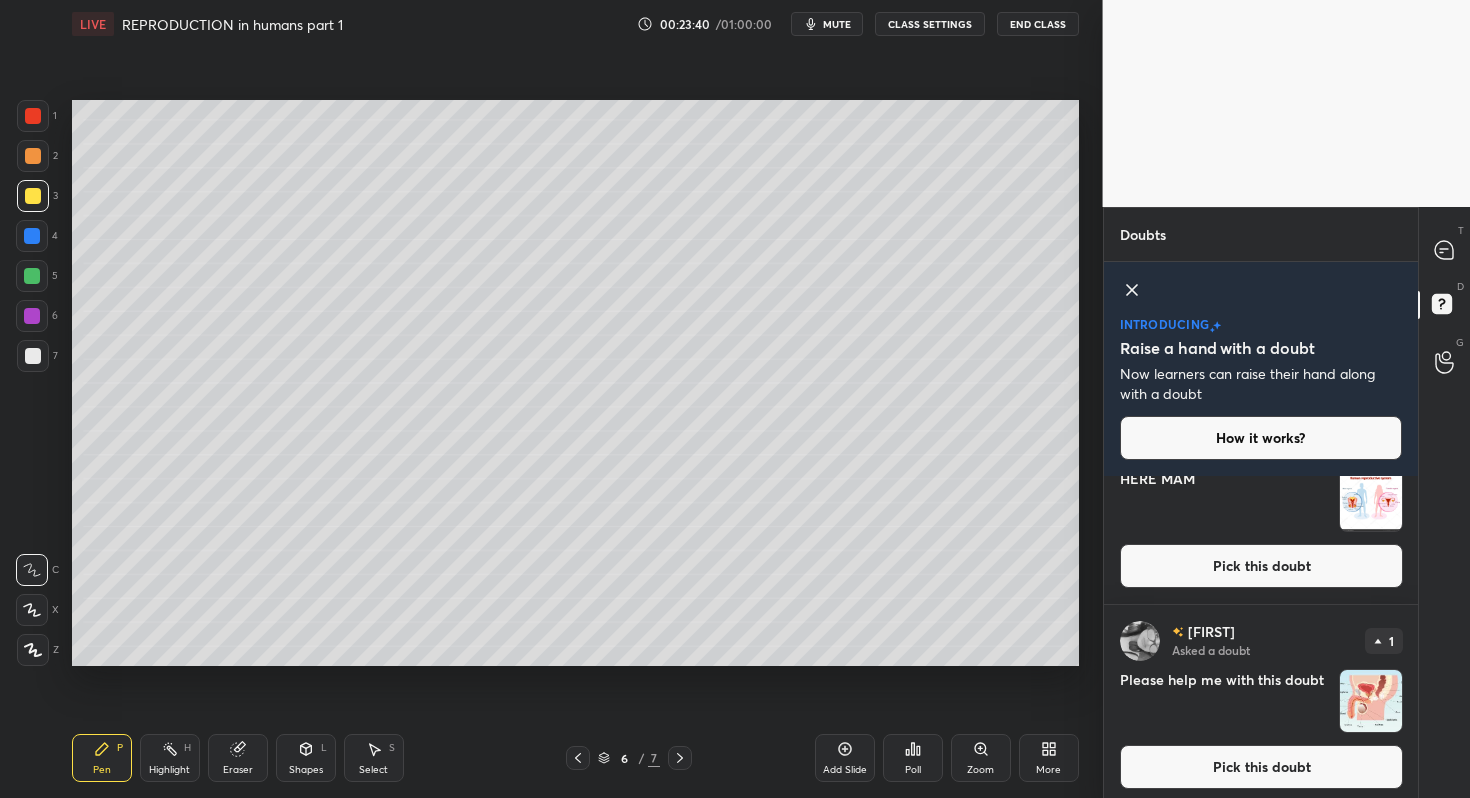 click on "Pick this doubt" at bounding box center (1261, 767) 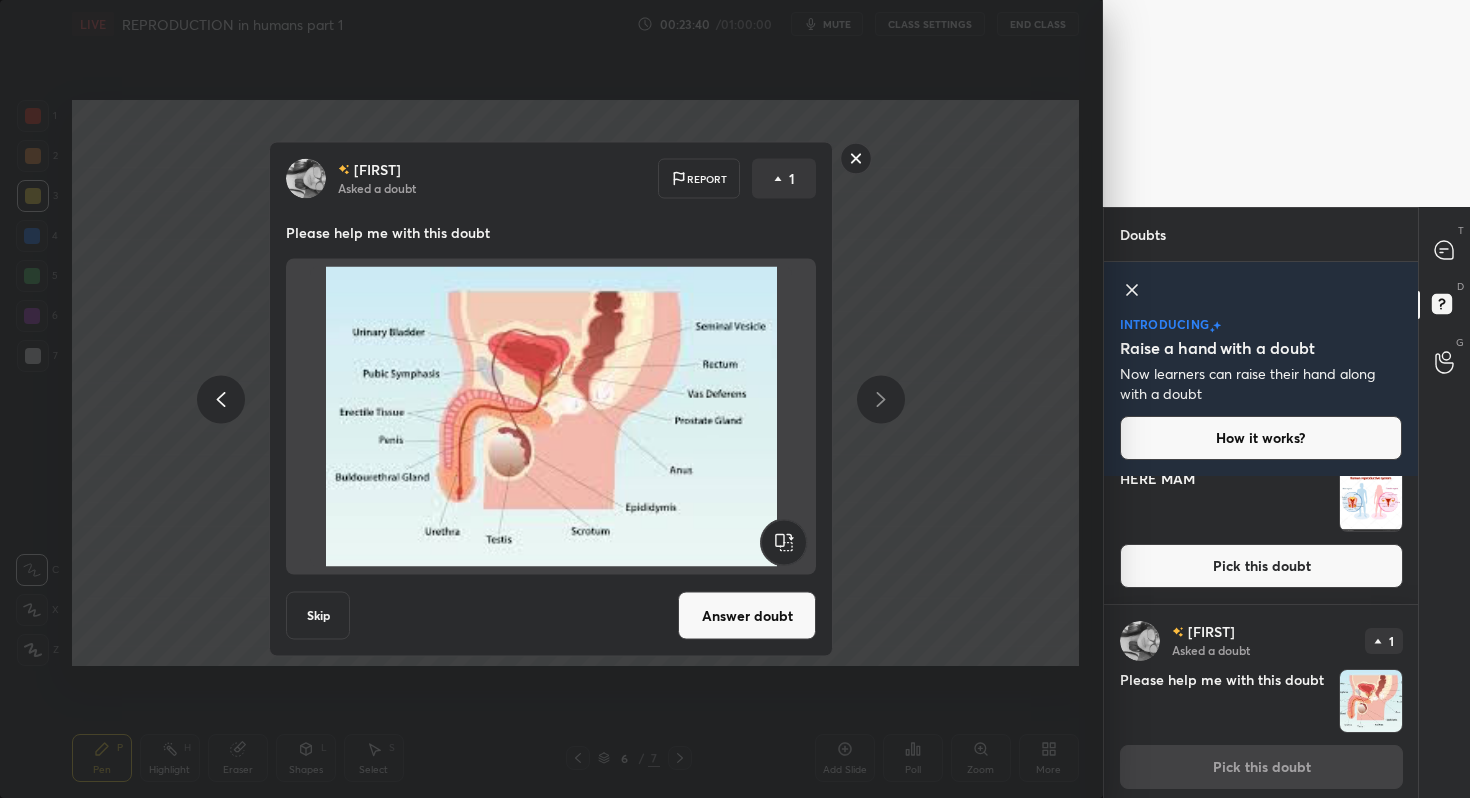scroll, scrollTop: 482, scrollLeft: 0, axis: vertical 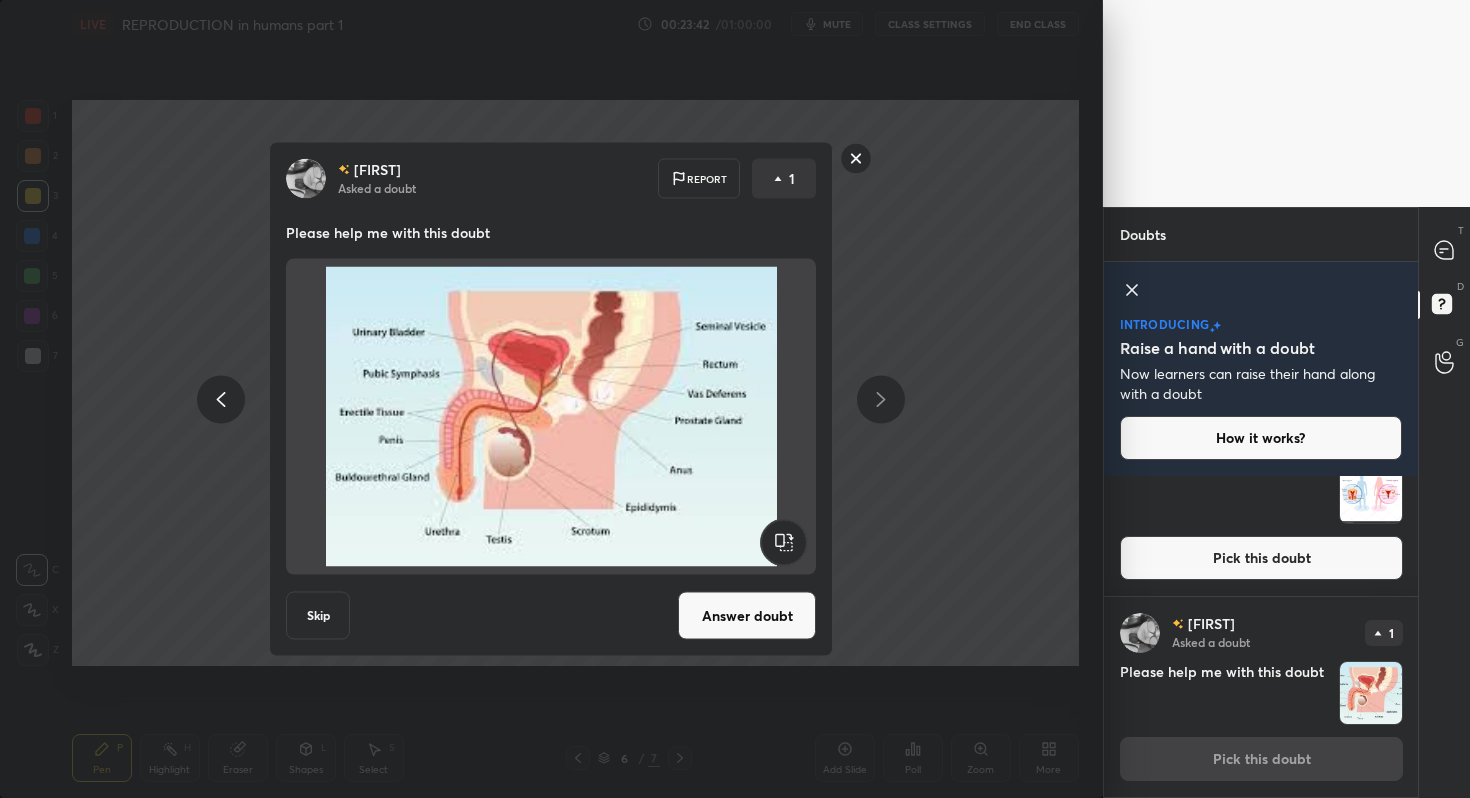 click on "Answer doubt" at bounding box center [747, 616] 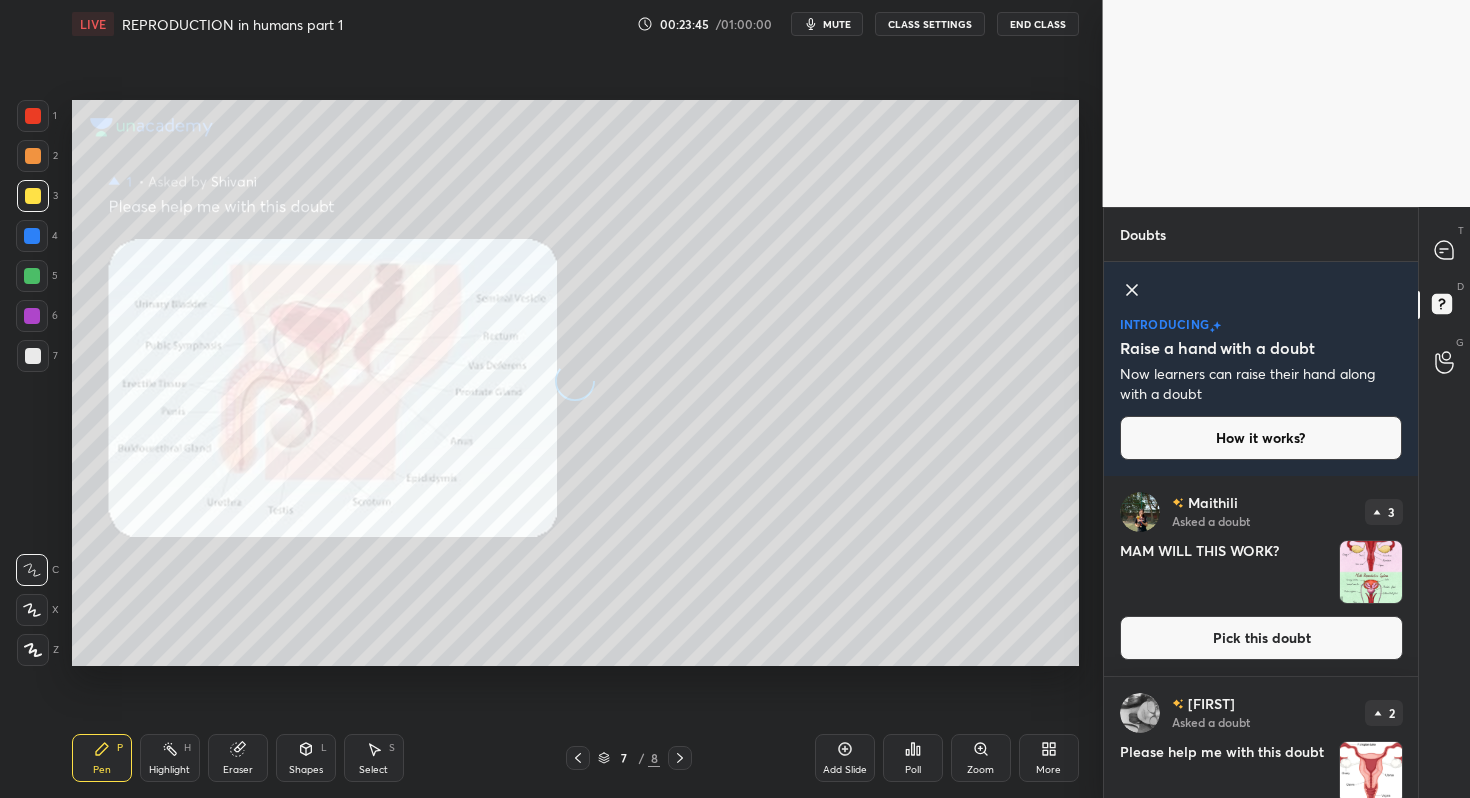 click on "Pick this doubt" at bounding box center [1261, 638] 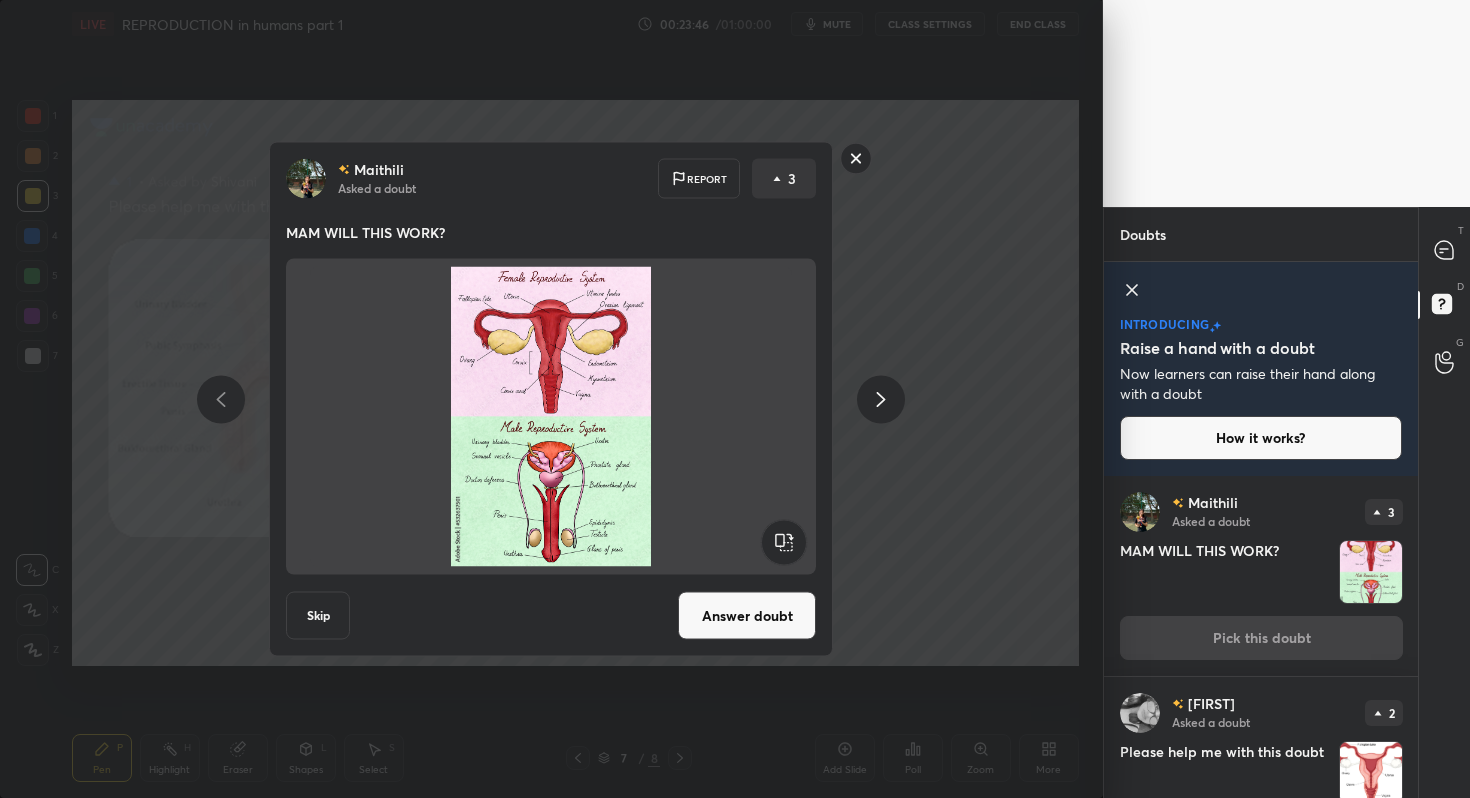 click on "Answer doubt" at bounding box center (747, 616) 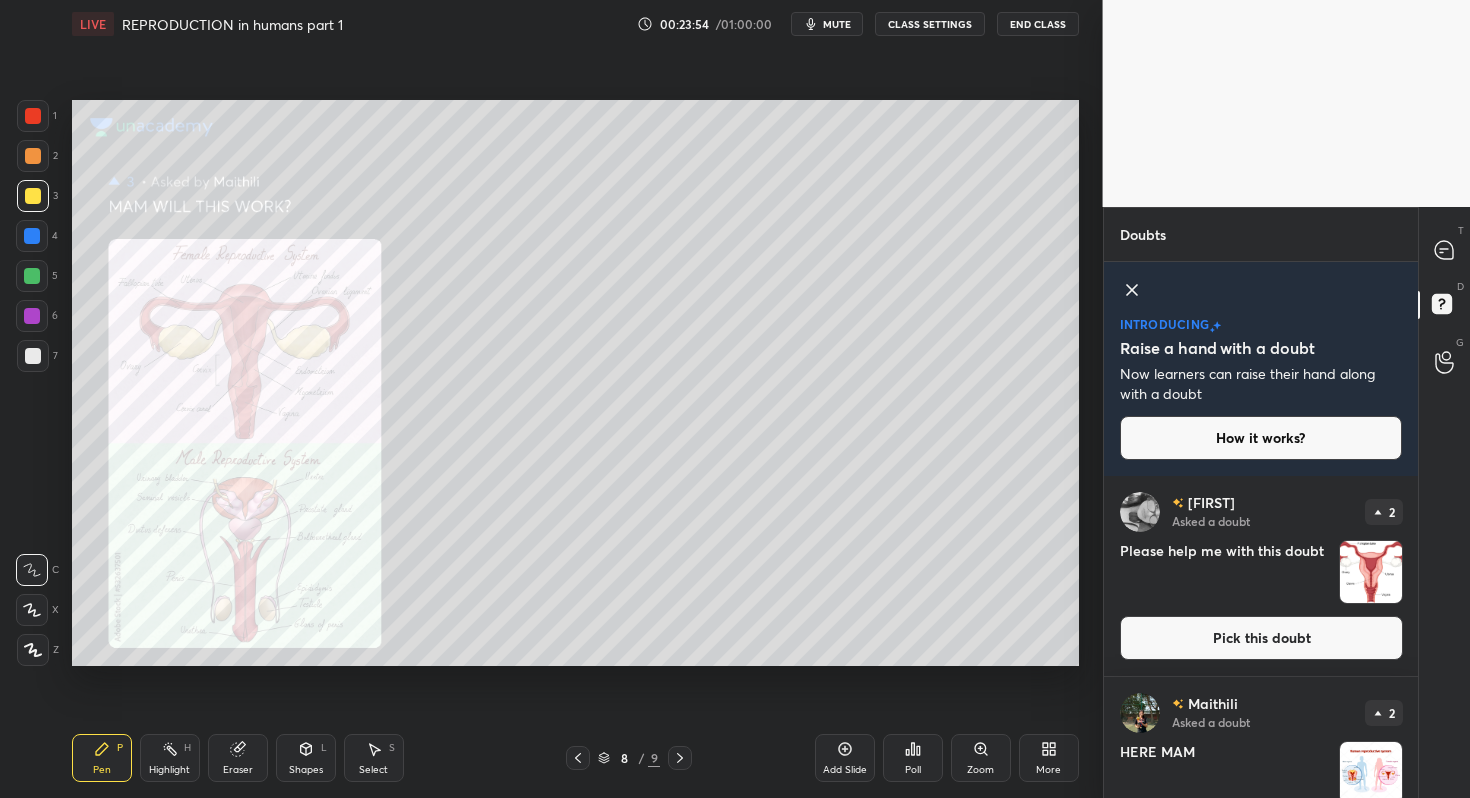 click on "[NAME] Asked a doubt 2 Please help me with this doubt Pick this doubt" at bounding box center (1261, 576) 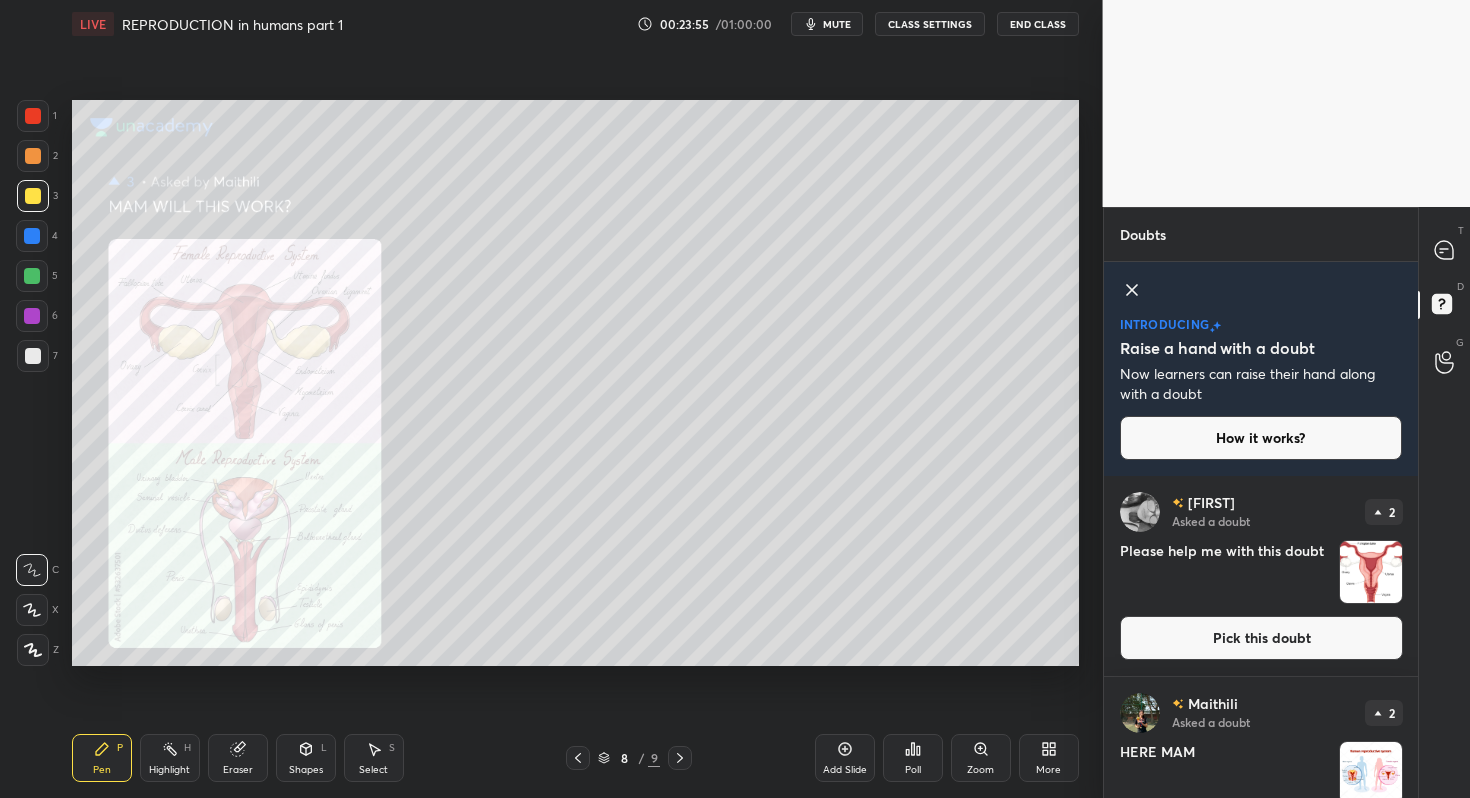 click on "How it works? [NAME] Asked a doubt 2 Please help me with this doubt Pick this doubt [NAME] Asked a doubt 2 HERE MAM Pick this doubt NEW DOUBTS ASKED" at bounding box center [1261, 530] 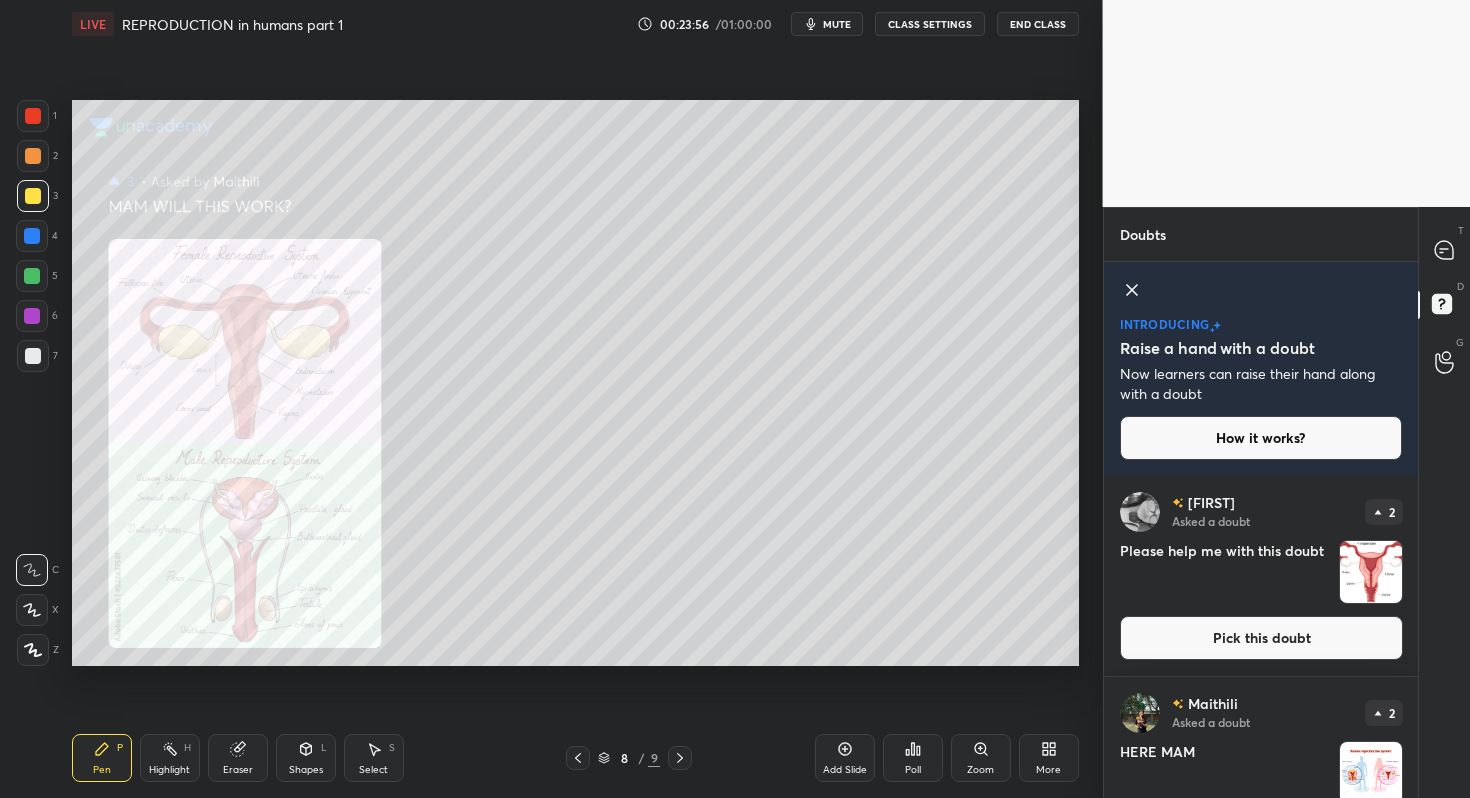 click on "How it works? [NAME] Asked a doubt 2 Please help me with this doubt Pick this doubt [NAME] Asked a doubt 2 HERE MAM Pick this doubt NEW DOUBTS ASKED" at bounding box center (1261, 530) 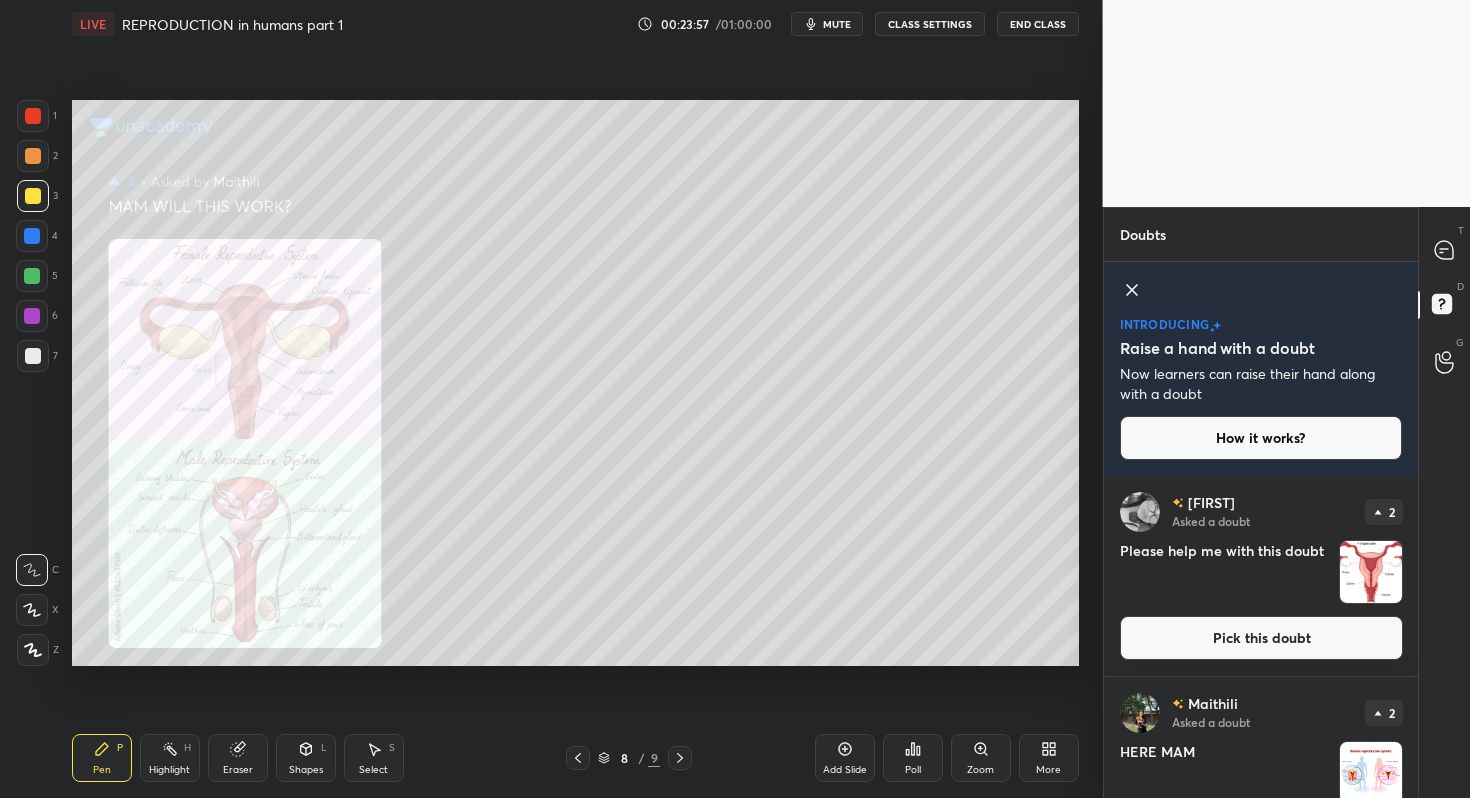 drag, startPoint x: 1414, startPoint y: 581, endPoint x: 1418, endPoint y: 552, distance: 29.274563 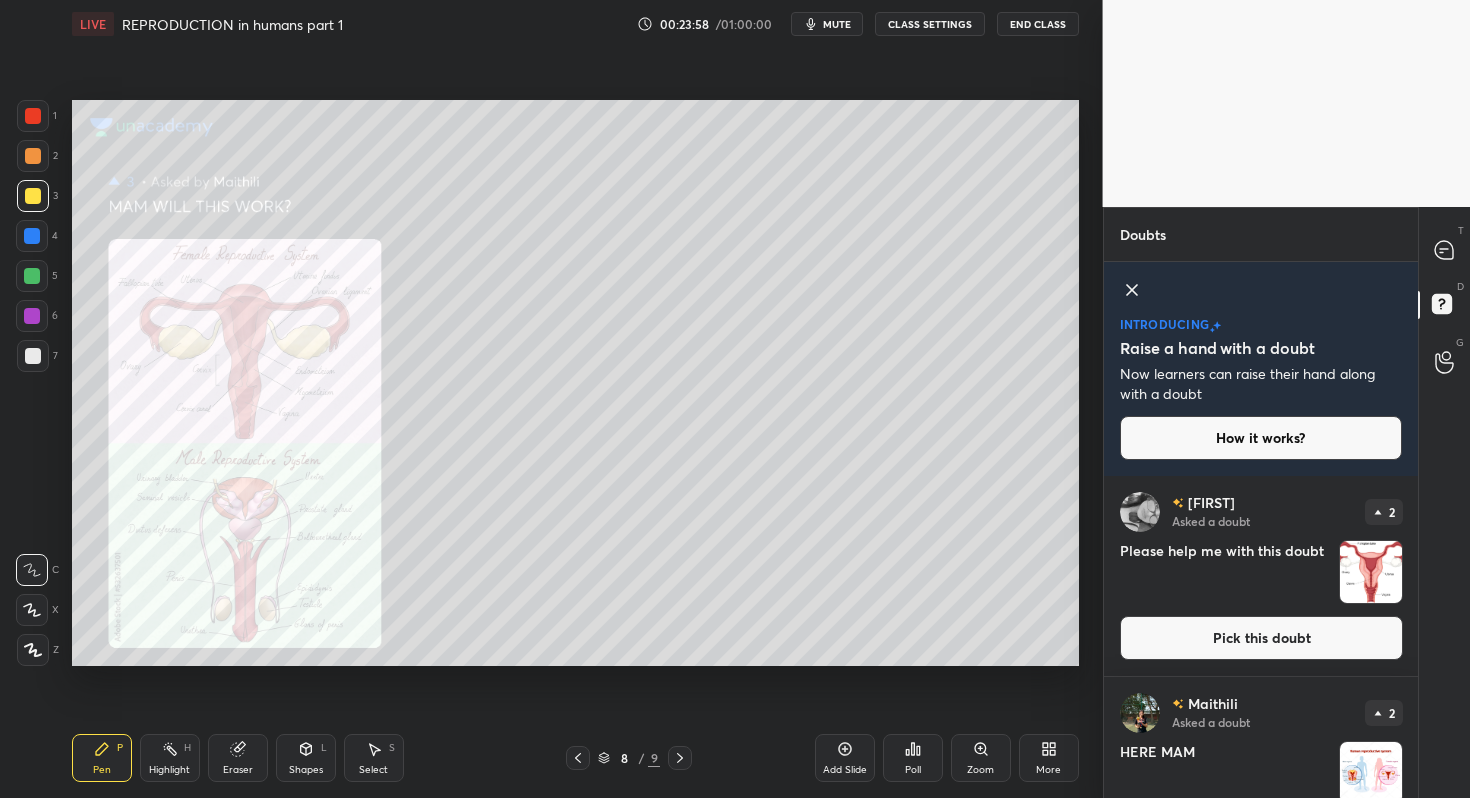 drag, startPoint x: 1419, startPoint y: 535, endPoint x: 1414, endPoint y: 487, distance: 48.259712 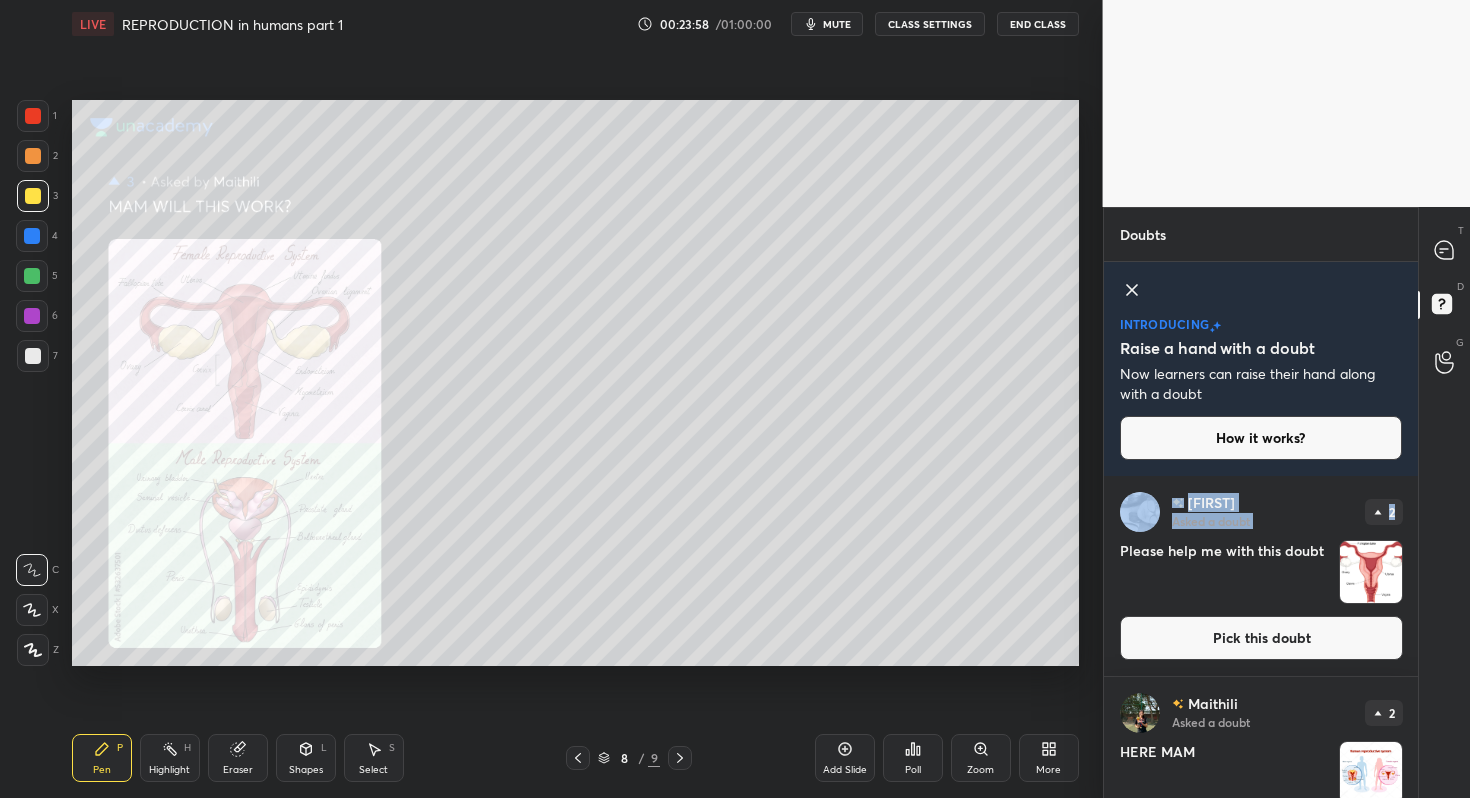drag, startPoint x: 1410, startPoint y: 508, endPoint x: 1404, endPoint y: 459, distance: 49.365982 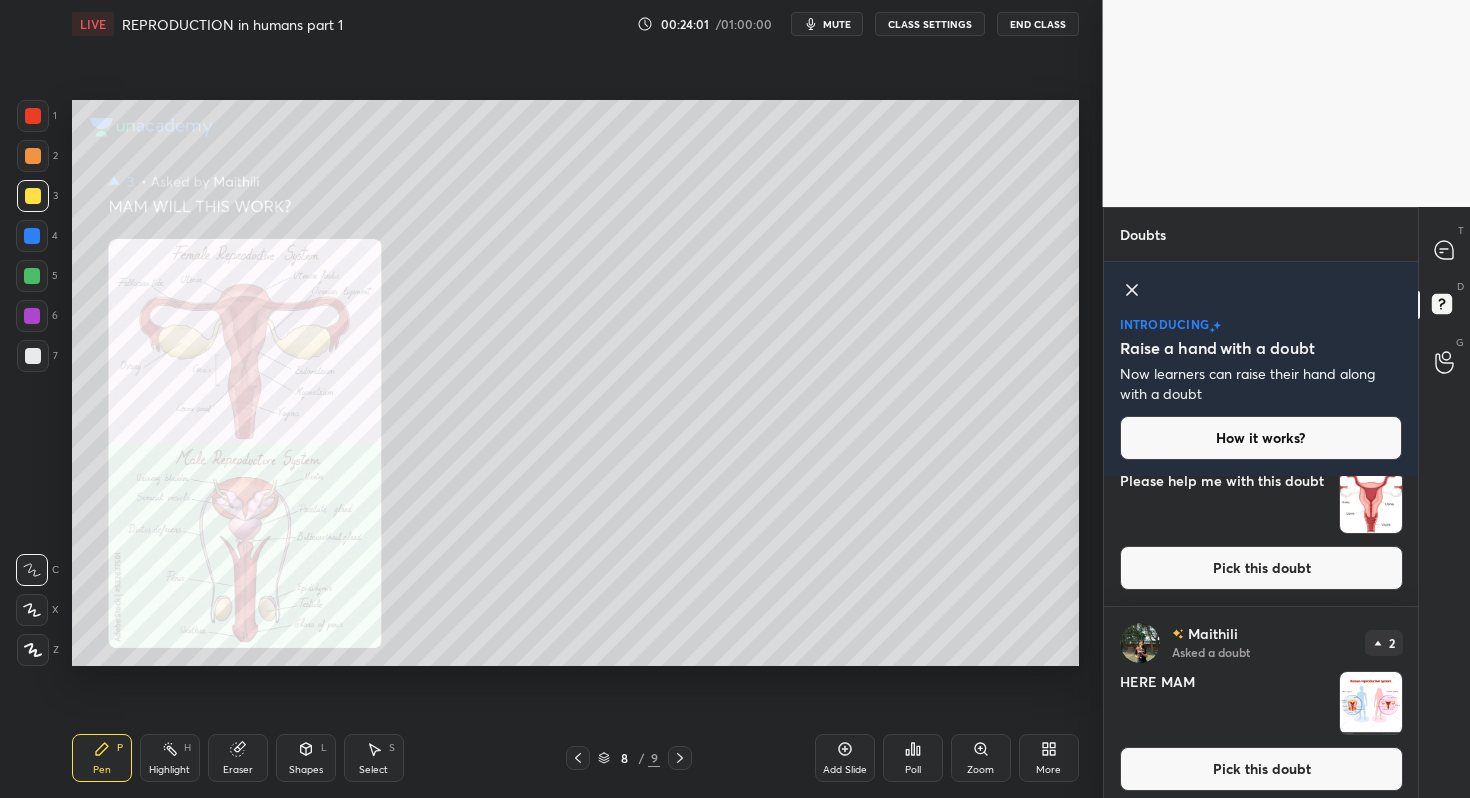 scroll, scrollTop: 80, scrollLeft: 0, axis: vertical 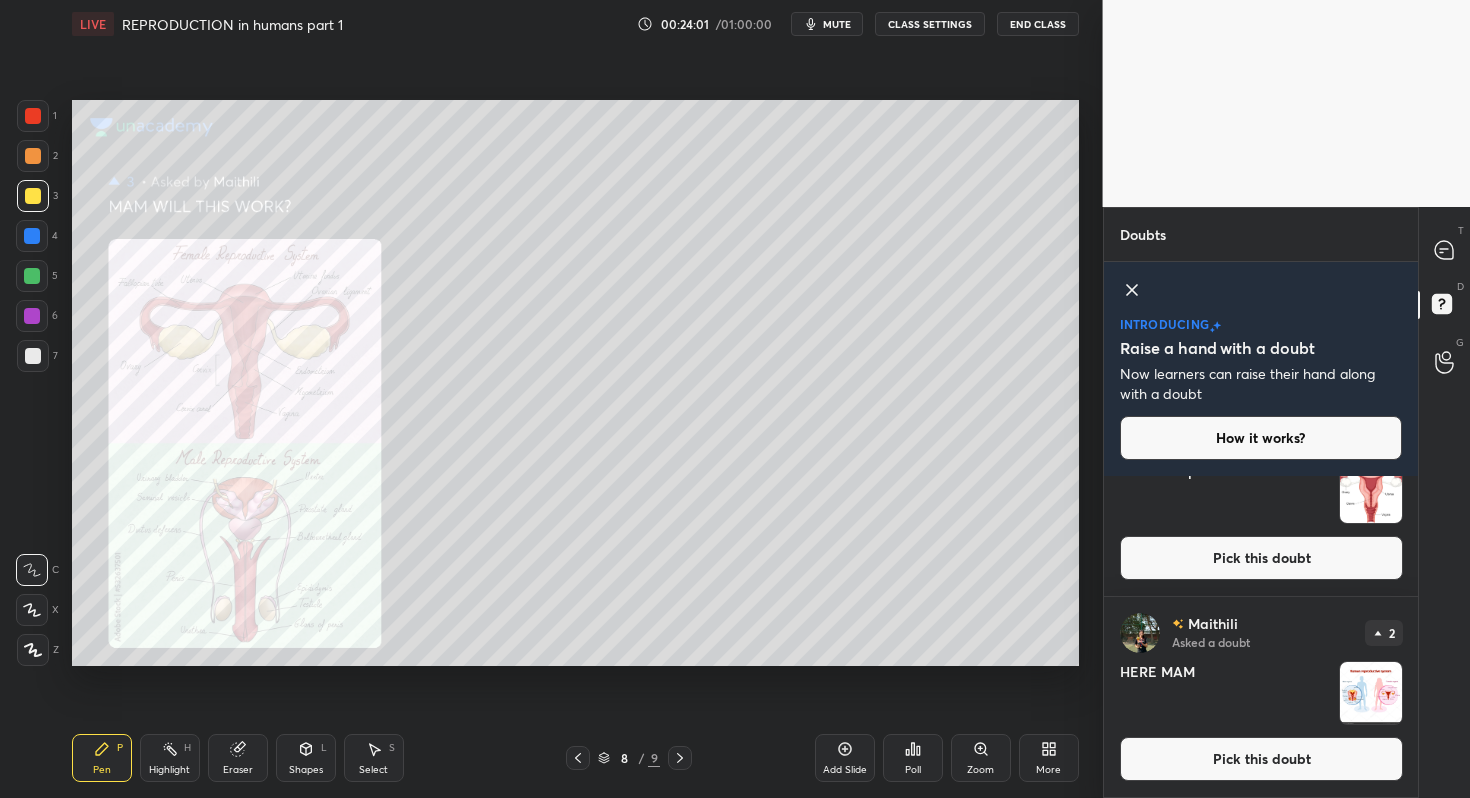 drag, startPoint x: 1417, startPoint y: 663, endPoint x: 1398, endPoint y: 764, distance: 102.77159 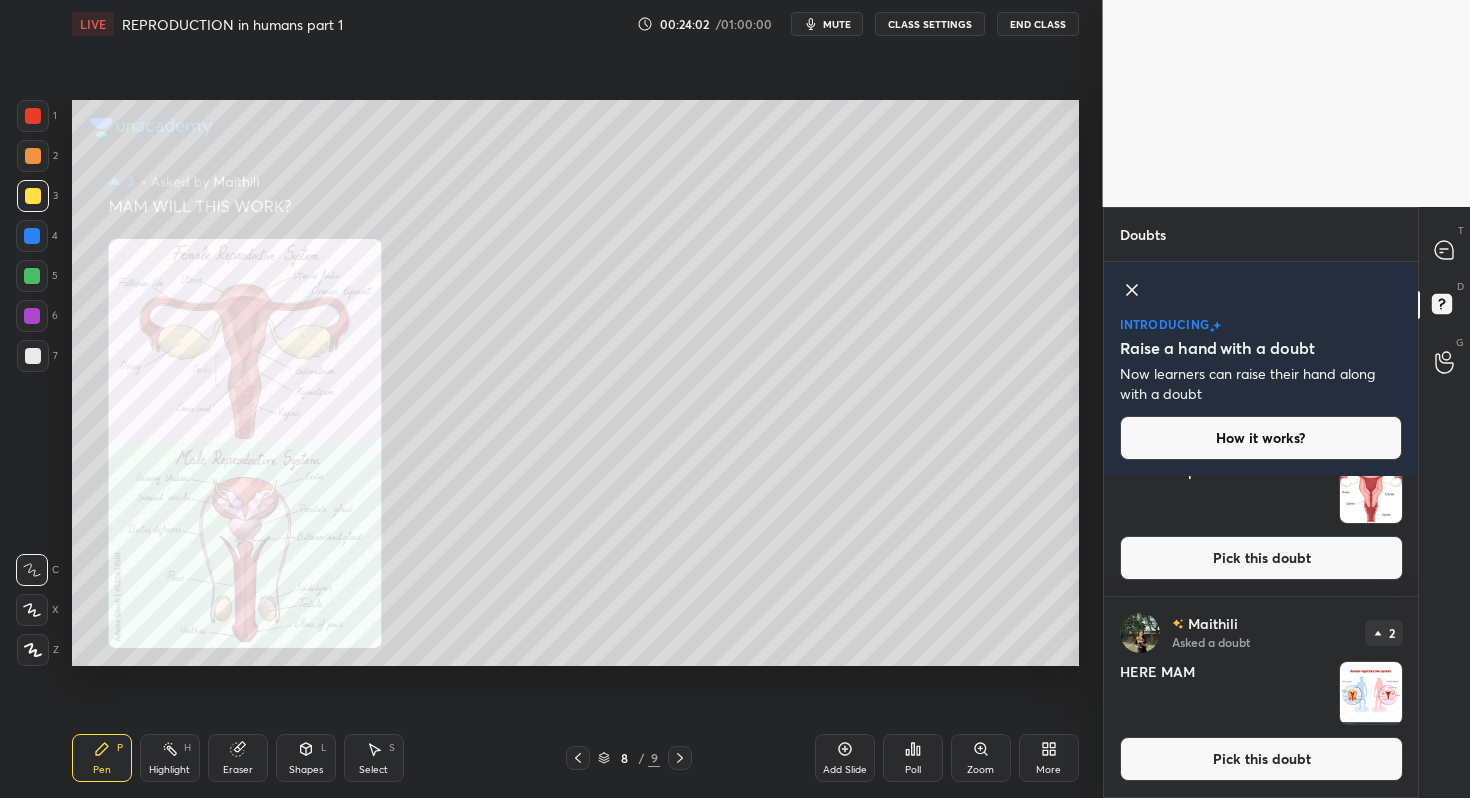 click 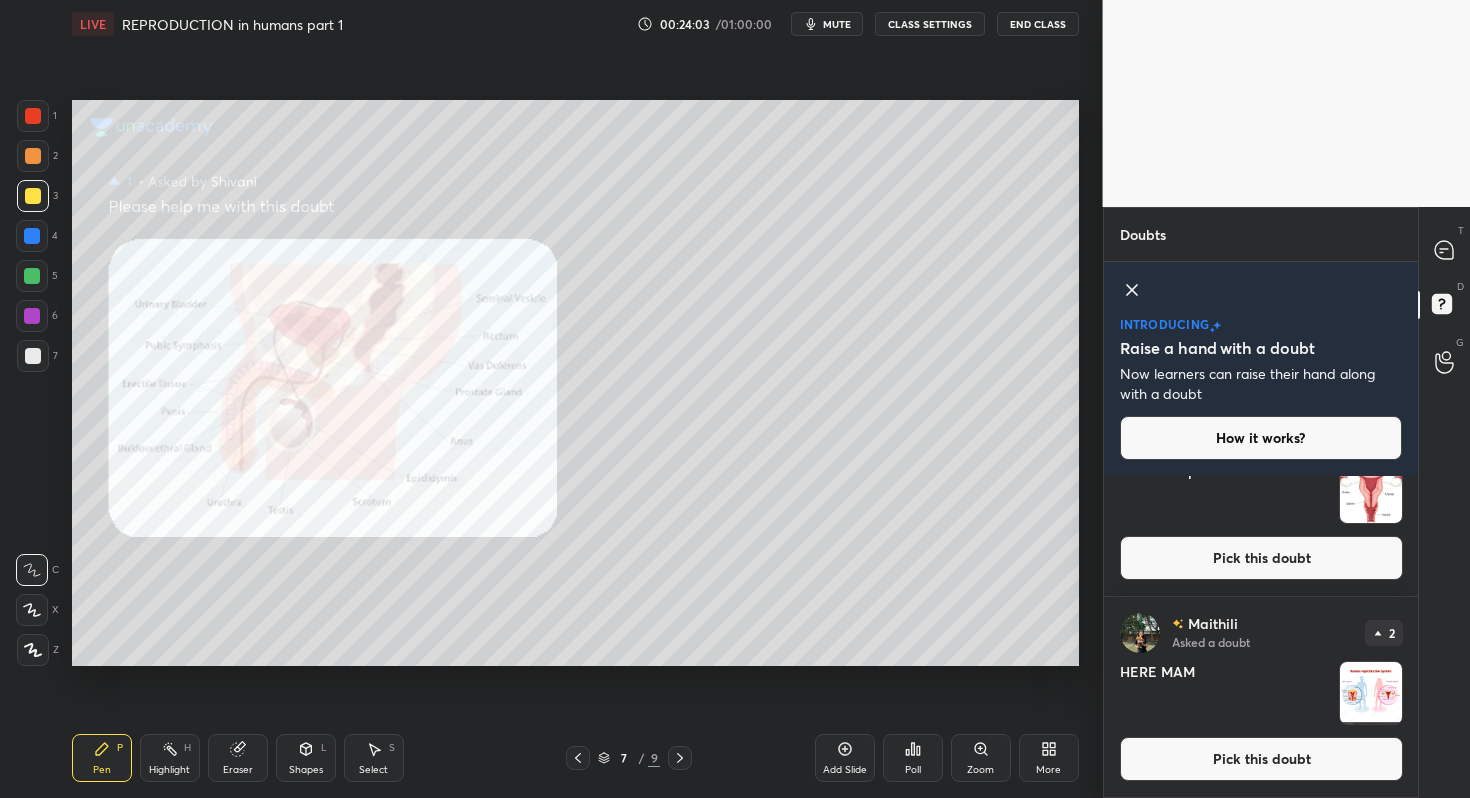 click 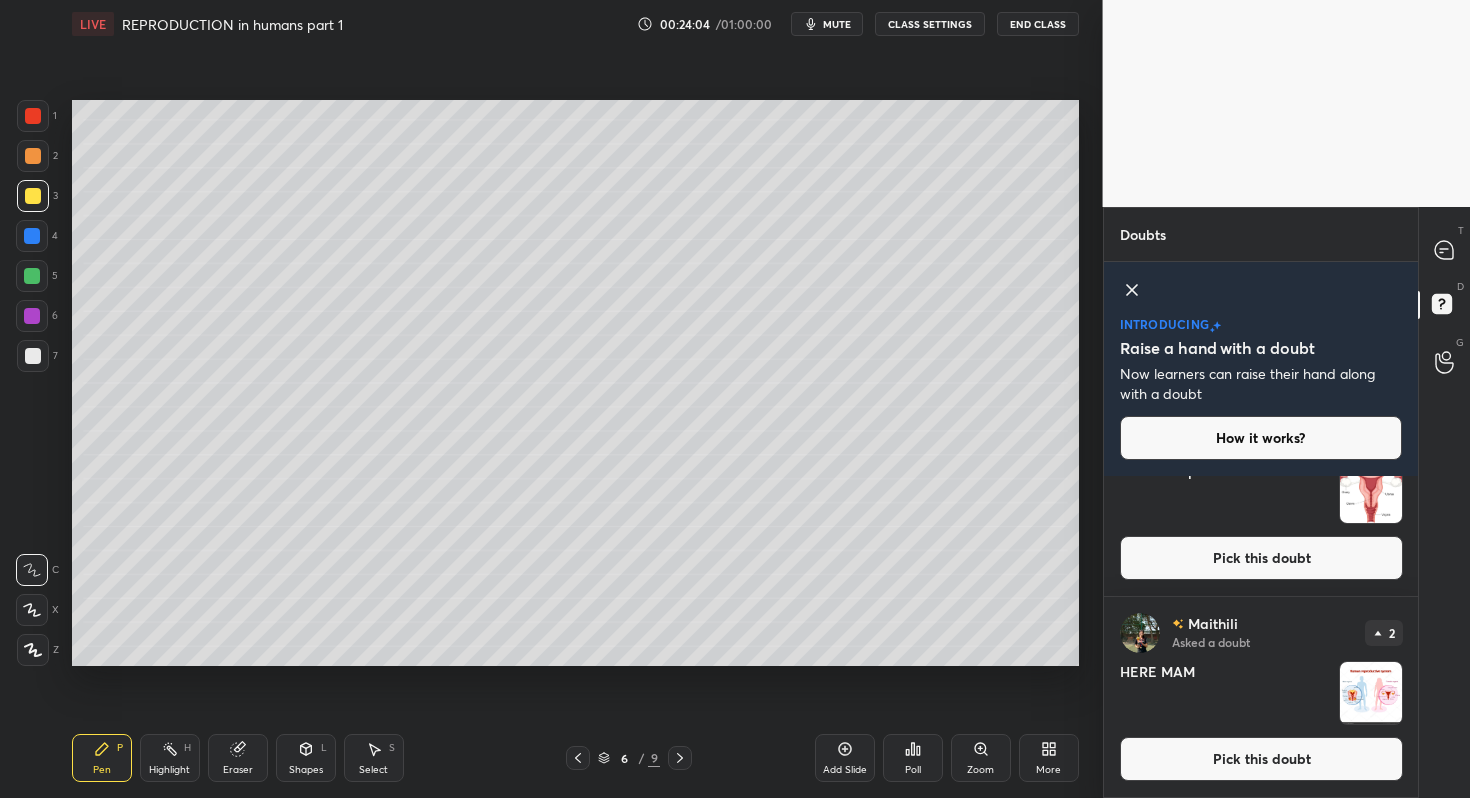 drag, startPoint x: 677, startPoint y: 753, endPoint x: 690, endPoint y: 753, distance: 13 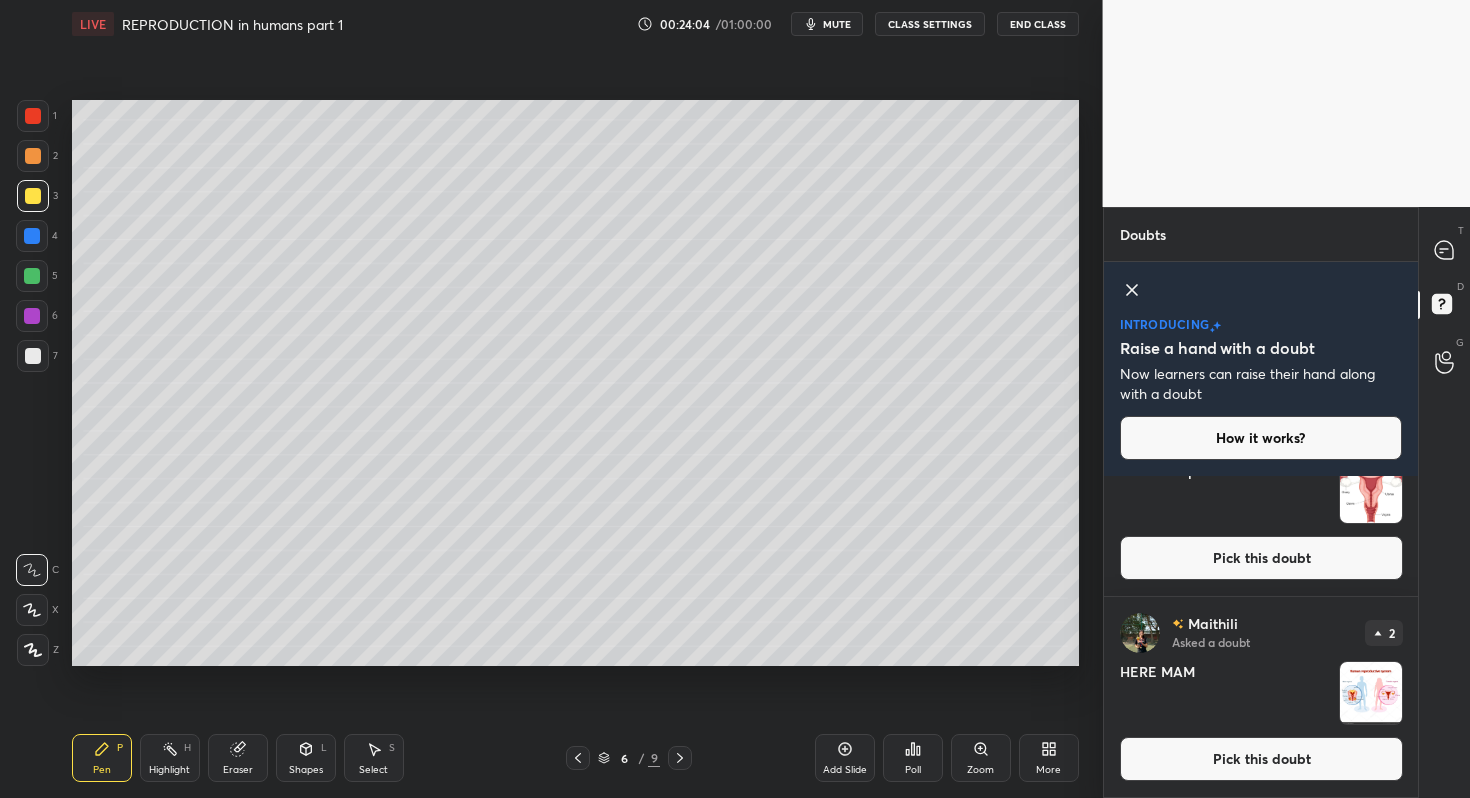 click at bounding box center (680, 758) 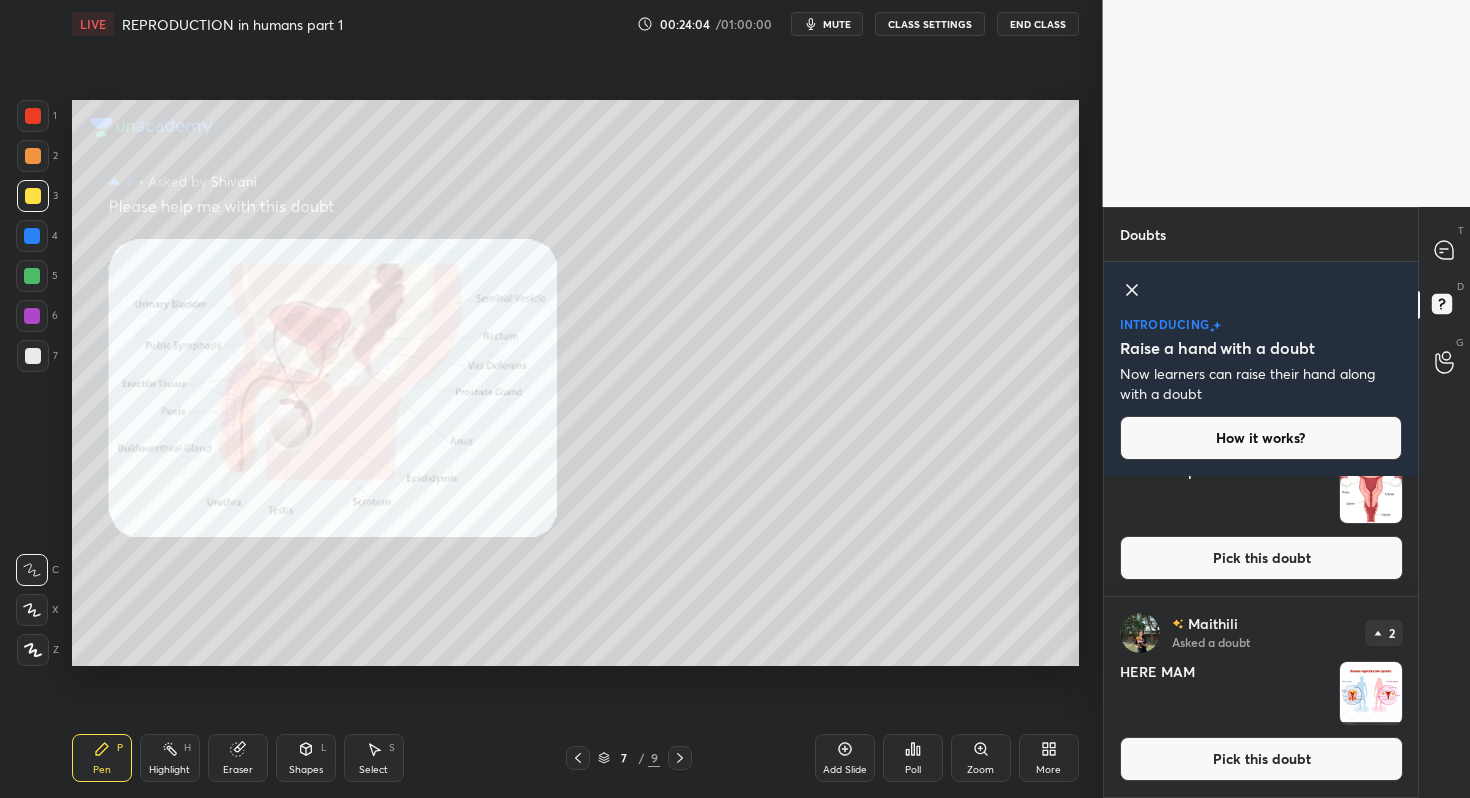 drag, startPoint x: 848, startPoint y: 754, endPoint x: 852, endPoint y: 735, distance: 19.416489 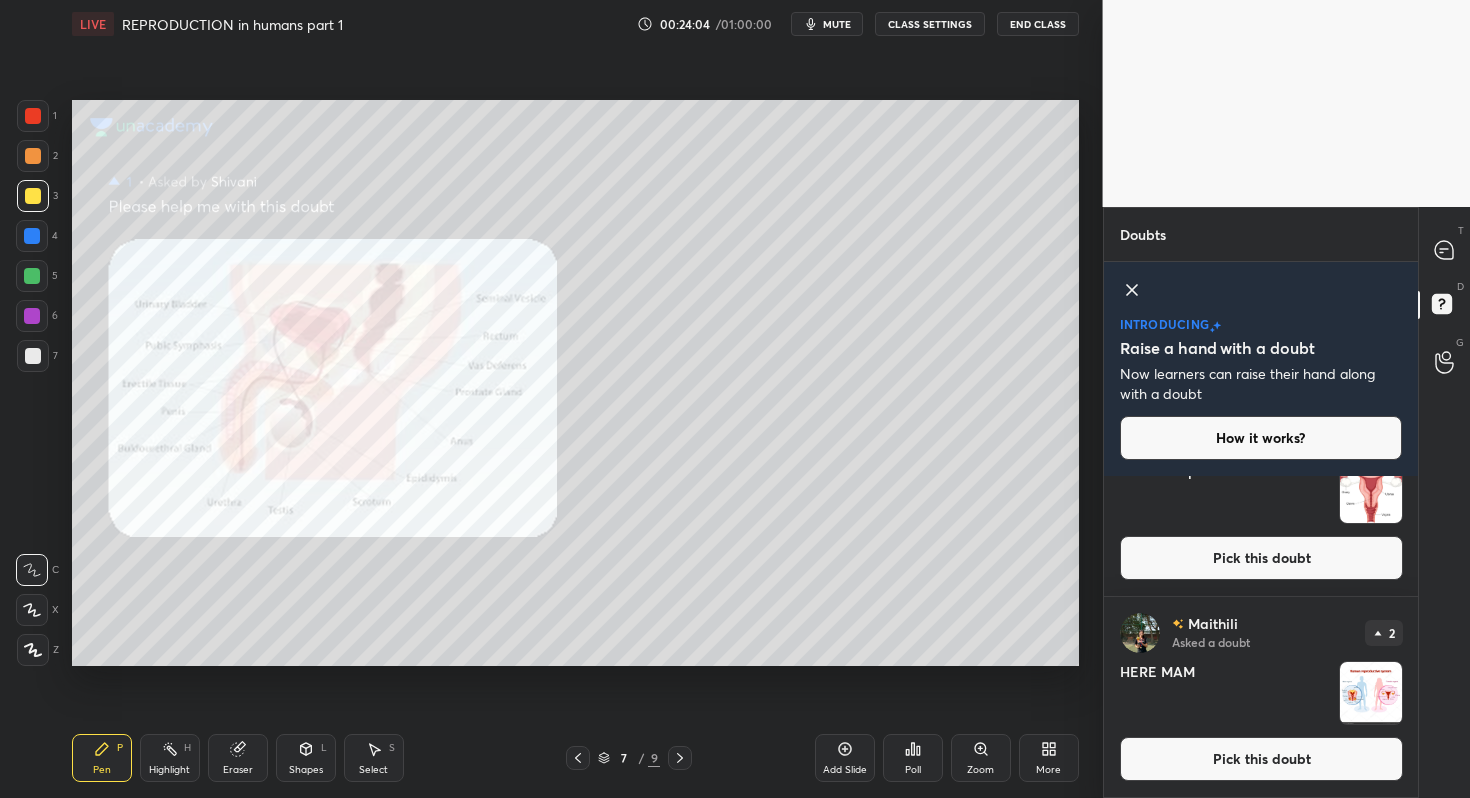 click 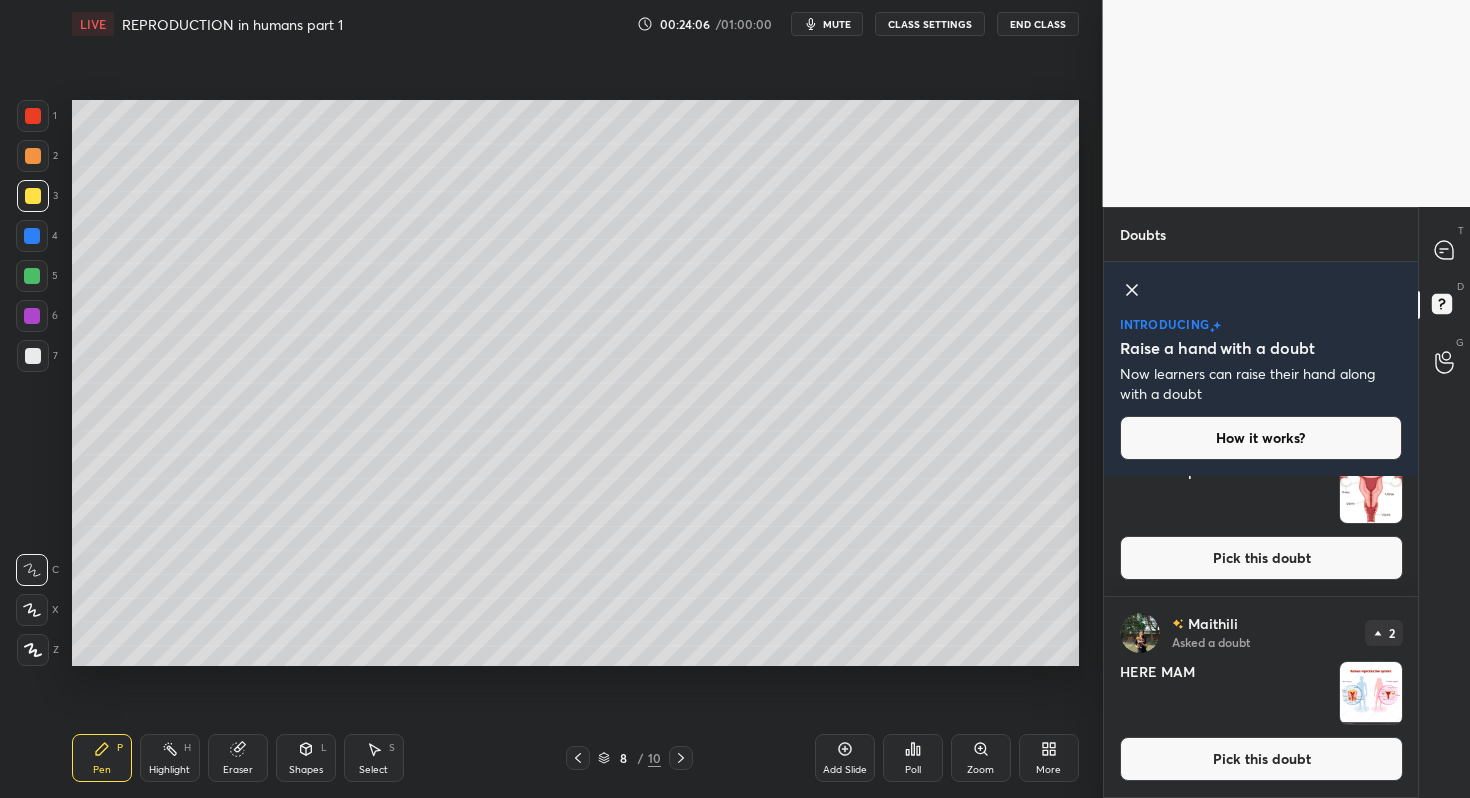 drag, startPoint x: 579, startPoint y: 750, endPoint x: 600, endPoint y: 749, distance: 21.023796 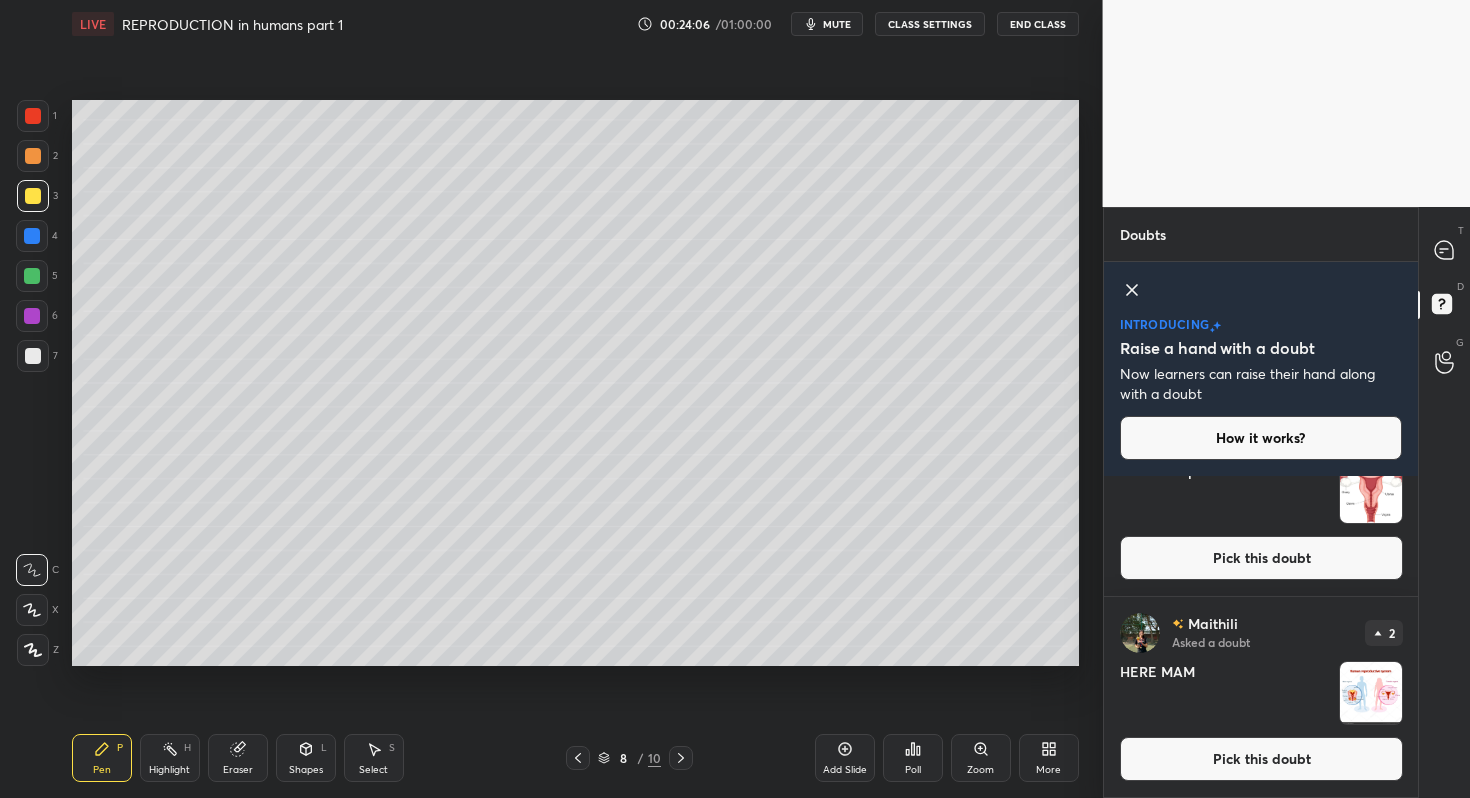click 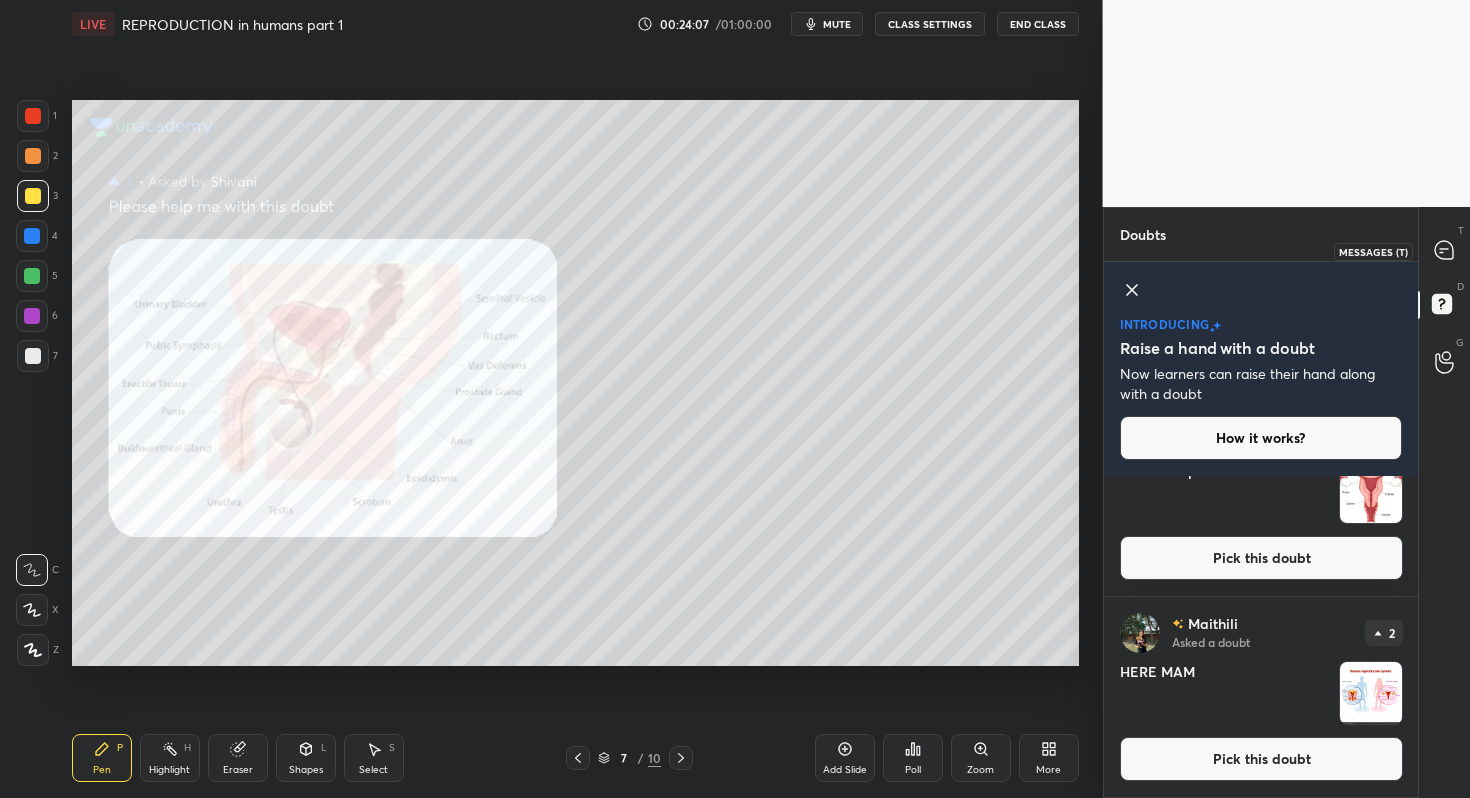 click 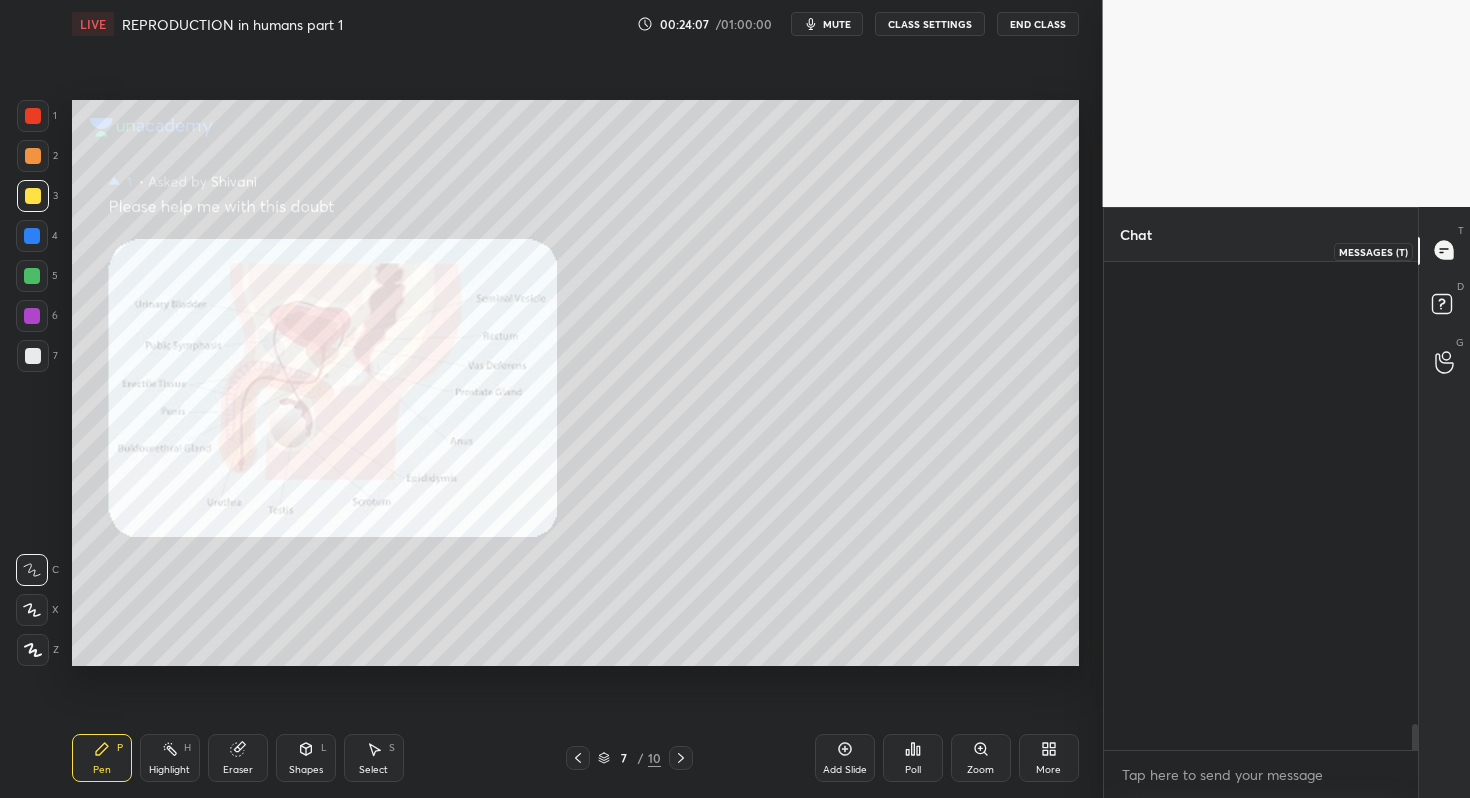 scroll, scrollTop: 10889, scrollLeft: 0, axis: vertical 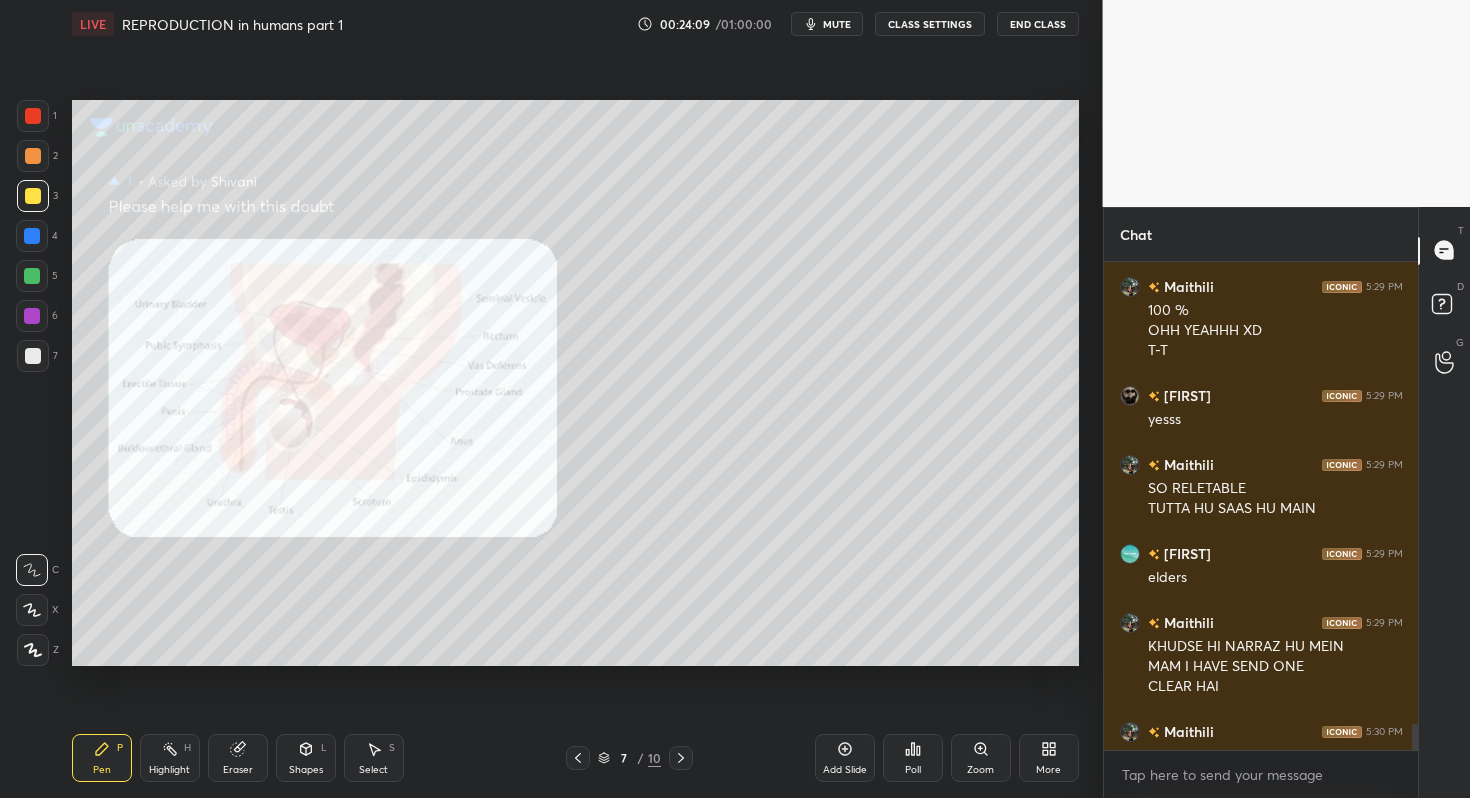 click at bounding box center (33, 116) 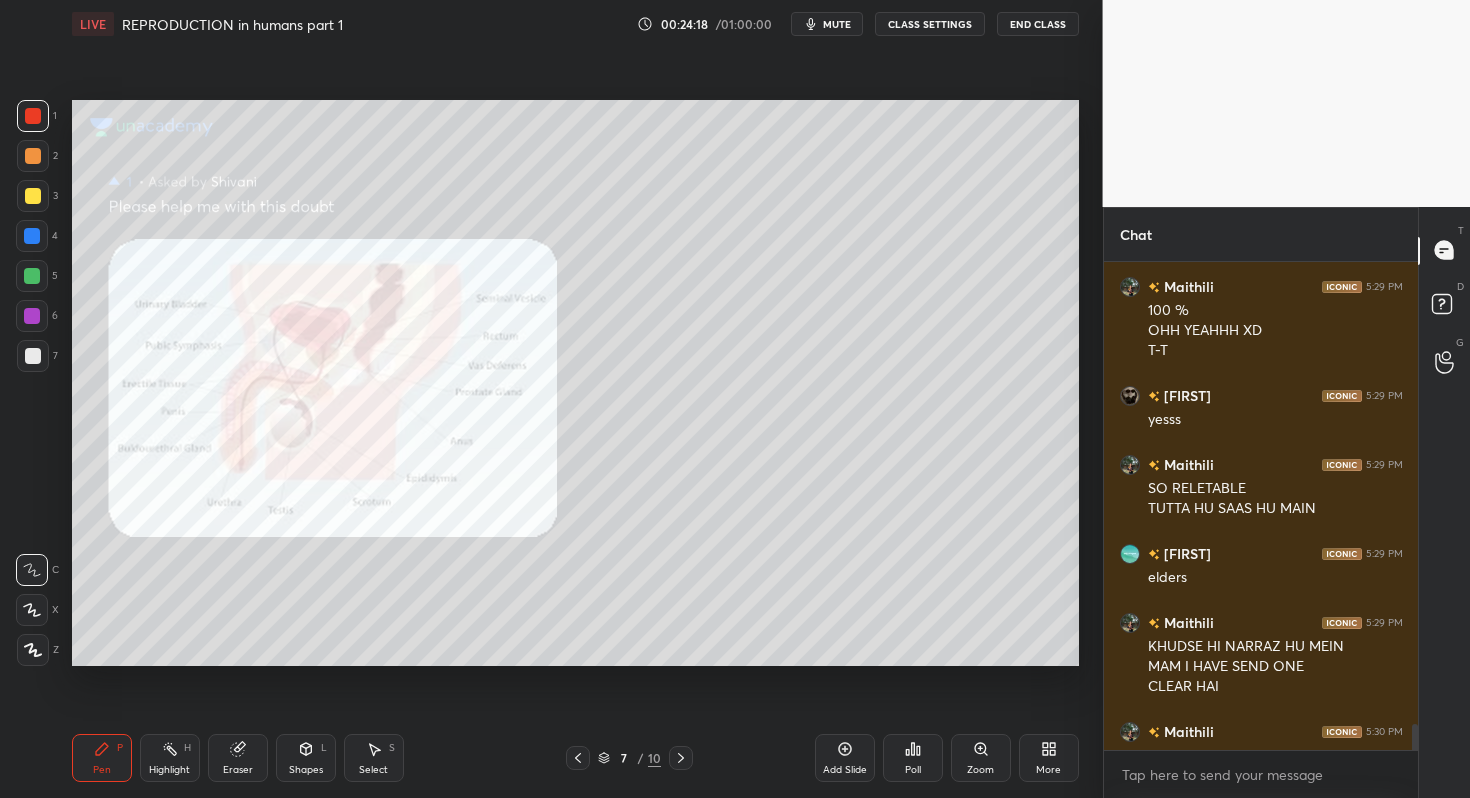 click on "Zoom" at bounding box center [981, 758] 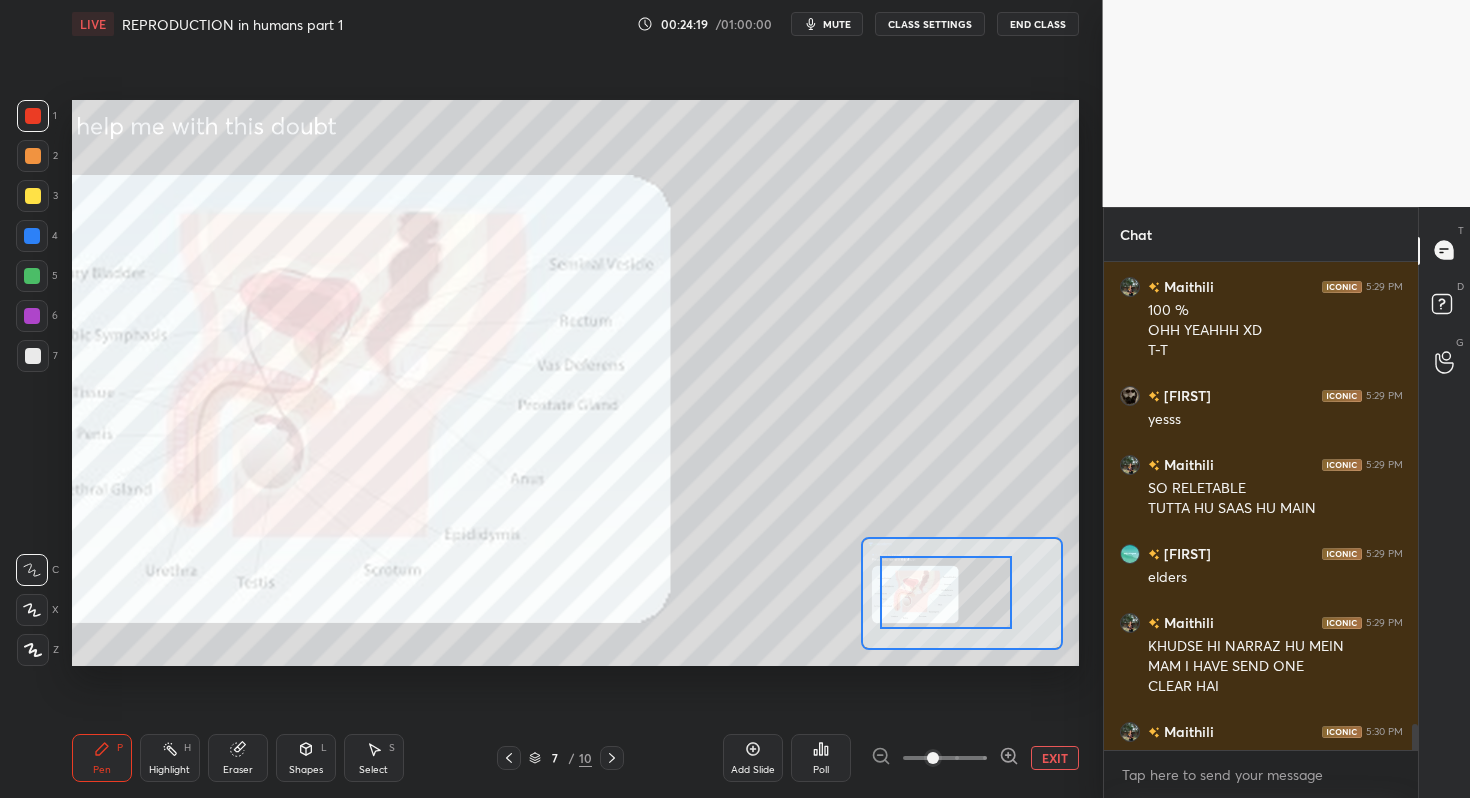 drag, startPoint x: 925, startPoint y: 593, endPoint x: 895, endPoint y: 587, distance: 30.594116 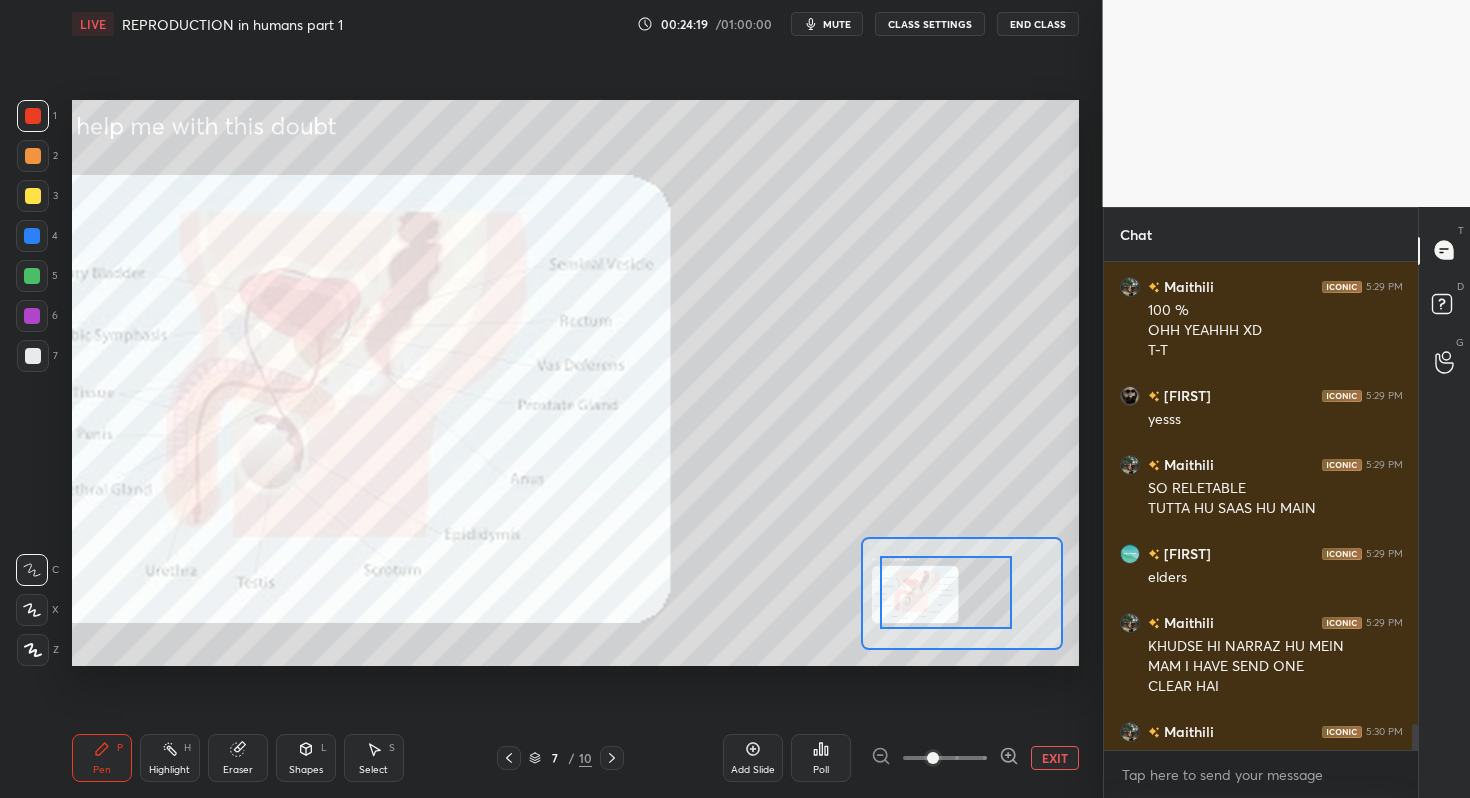 click at bounding box center [946, 592] 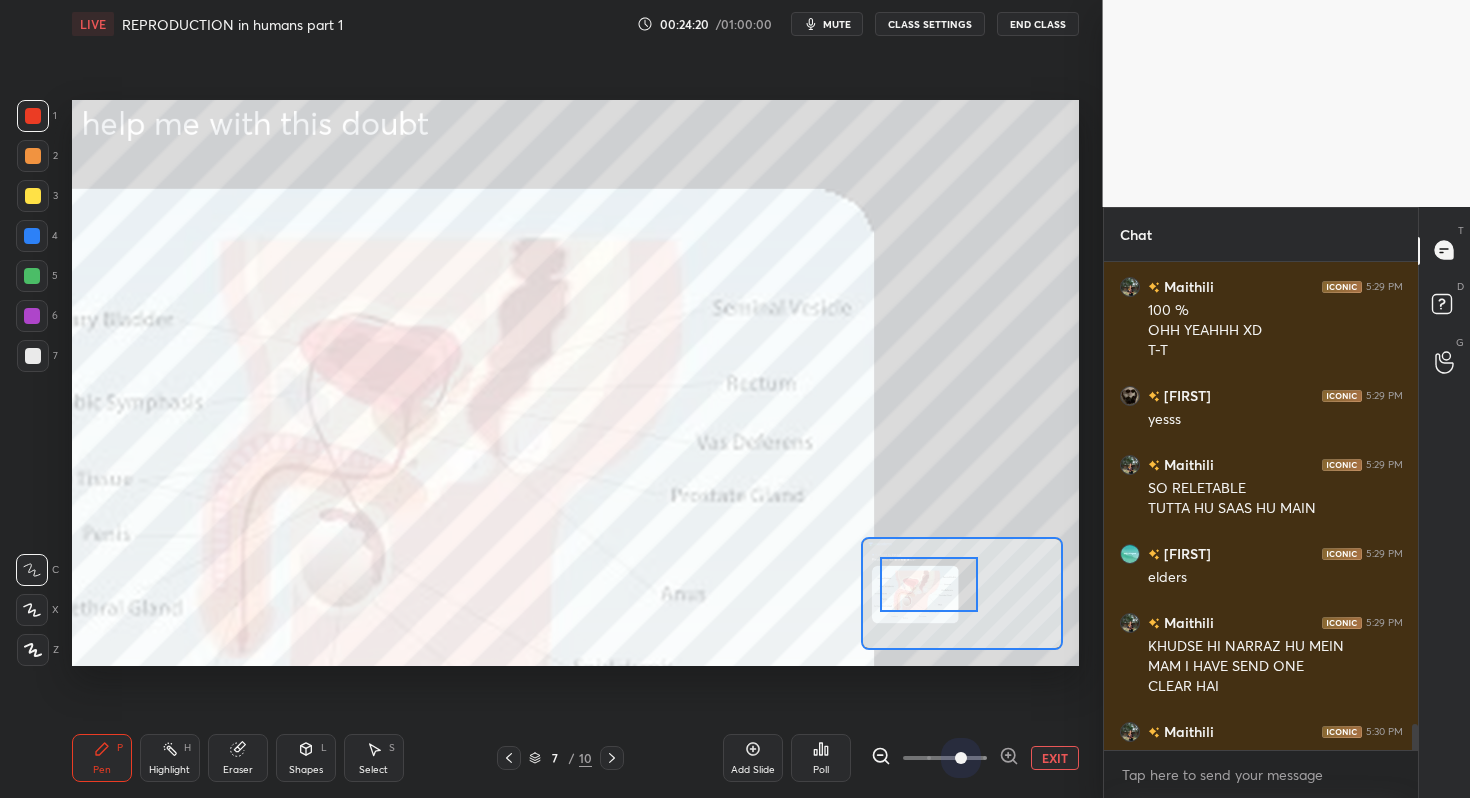 drag, startPoint x: 927, startPoint y: 752, endPoint x: 948, endPoint y: 710, distance: 46.957428 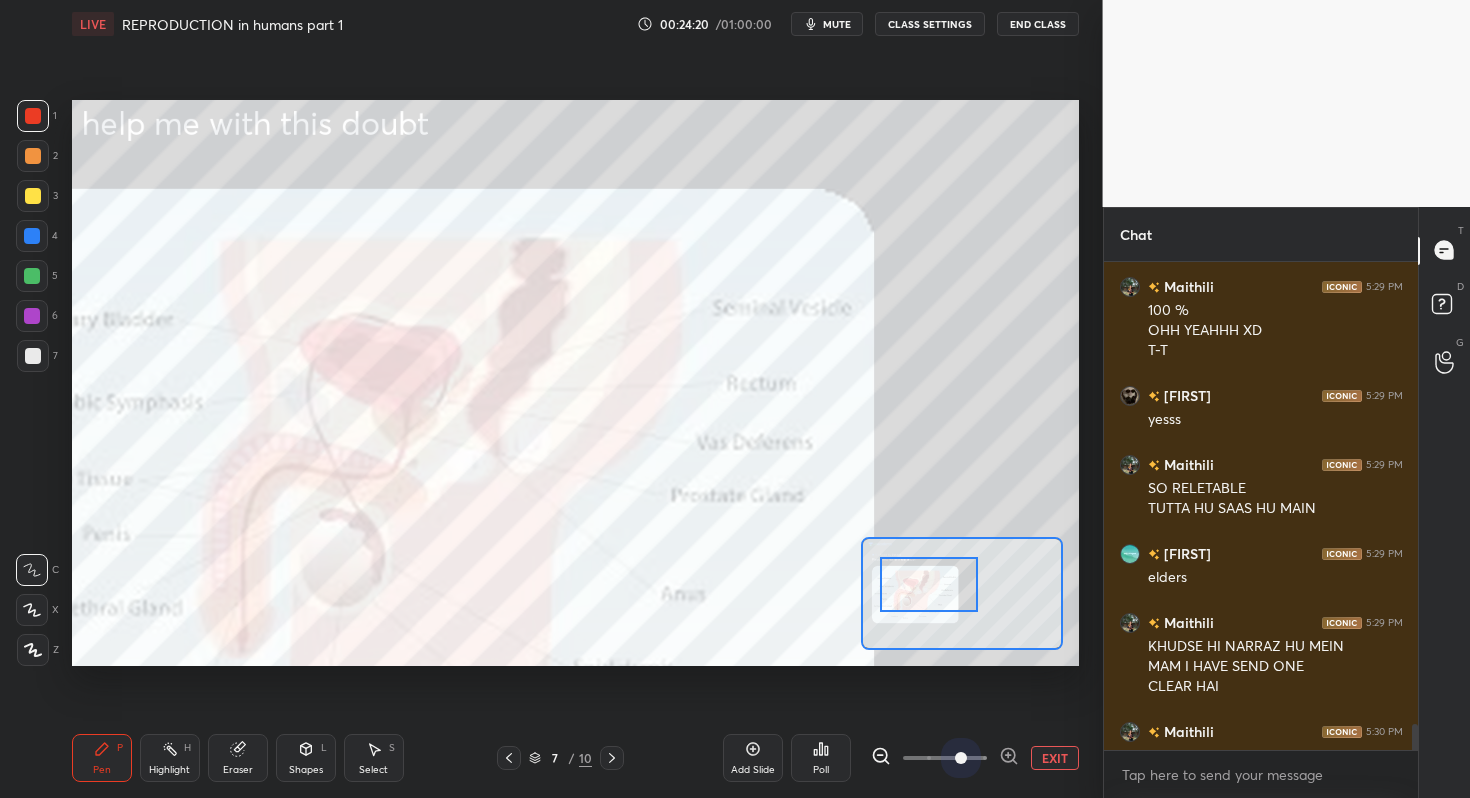 click at bounding box center (961, 758) 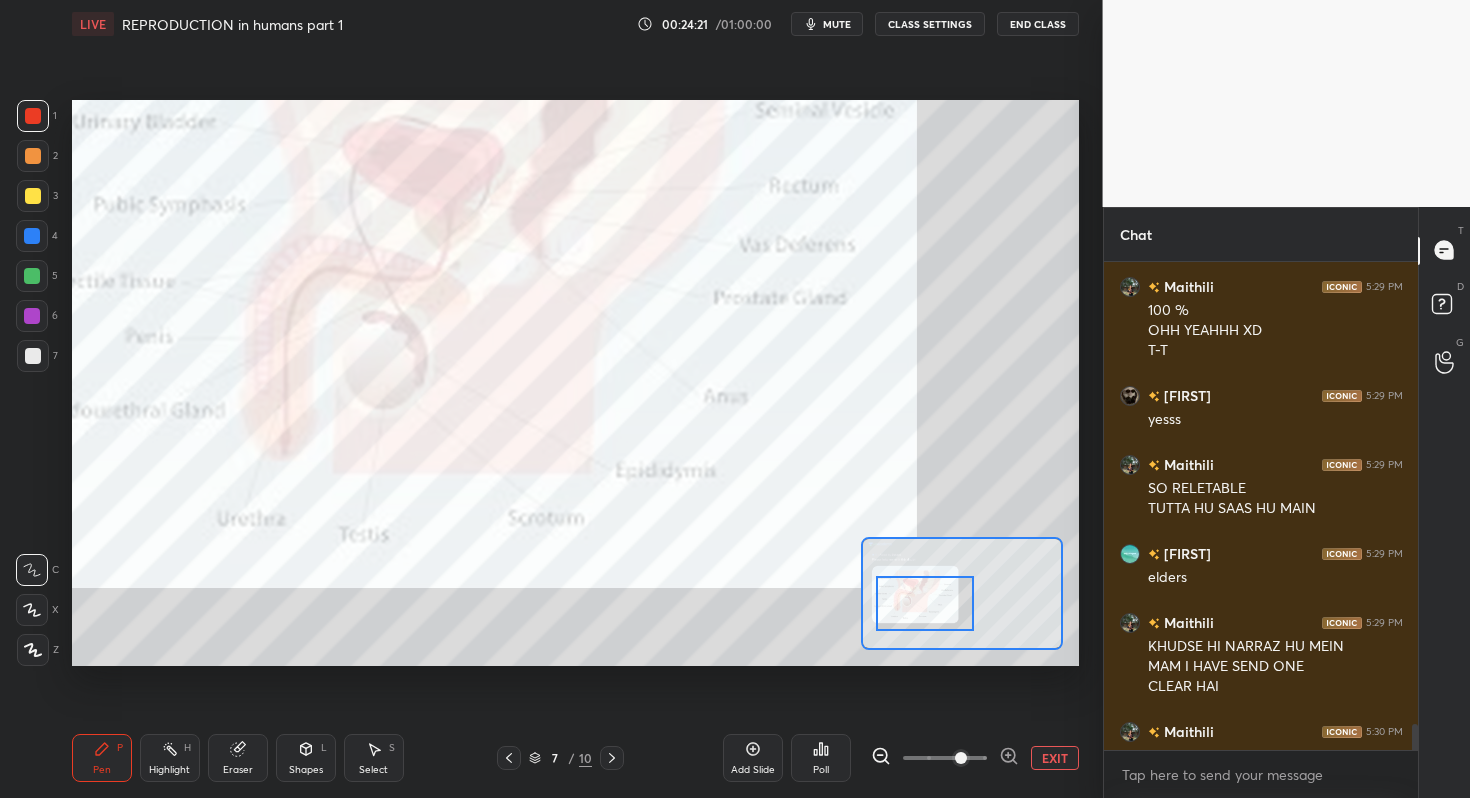 drag, startPoint x: 906, startPoint y: 607, endPoint x: 903, endPoint y: 617, distance: 10.440307 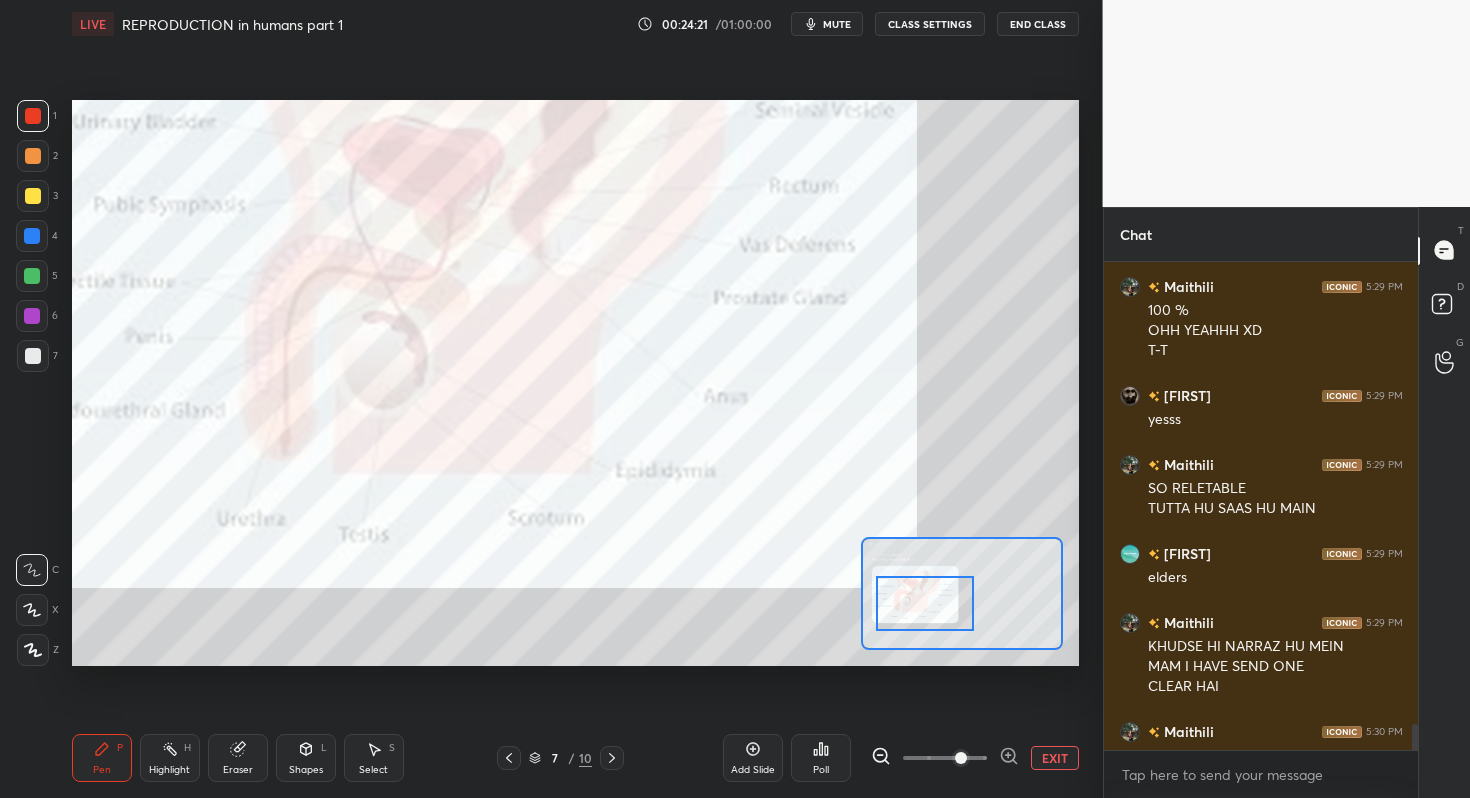 click at bounding box center [925, 603] 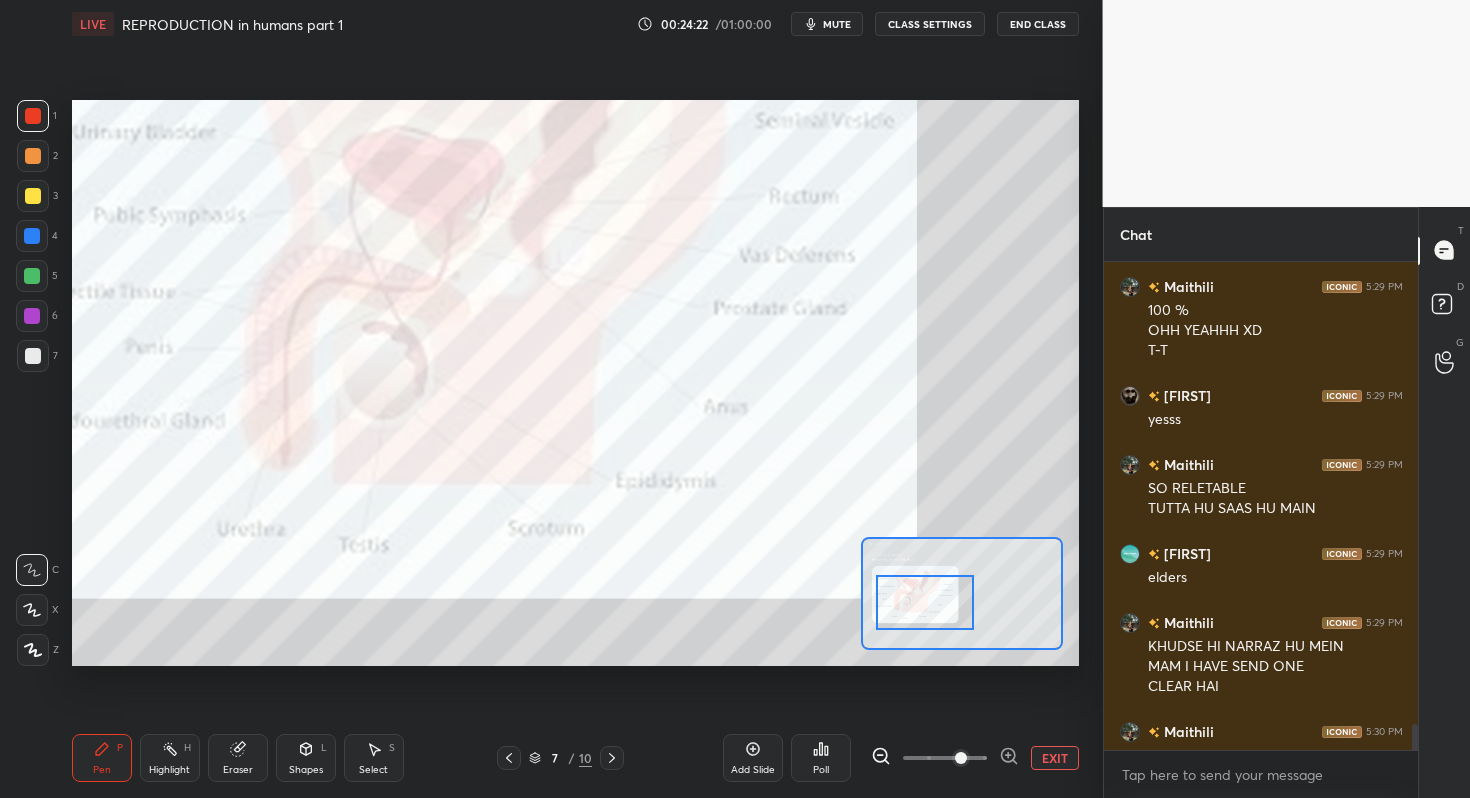 click 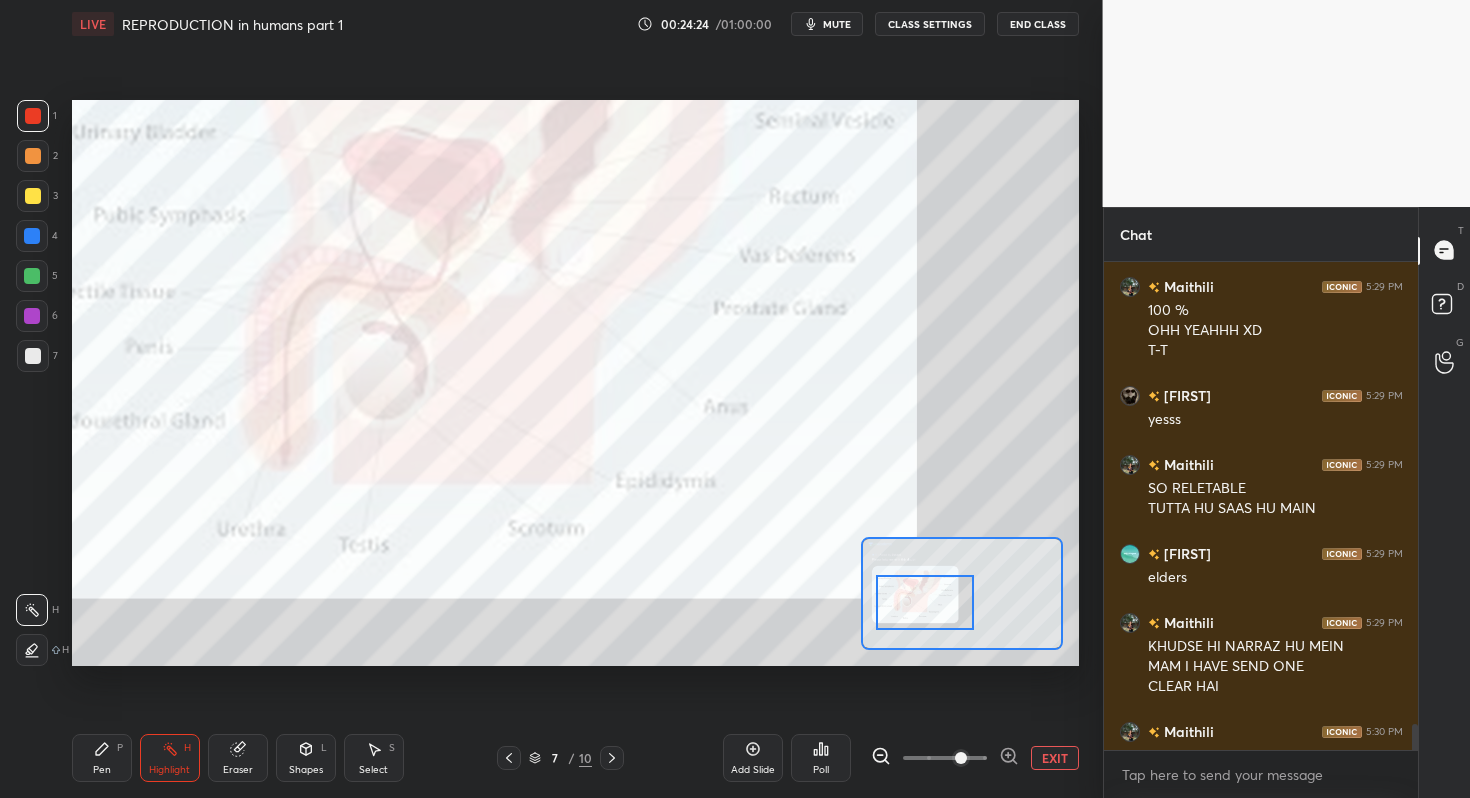 drag, startPoint x: 88, startPoint y: 760, endPoint x: 113, endPoint y: 710, distance: 55.9017 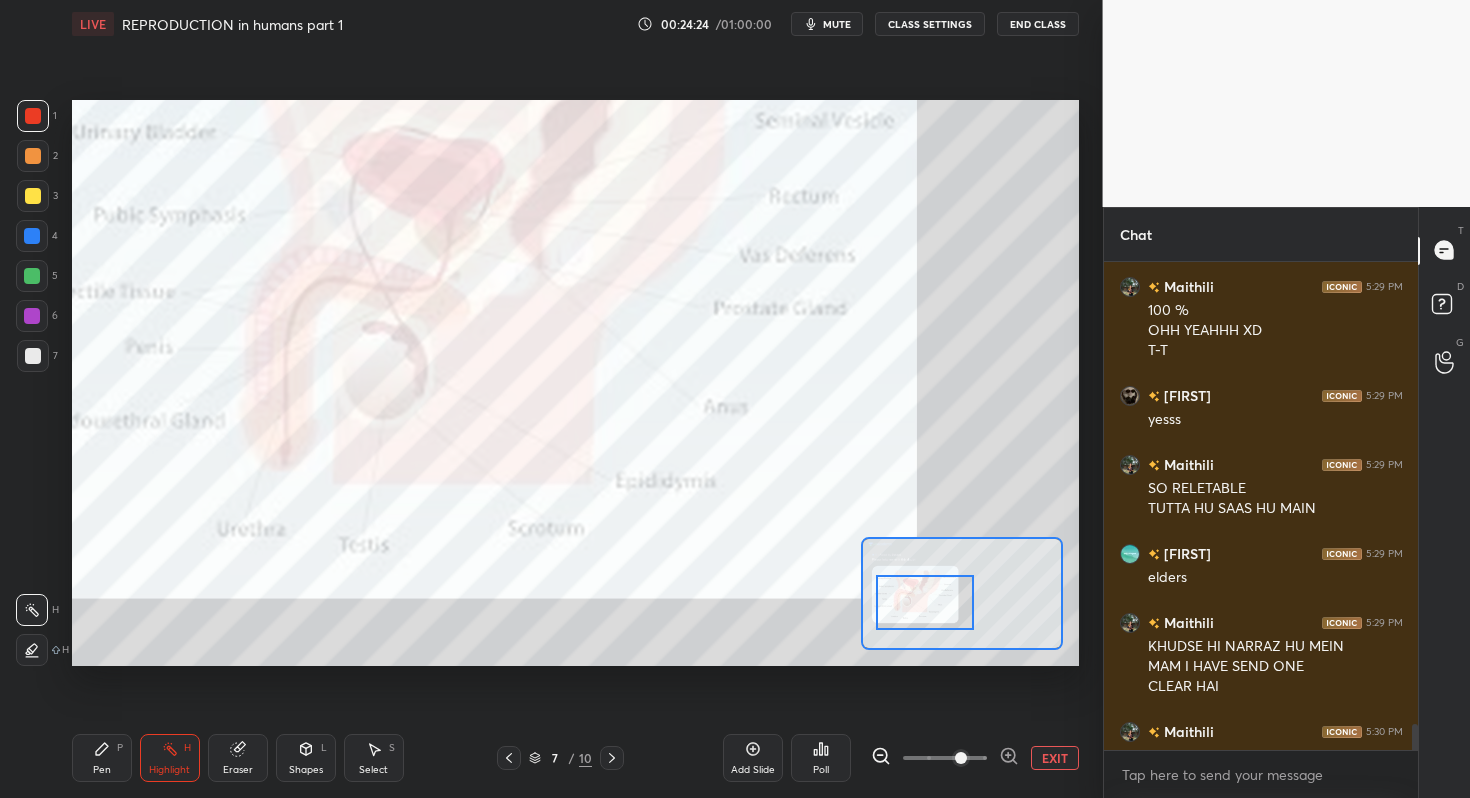 click on "Pen P" at bounding box center [102, 758] 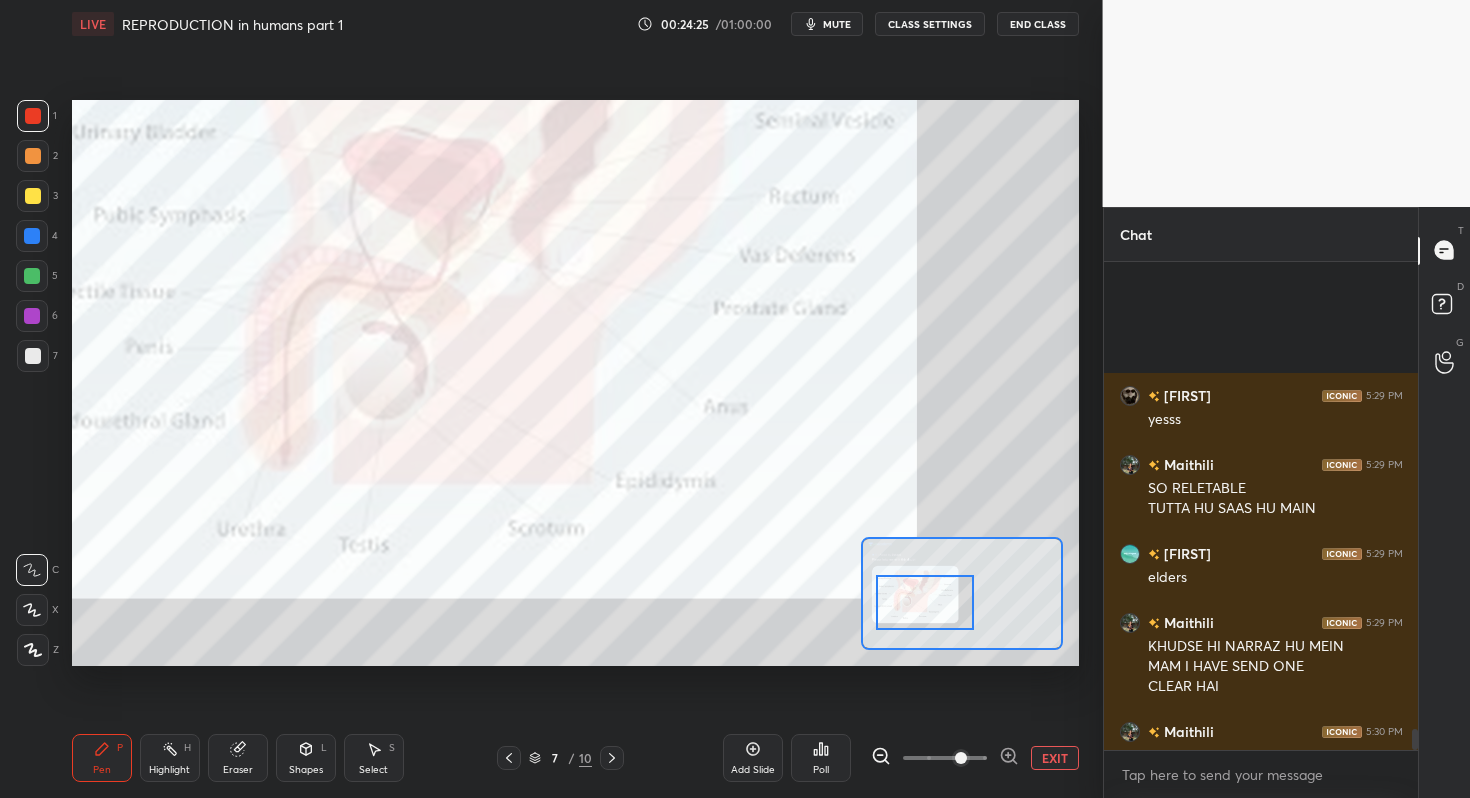 scroll, scrollTop: 11093, scrollLeft: 0, axis: vertical 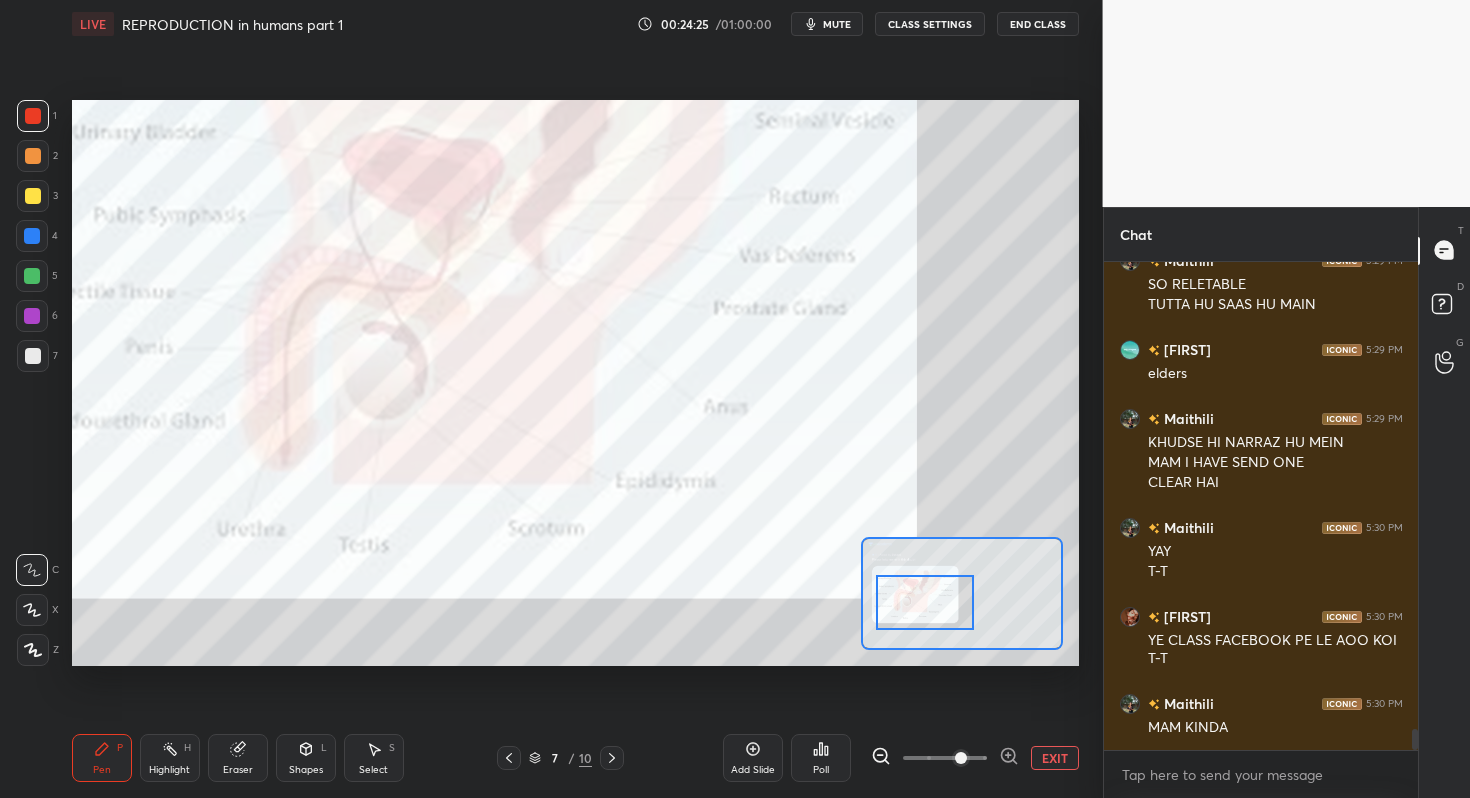 click 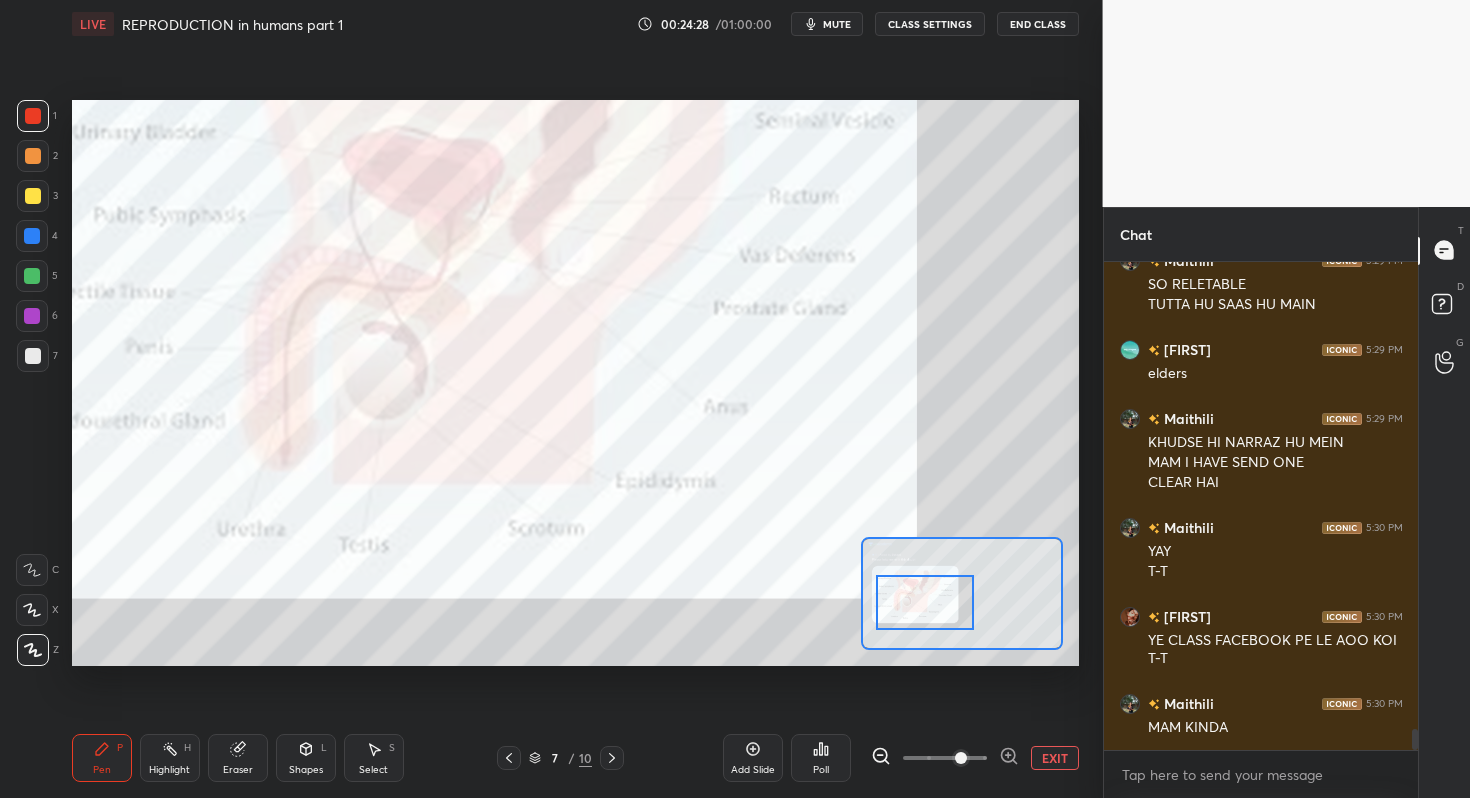 scroll, scrollTop: 11180, scrollLeft: 0, axis: vertical 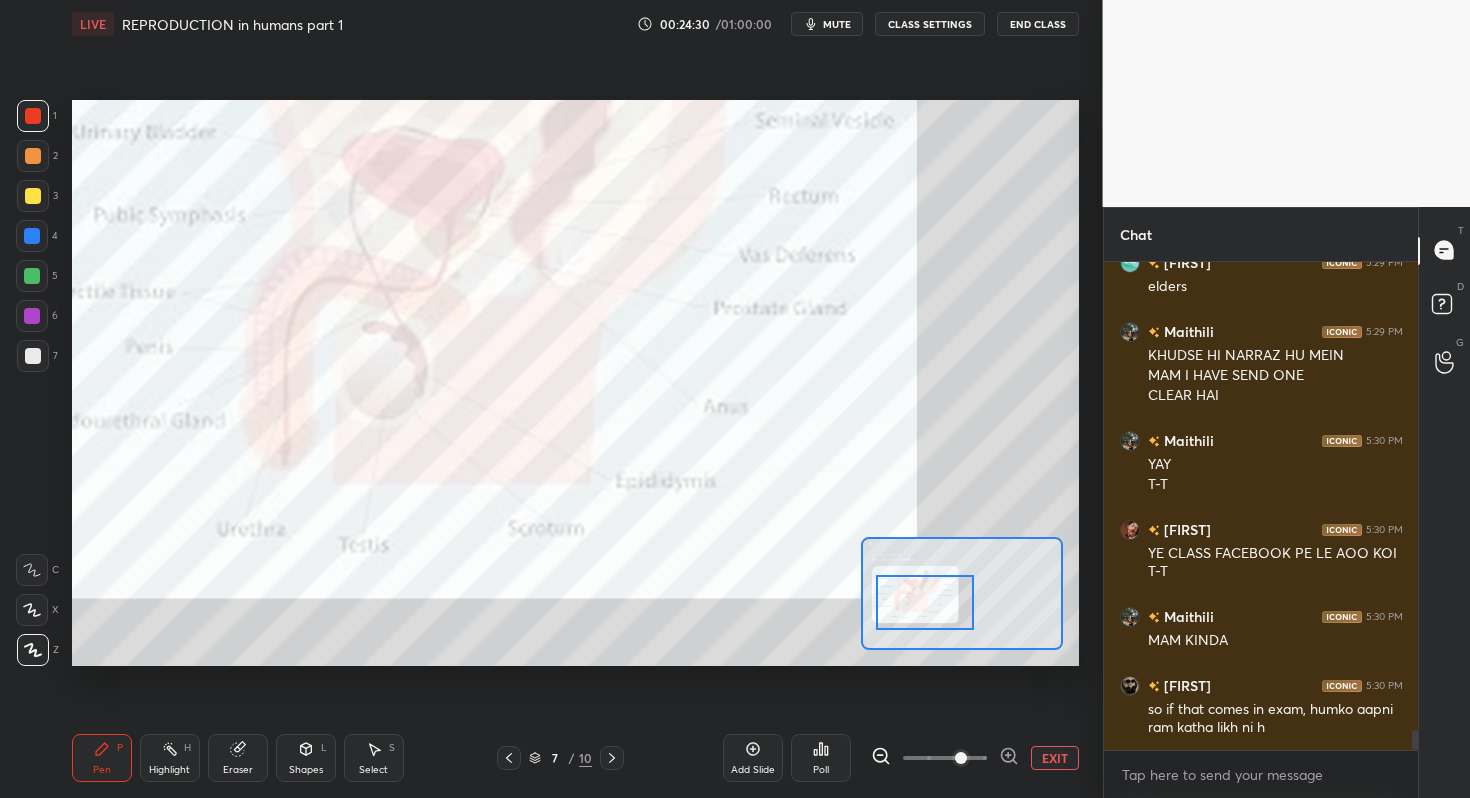 click 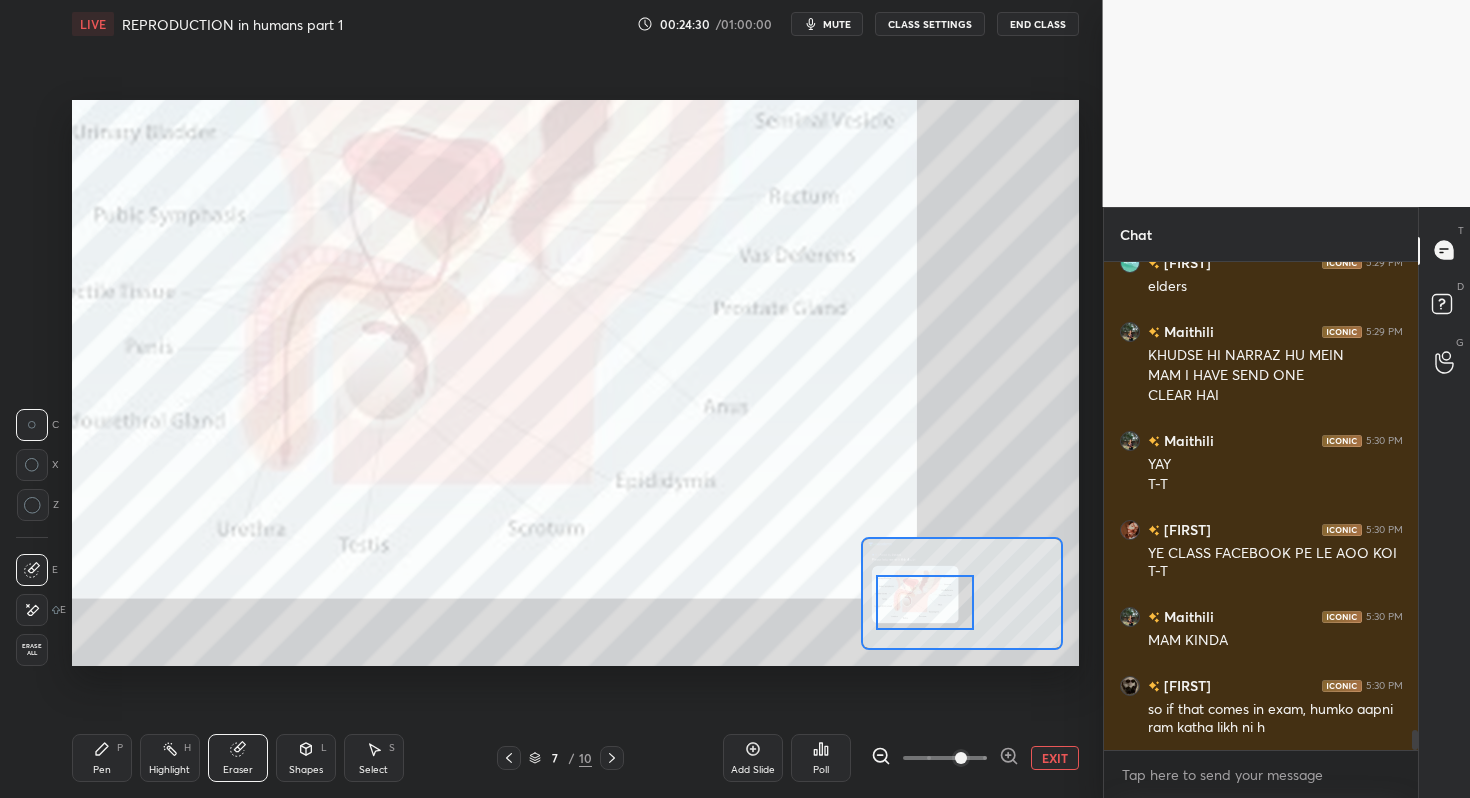 drag, startPoint x: 49, startPoint y: 643, endPoint x: 53, endPoint y: 630, distance: 13.601471 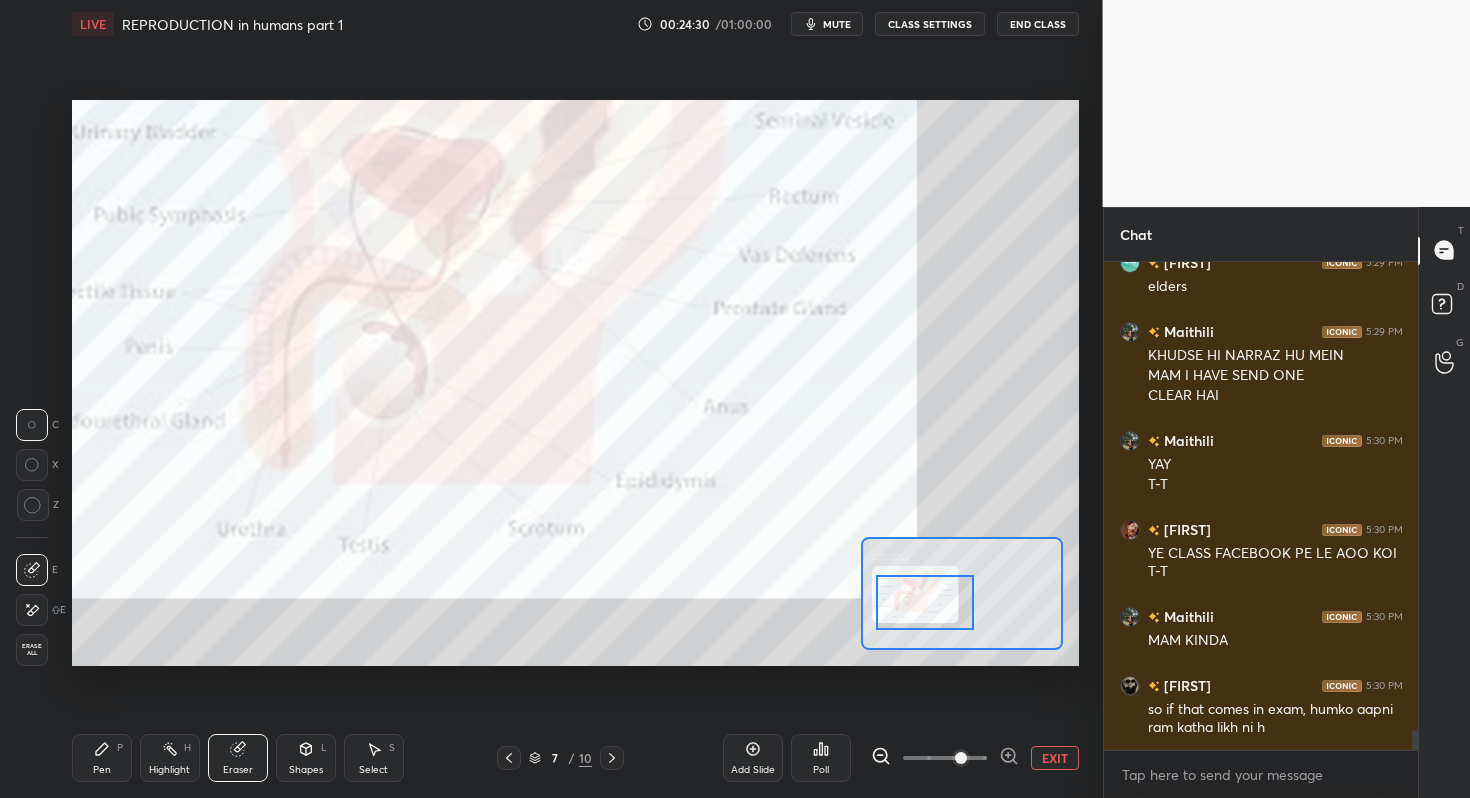 click on "Erase all" at bounding box center [34, 650] 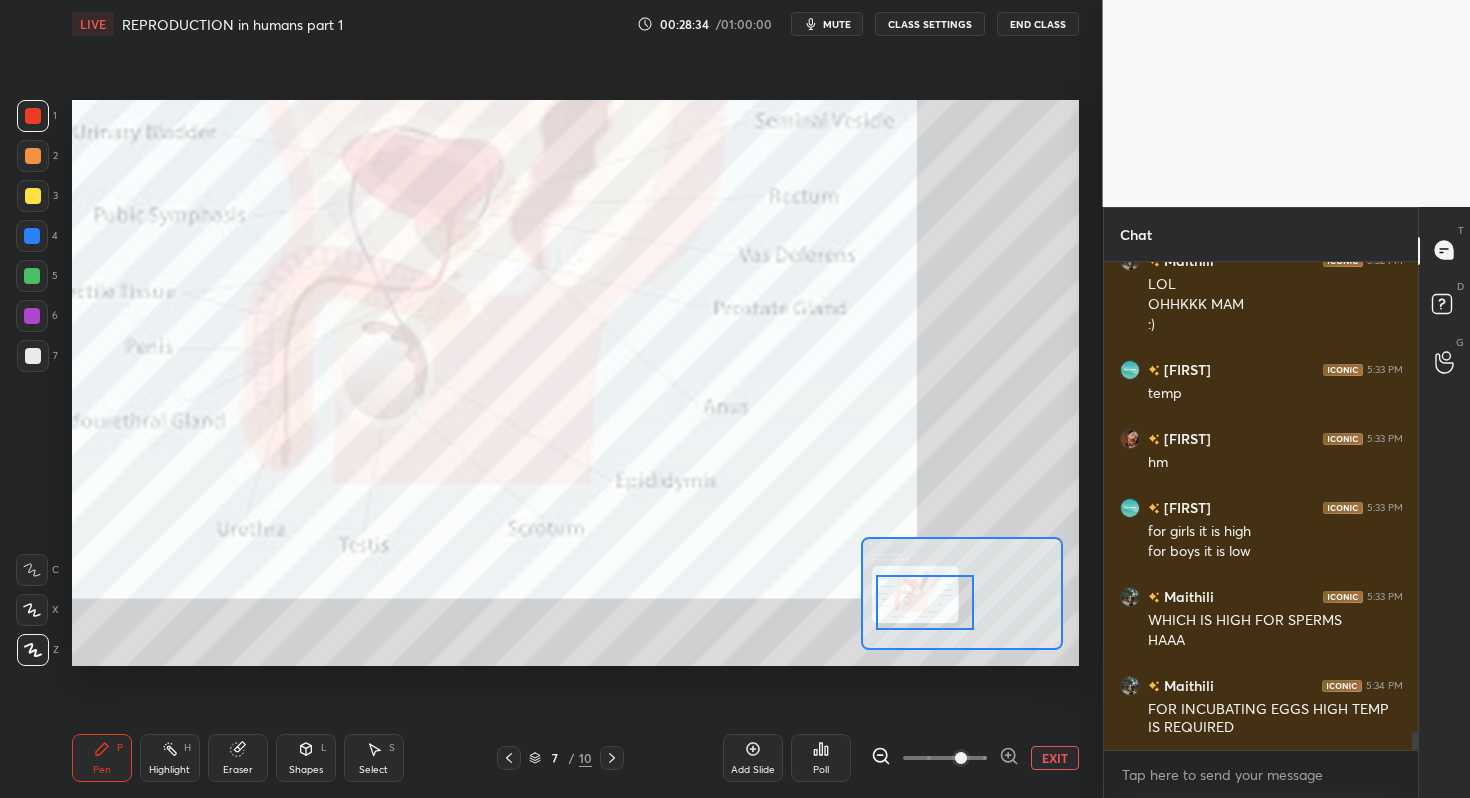 scroll, scrollTop: 12636, scrollLeft: 0, axis: vertical 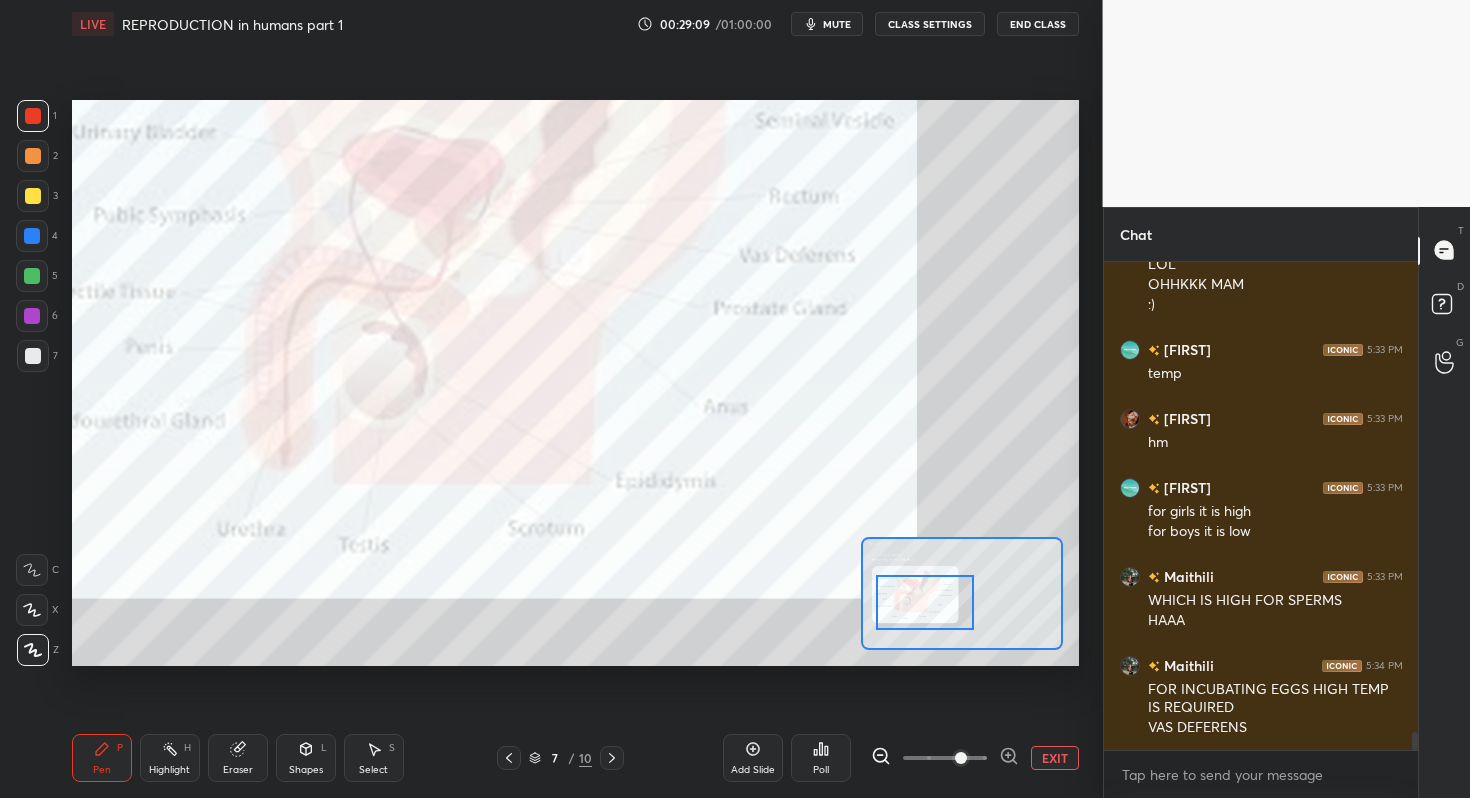 drag, startPoint x: 167, startPoint y: 758, endPoint x: 227, endPoint y: 673, distance: 104.04326 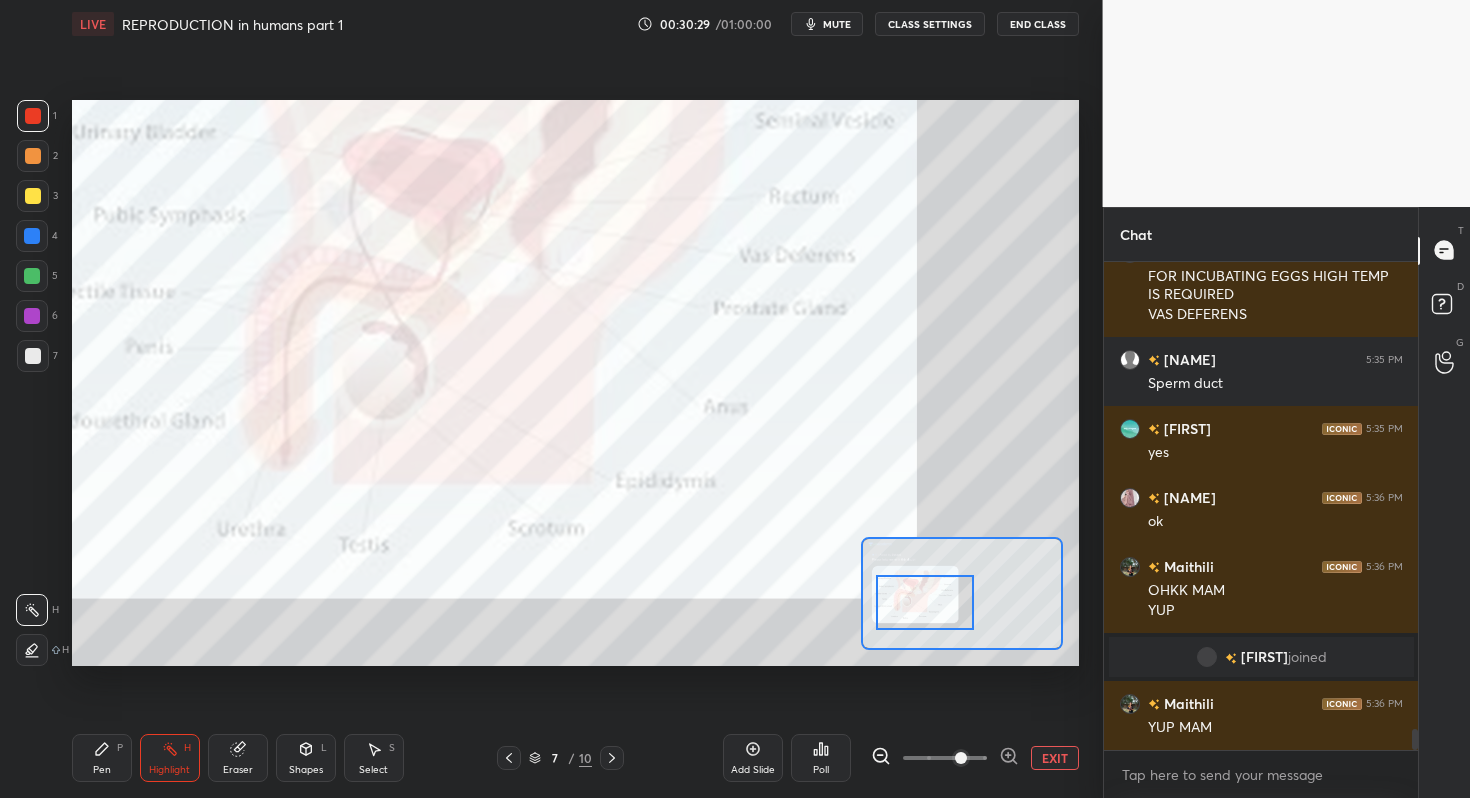 scroll, scrollTop: 10893, scrollLeft: 0, axis: vertical 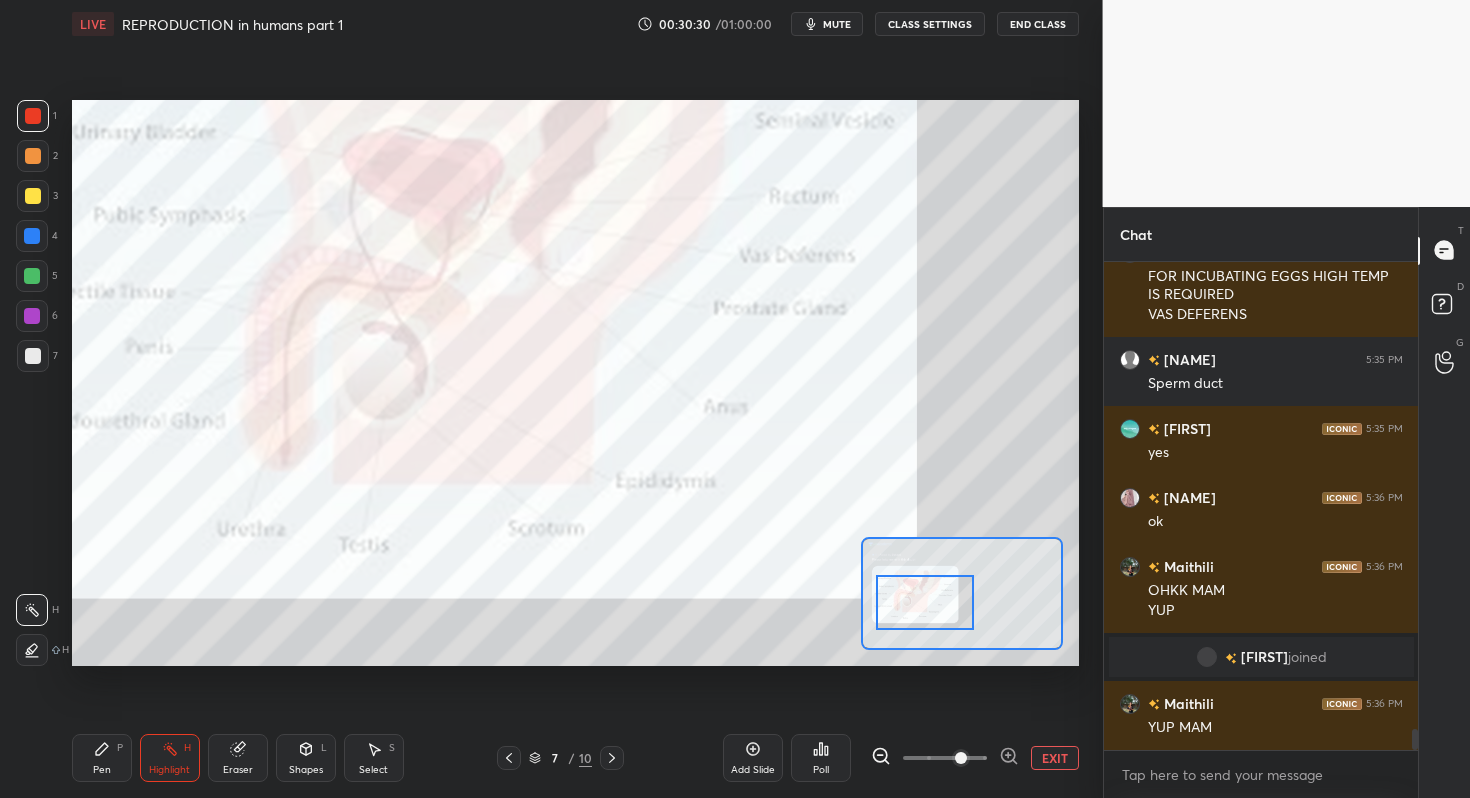 click on "Pen P" at bounding box center (102, 758) 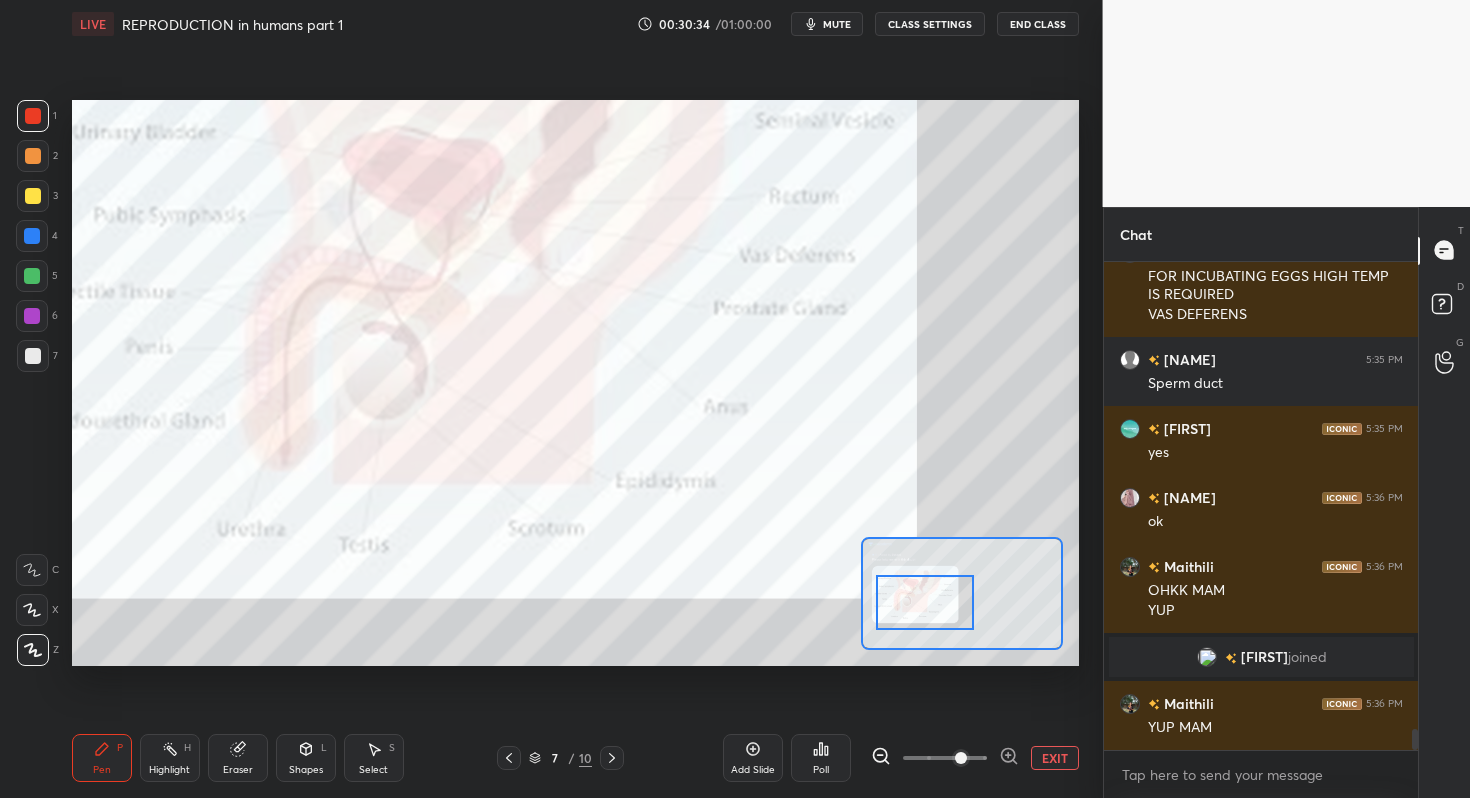 click on "Eraser" at bounding box center (238, 758) 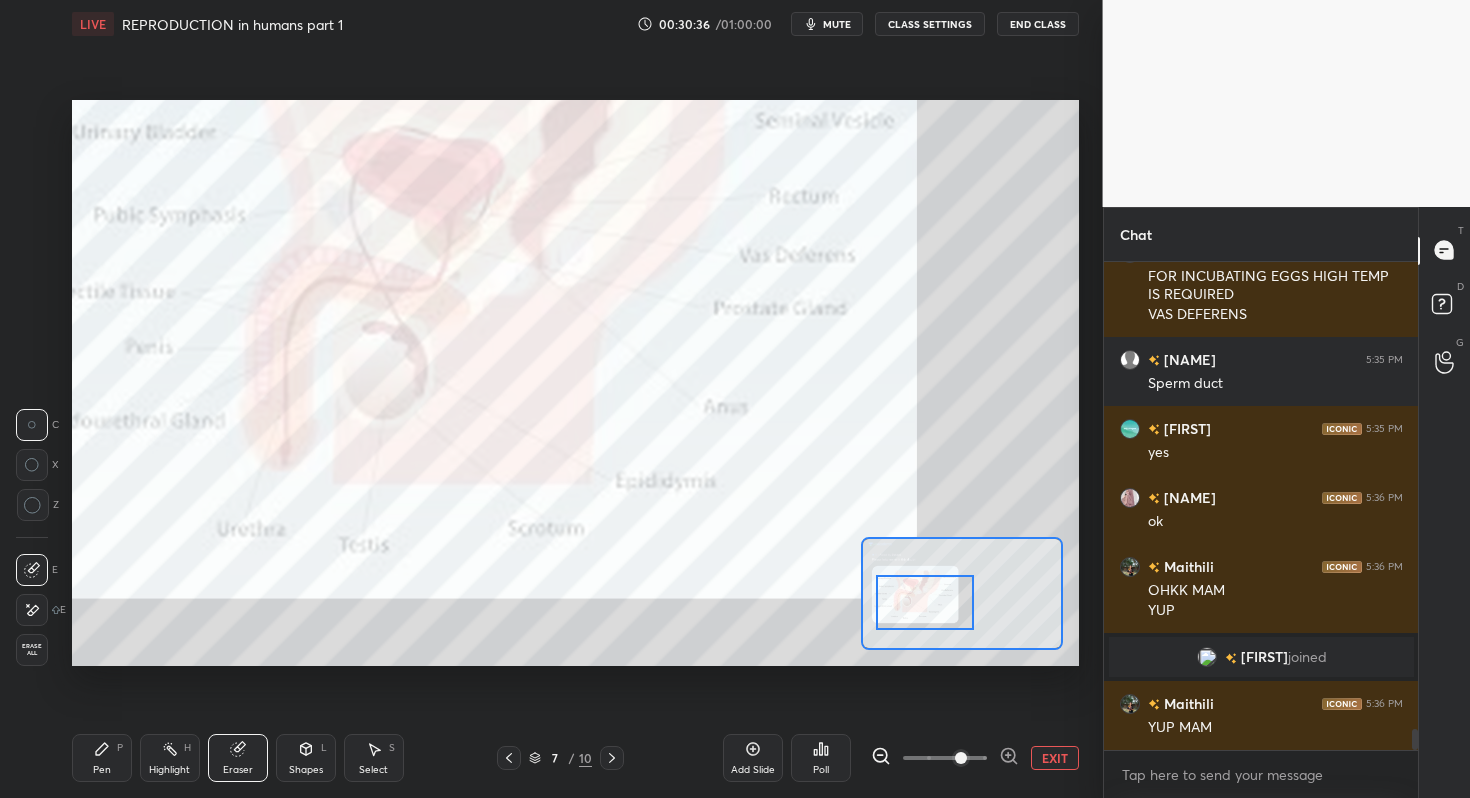 scroll, scrollTop: 10962, scrollLeft: 0, axis: vertical 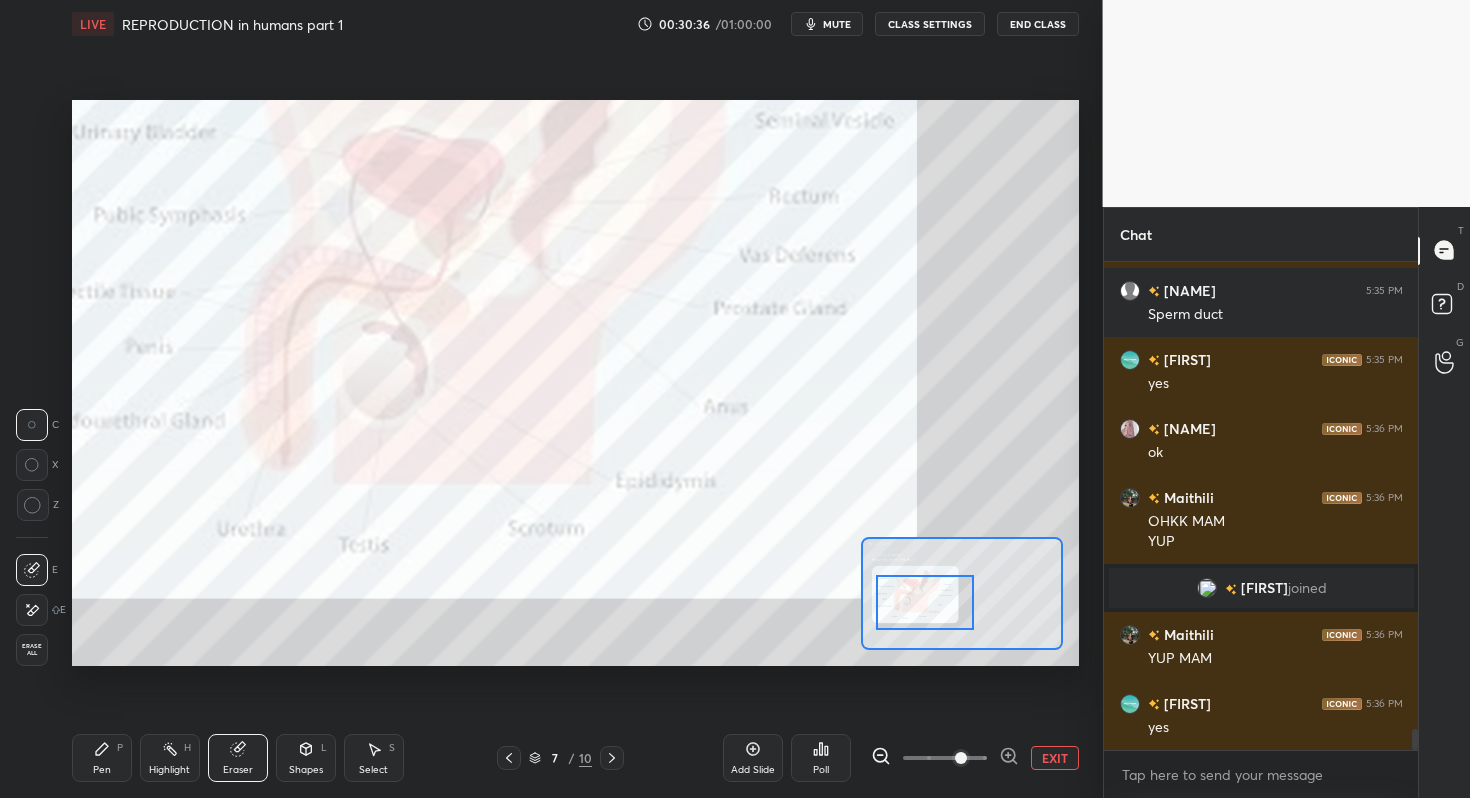 drag, startPoint x: 98, startPoint y: 768, endPoint x: 136, endPoint y: 674, distance: 101.390335 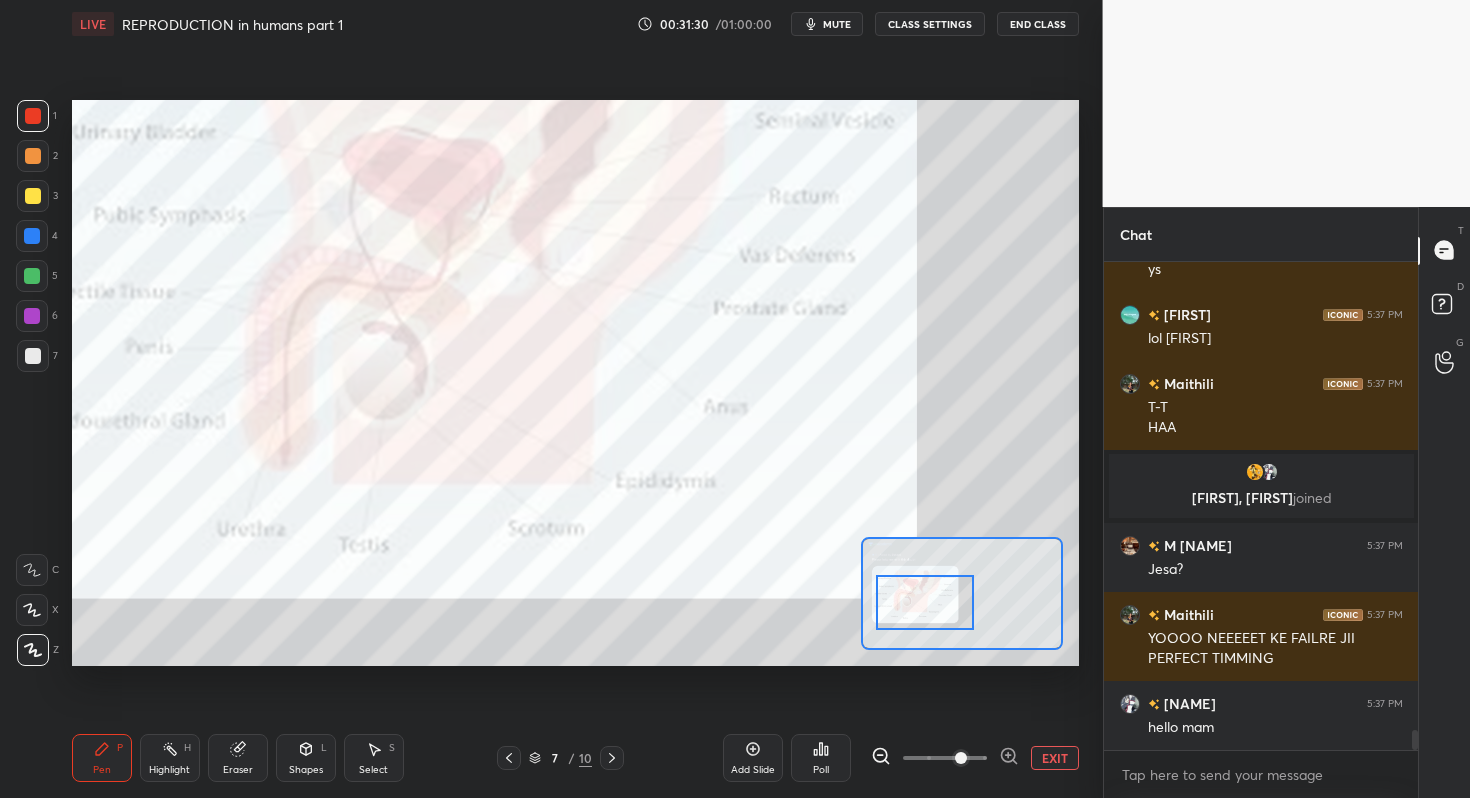 scroll, scrollTop: 11457, scrollLeft: 0, axis: vertical 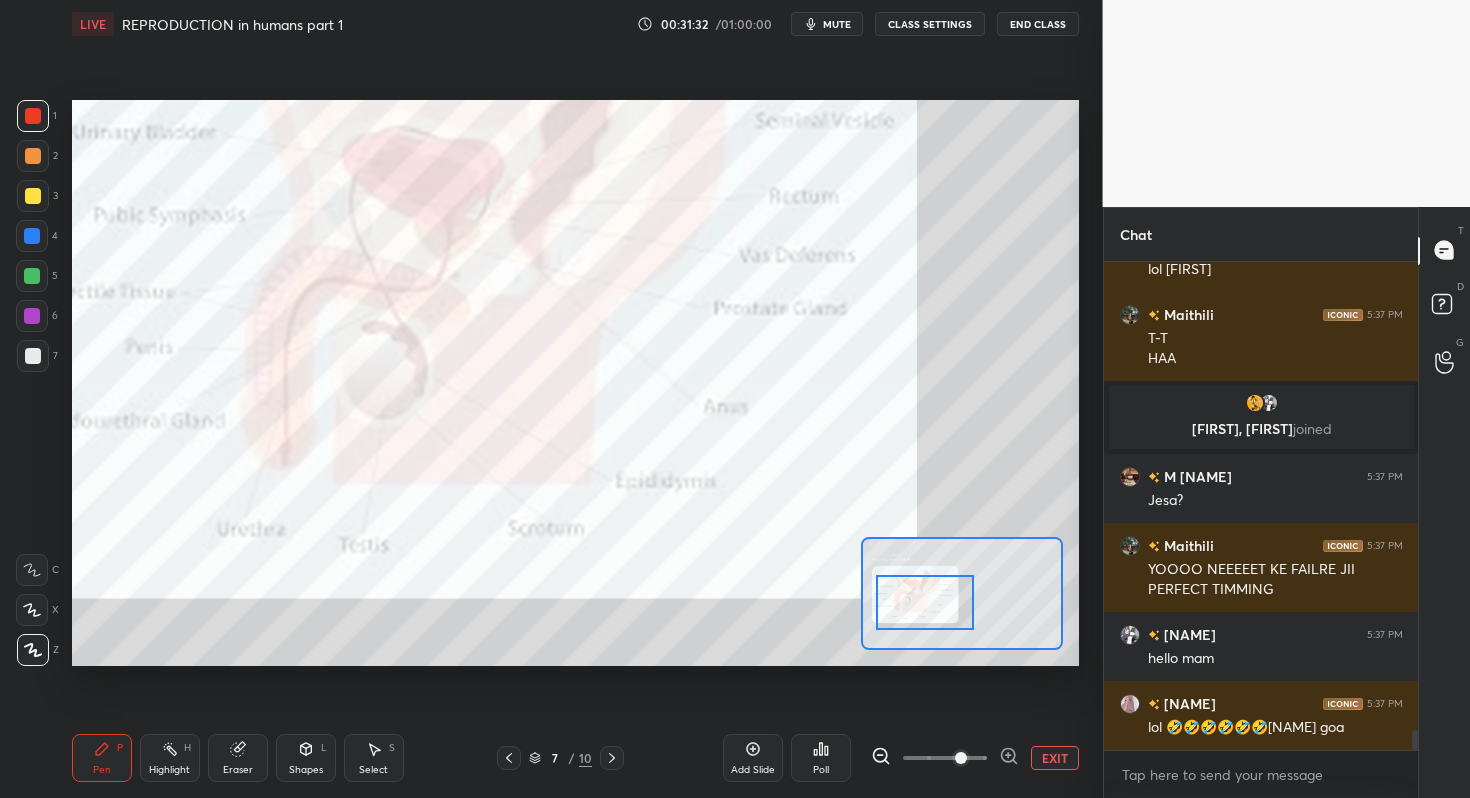 click on "Highlight H" at bounding box center [170, 758] 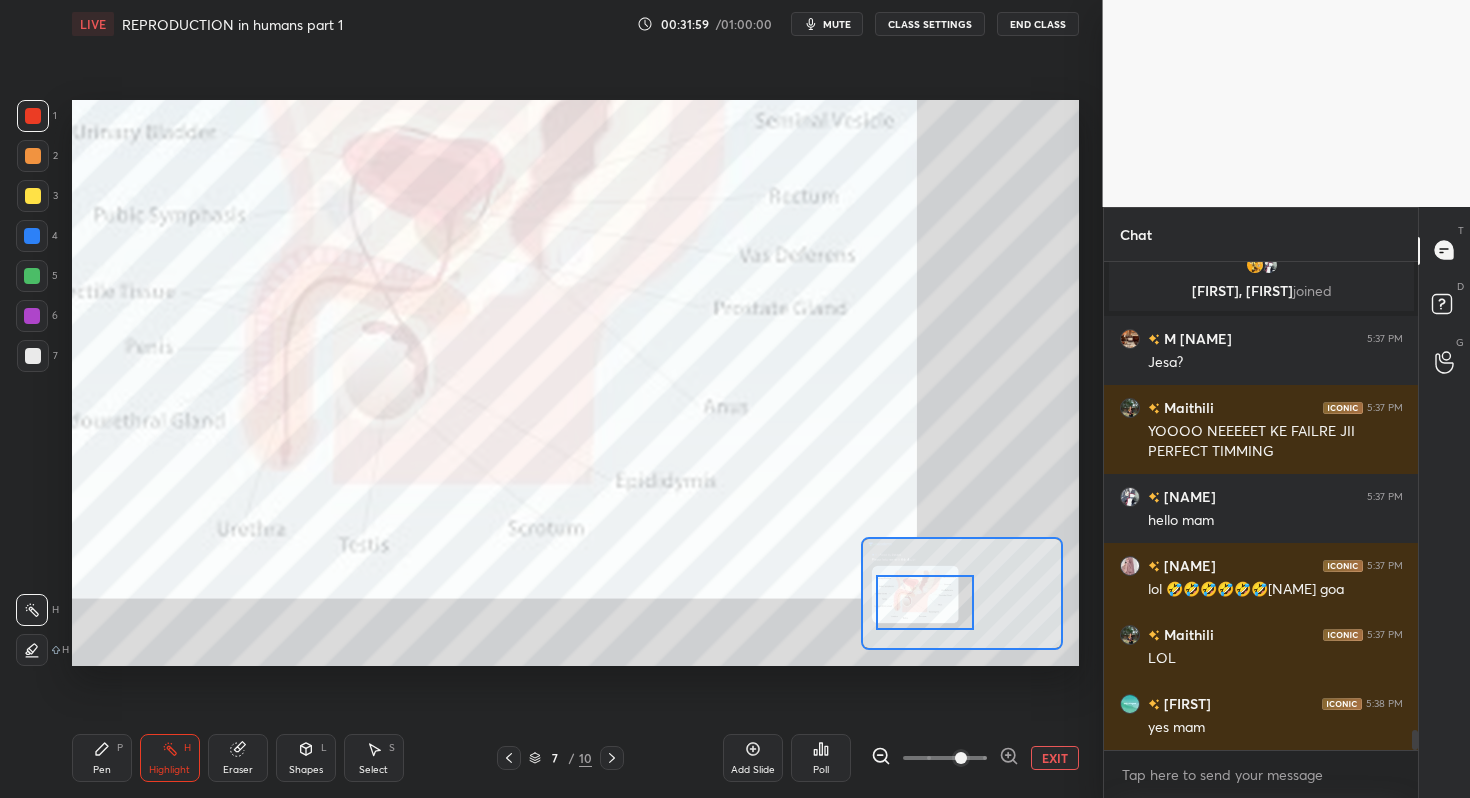 scroll, scrollTop: 11664, scrollLeft: 0, axis: vertical 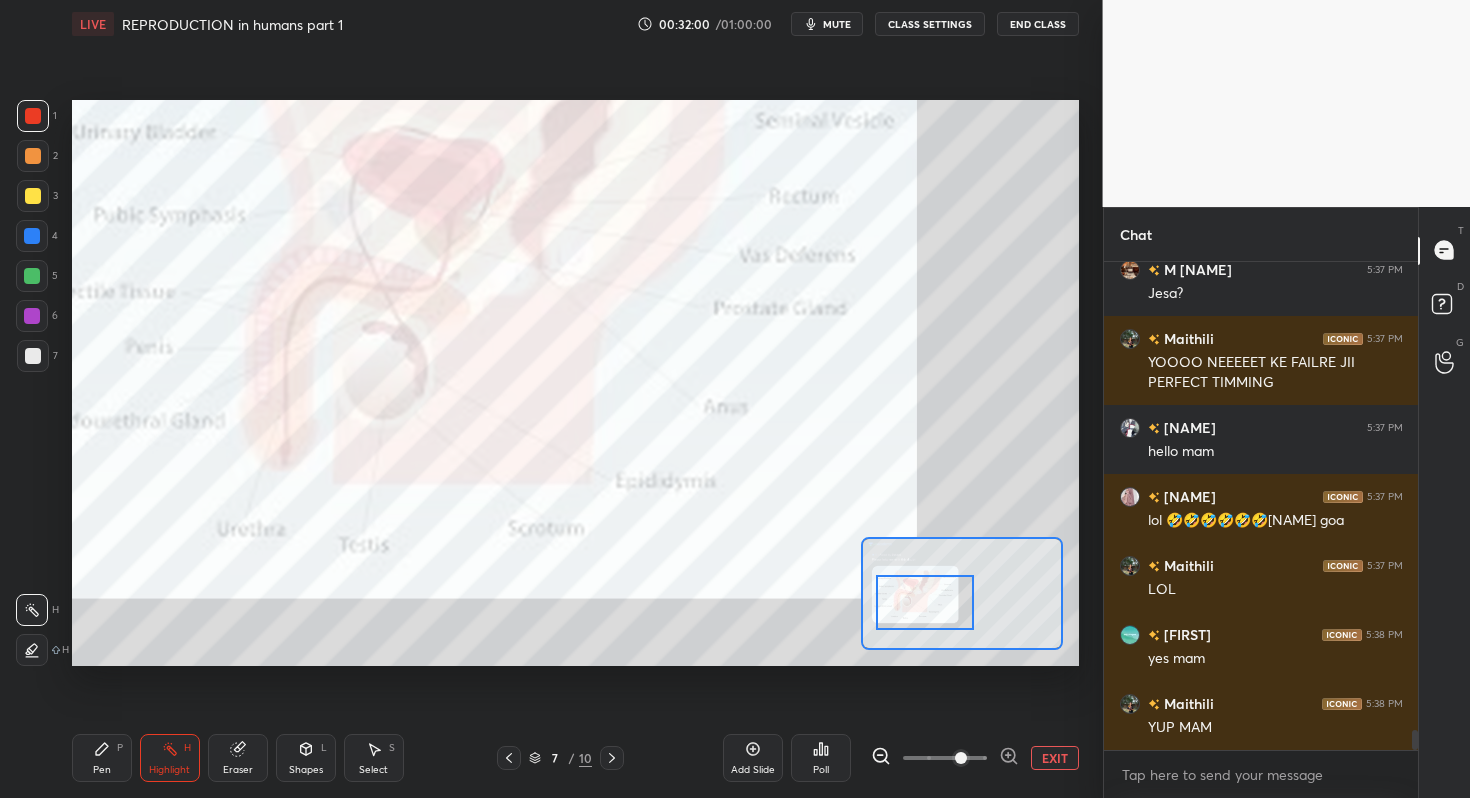 click on "LIVE REPRODUCTION in humans part 1 00:32:00 /  01:00:00 mute CLASS SETTINGS End Class" at bounding box center (575, 24) 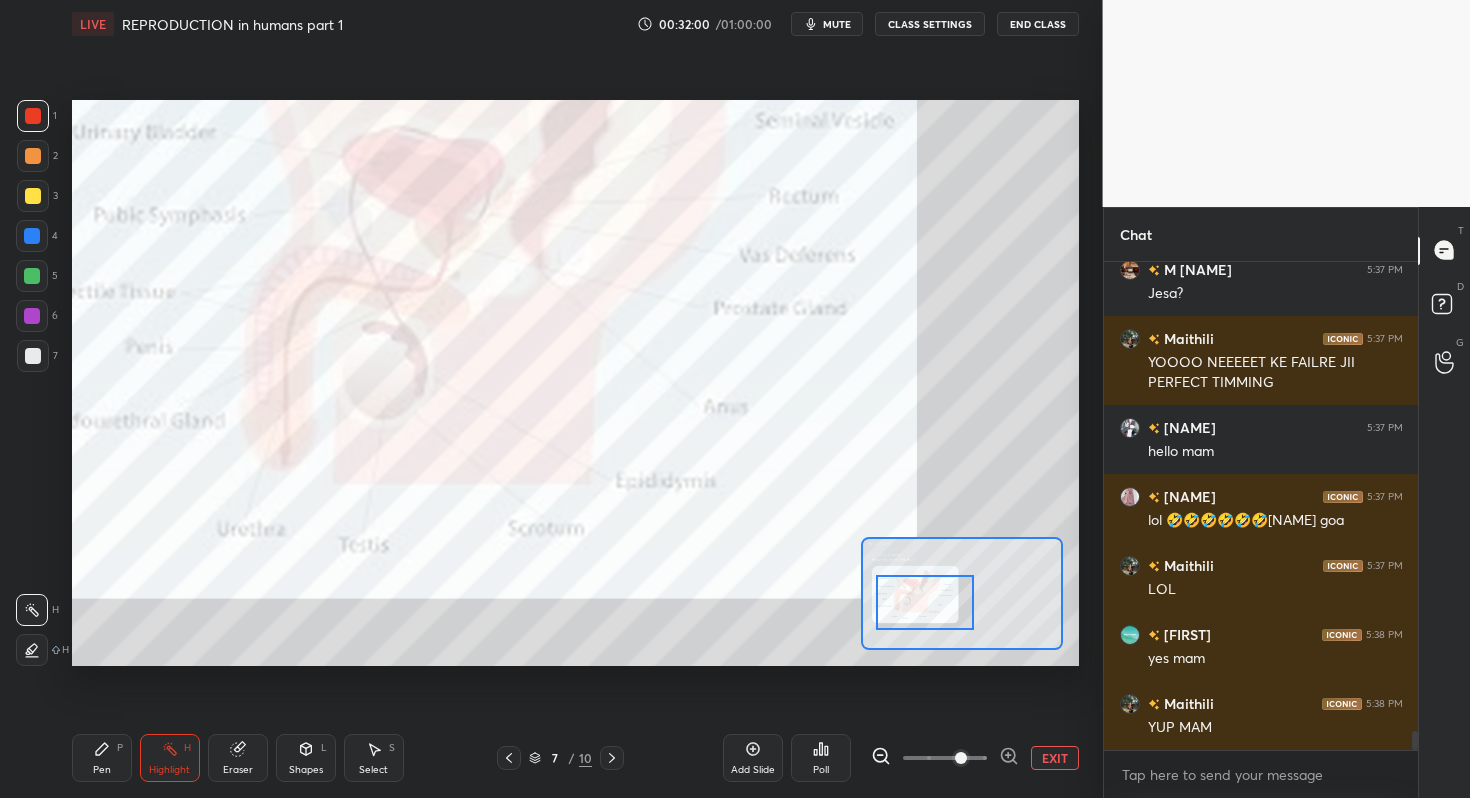 scroll, scrollTop: 11733, scrollLeft: 0, axis: vertical 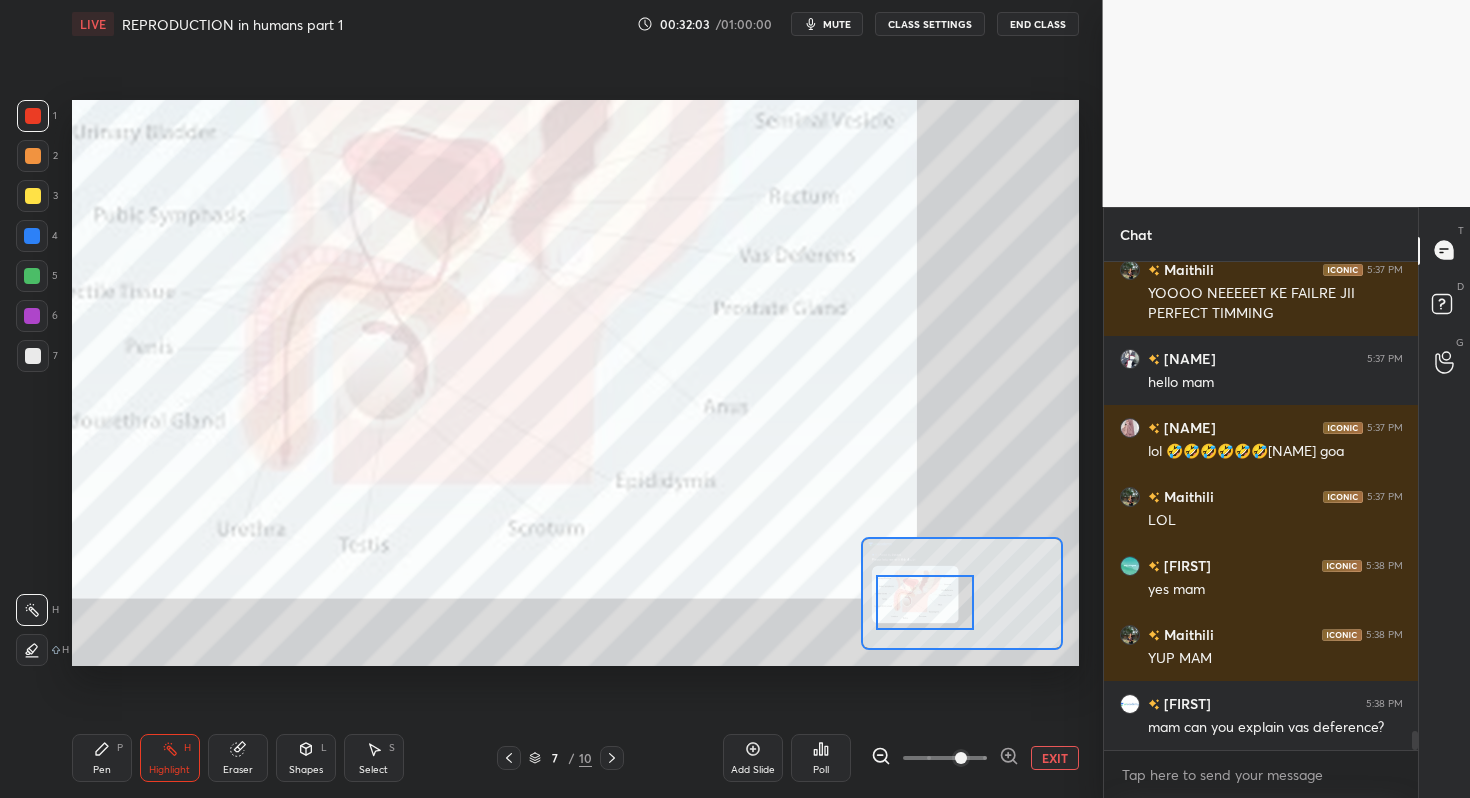 click on "Pen P" at bounding box center [102, 758] 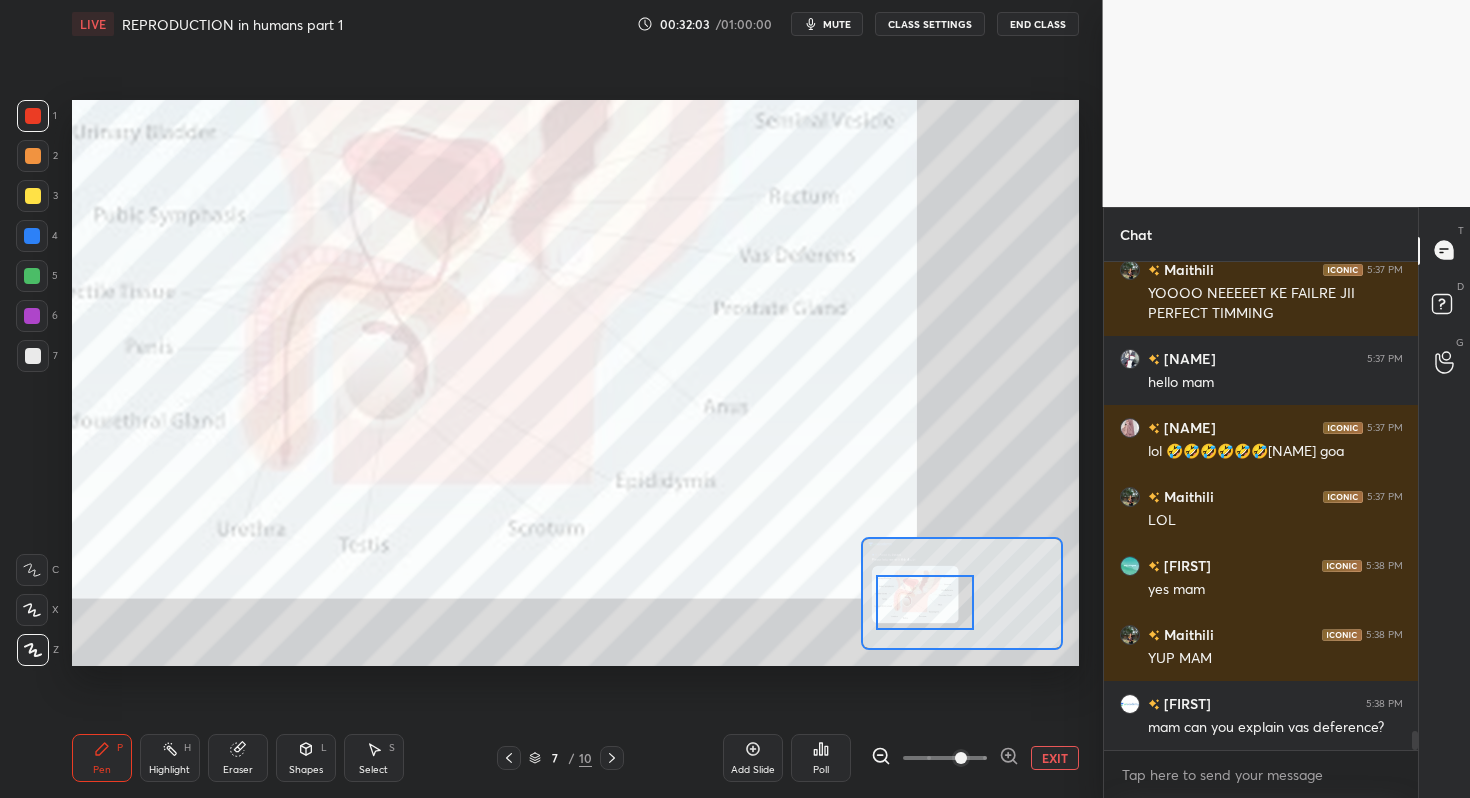 scroll, scrollTop: 11802, scrollLeft: 0, axis: vertical 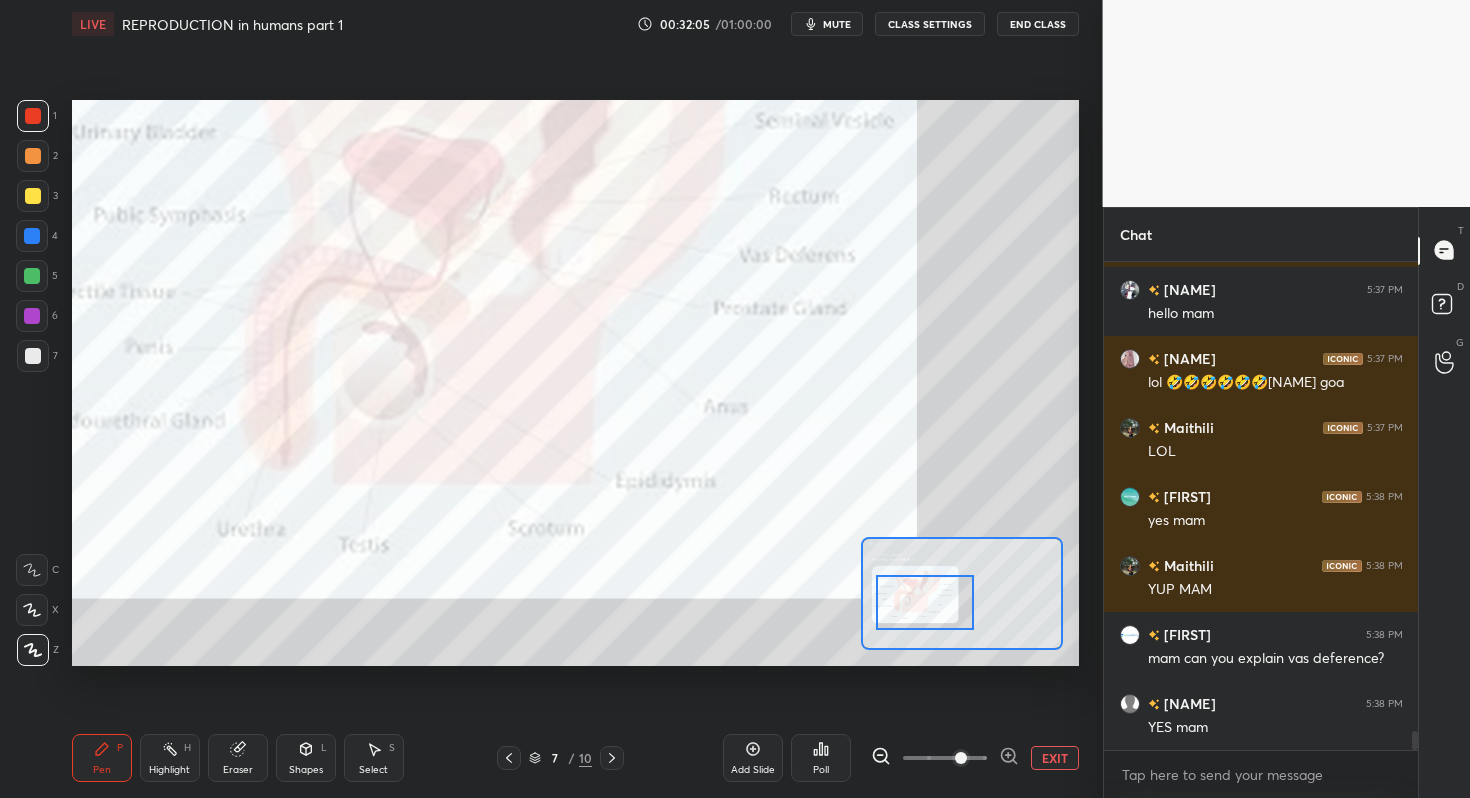 click at bounding box center [32, 276] 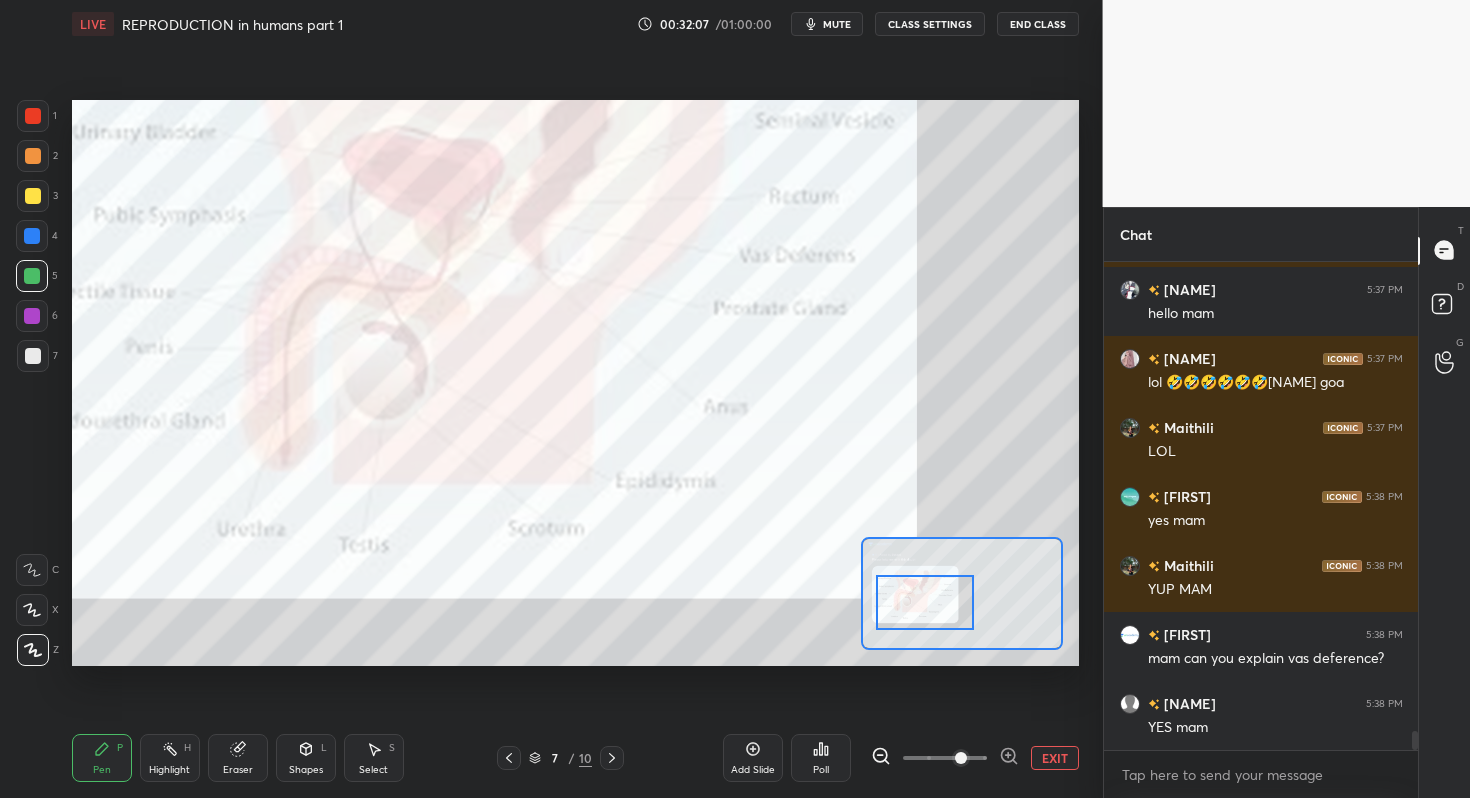 scroll, scrollTop: 11850, scrollLeft: 0, axis: vertical 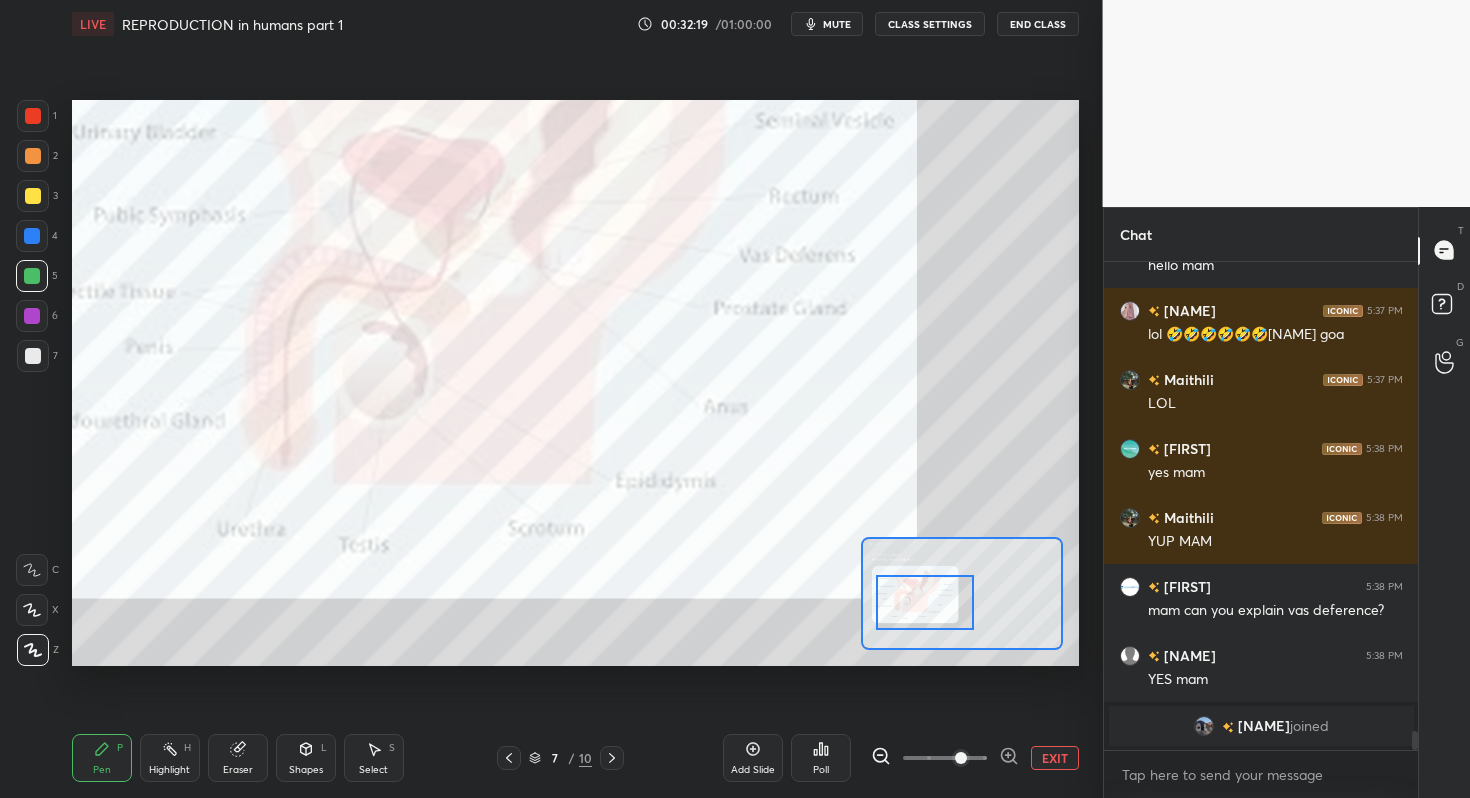 drag, startPoint x: 194, startPoint y: 759, endPoint x: 211, endPoint y: 733, distance: 31.06445 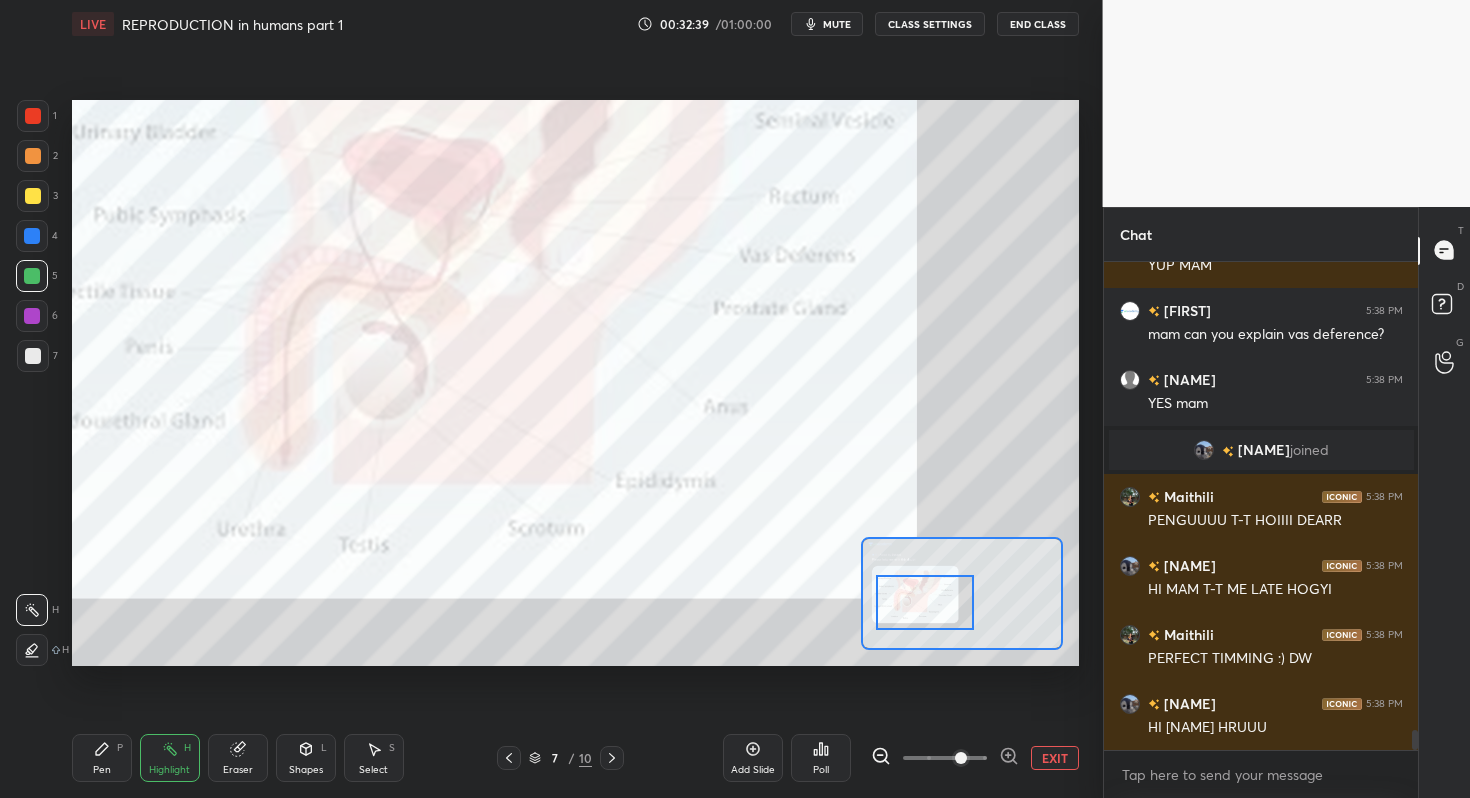 scroll, scrollTop: 11790, scrollLeft: 0, axis: vertical 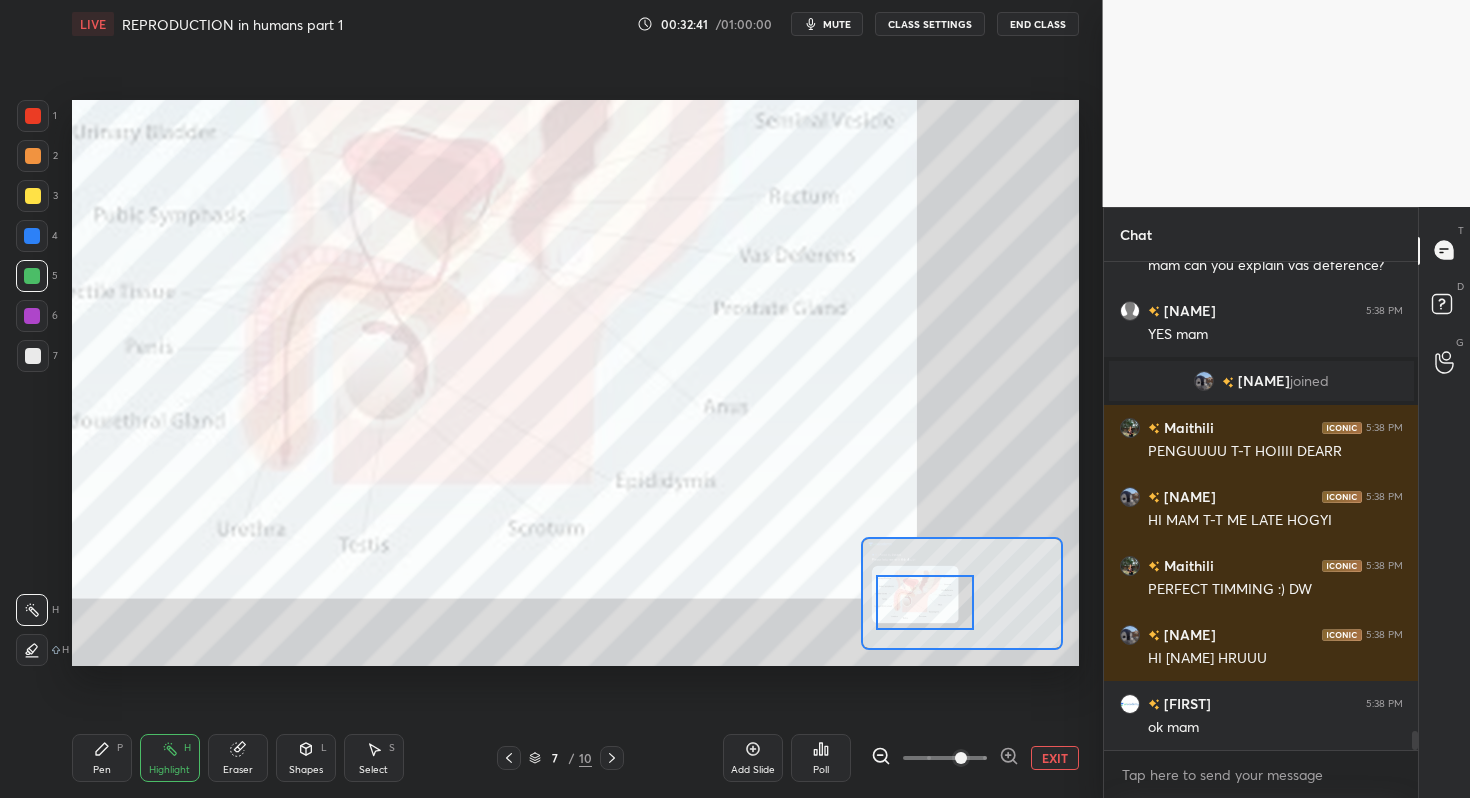 drag, startPoint x: 242, startPoint y: 761, endPoint x: 271, endPoint y: 702, distance: 65.74192 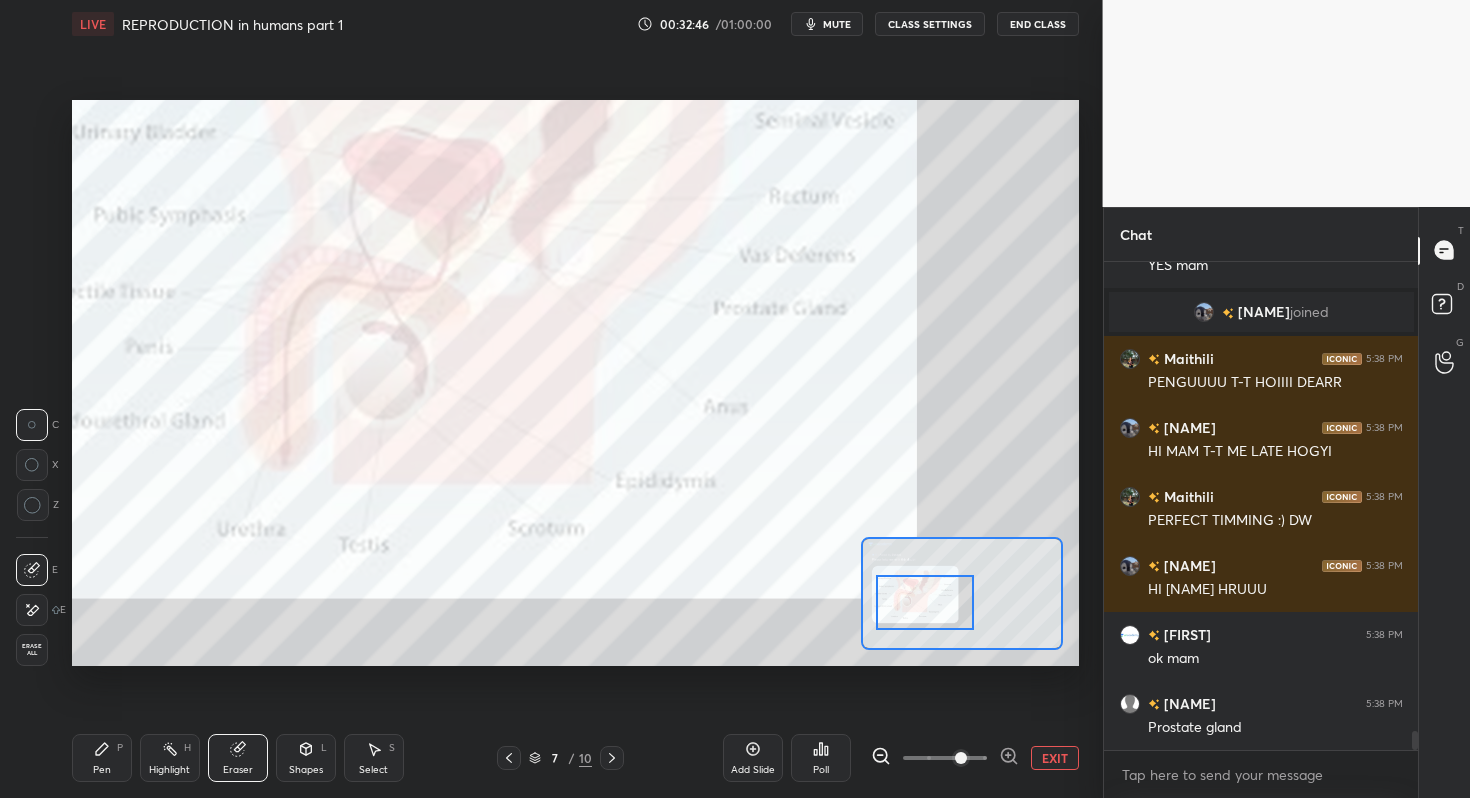 click 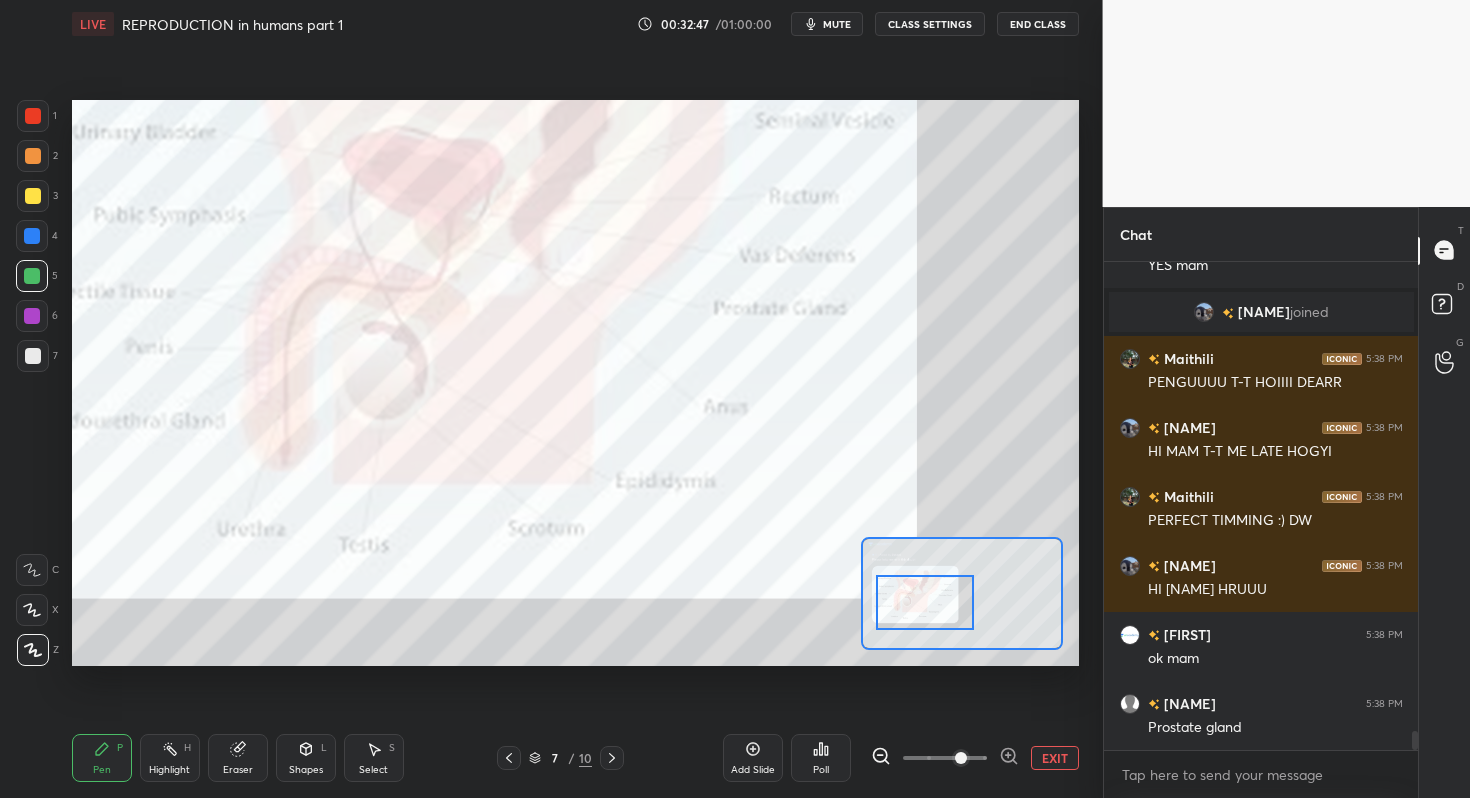 click at bounding box center (33, 156) 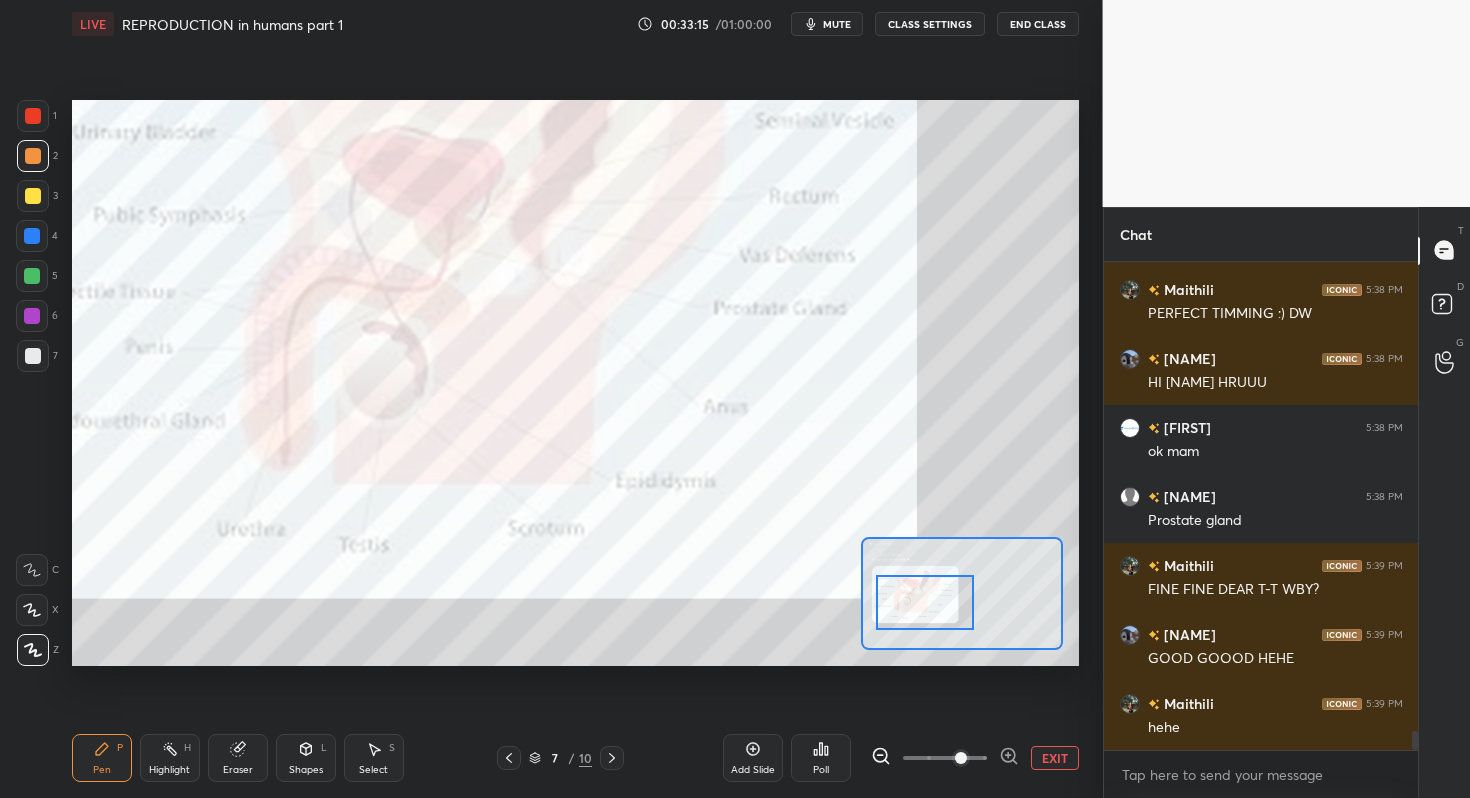 scroll, scrollTop: 12114, scrollLeft: 0, axis: vertical 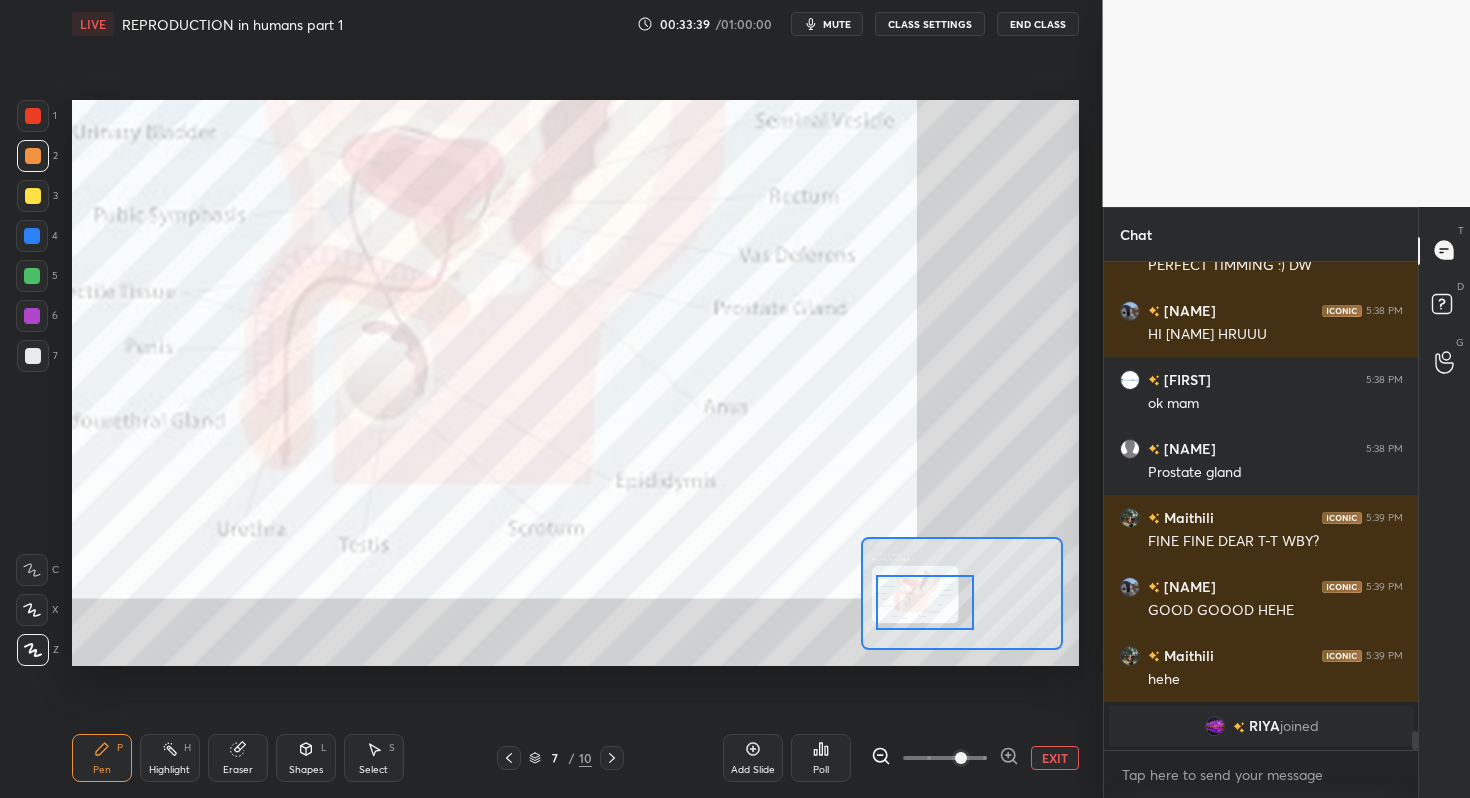 drag, startPoint x: 174, startPoint y: 760, endPoint x: 213, endPoint y: 694, distance: 76.66159 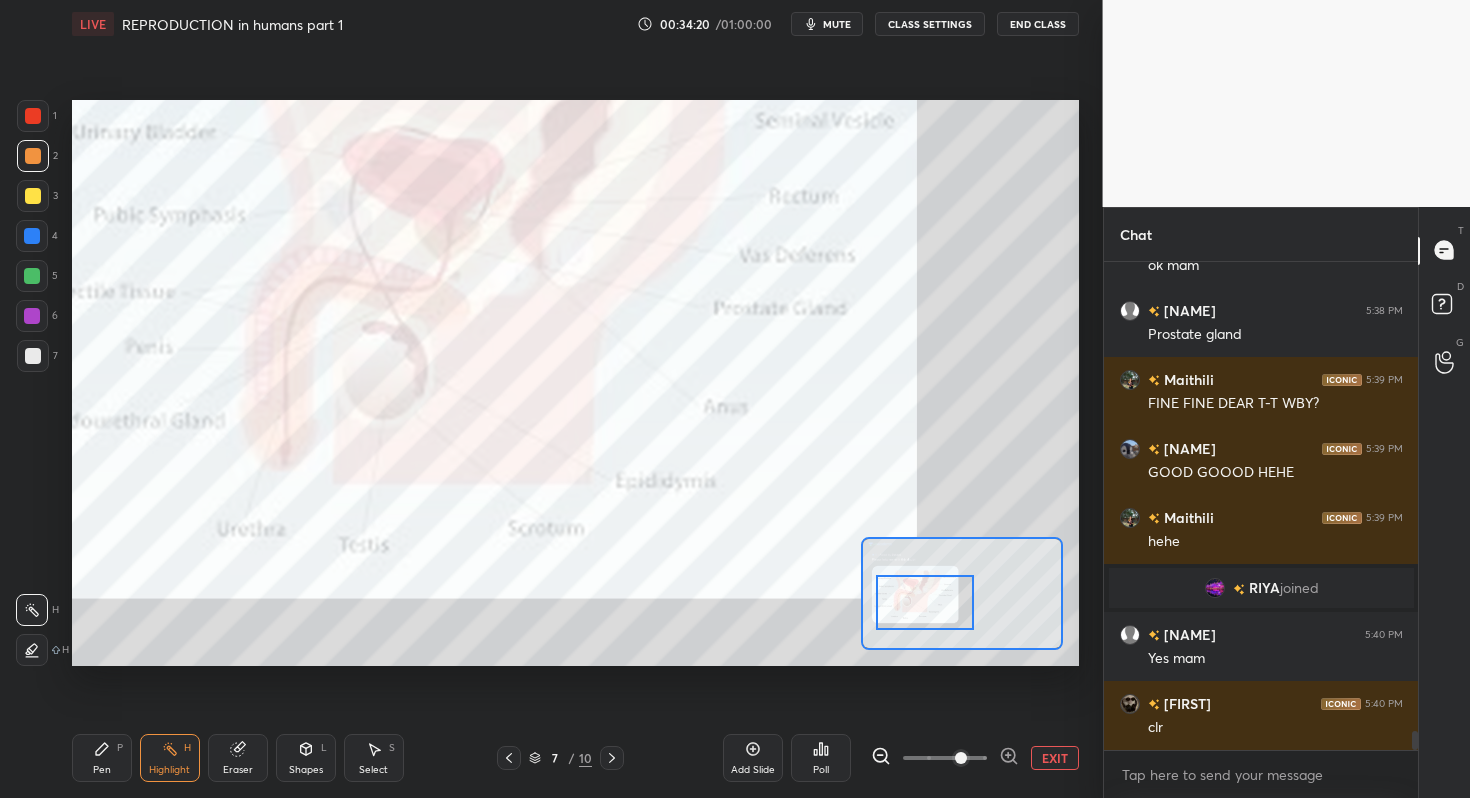 scroll, scrollTop: 12108, scrollLeft: 0, axis: vertical 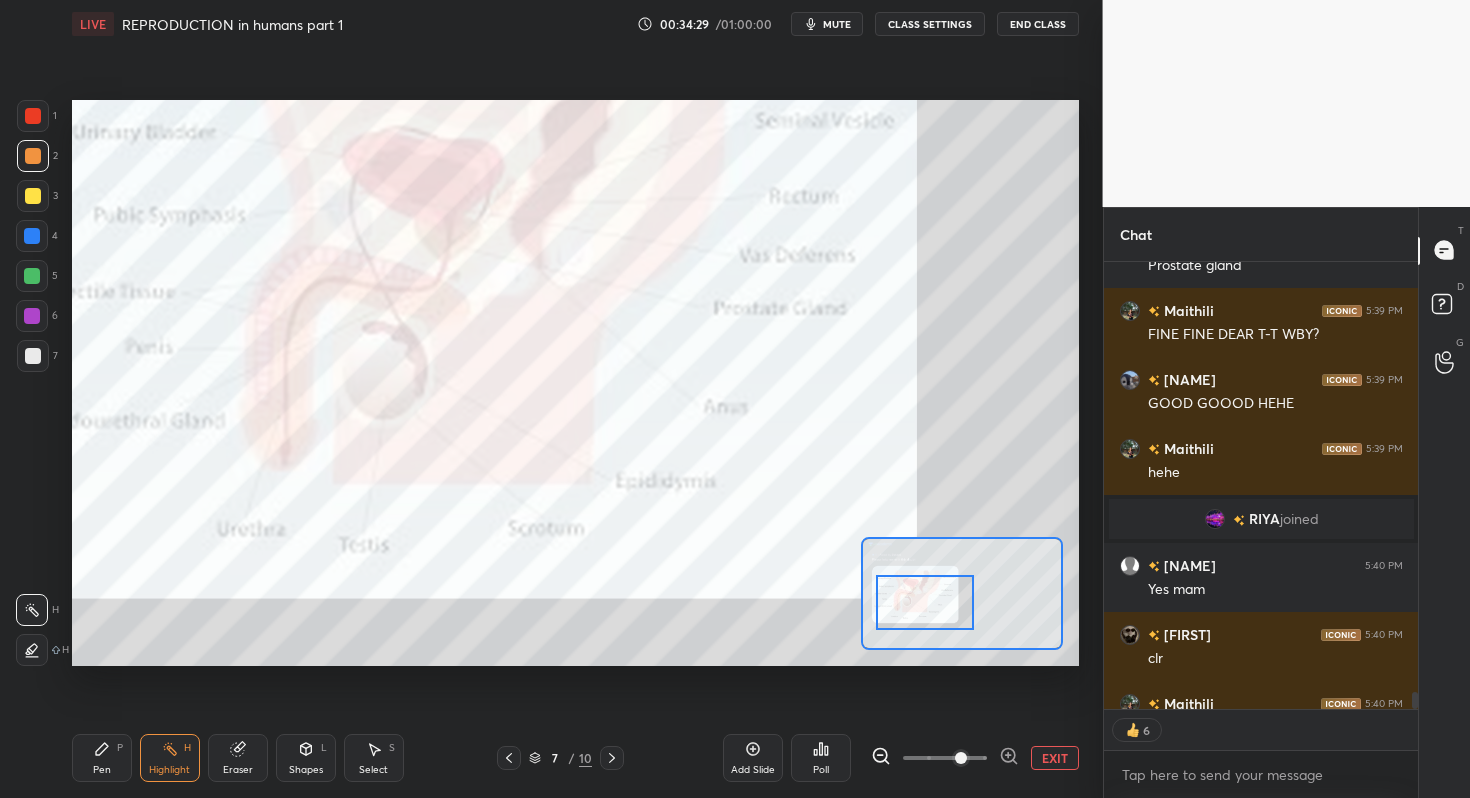drag, startPoint x: 108, startPoint y: 746, endPoint x: 122, endPoint y: 675, distance: 72.36712 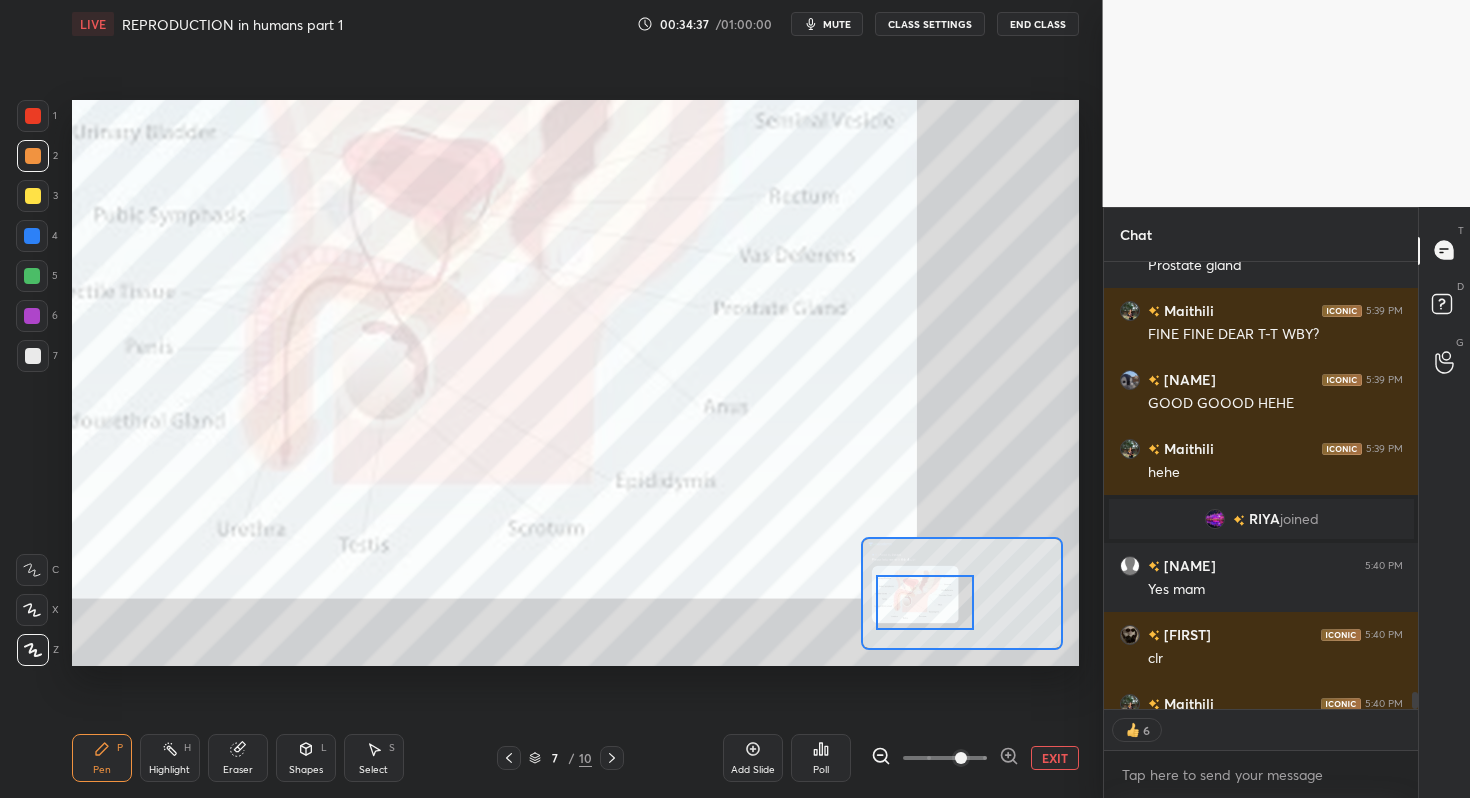 scroll, scrollTop: 6, scrollLeft: 7, axis: both 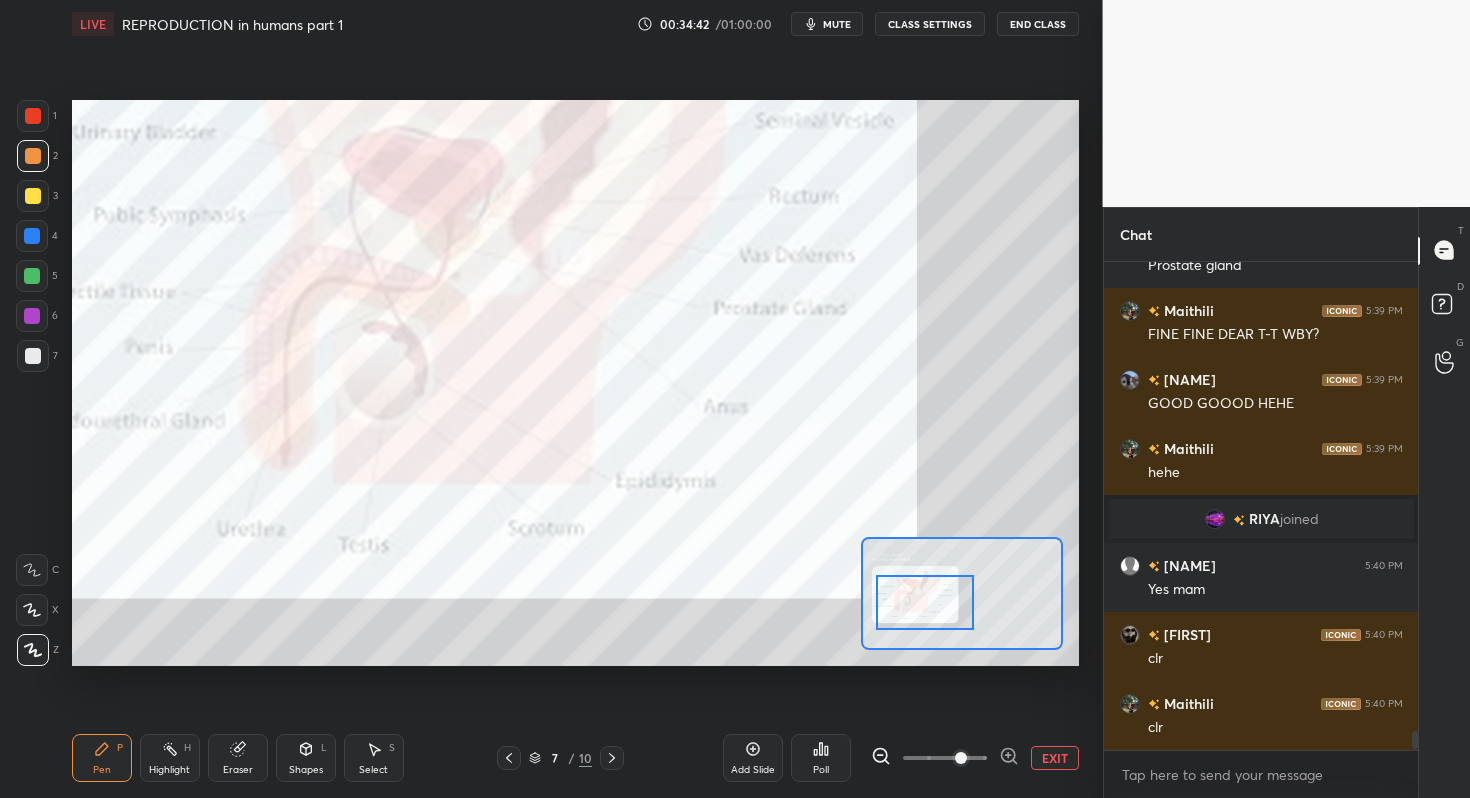 drag, startPoint x: 170, startPoint y: 759, endPoint x: 189, endPoint y: 671, distance: 90.02777 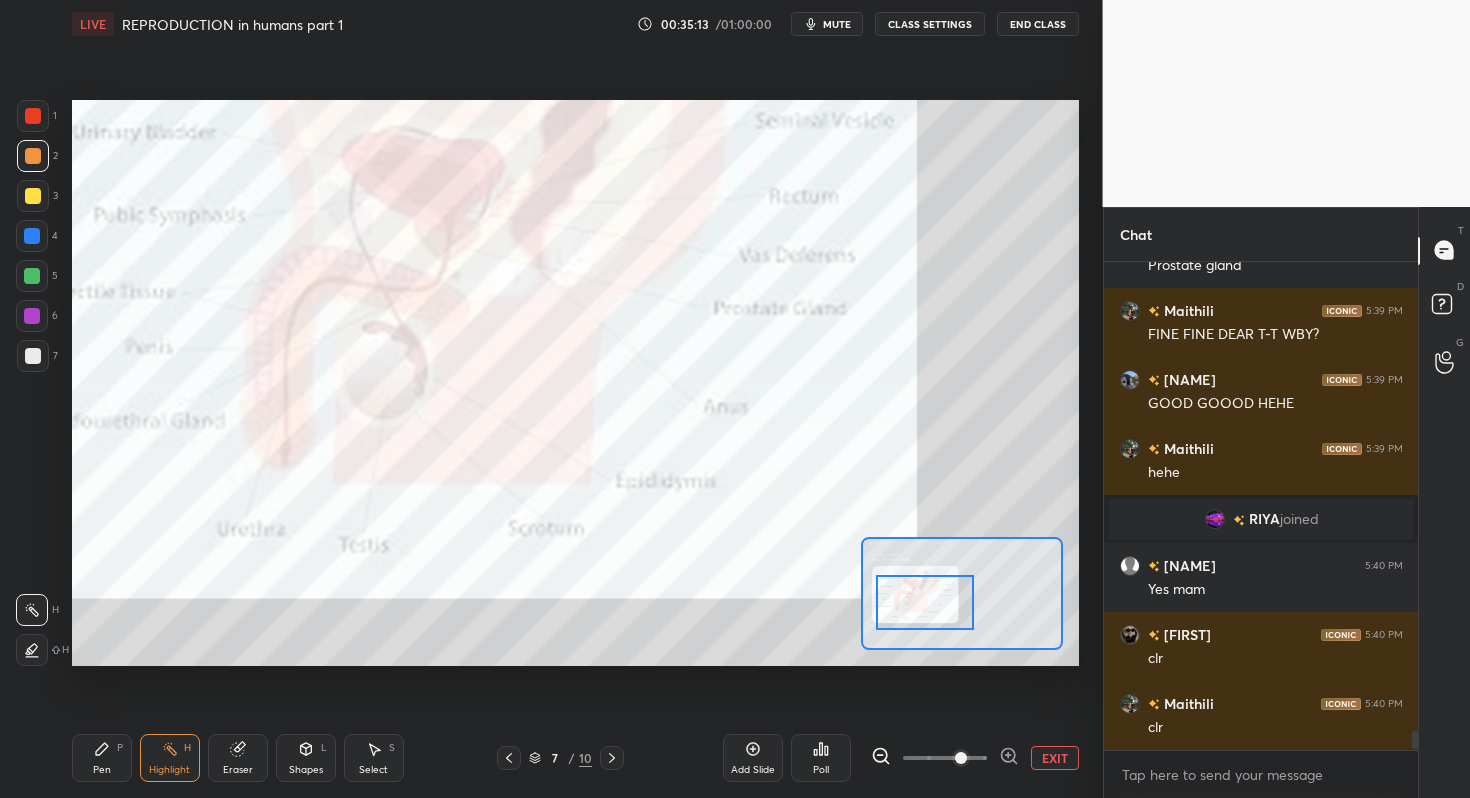 click on "Eraser" at bounding box center [238, 758] 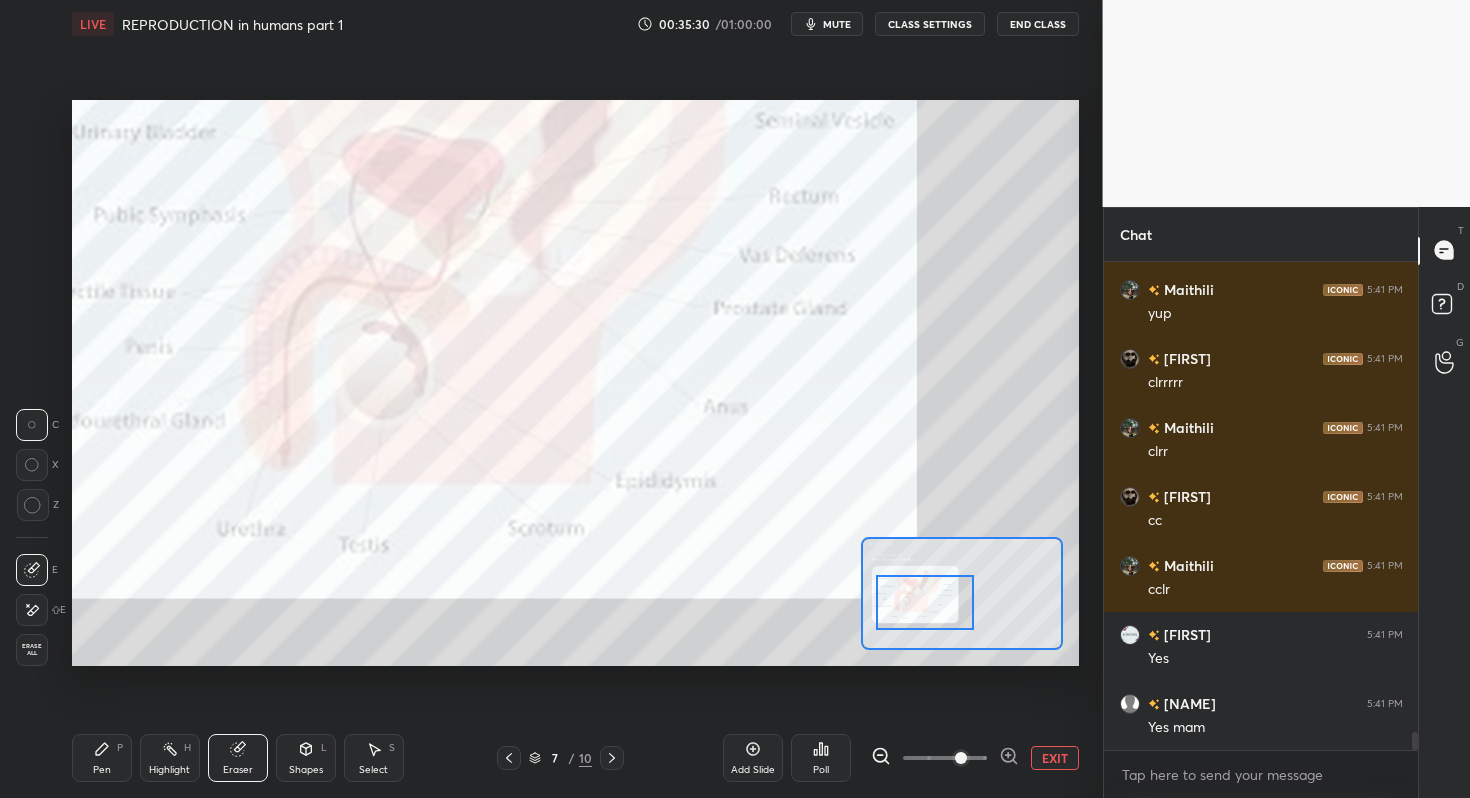 scroll, scrollTop: 12660, scrollLeft: 0, axis: vertical 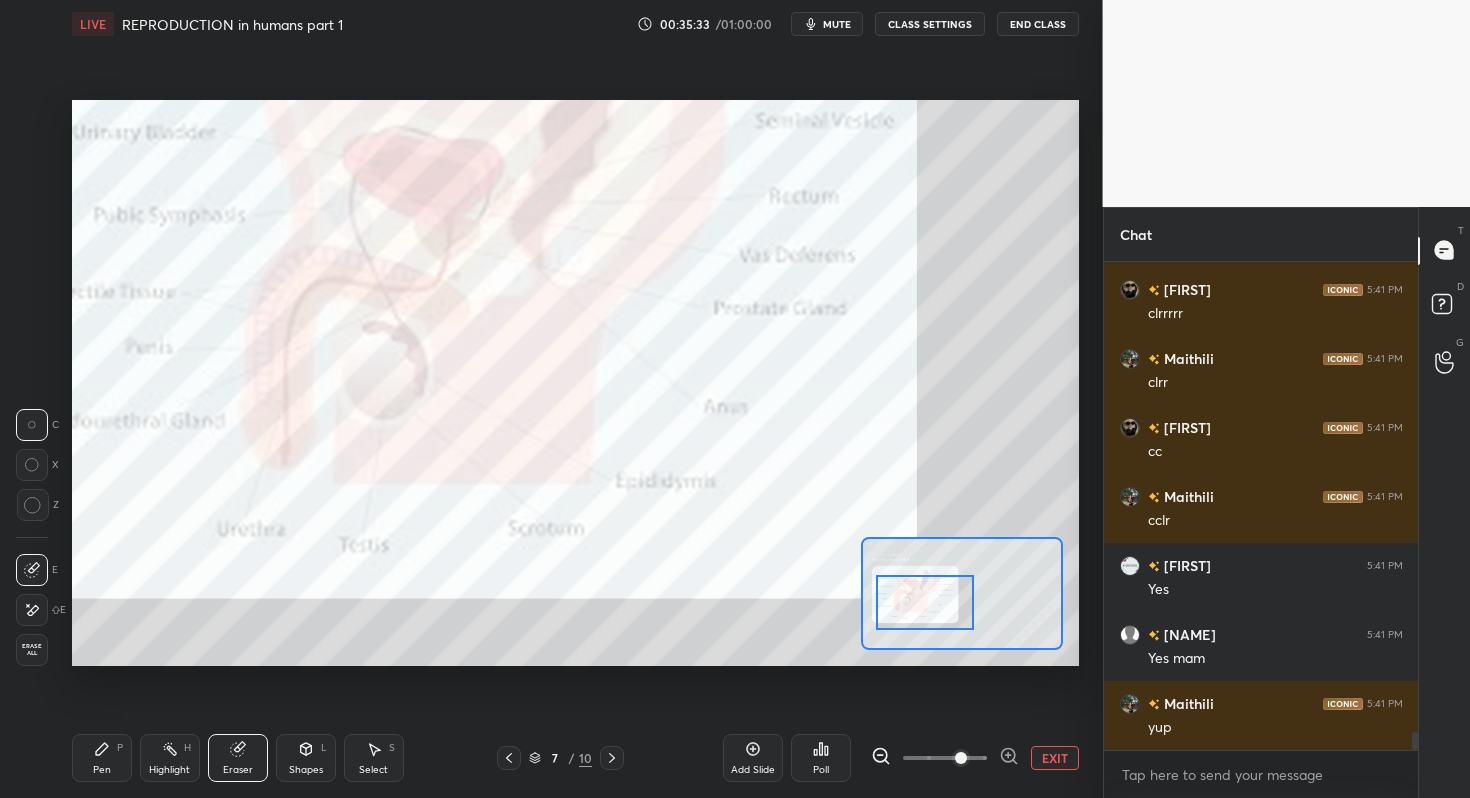 click 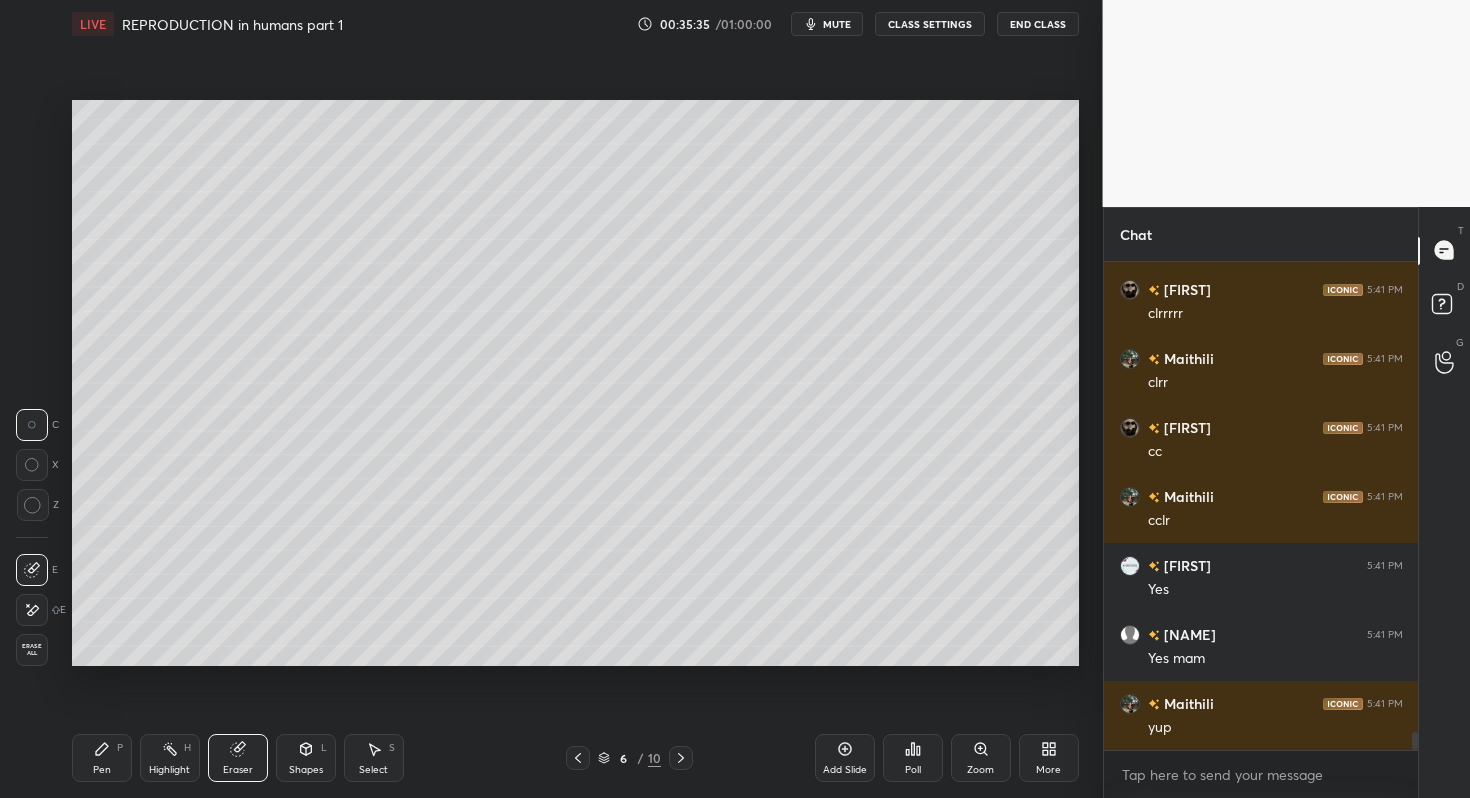 click 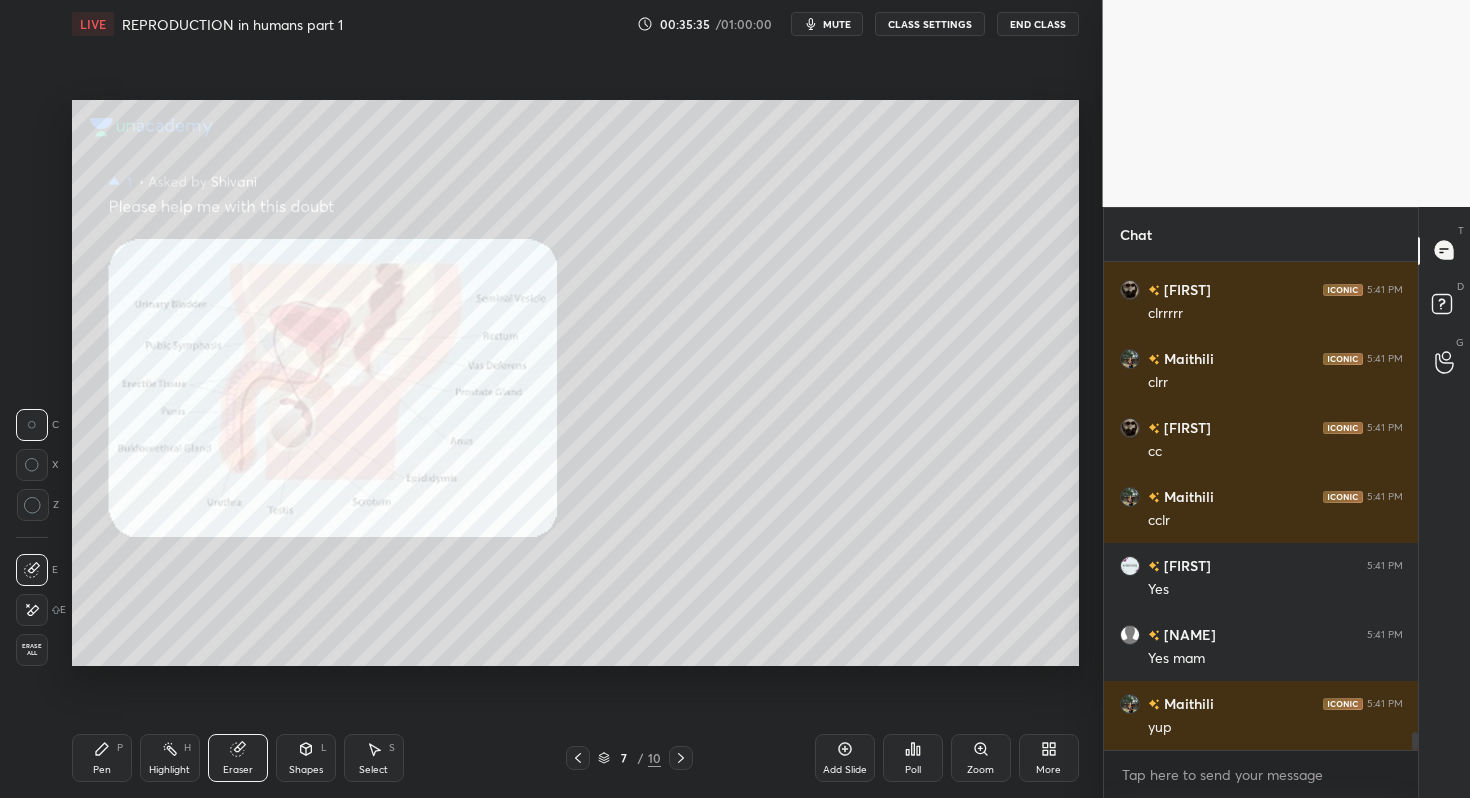 click 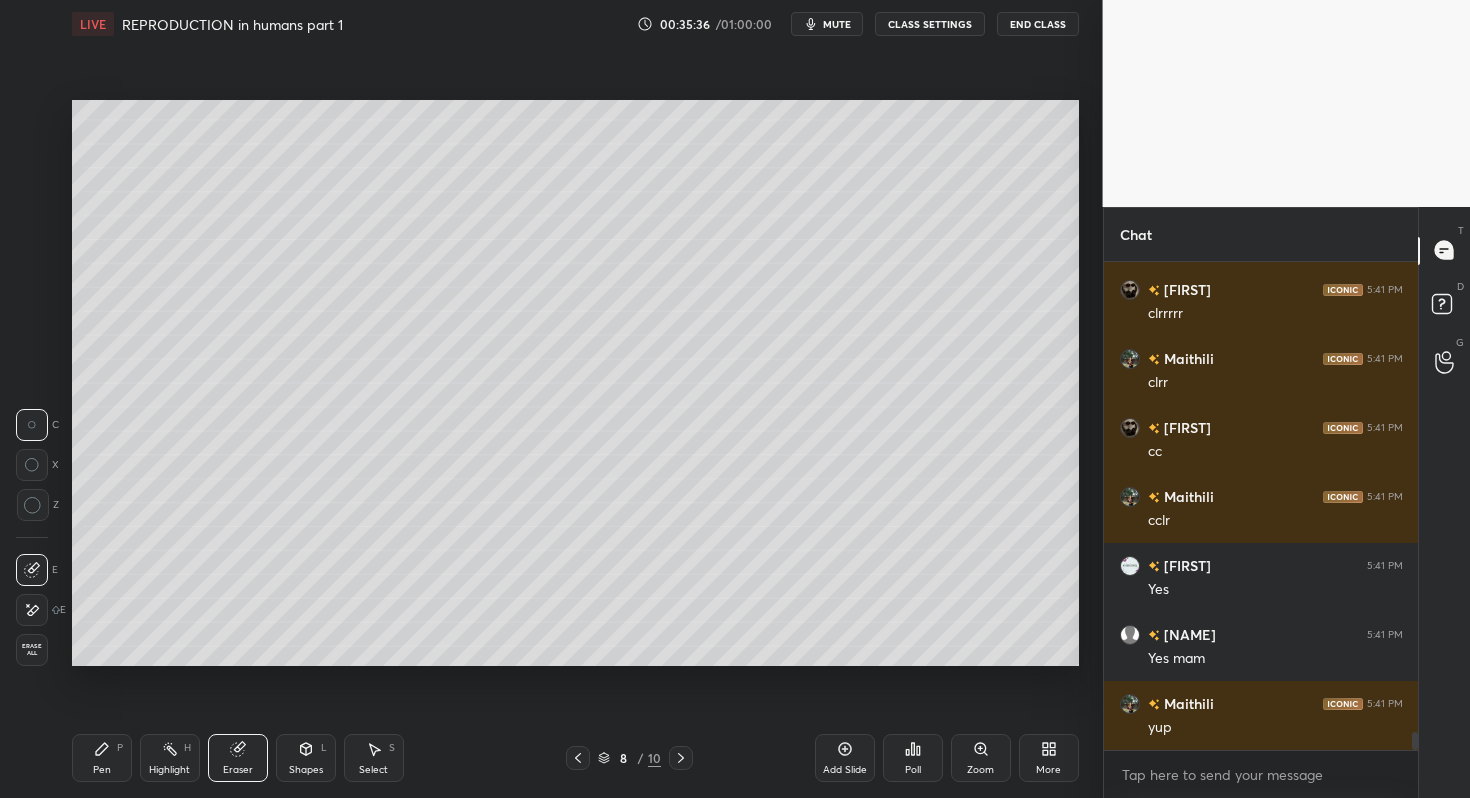 click 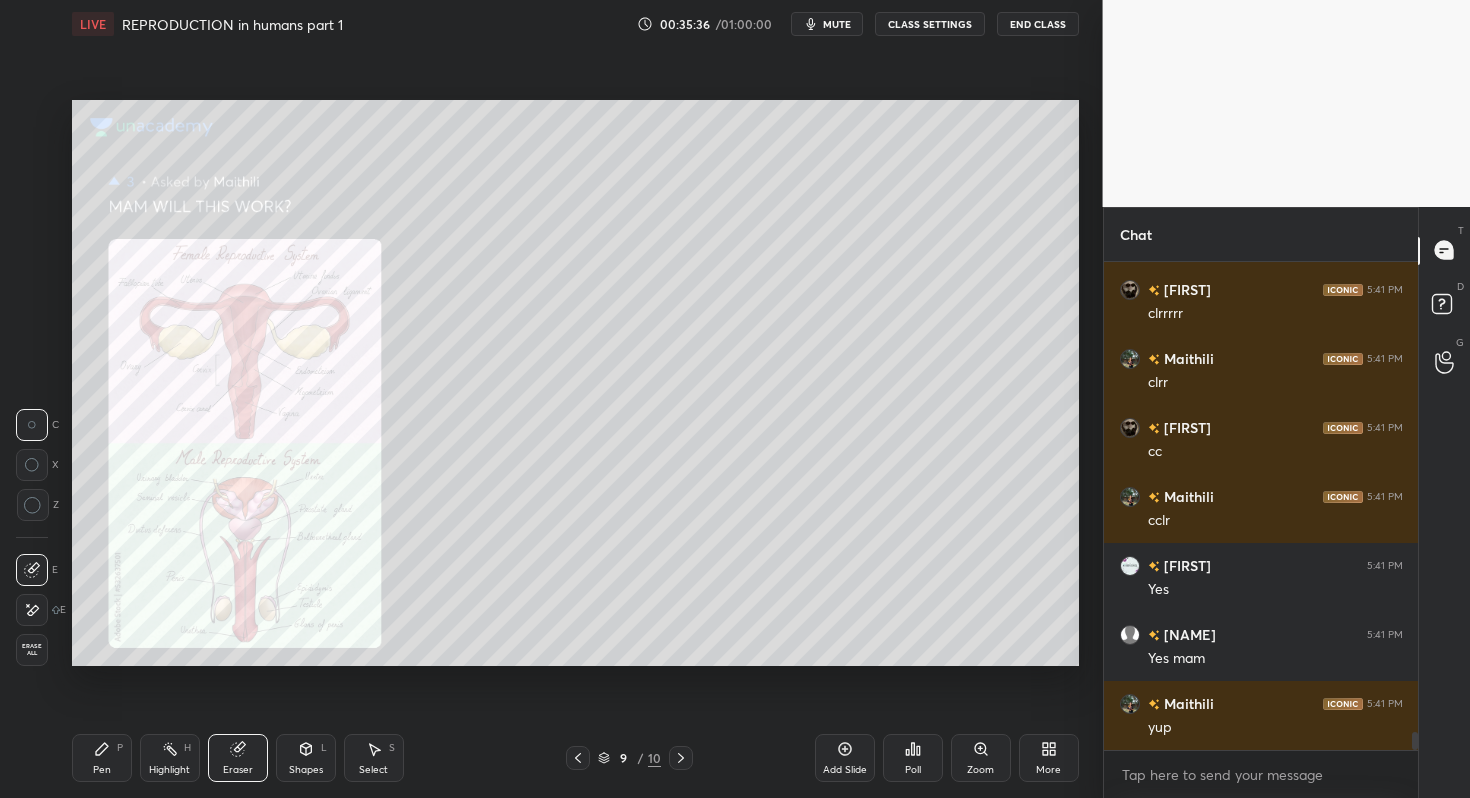 scroll, scrollTop: 12729, scrollLeft: 0, axis: vertical 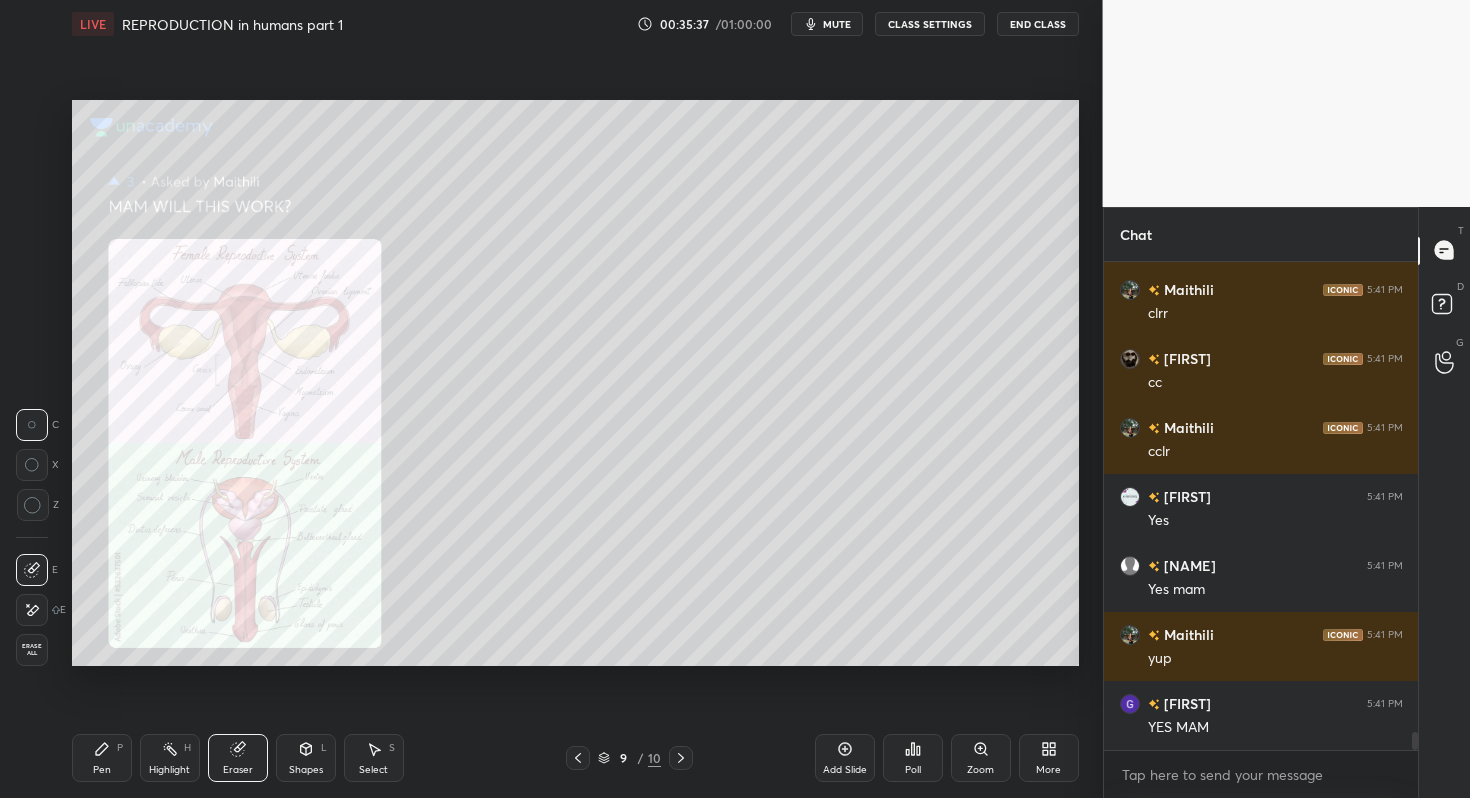 click 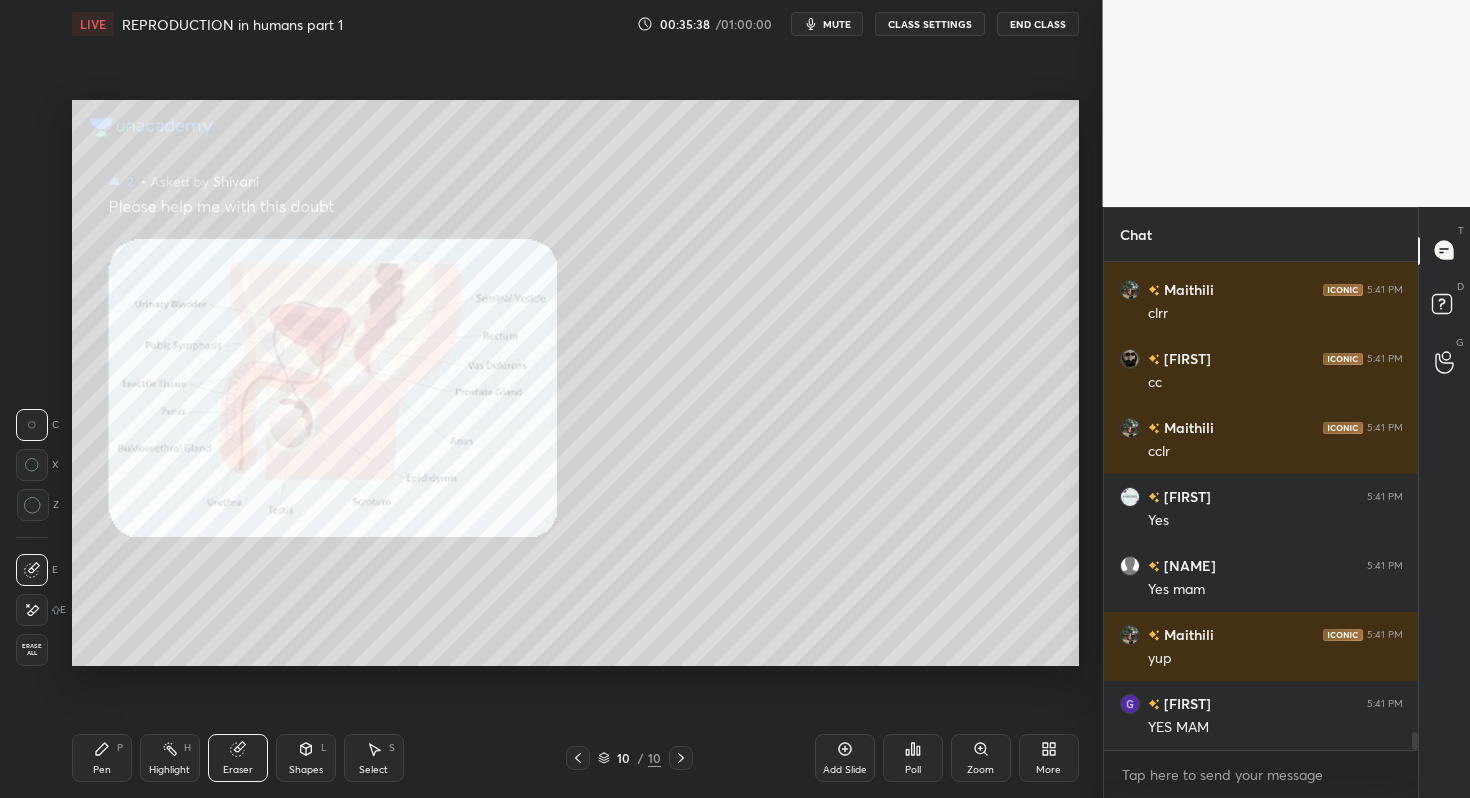 click 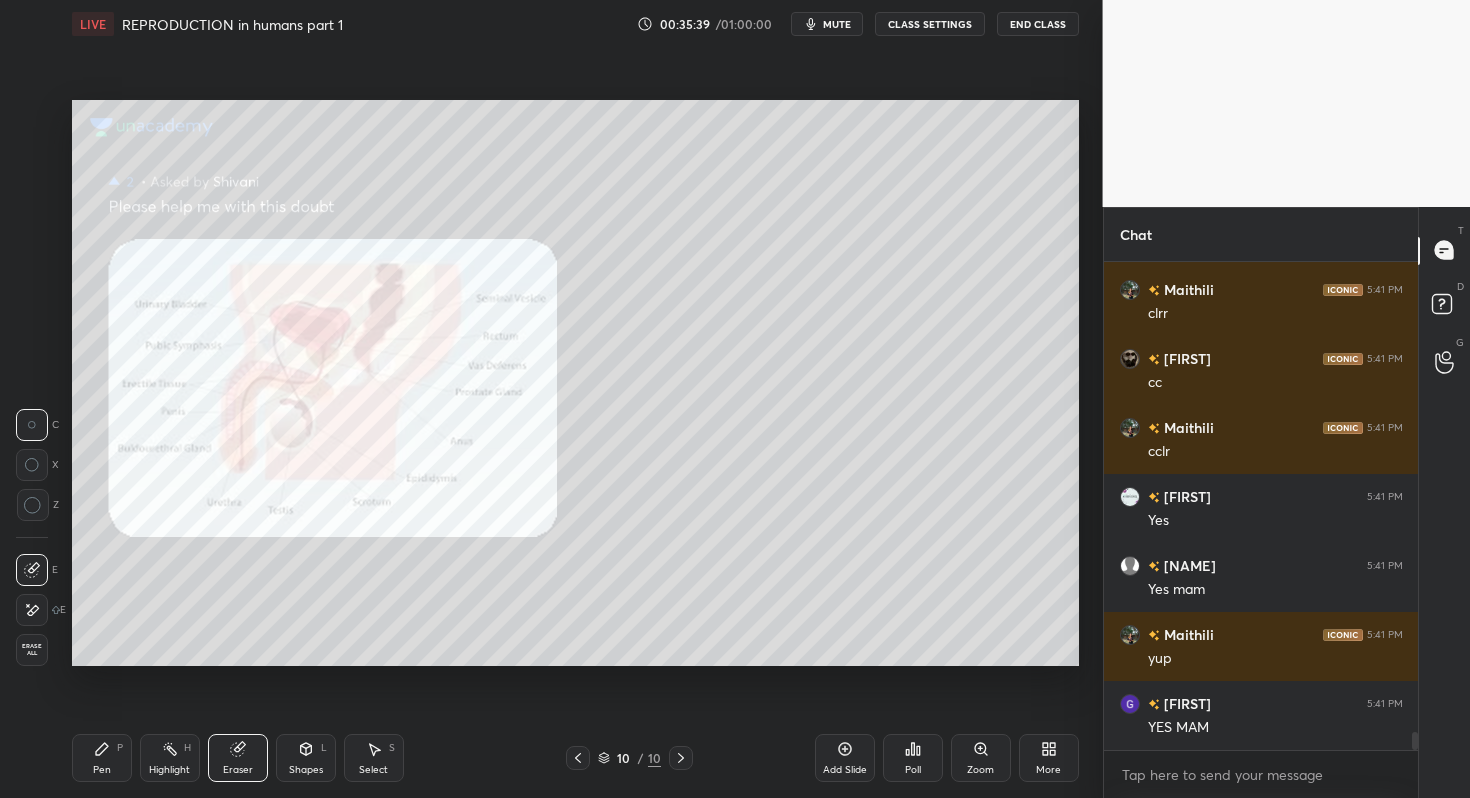click 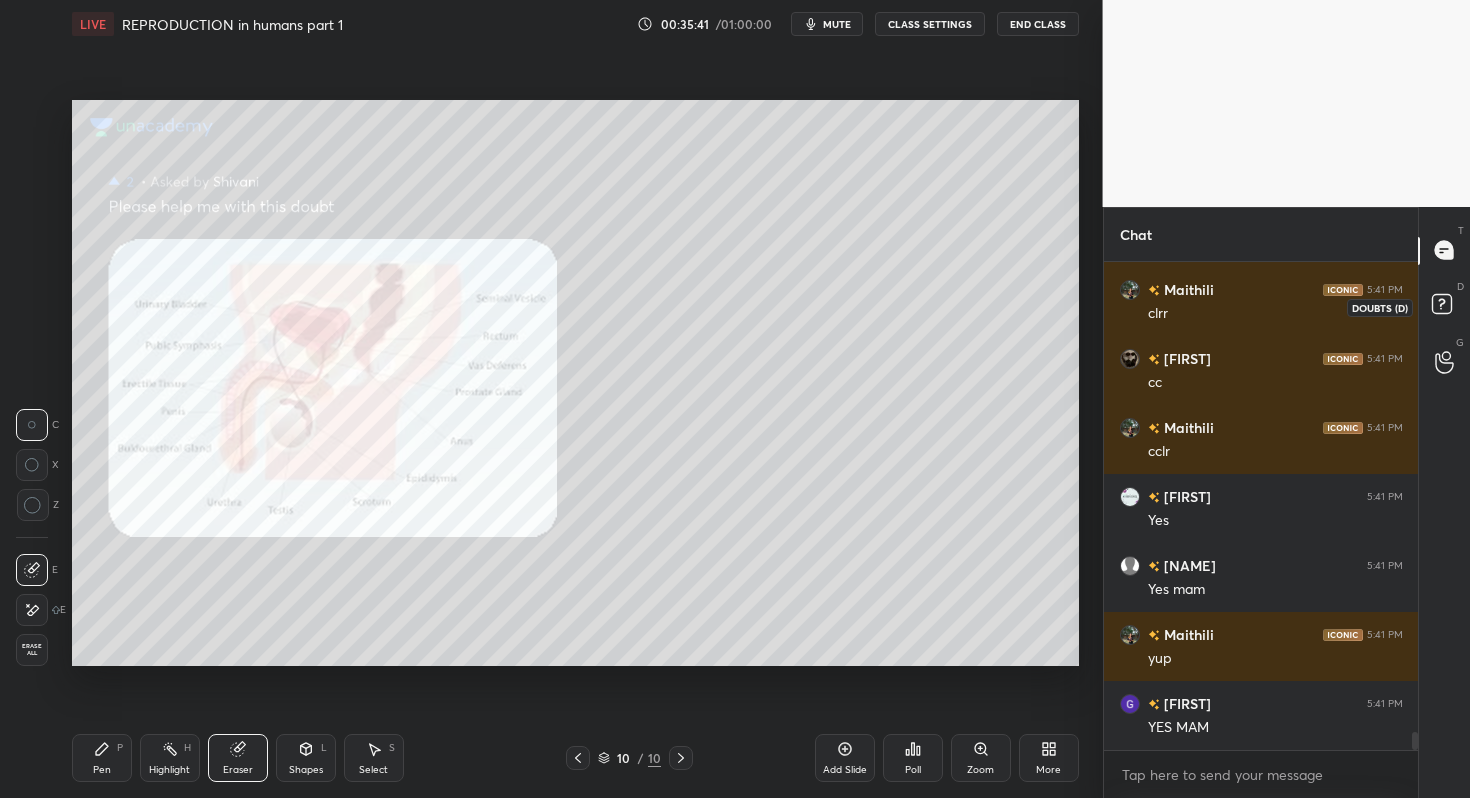 click 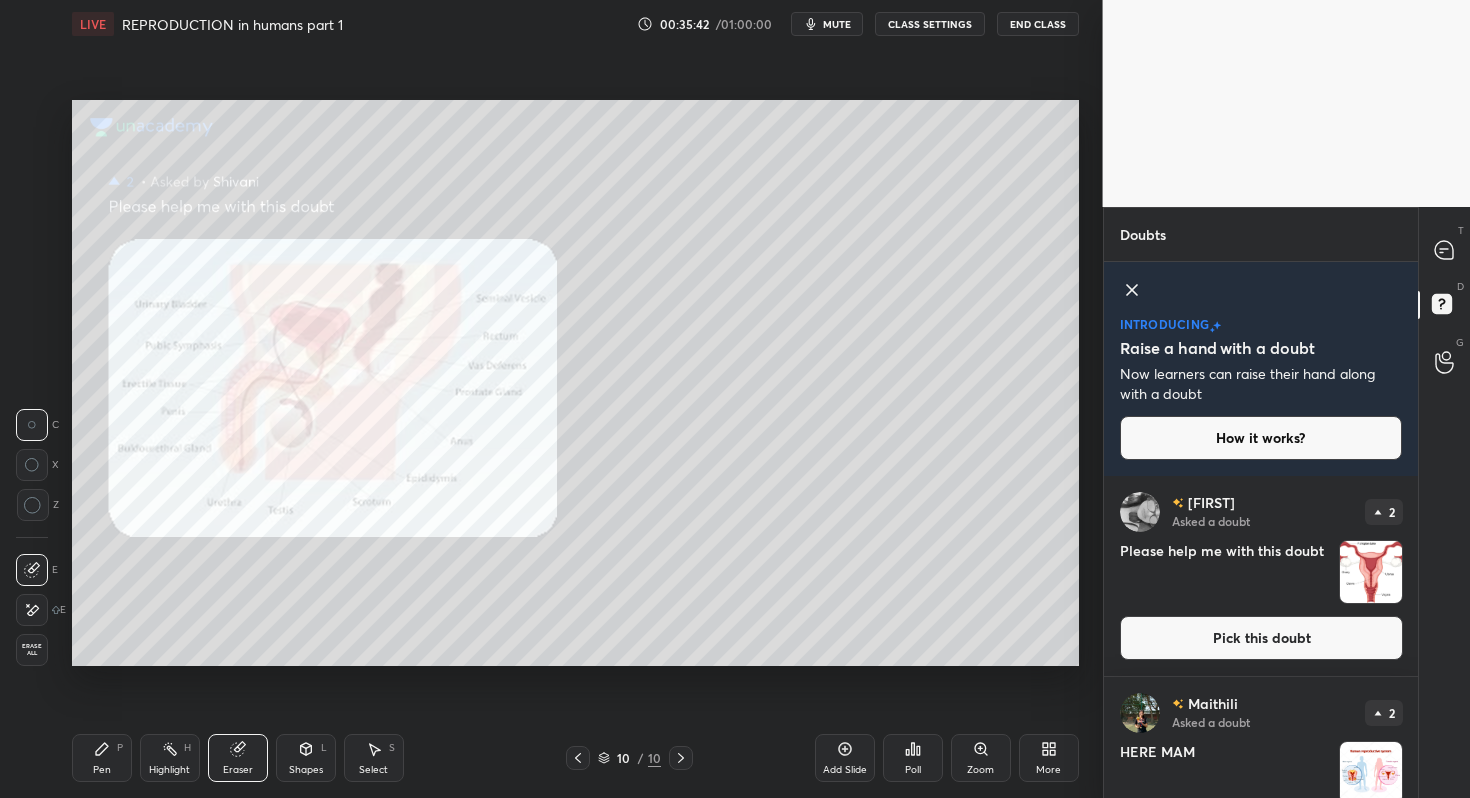 click on "Pick this doubt" at bounding box center (1261, 638) 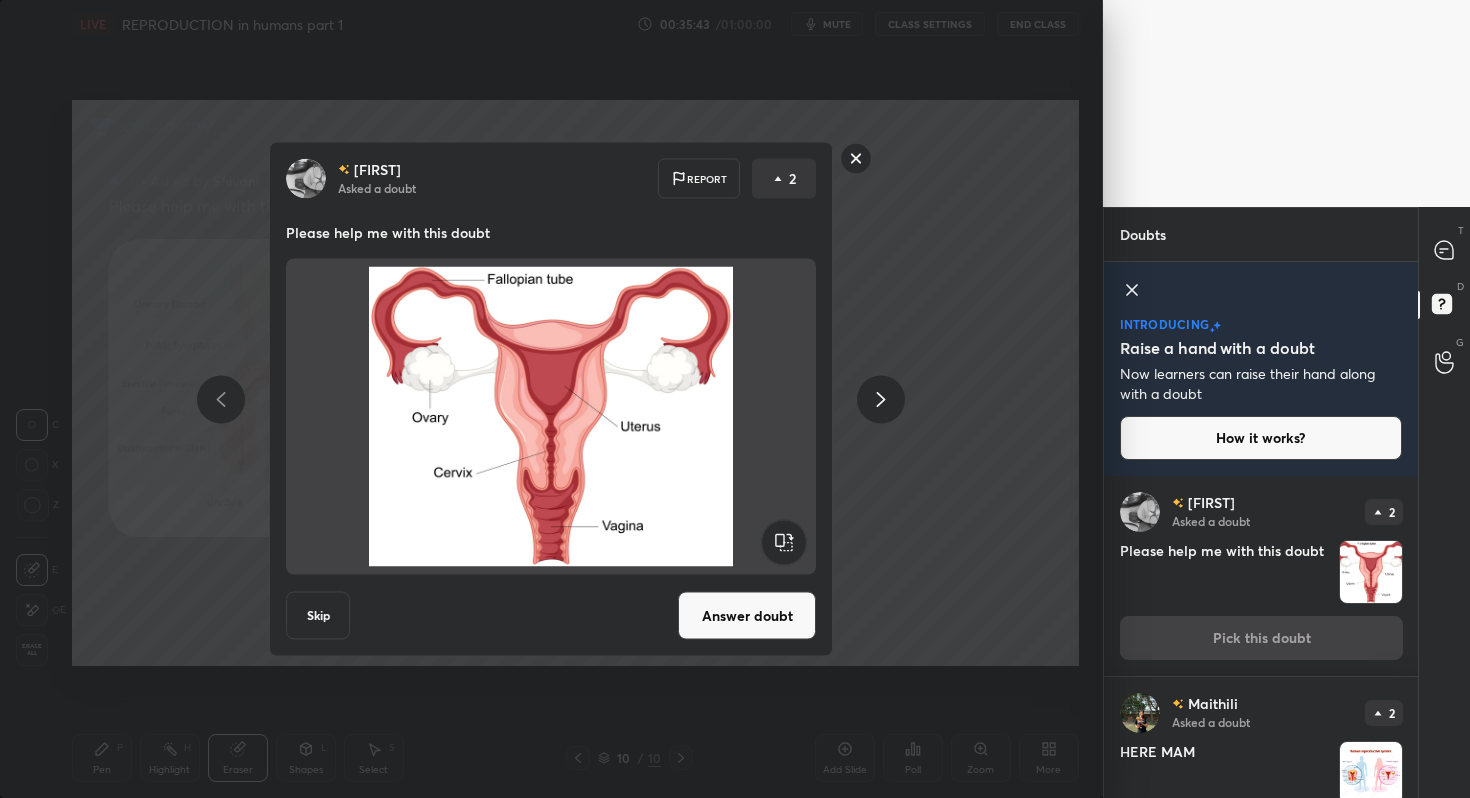 click on "Answer doubt" at bounding box center (747, 616) 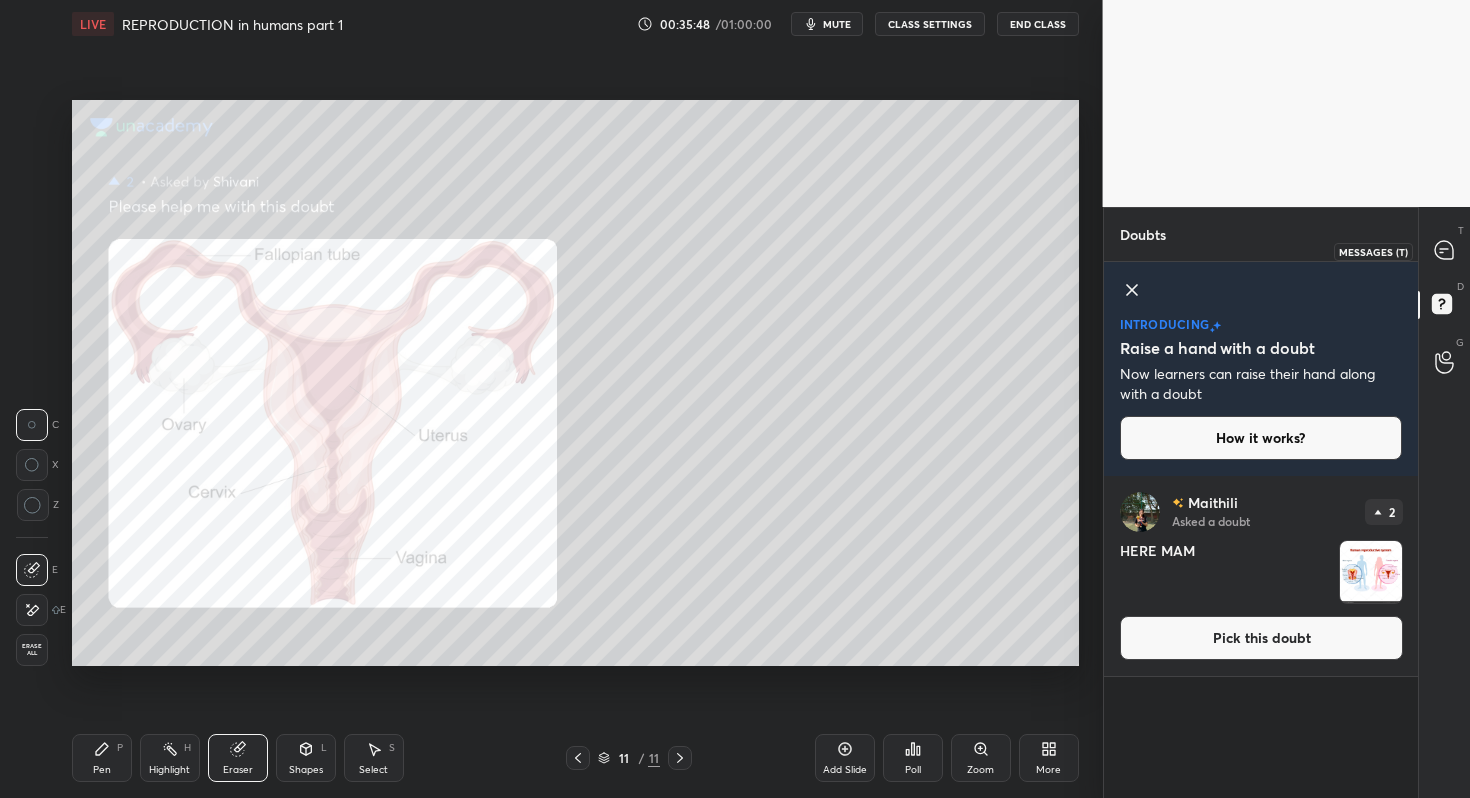 click at bounding box center [1445, 251] 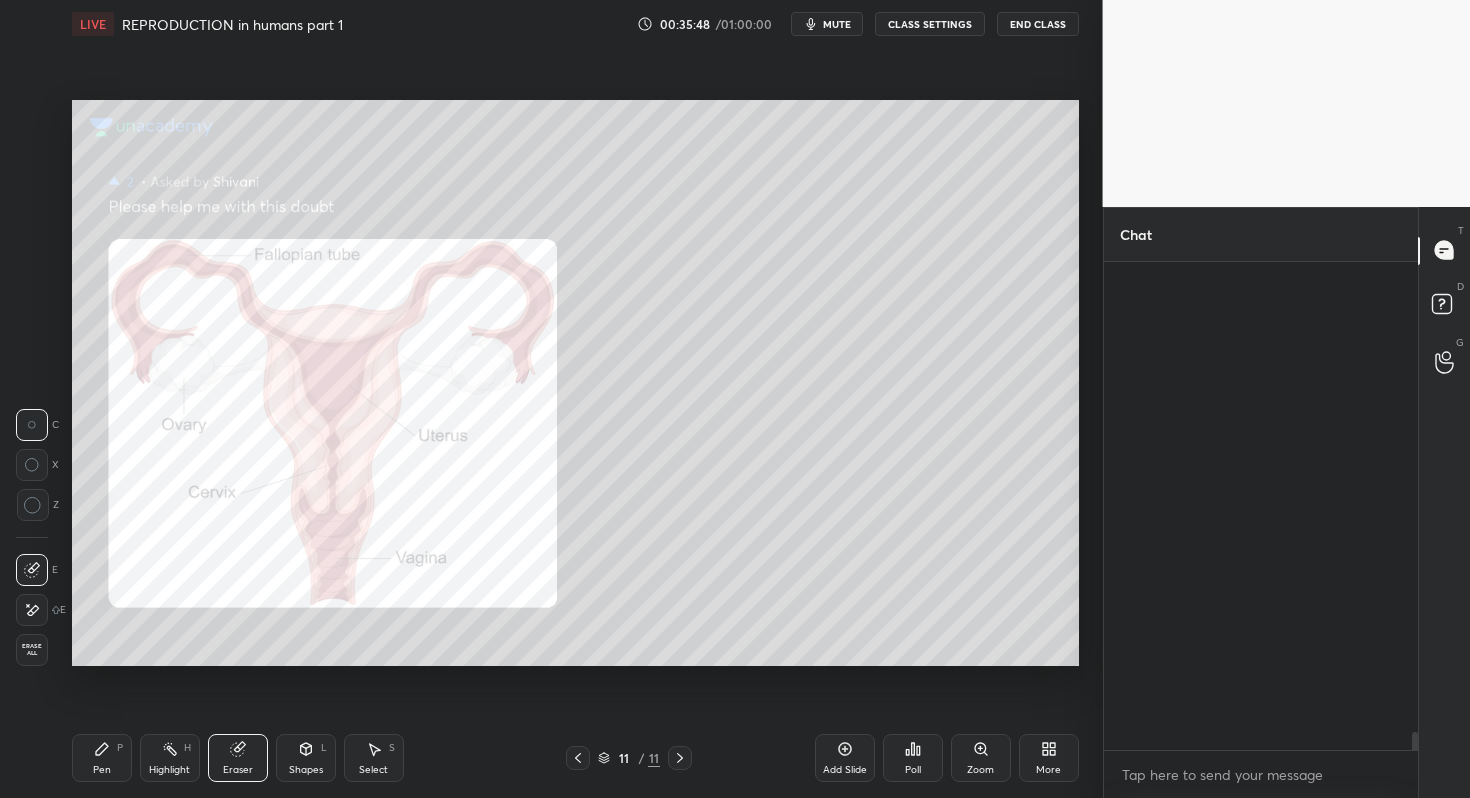 scroll, scrollTop: 13125, scrollLeft: 0, axis: vertical 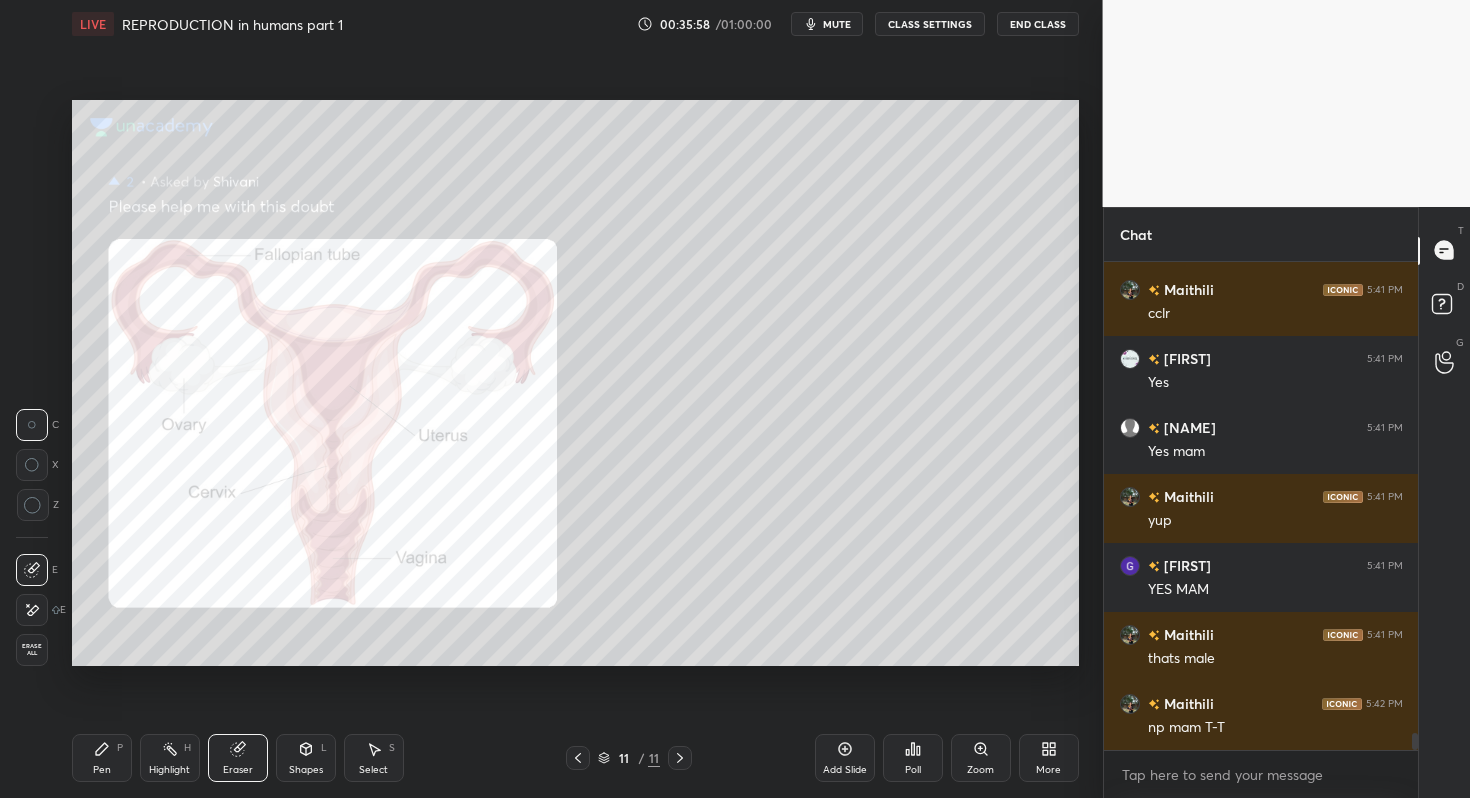 click on "Pen P" at bounding box center (102, 758) 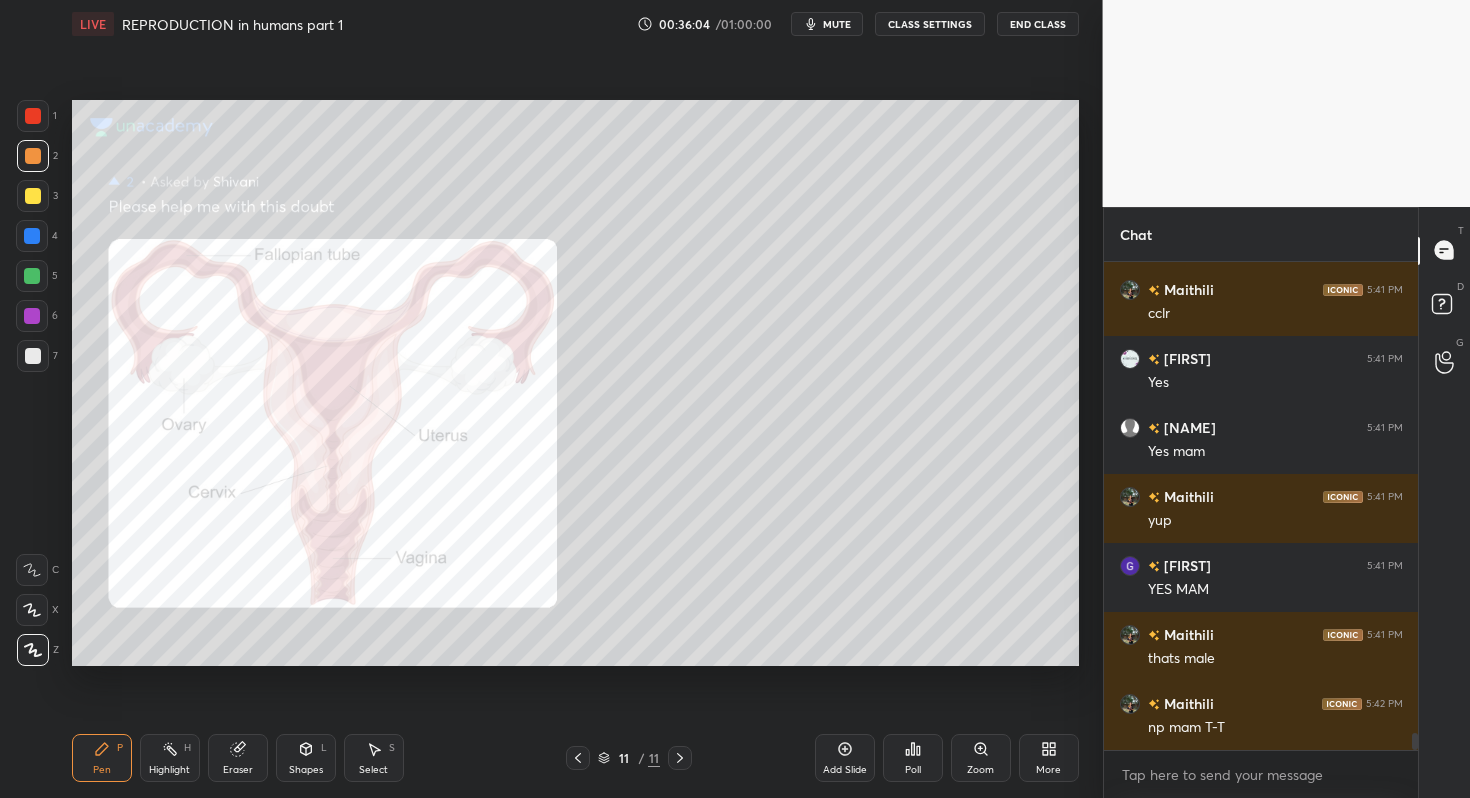 click on "Highlight" at bounding box center (169, 770) 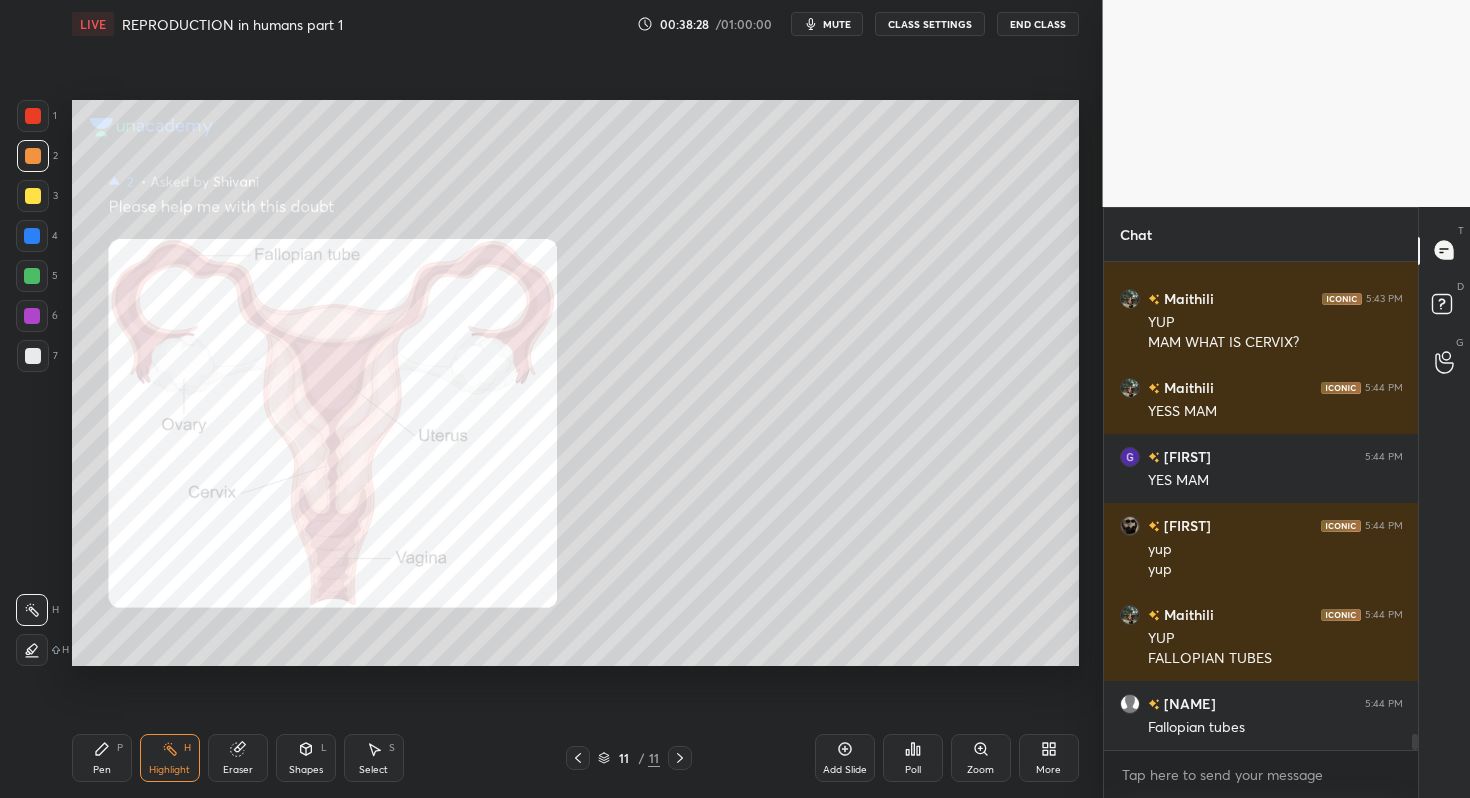 scroll, scrollTop: 14230, scrollLeft: 0, axis: vertical 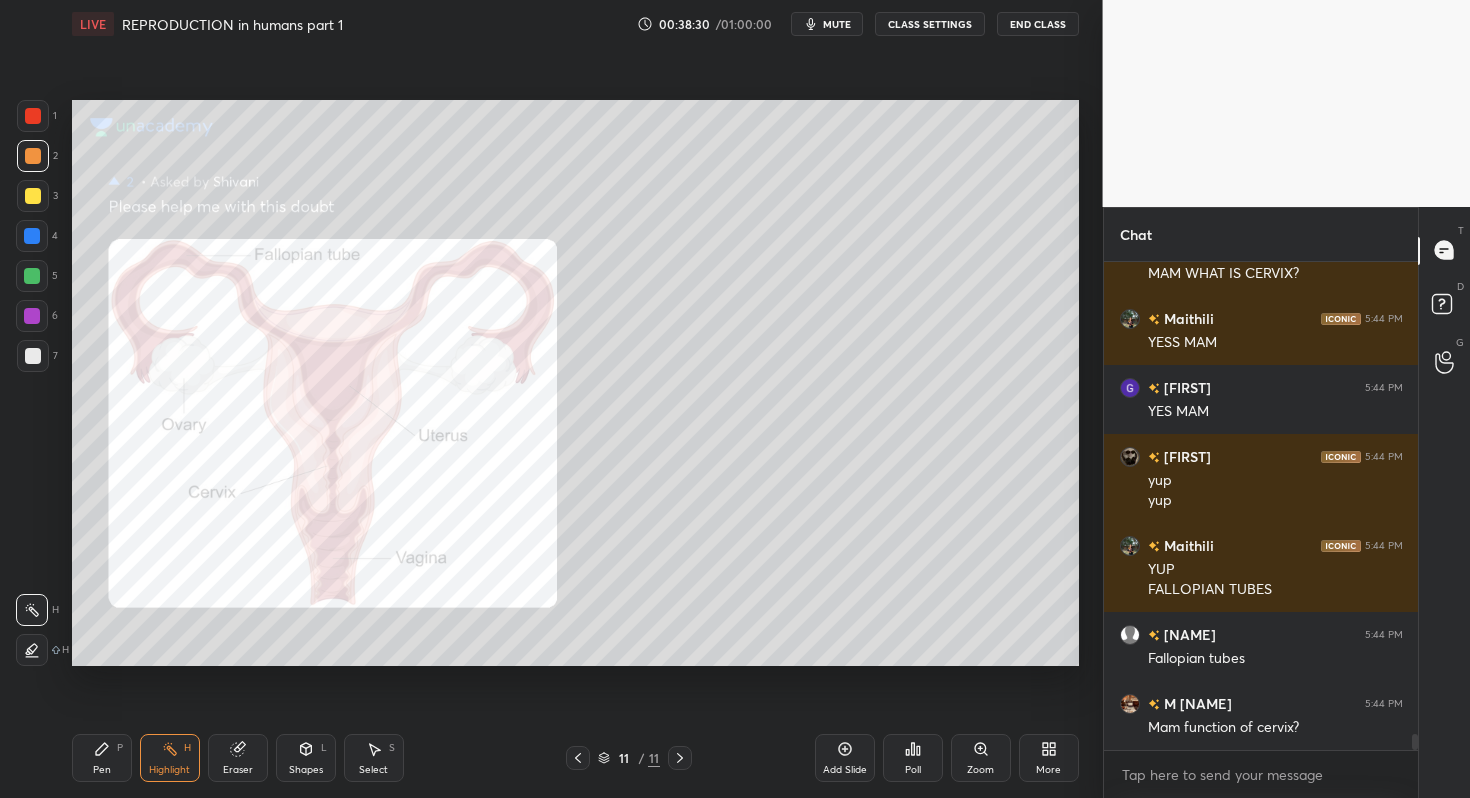 click at bounding box center (33, 116) 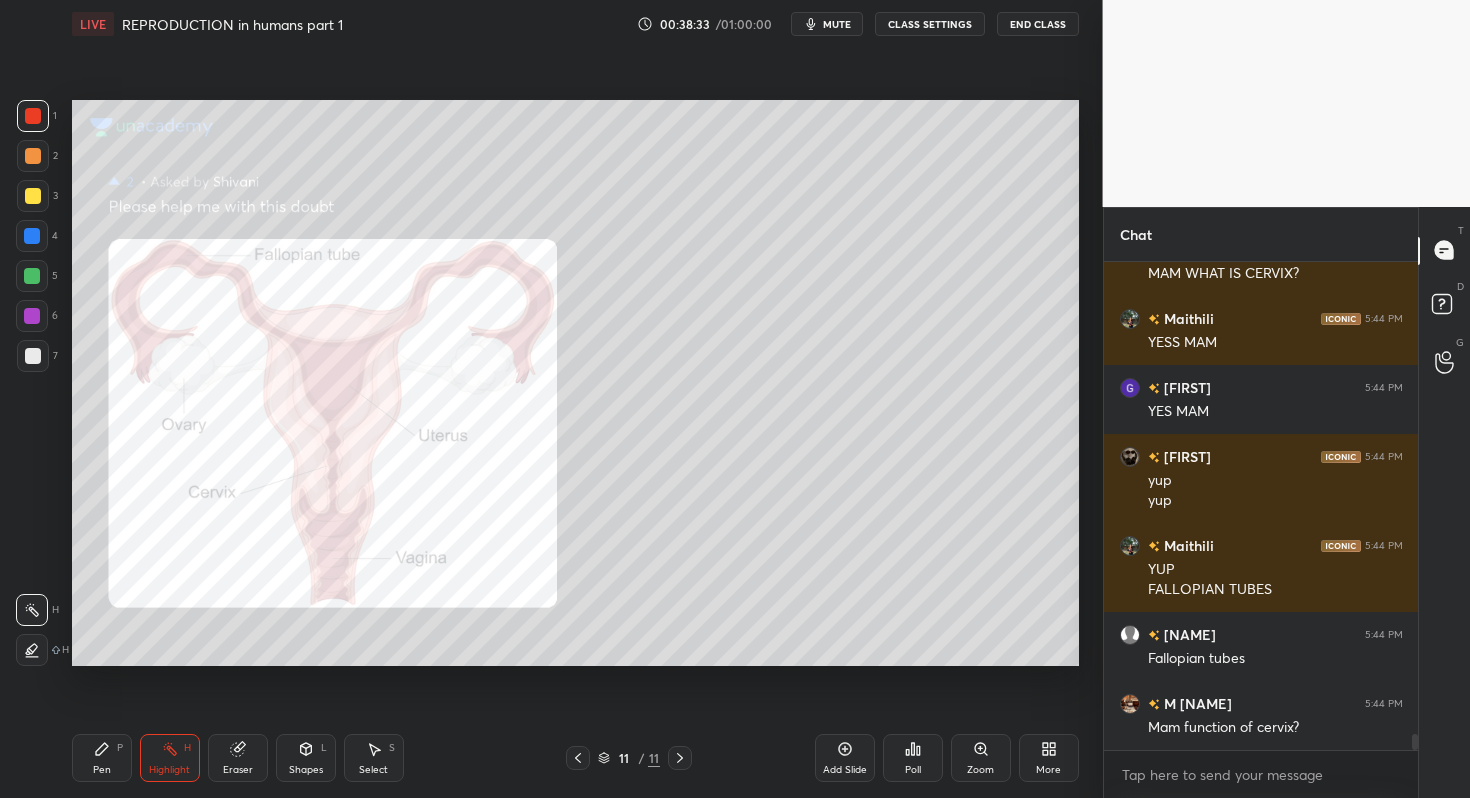 click 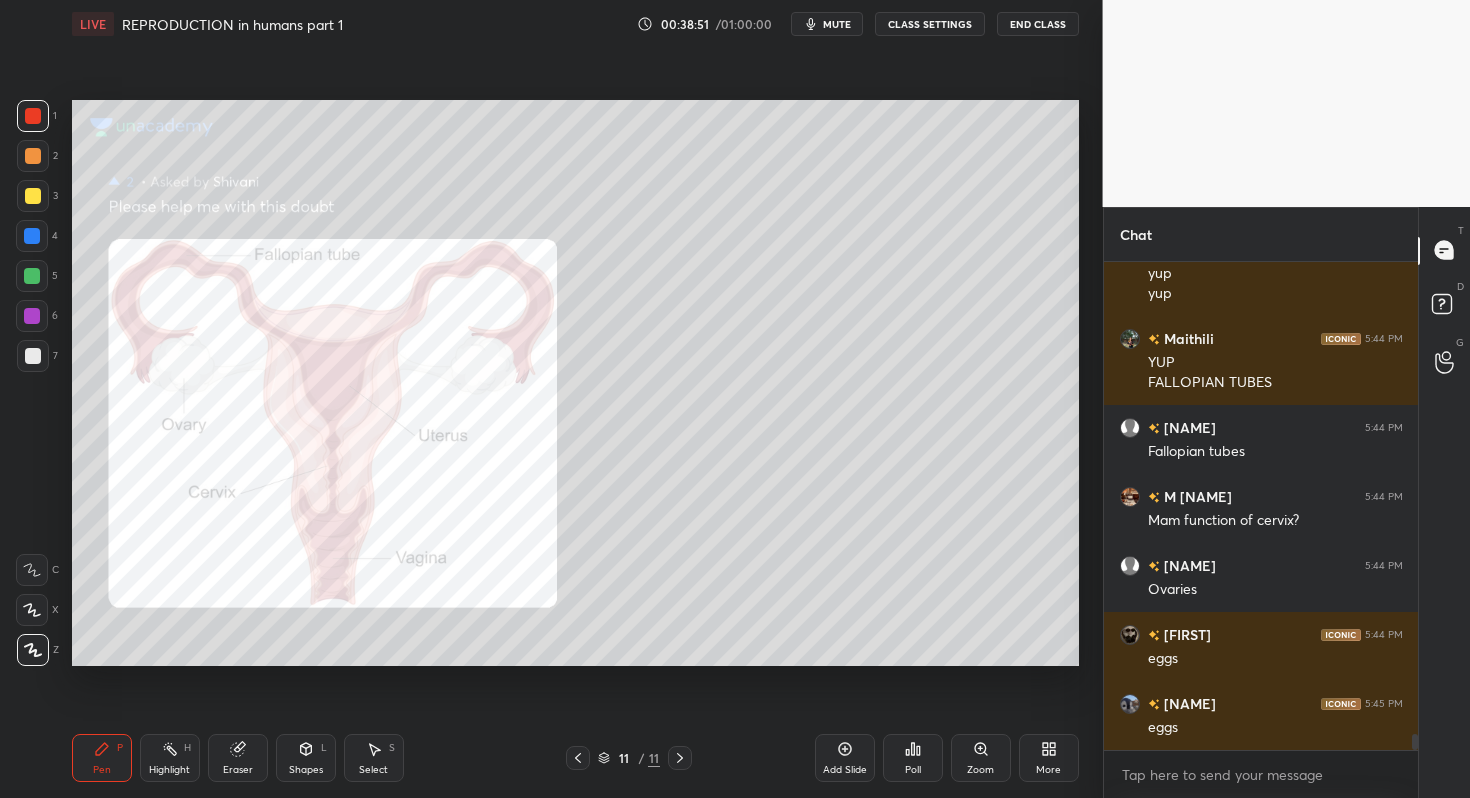 scroll, scrollTop: 14506, scrollLeft: 0, axis: vertical 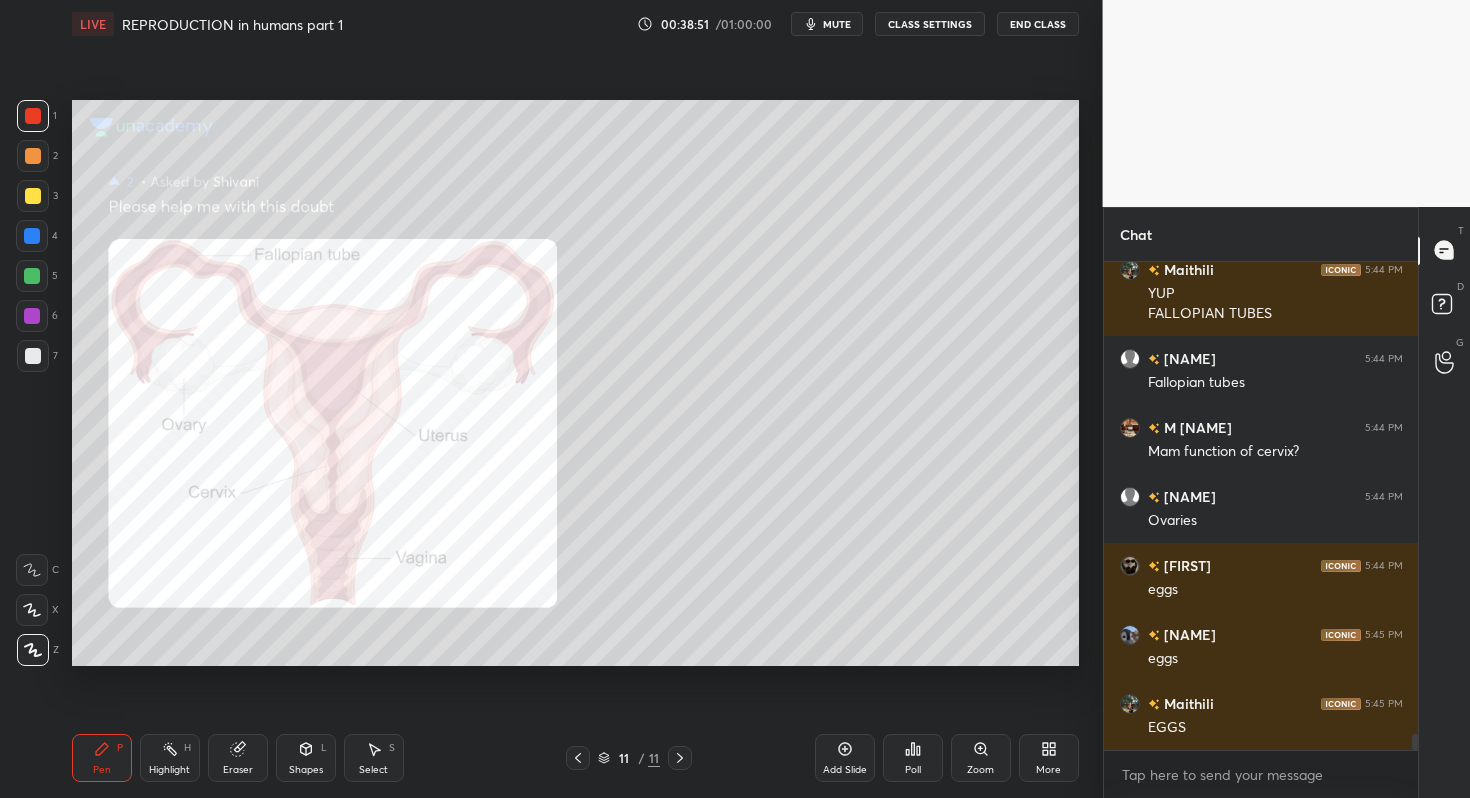 drag, startPoint x: 164, startPoint y: 743, endPoint x: 159, endPoint y: 723, distance: 20.615528 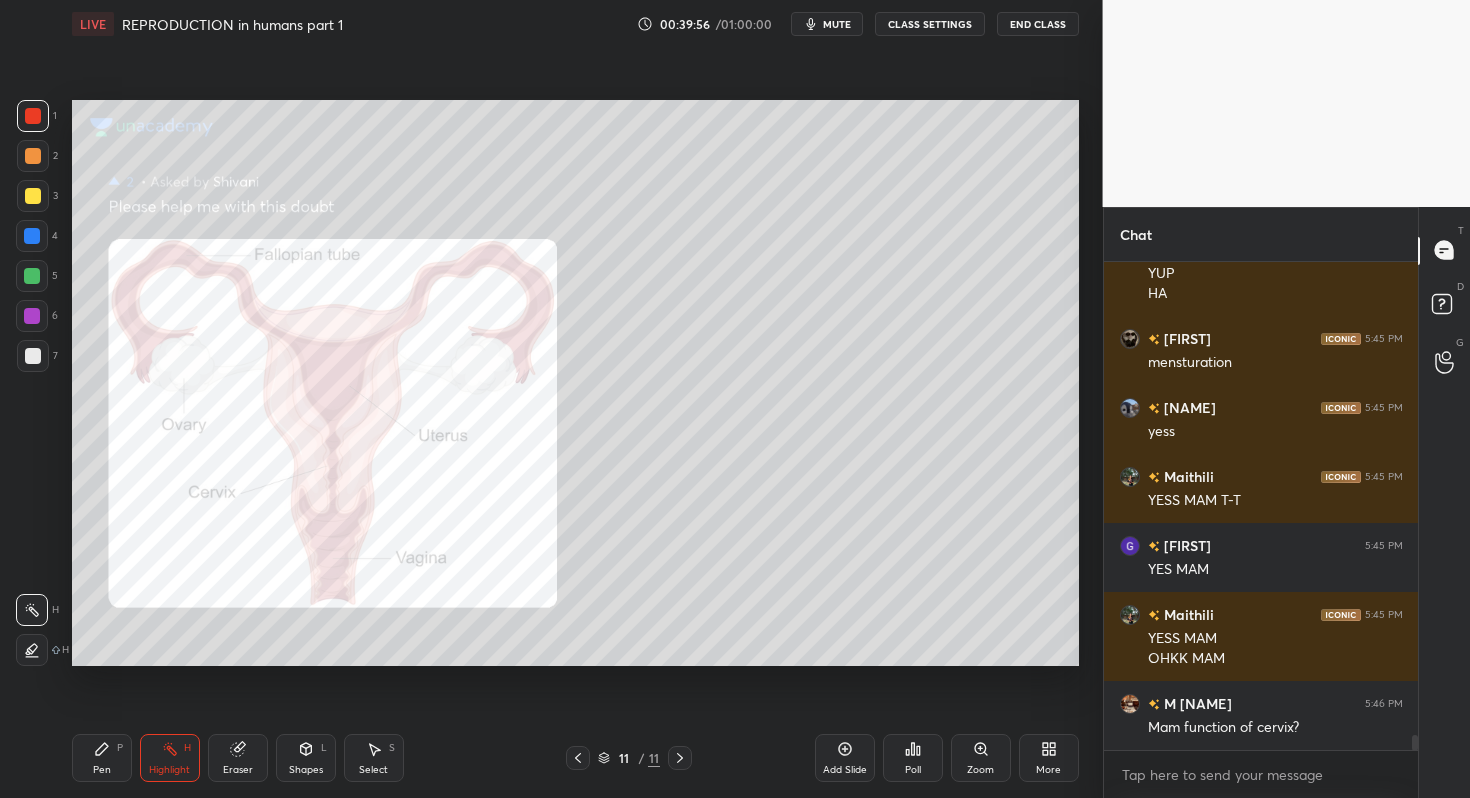 scroll, scrollTop: 15345, scrollLeft: 0, axis: vertical 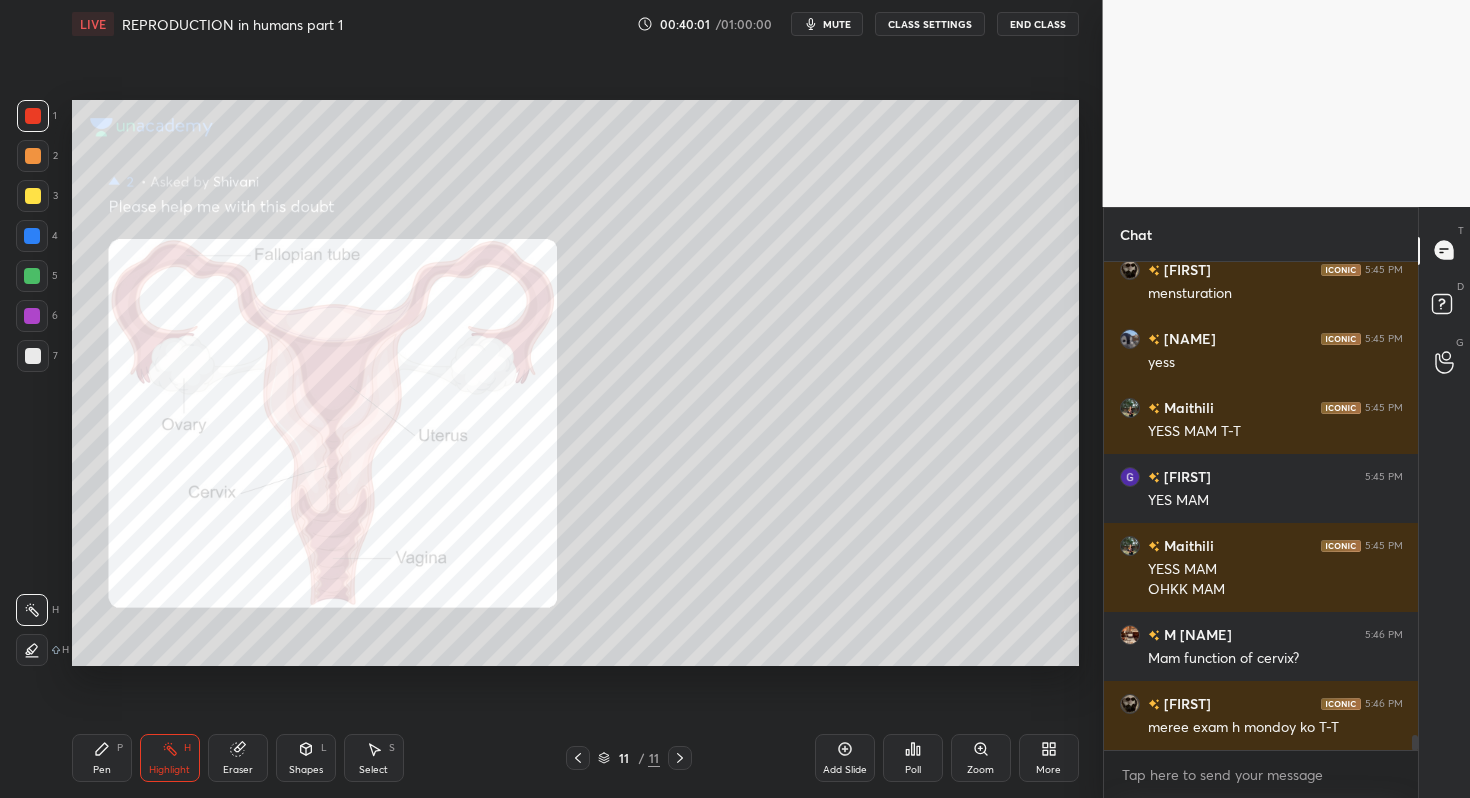 click 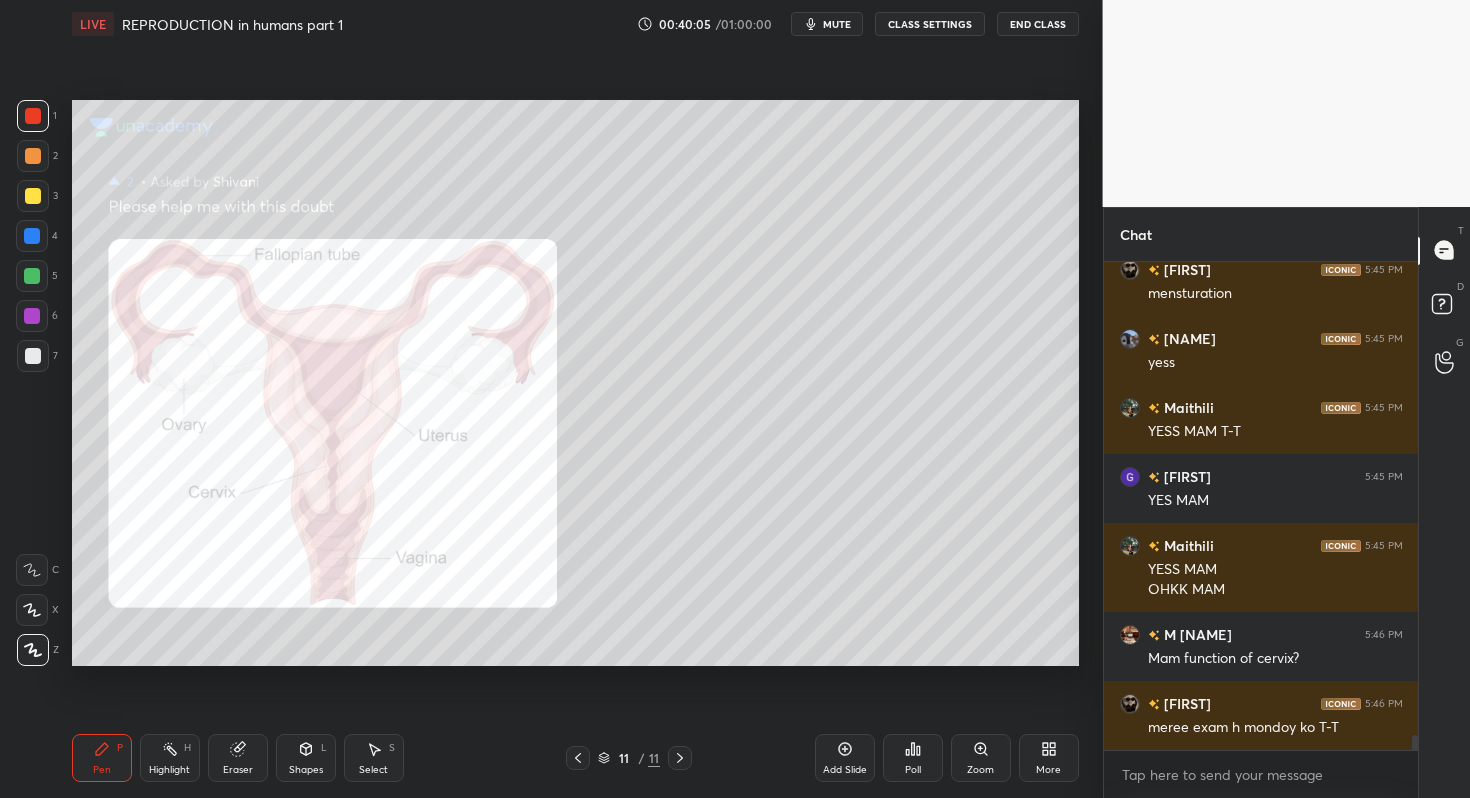 click on "Highlight H" at bounding box center (170, 758) 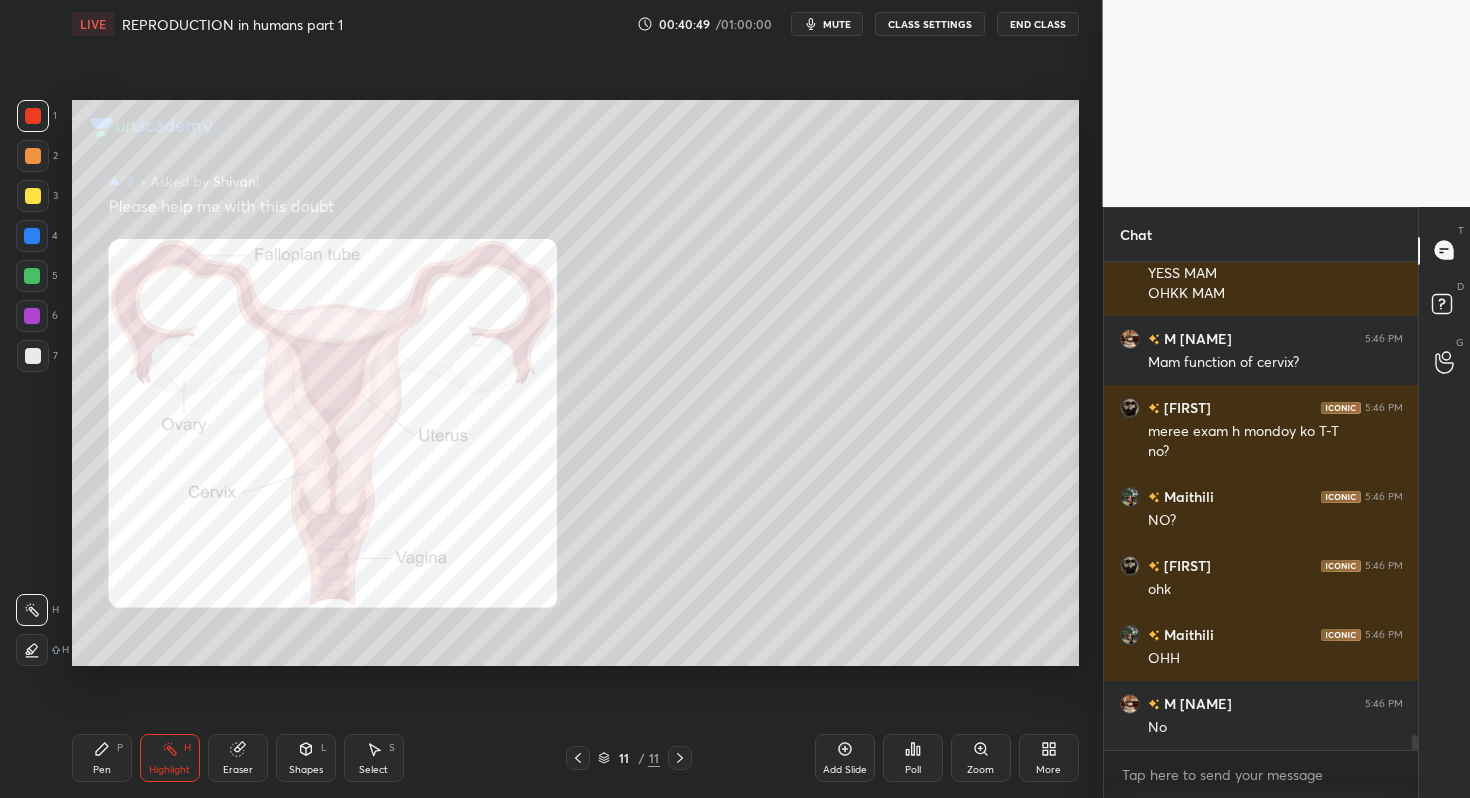 scroll, scrollTop: 15728, scrollLeft: 0, axis: vertical 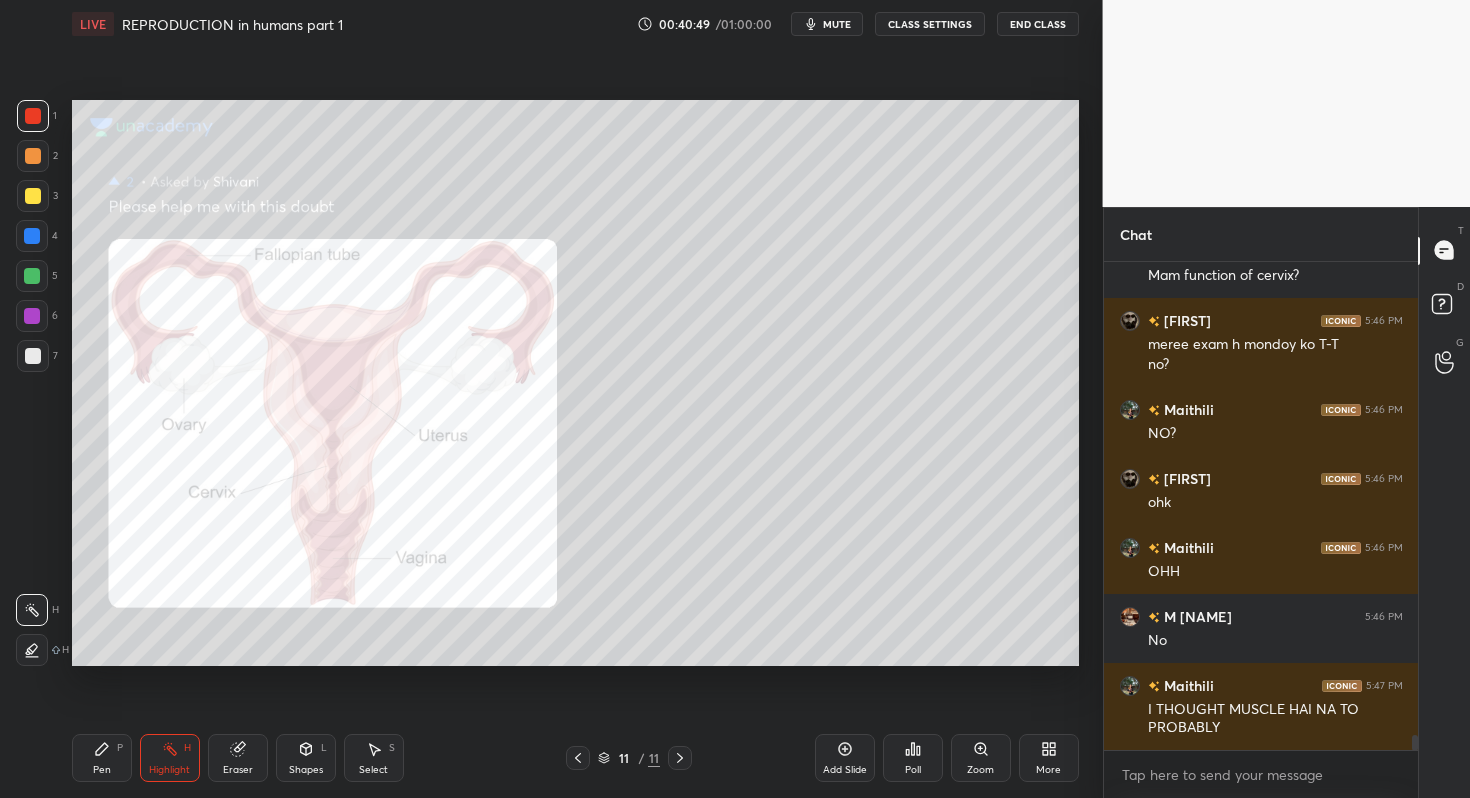 click at bounding box center [32, 316] 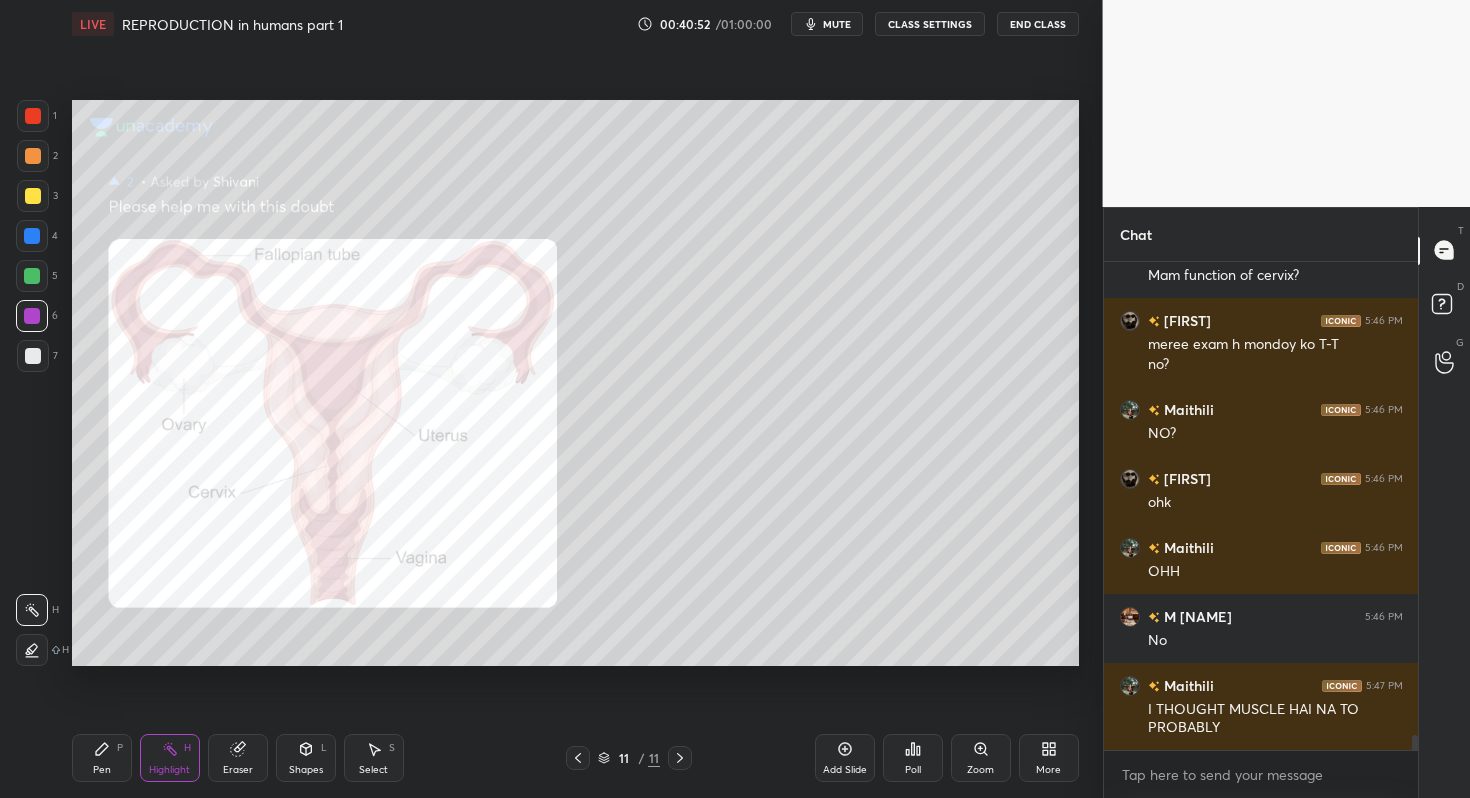 drag, startPoint x: 102, startPoint y: 754, endPoint x: 100, endPoint y: 743, distance: 11.18034 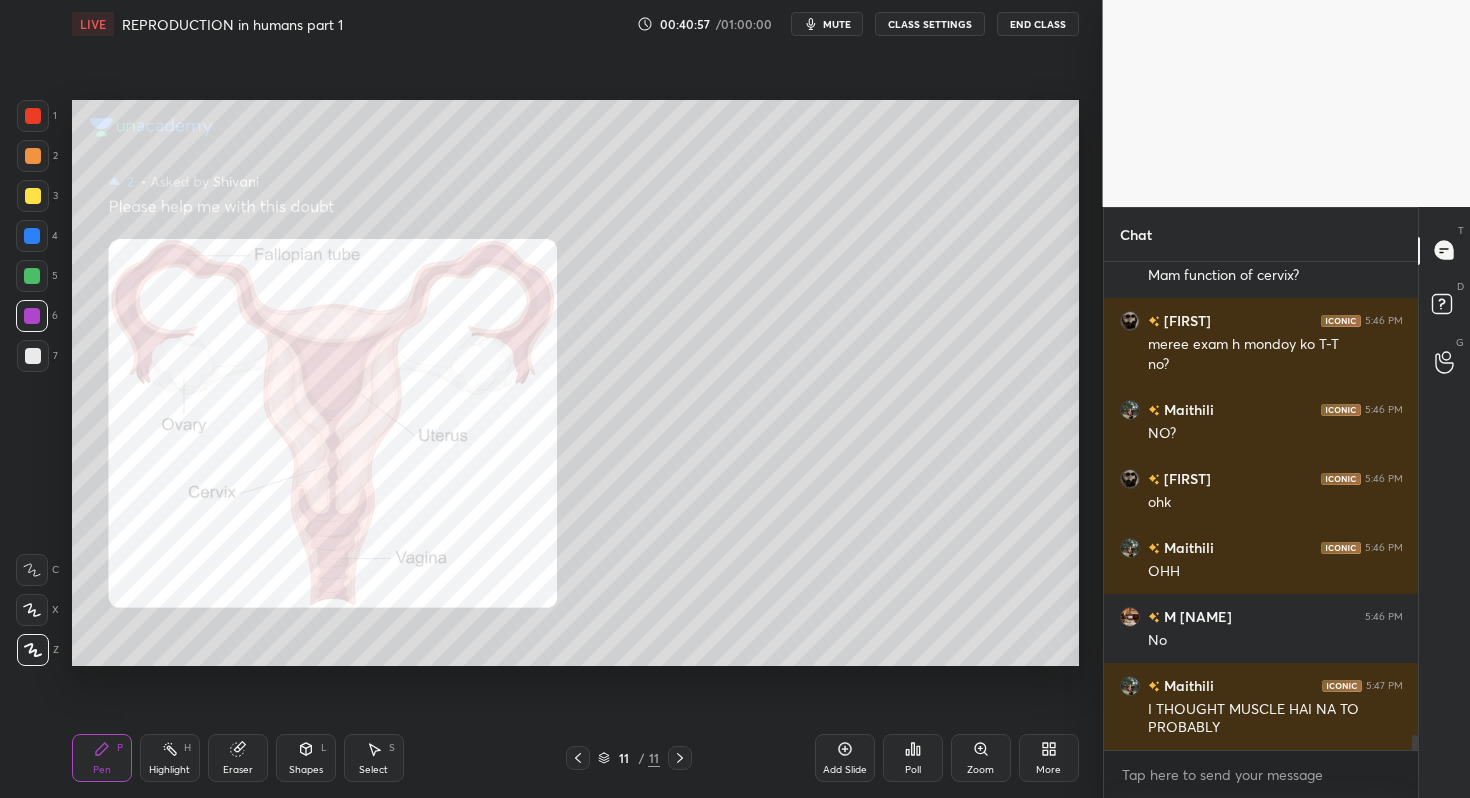 drag, startPoint x: 35, startPoint y: 276, endPoint x: 46, endPoint y: 280, distance: 11.7046995 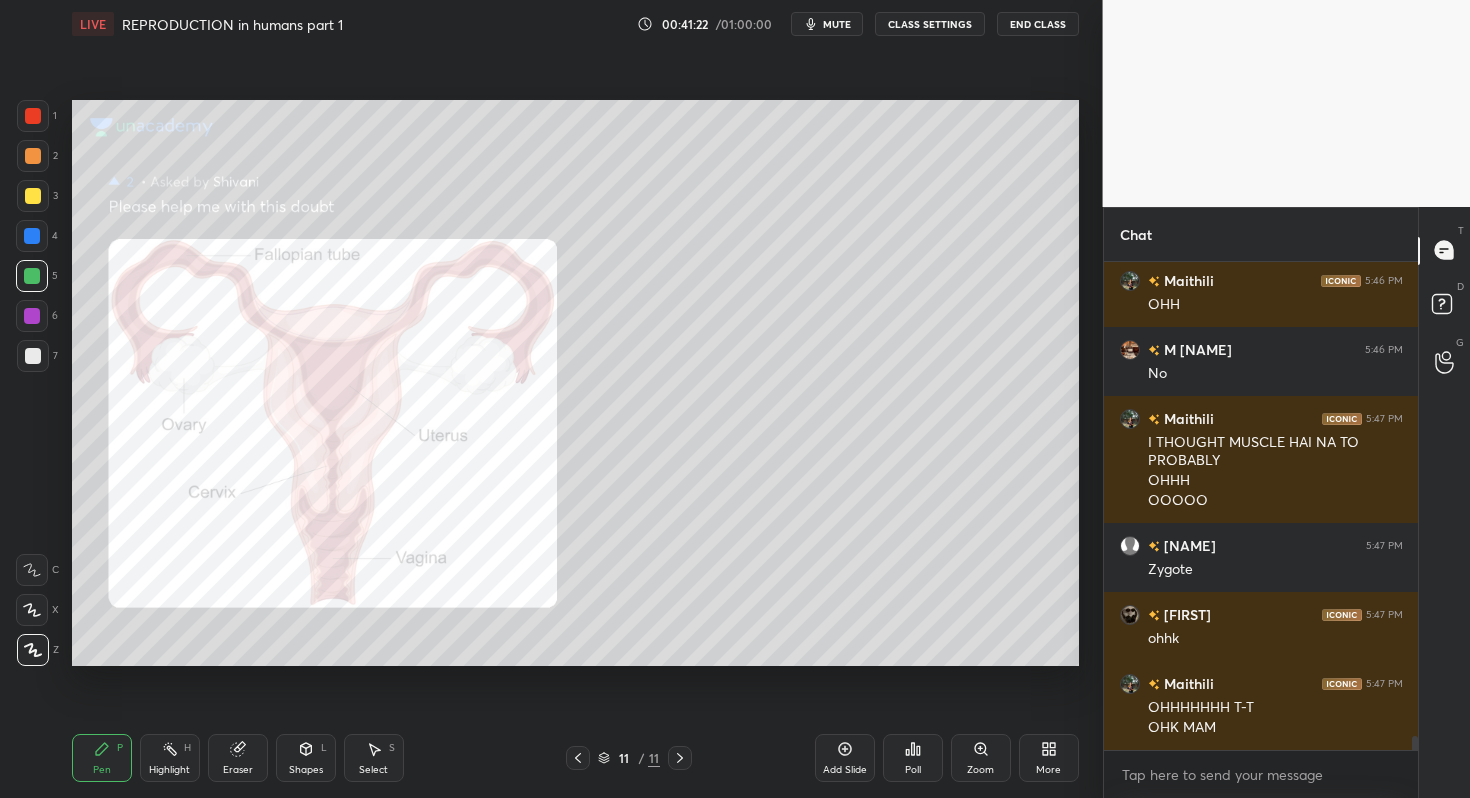 scroll, scrollTop: 16064, scrollLeft: 0, axis: vertical 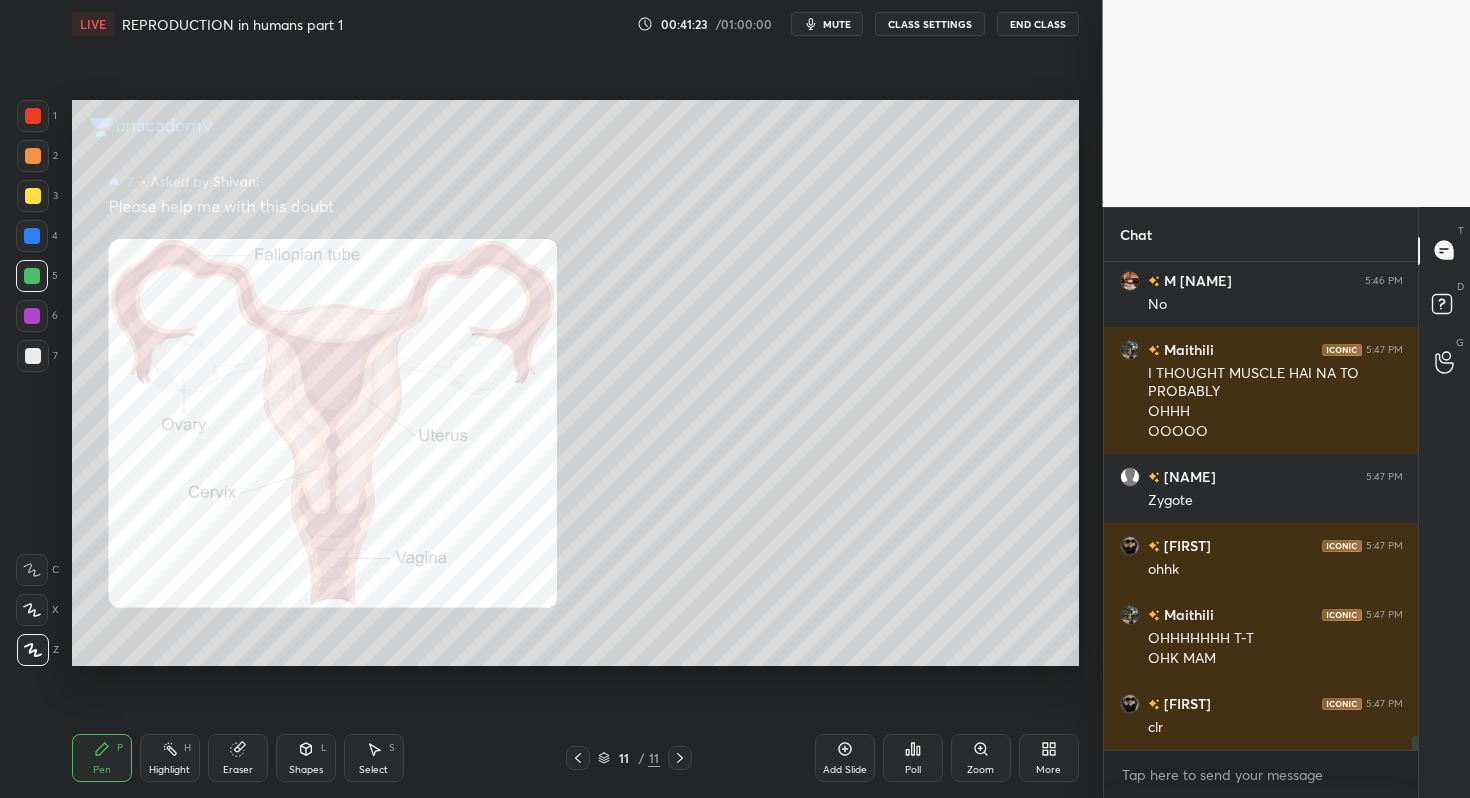 click 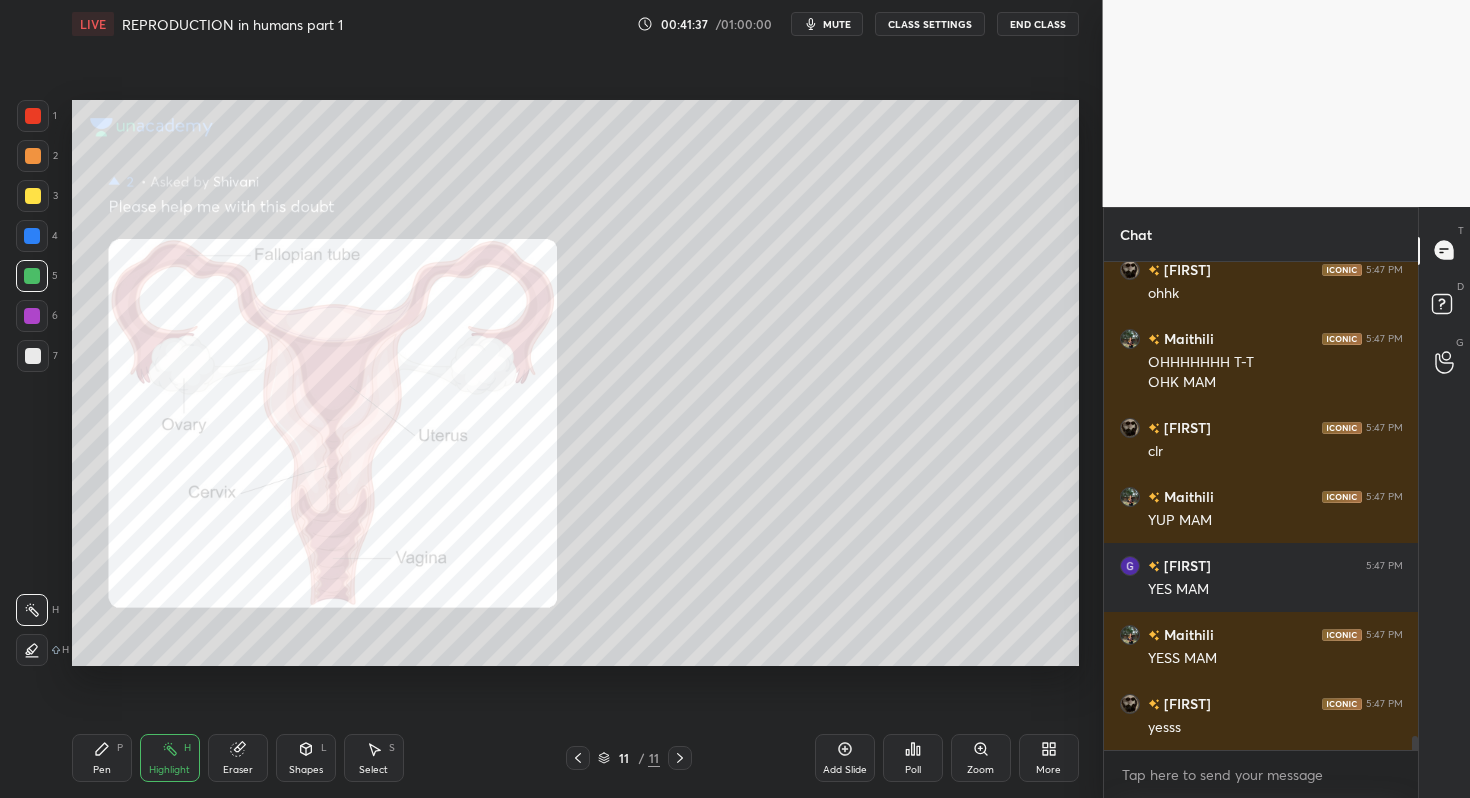 scroll, scrollTop: 16409, scrollLeft: 0, axis: vertical 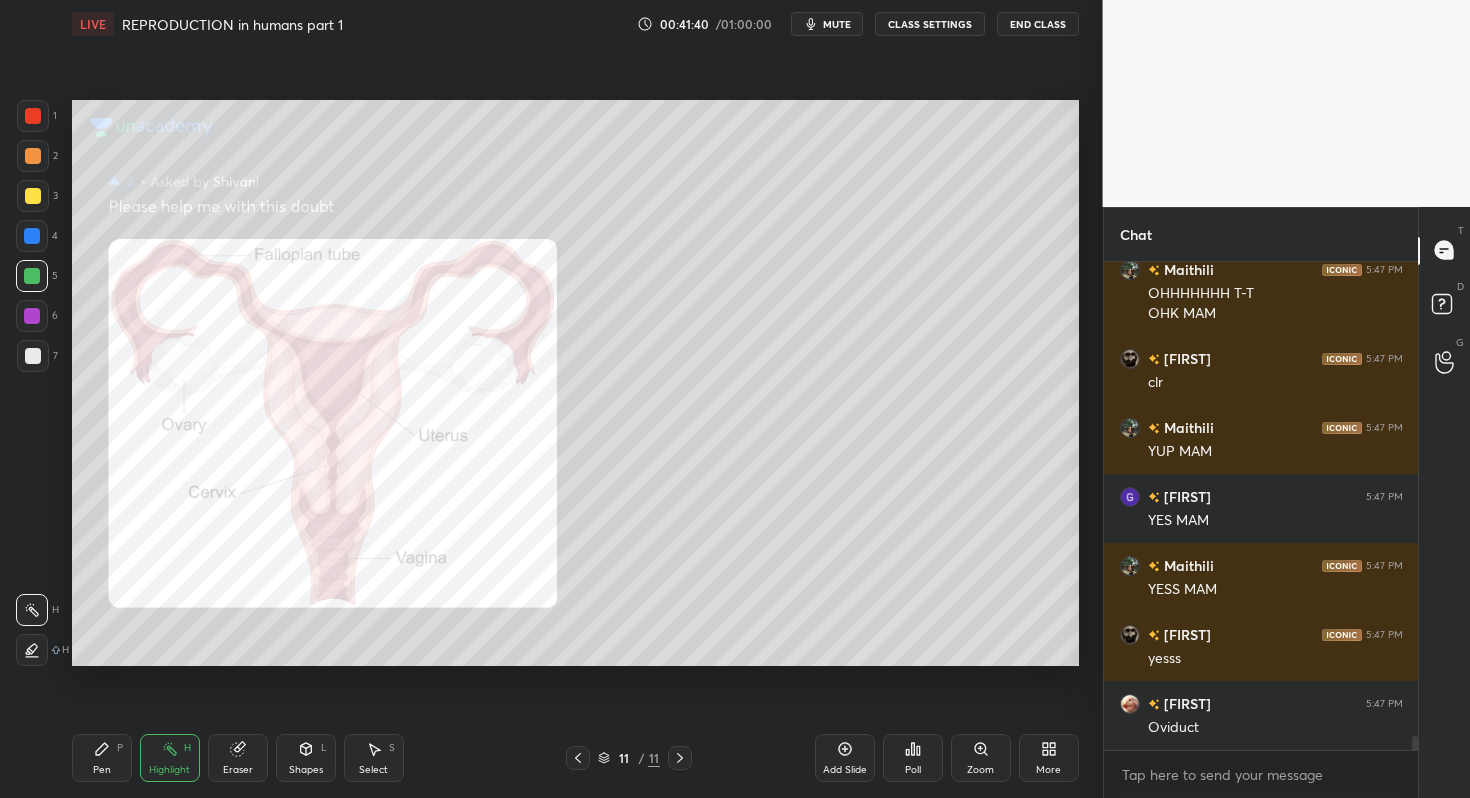 click on "Pen P" at bounding box center (102, 758) 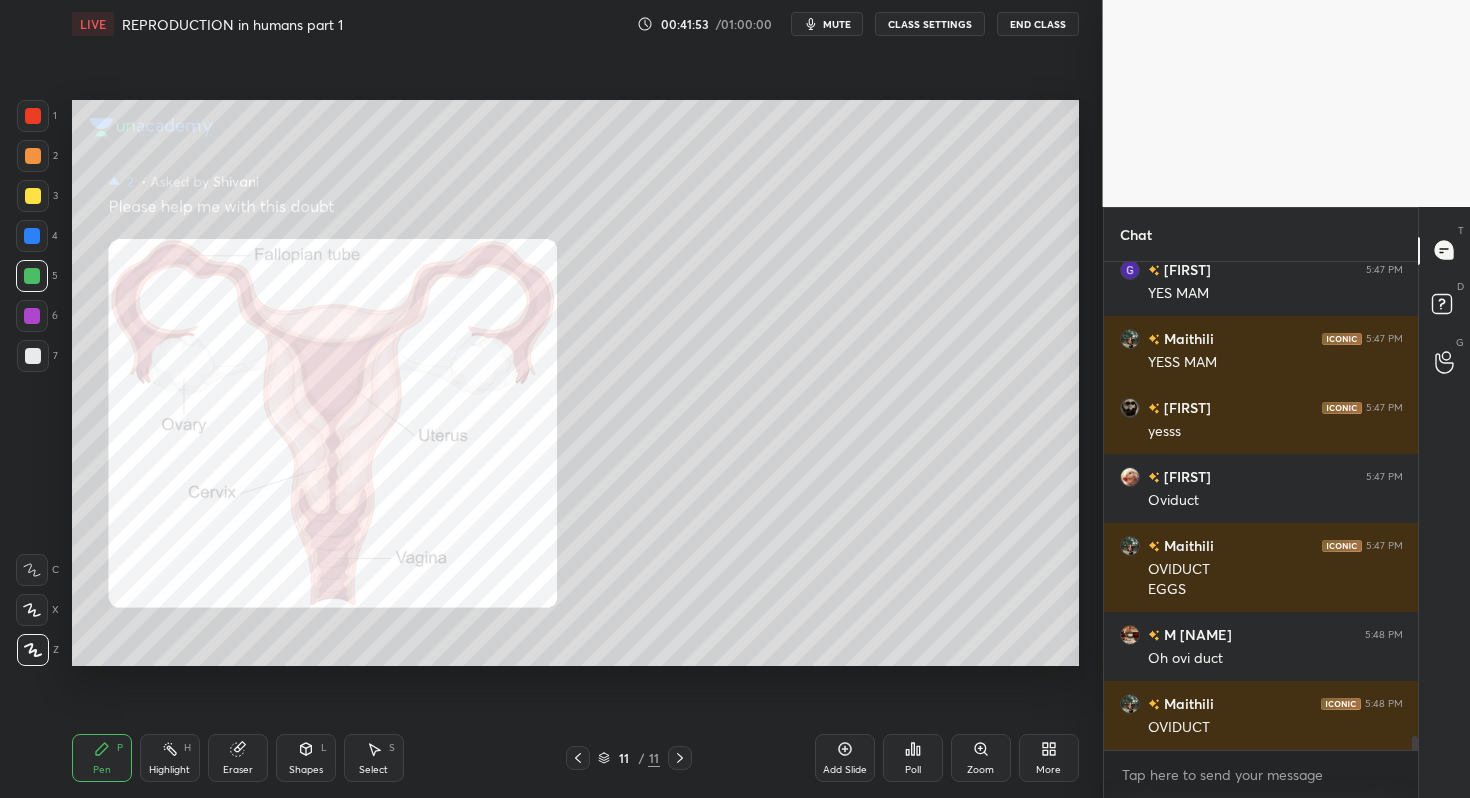 scroll, scrollTop: 16656, scrollLeft: 0, axis: vertical 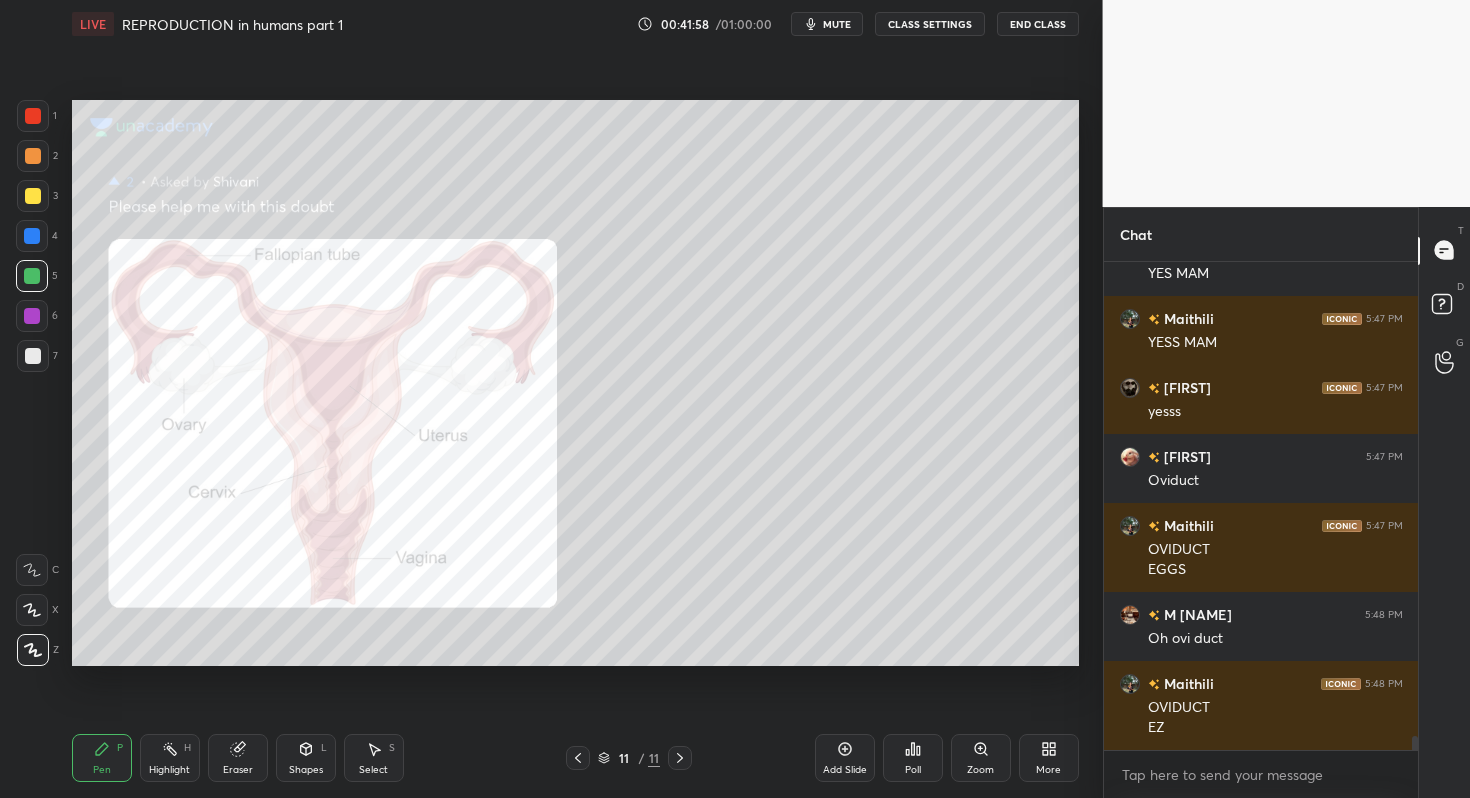 drag, startPoint x: 234, startPoint y: 754, endPoint x: 210, endPoint y: 717, distance: 44.102154 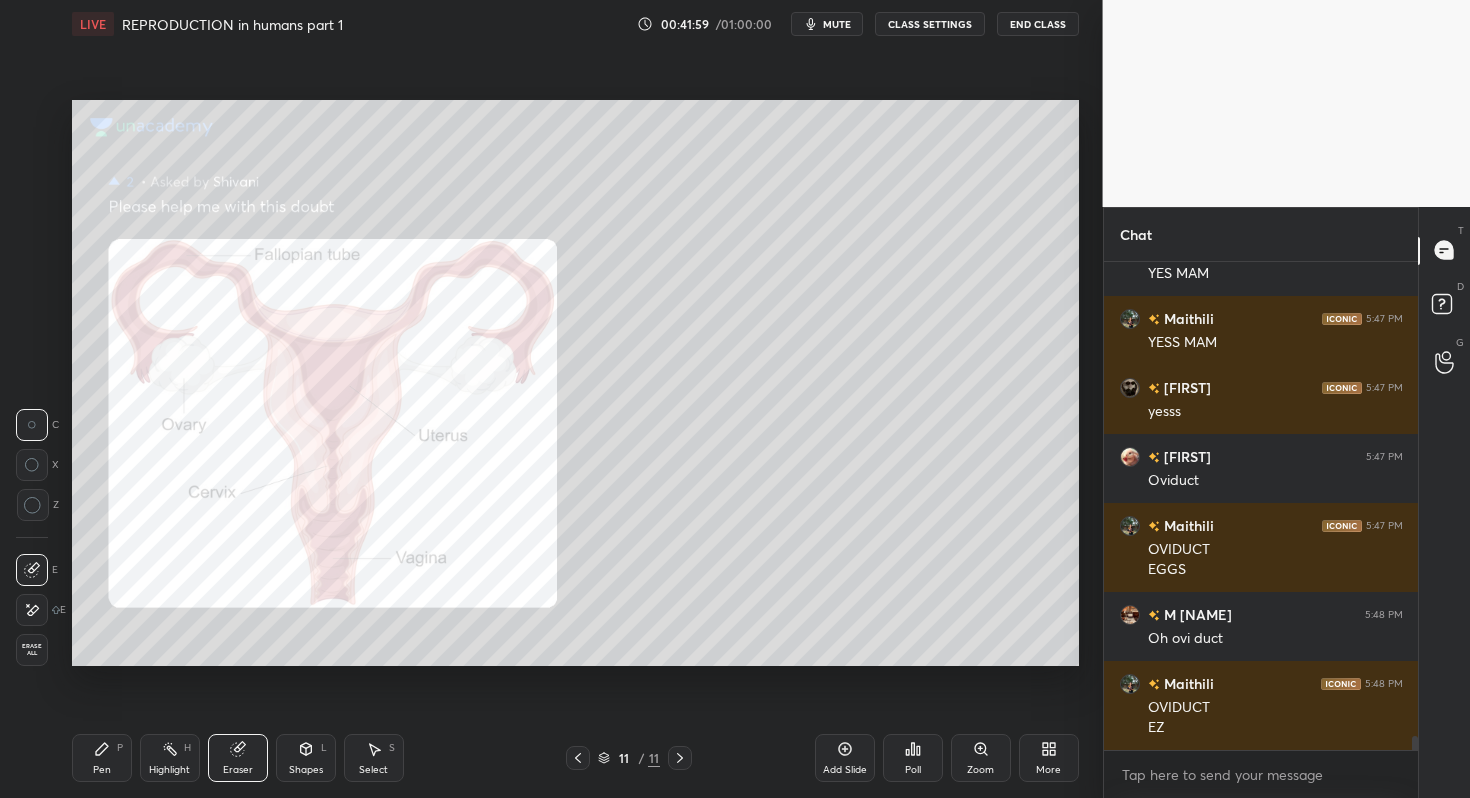 click on "Erase all" at bounding box center (32, 650) 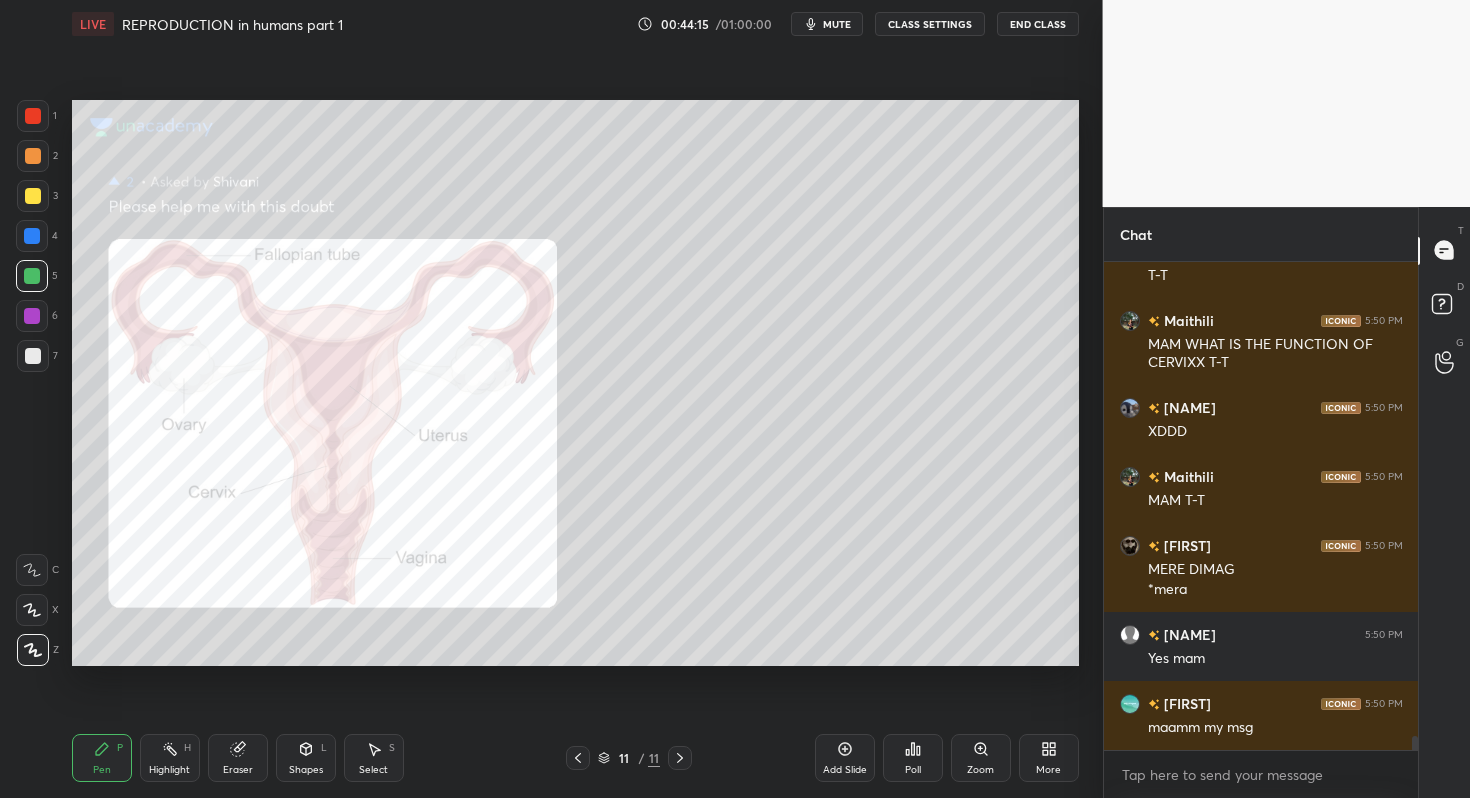 scroll, scrollTop: 16586, scrollLeft: 0, axis: vertical 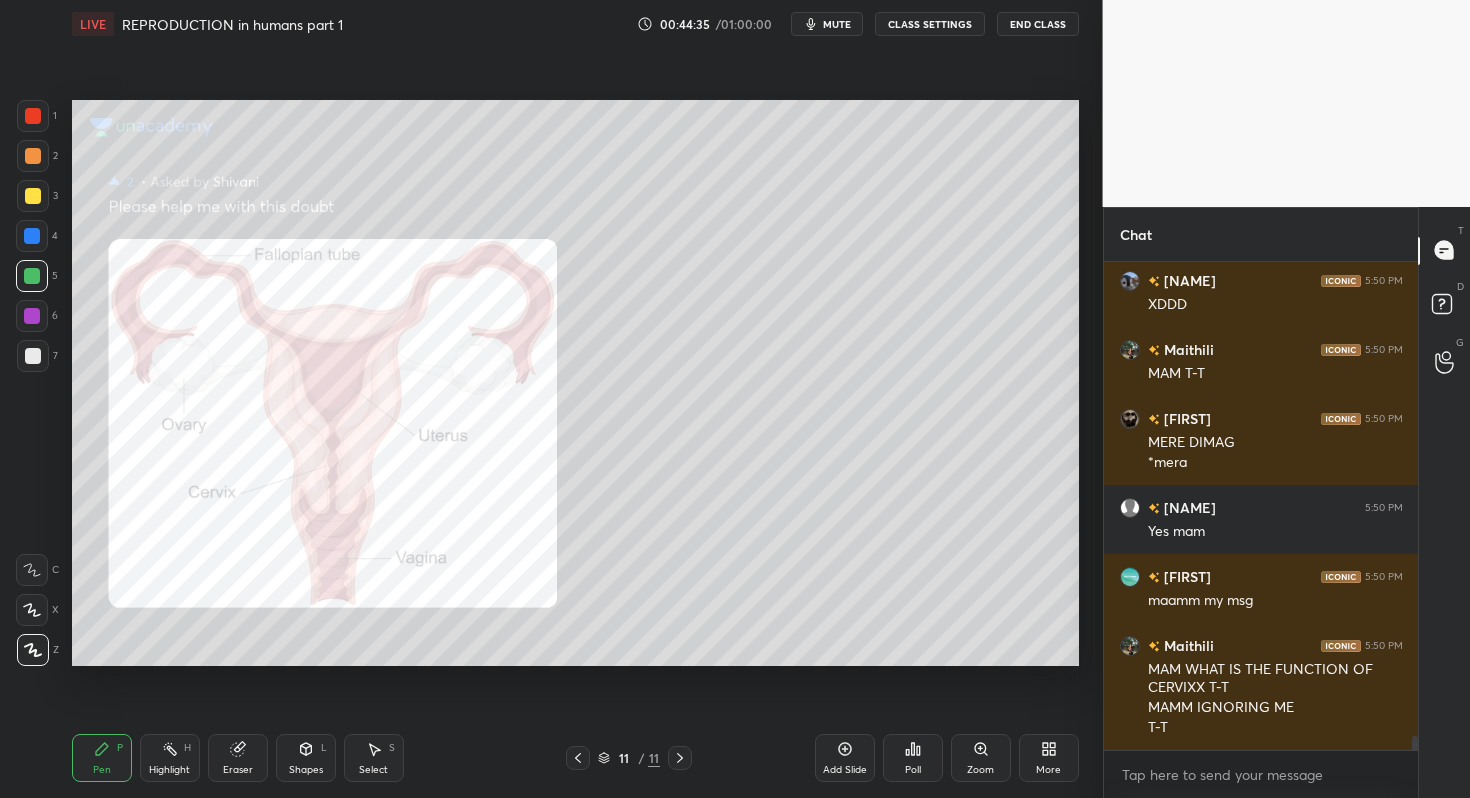 drag, startPoint x: 1415, startPoint y: 743, endPoint x: 1415, endPoint y: 764, distance: 21 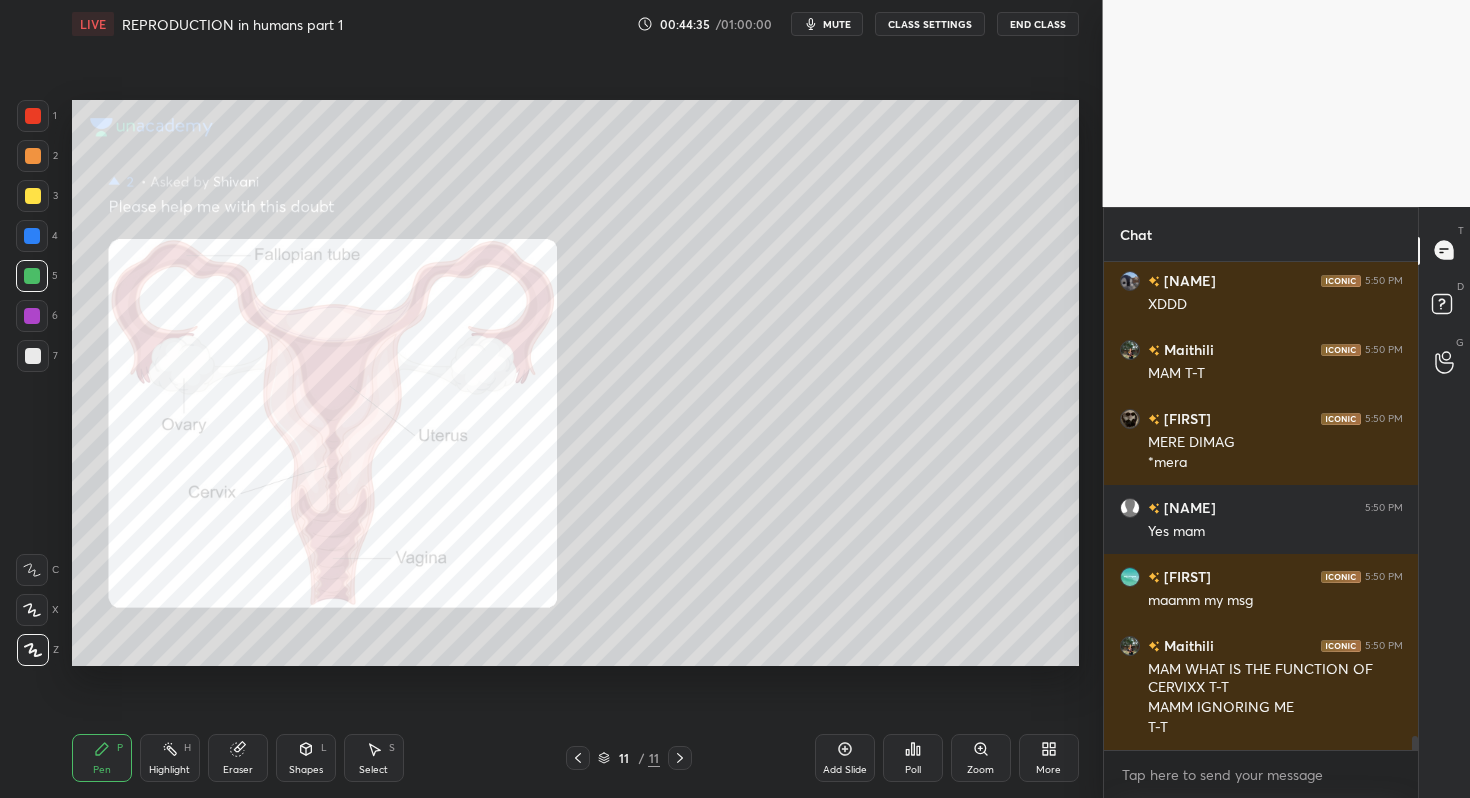 click on "[NAME] 5:50 PM MAM WHAT IS THE FUNCTION OF CERVIXX T-T [NAME] 5:50 PM XDDD [NAME] 5:50 PM MAM T-T [NAME] 5:50 PM MERE DIMAG *[NAME] [NAME] 5:50 PM Yes mam [NAME] 5:50 PM maamm my msg [NAME] 5:50 PM MAM WHAT IS THE FUNCTION OF CERVIXX T-T MAMM IGNORING ME T-T JUMP TO LATEST Enable hand raising Enable raise hand to speak to learners. Once enabled, chat will be turned off temporarily. Enable x" at bounding box center (1261, 530) 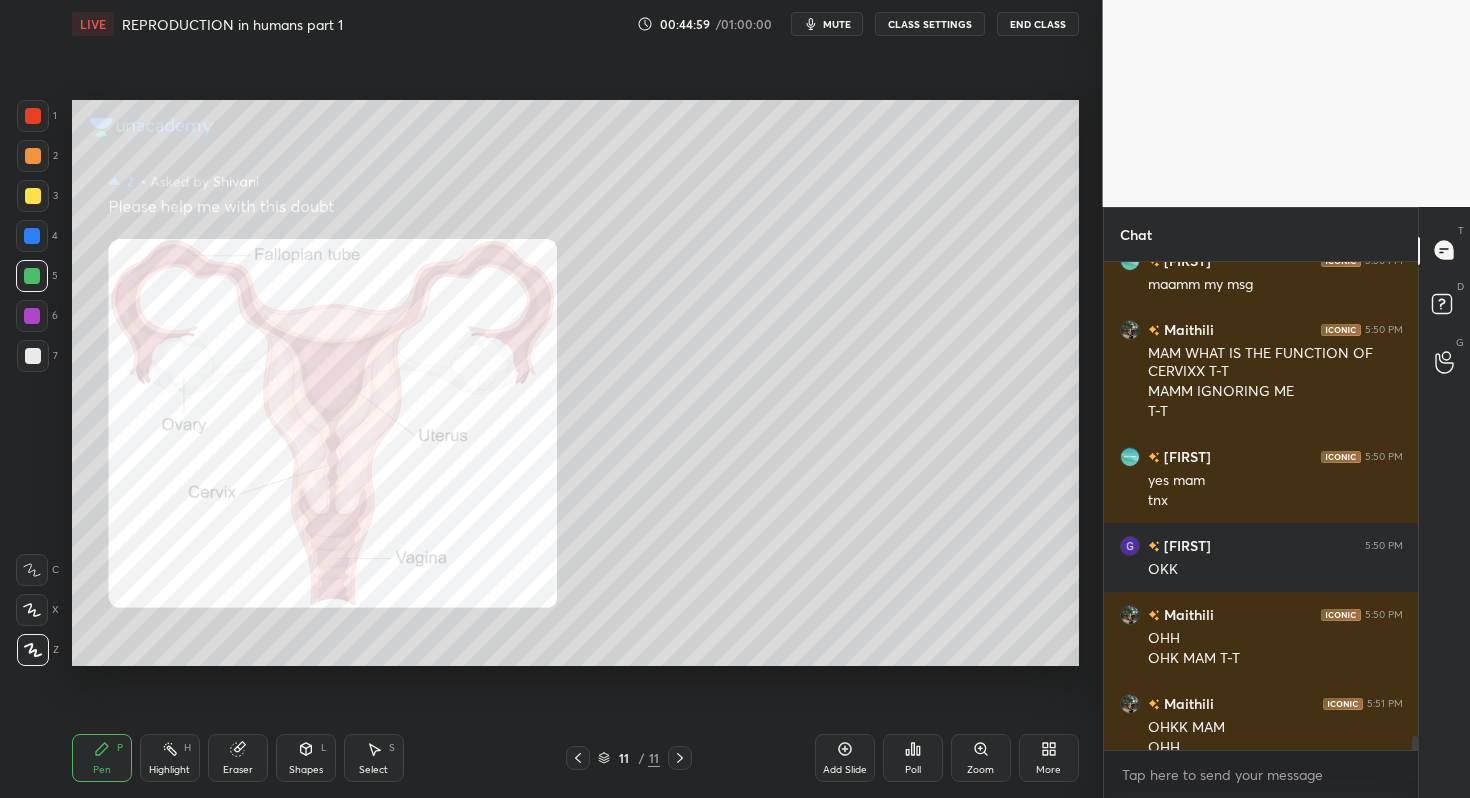 scroll, scrollTop: 16962, scrollLeft: 0, axis: vertical 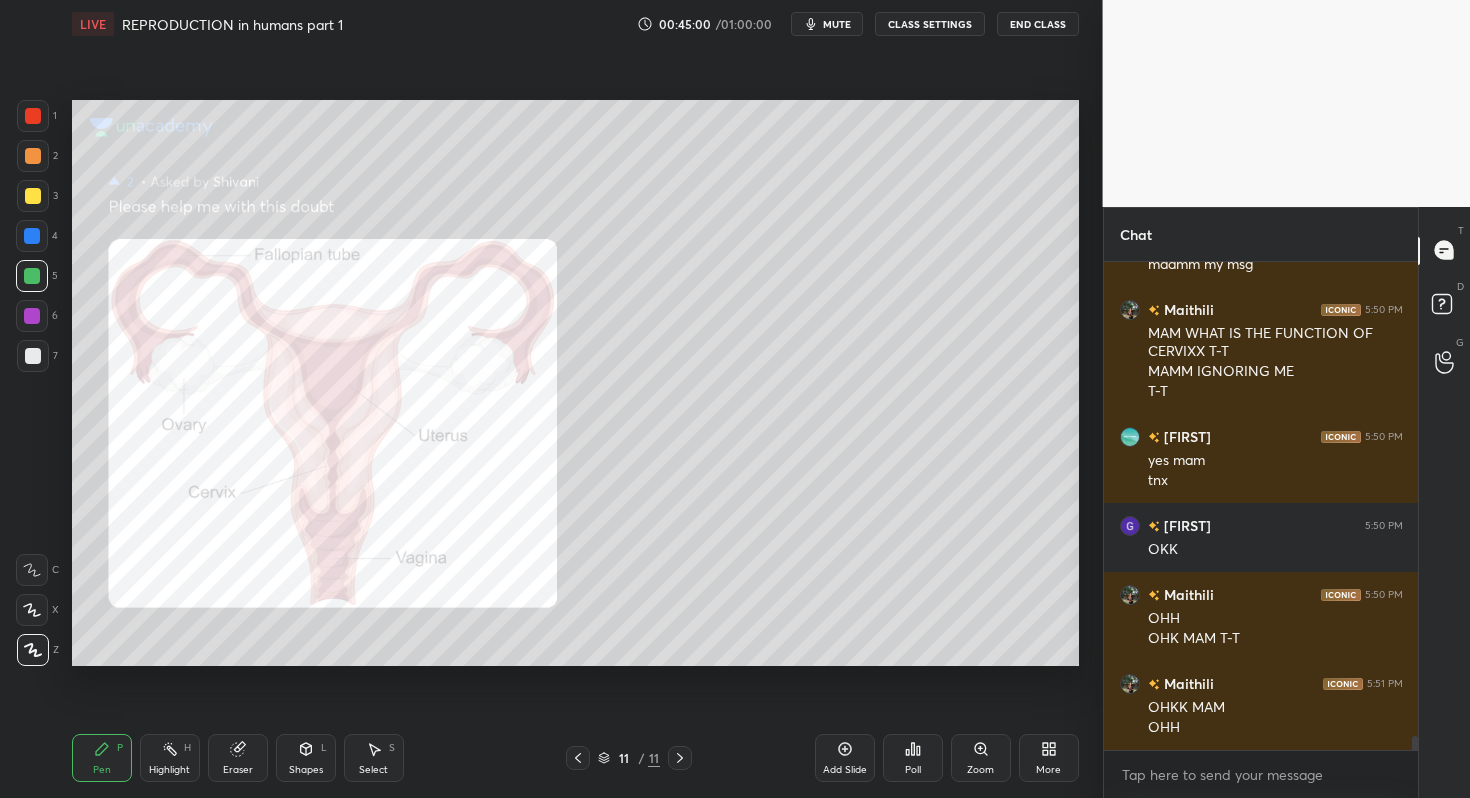 drag, startPoint x: 164, startPoint y: 757, endPoint x: 185, endPoint y: 727, distance: 36.619667 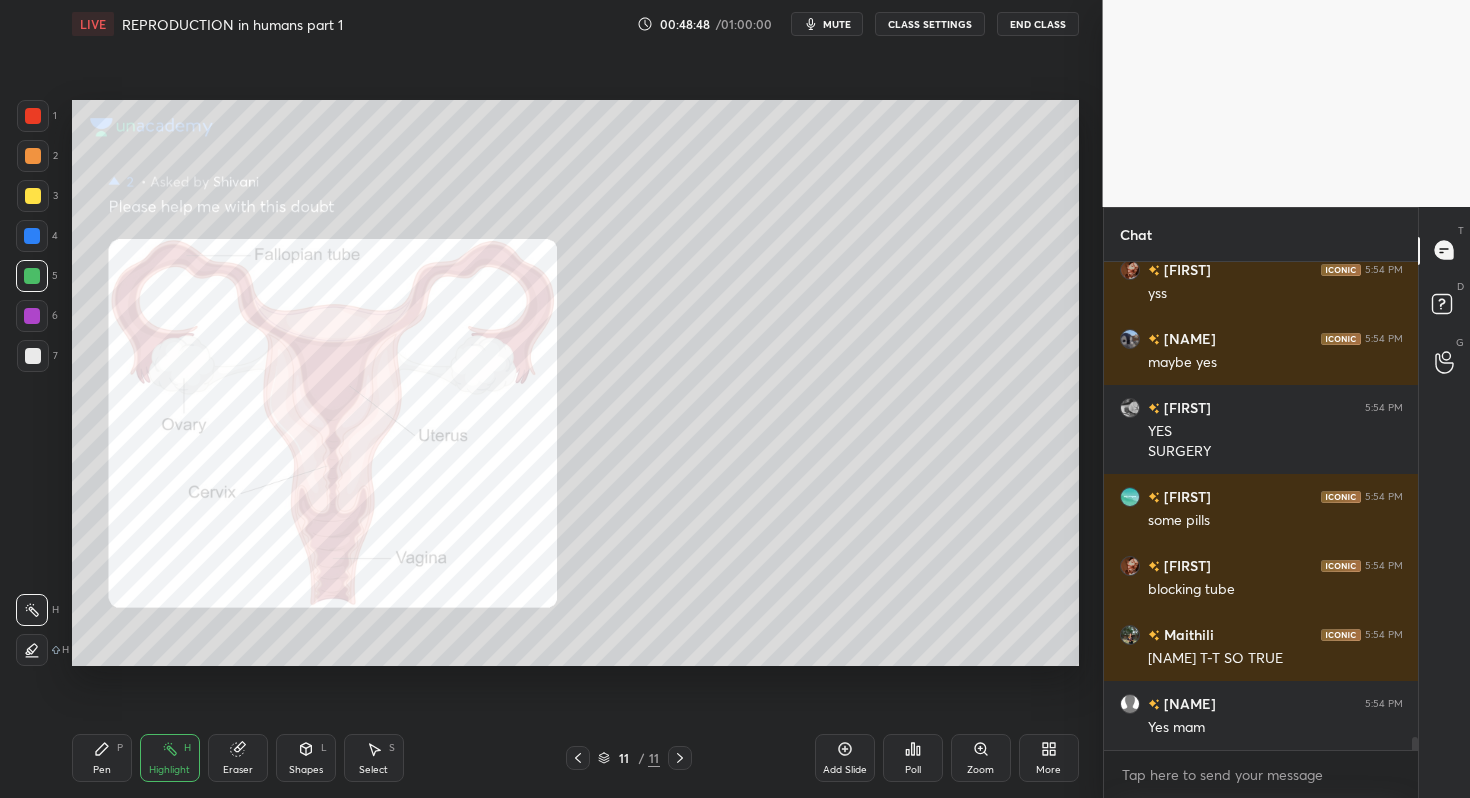 scroll, scrollTop: 18589, scrollLeft: 0, axis: vertical 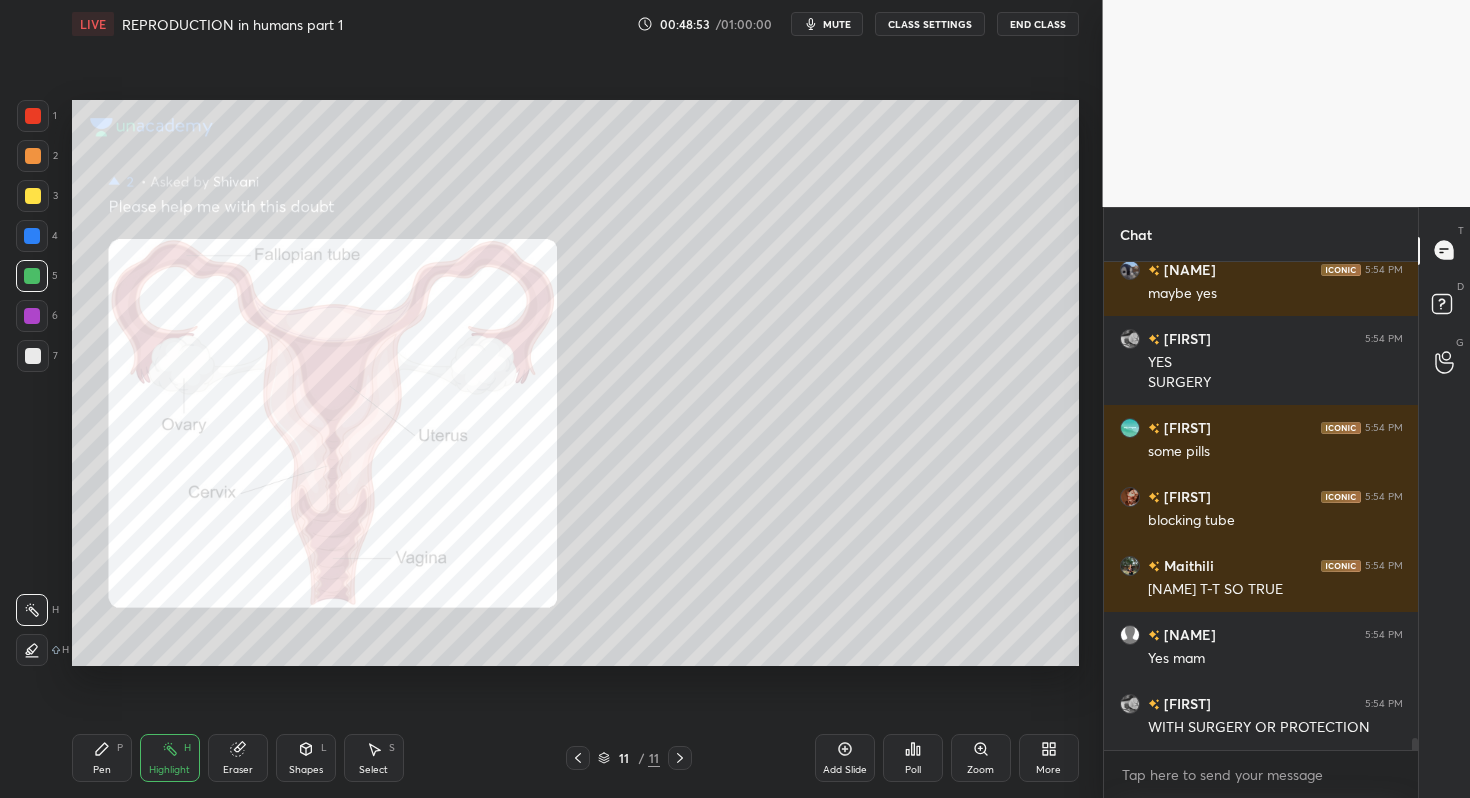 click on "Pen P" at bounding box center (102, 758) 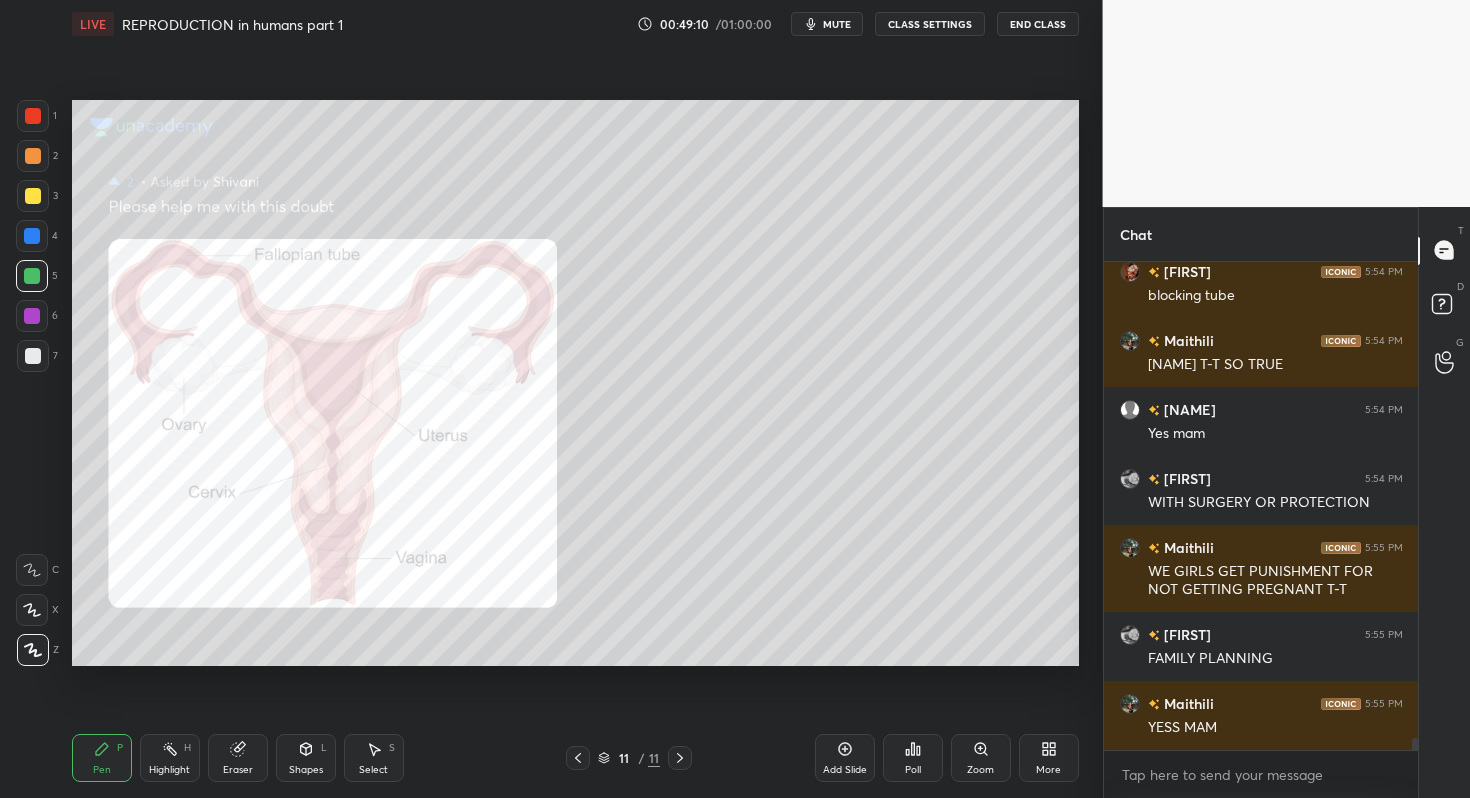 scroll, scrollTop: 18834, scrollLeft: 0, axis: vertical 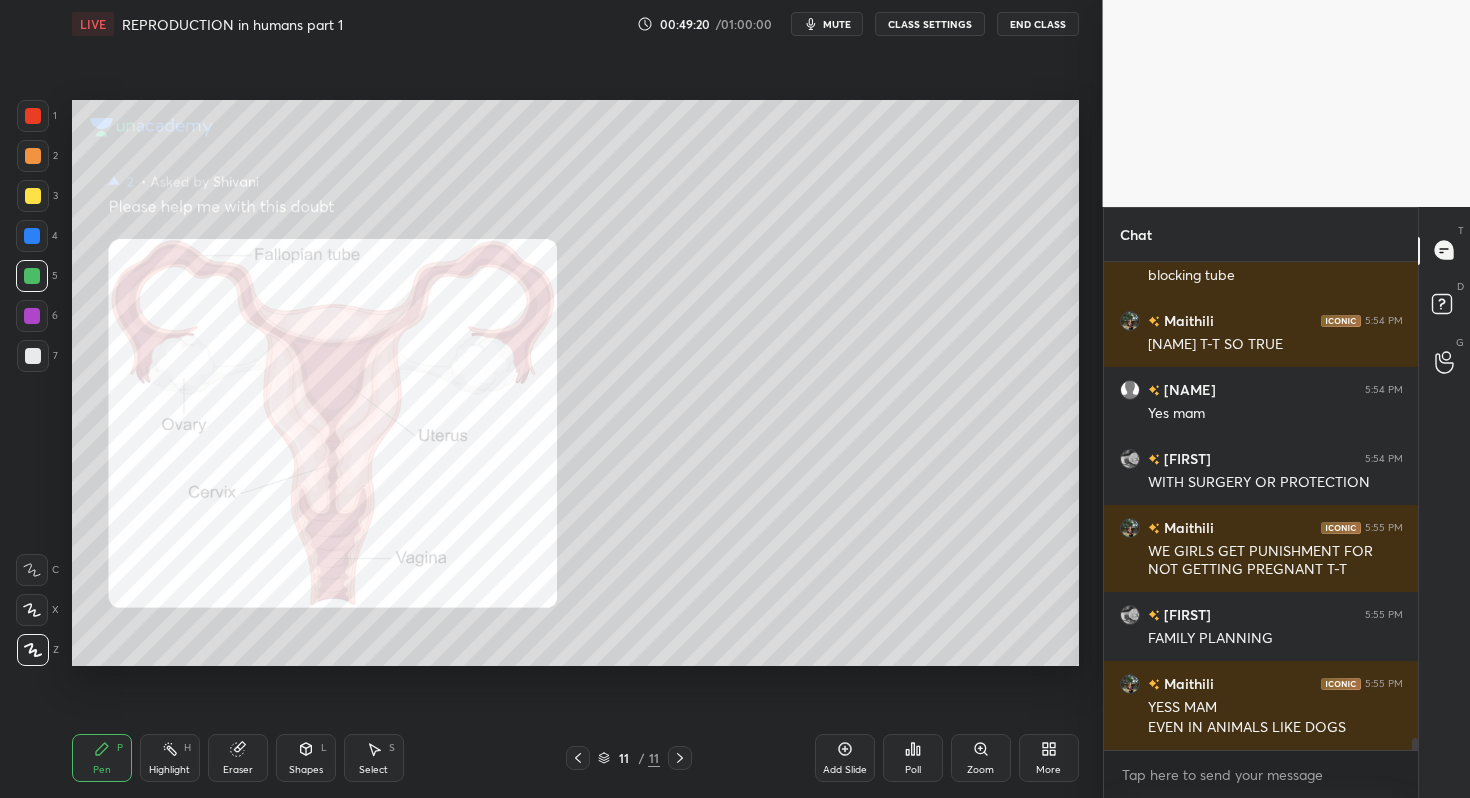 click 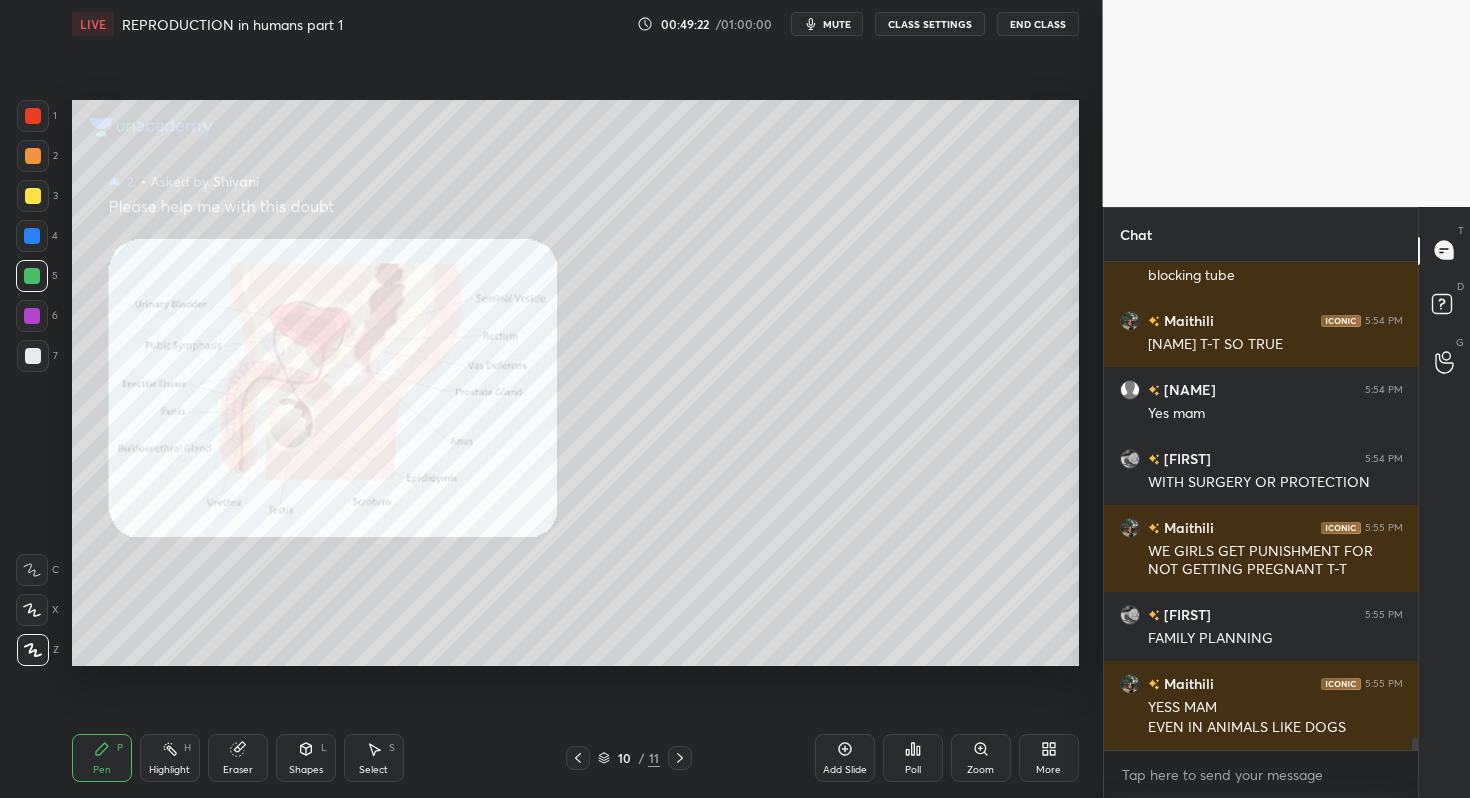 click 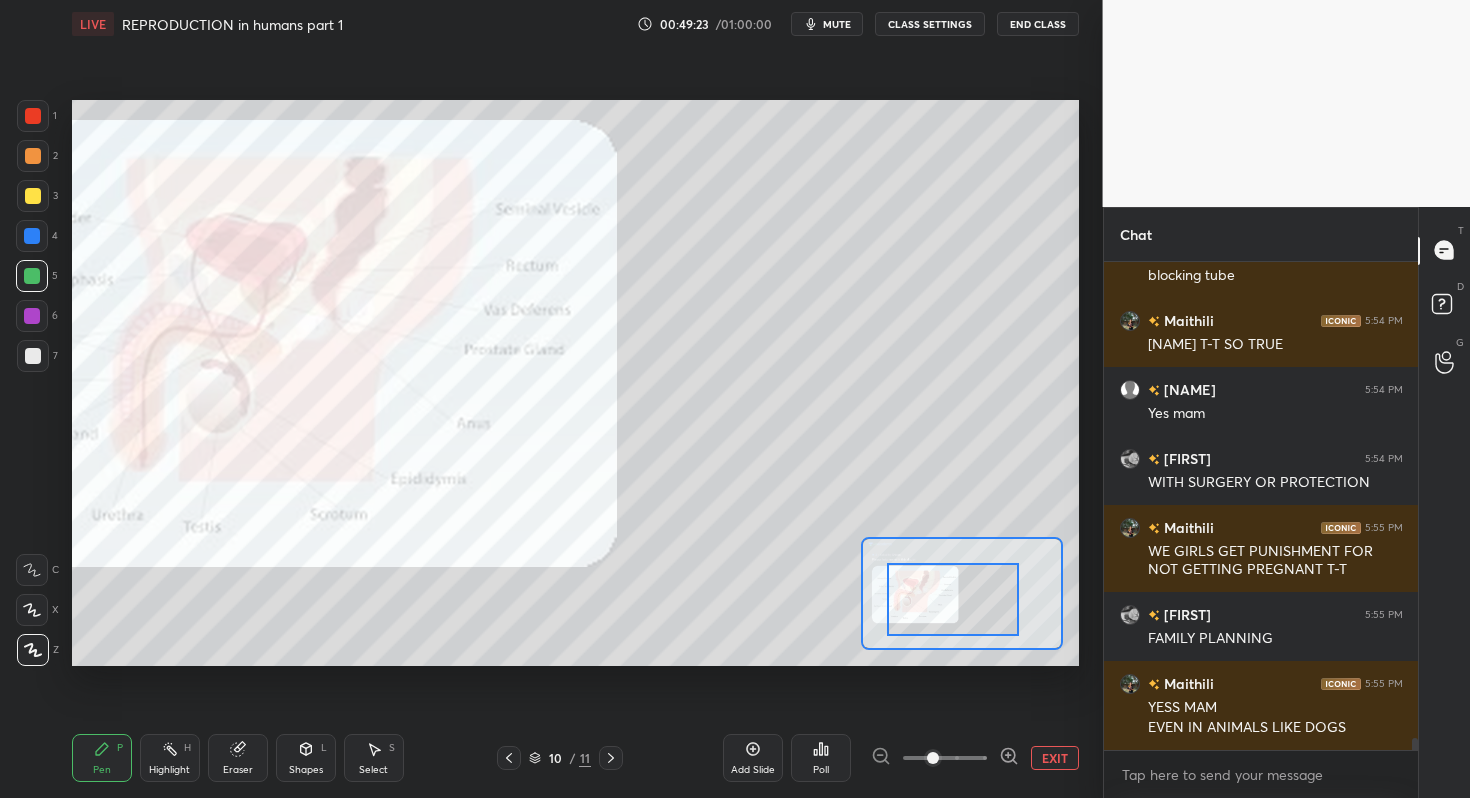 drag, startPoint x: 930, startPoint y: 596, endPoint x: 934, endPoint y: 709, distance: 113.07078 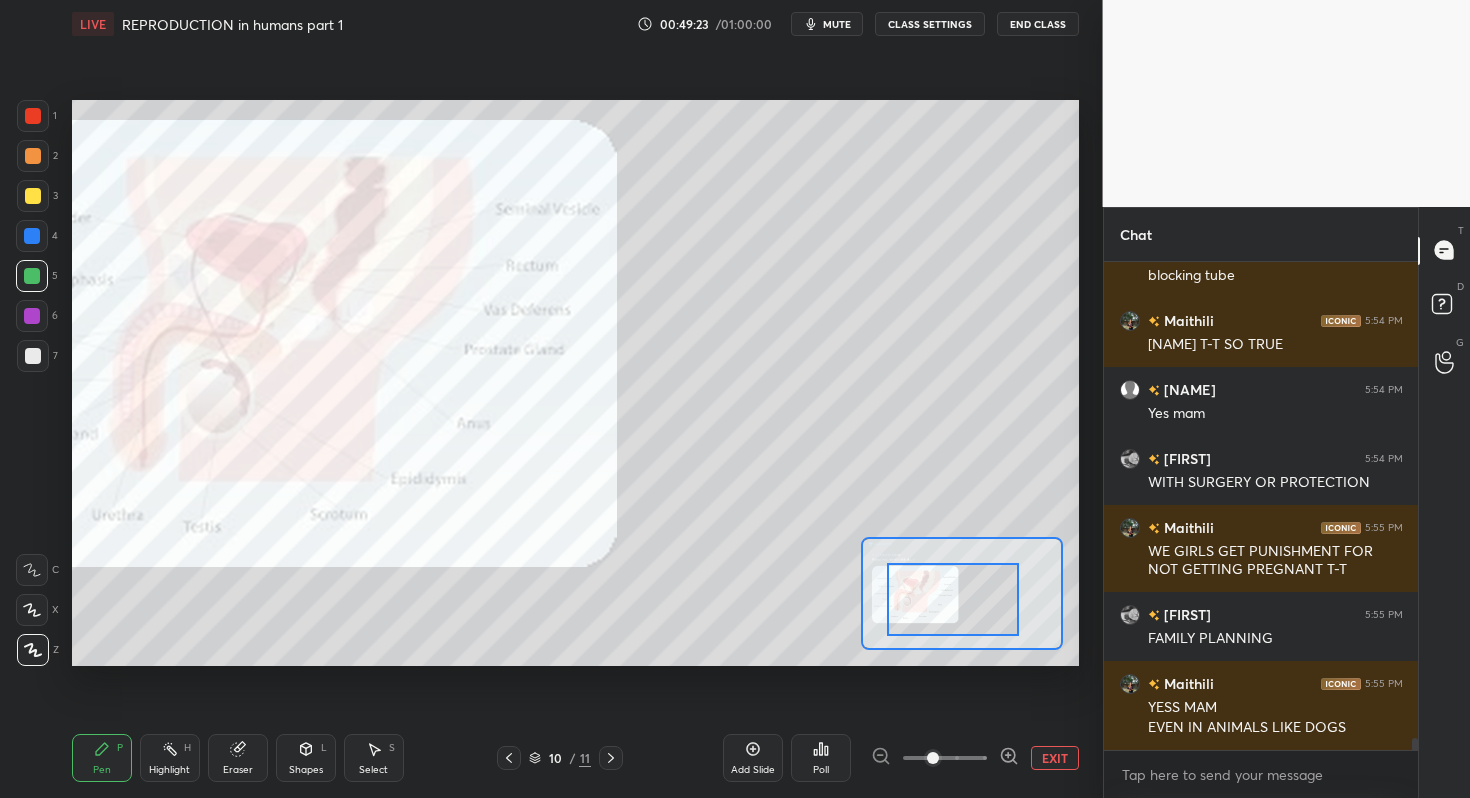 click at bounding box center [953, 599] 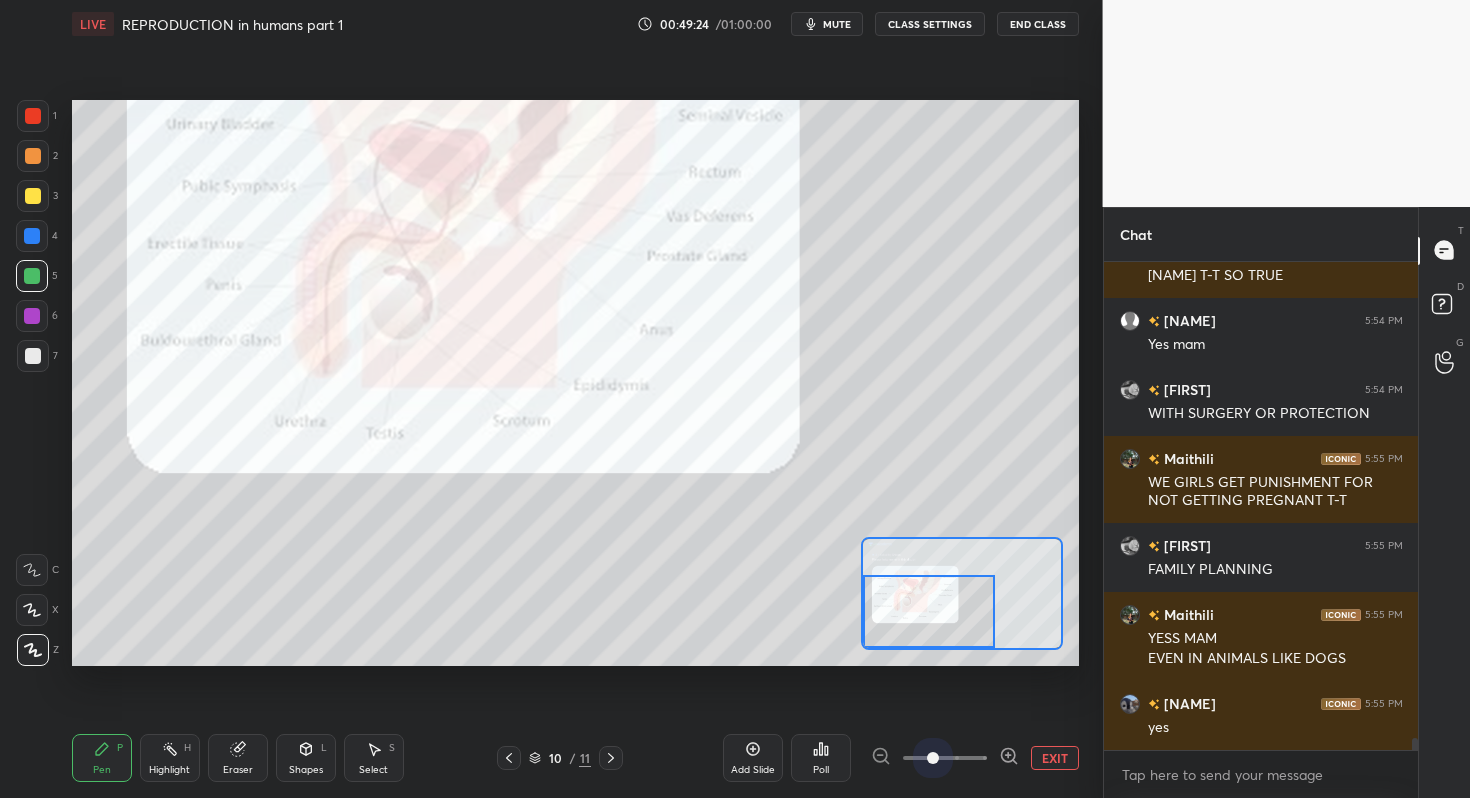 drag, startPoint x: 927, startPoint y: 745, endPoint x: 944, endPoint y: 673, distance: 73.97973 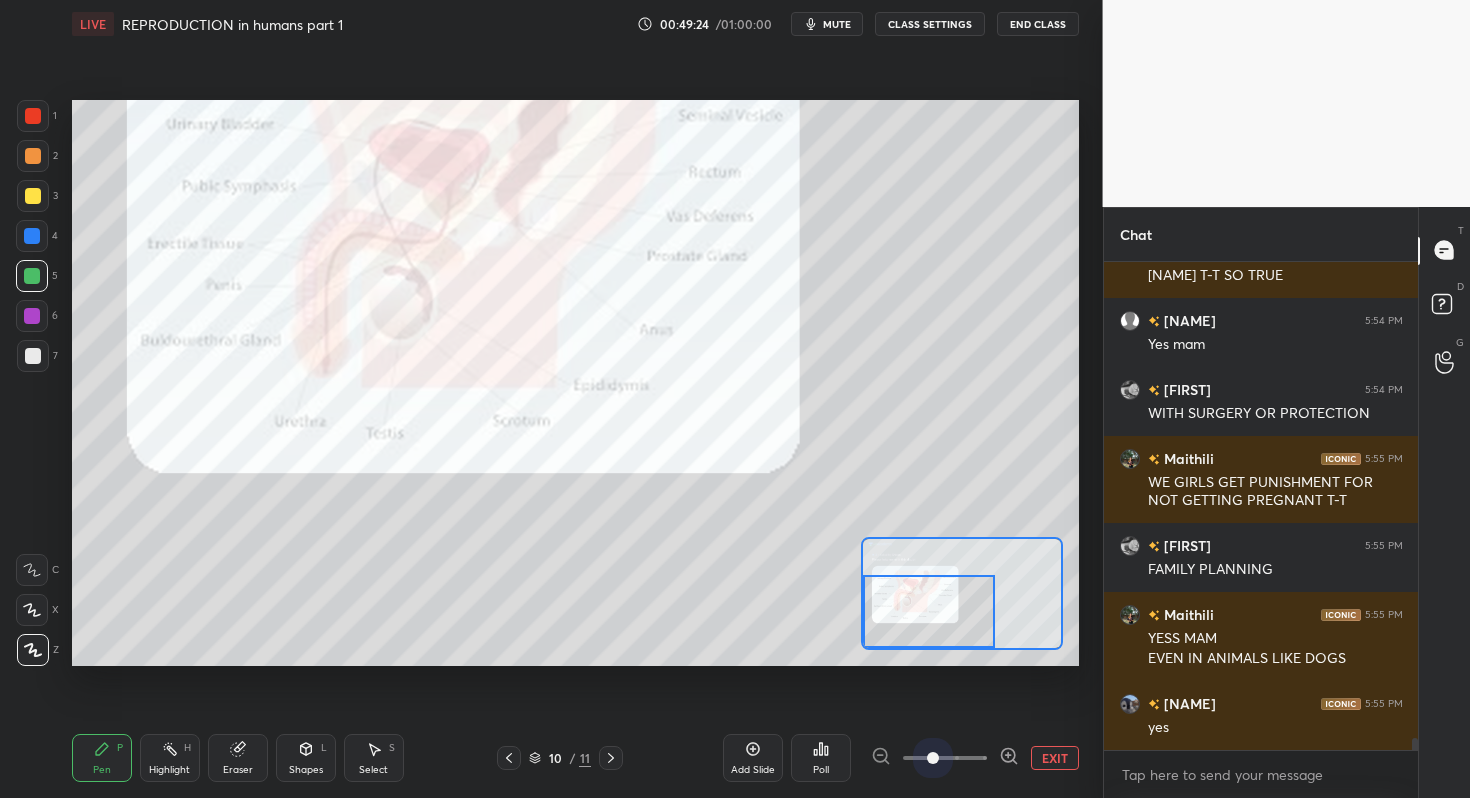 click on "Add Slide Poll EXIT" at bounding box center (901, 758) 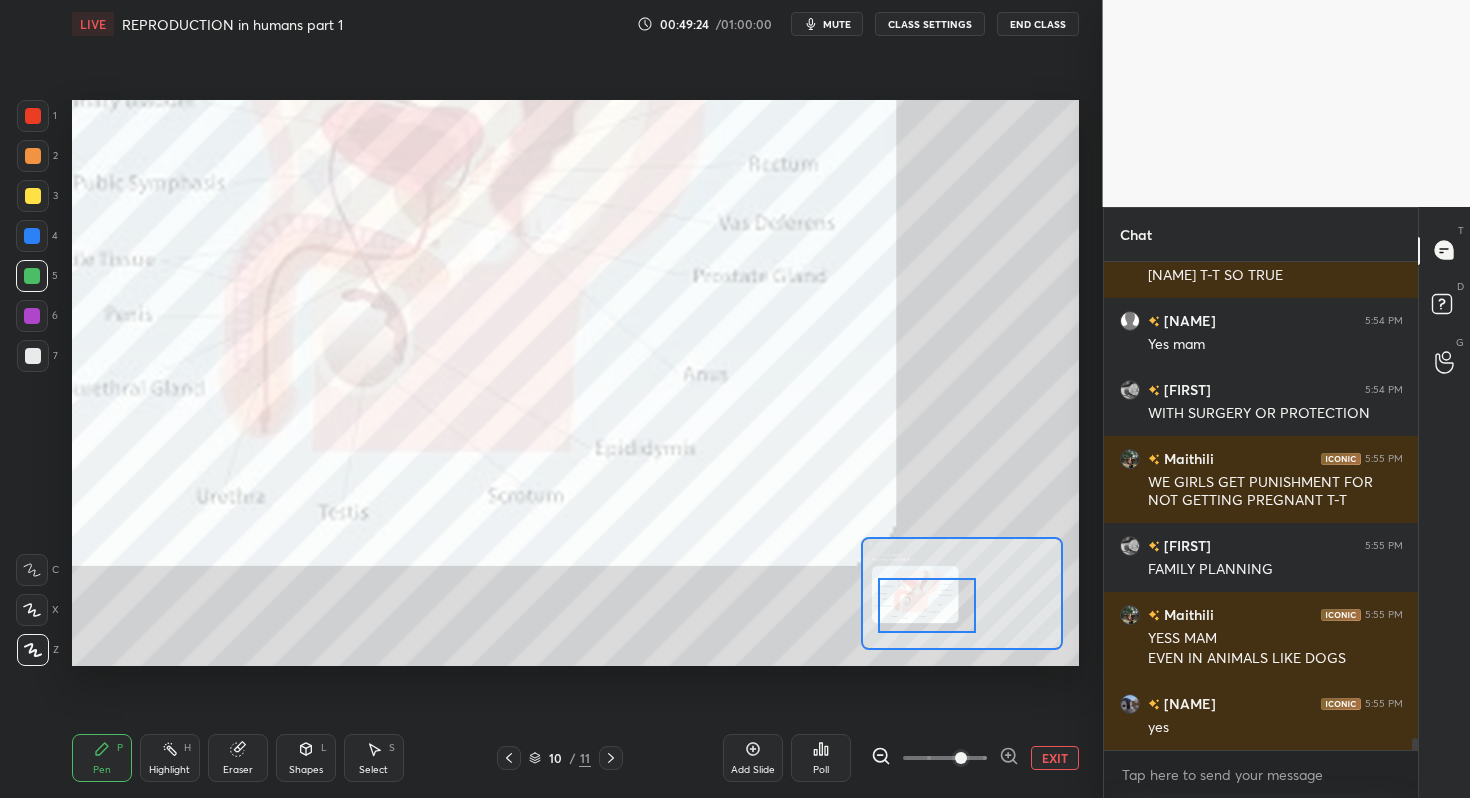 drag, startPoint x: 924, startPoint y: 603, endPoint x: 911, endPoint y: 595, distance: 15.264338 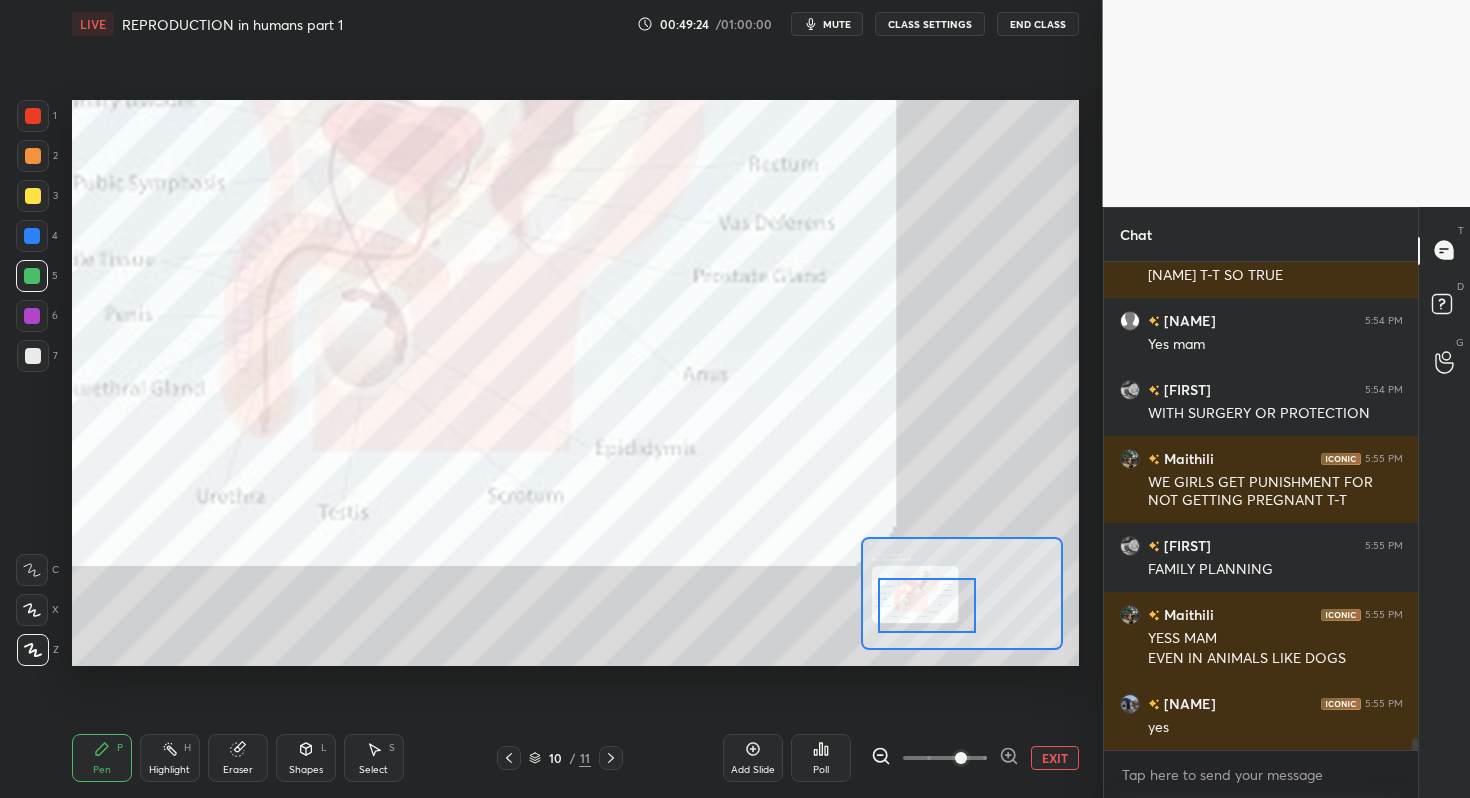 click at bounding box center [927, 605] 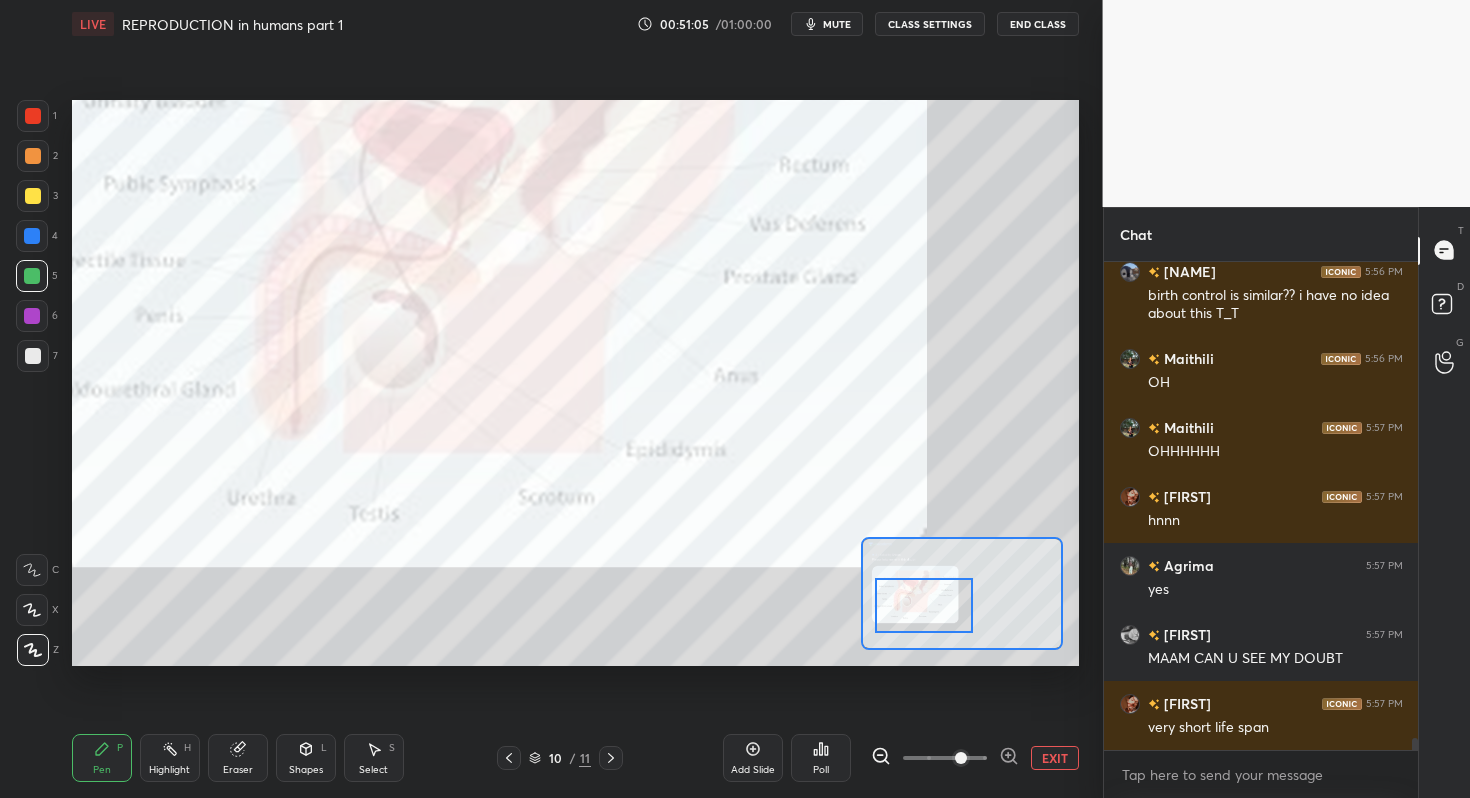 scroll, scrollTop: 19933, scrollLeft: 0, axis: vertical 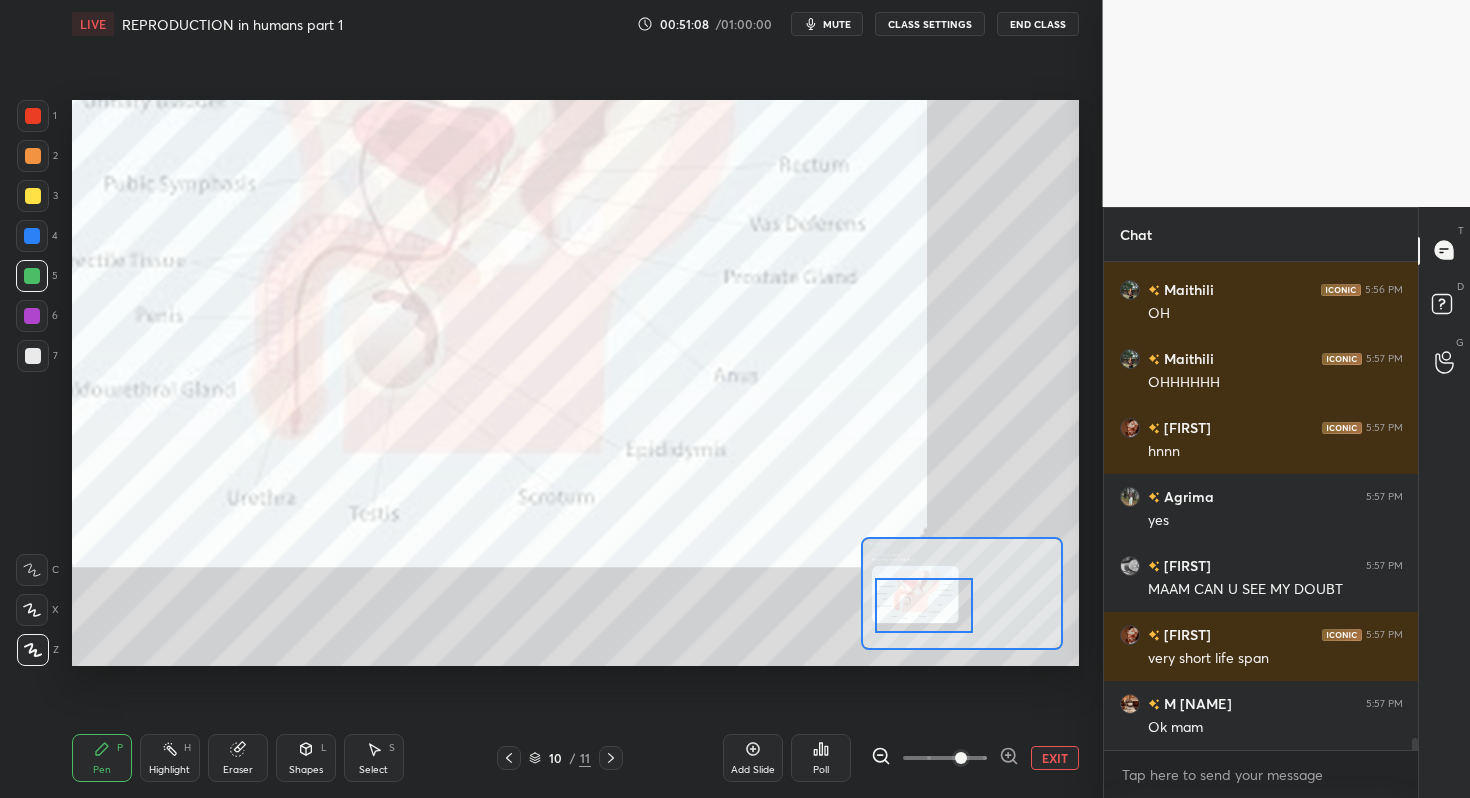 click 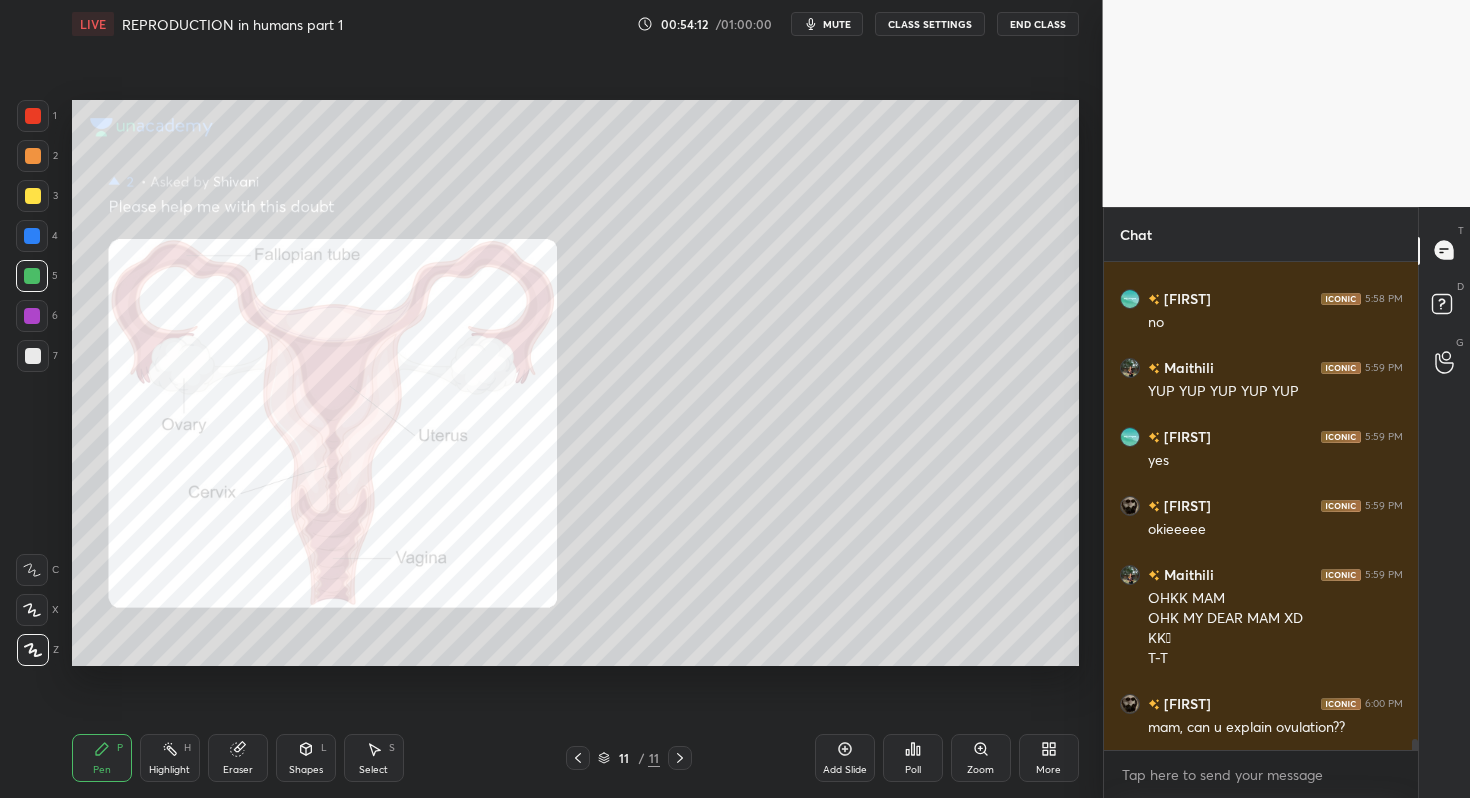 scroll, scrollTop: 21712, scrollLeft: 0, axis: vertical 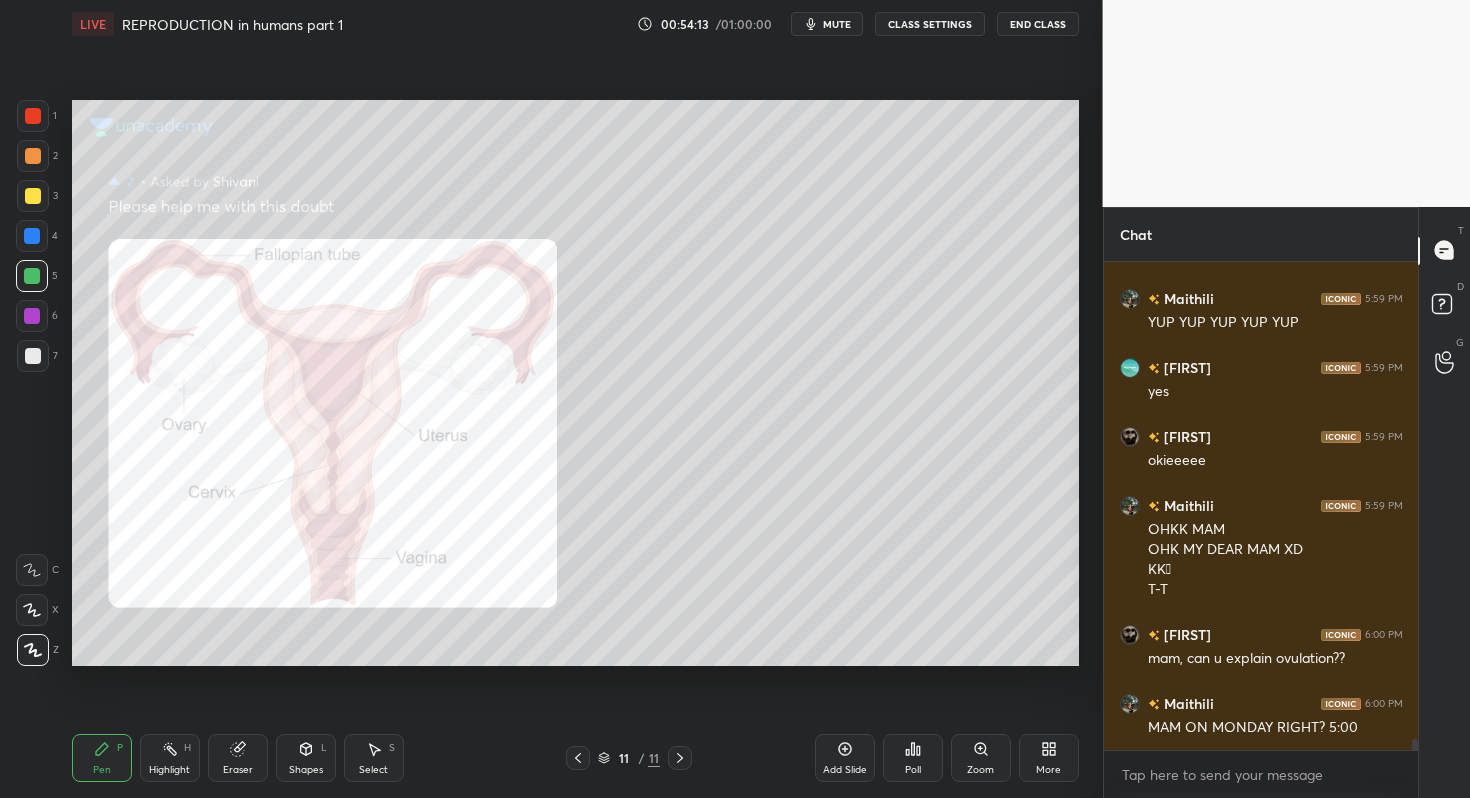 click on "Add Slide" at bounding box center [845, 758] 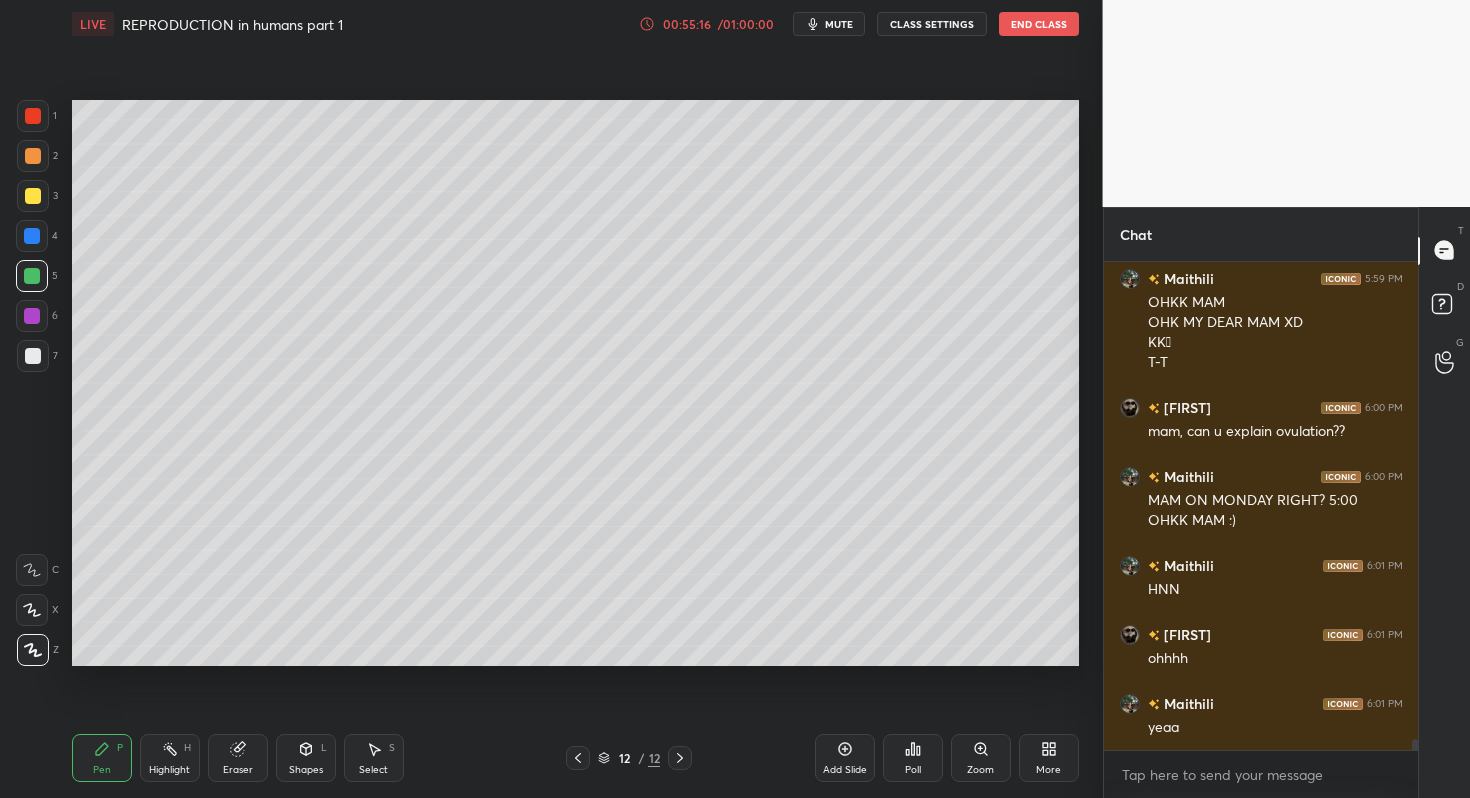 scroll, scrollTop: 21959, scrollLeft: 0, axis: vertical 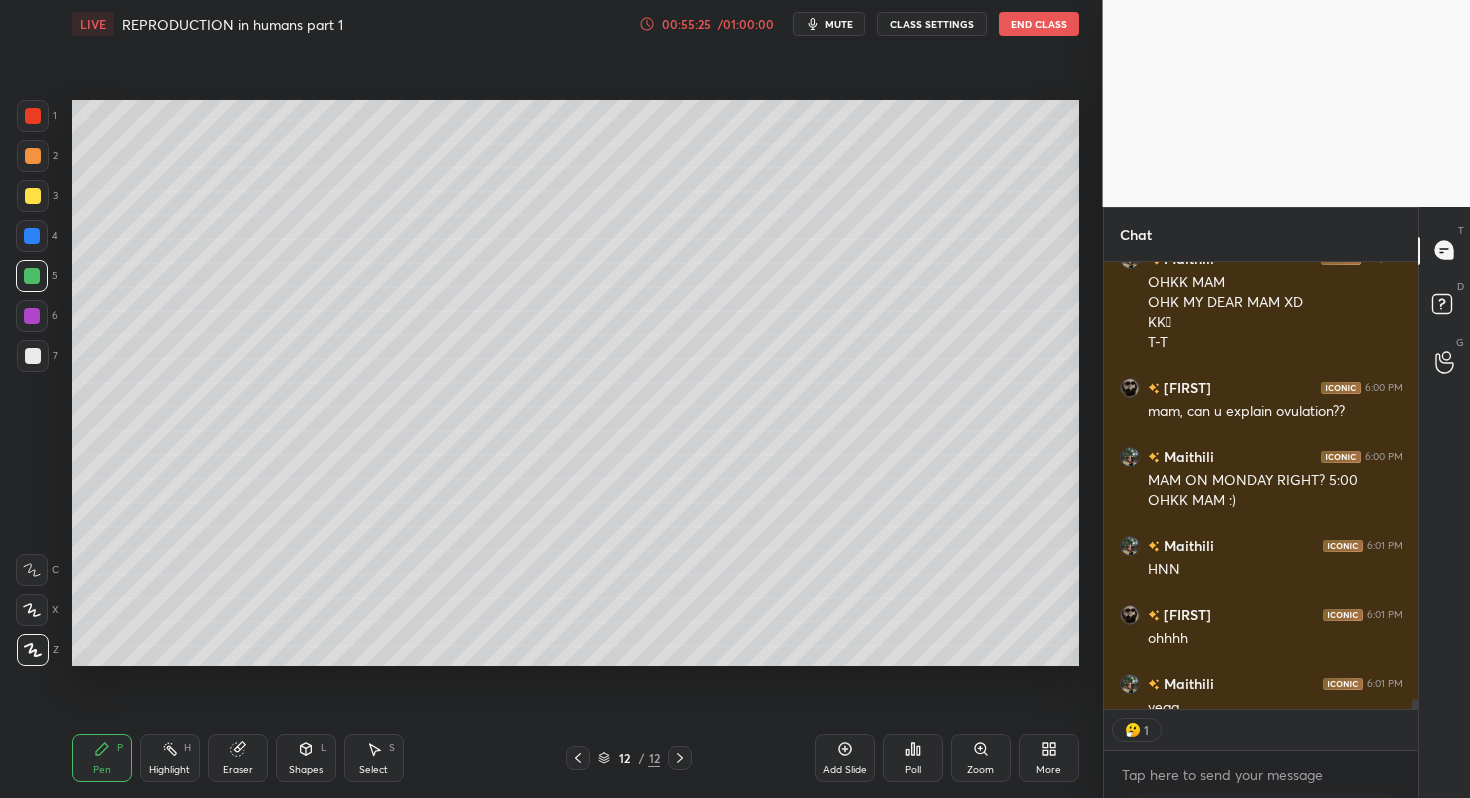 click at bounding box center [33, 196] 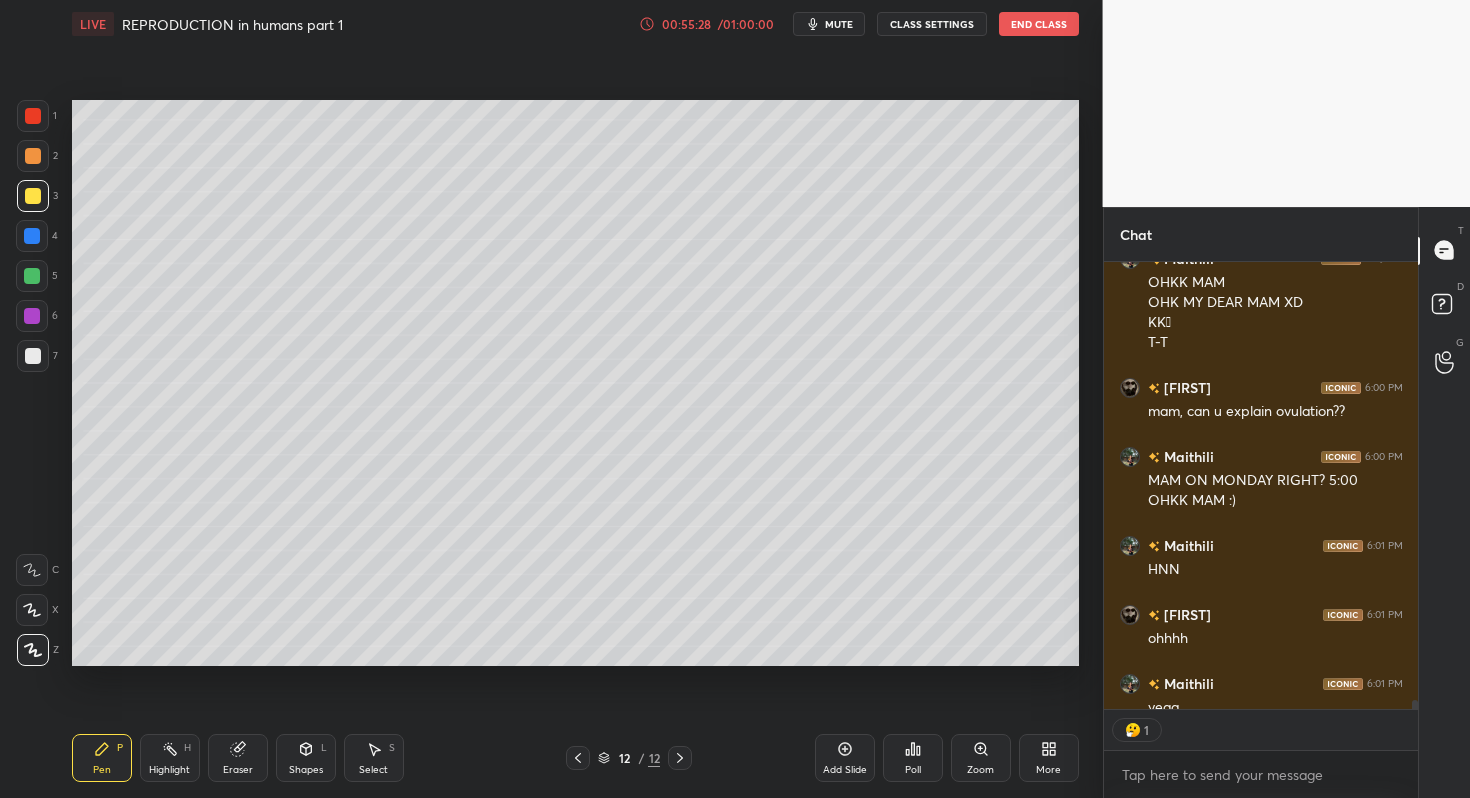 scroll, scrollTop: 22069, scrollLeft: 0, axis: vertical 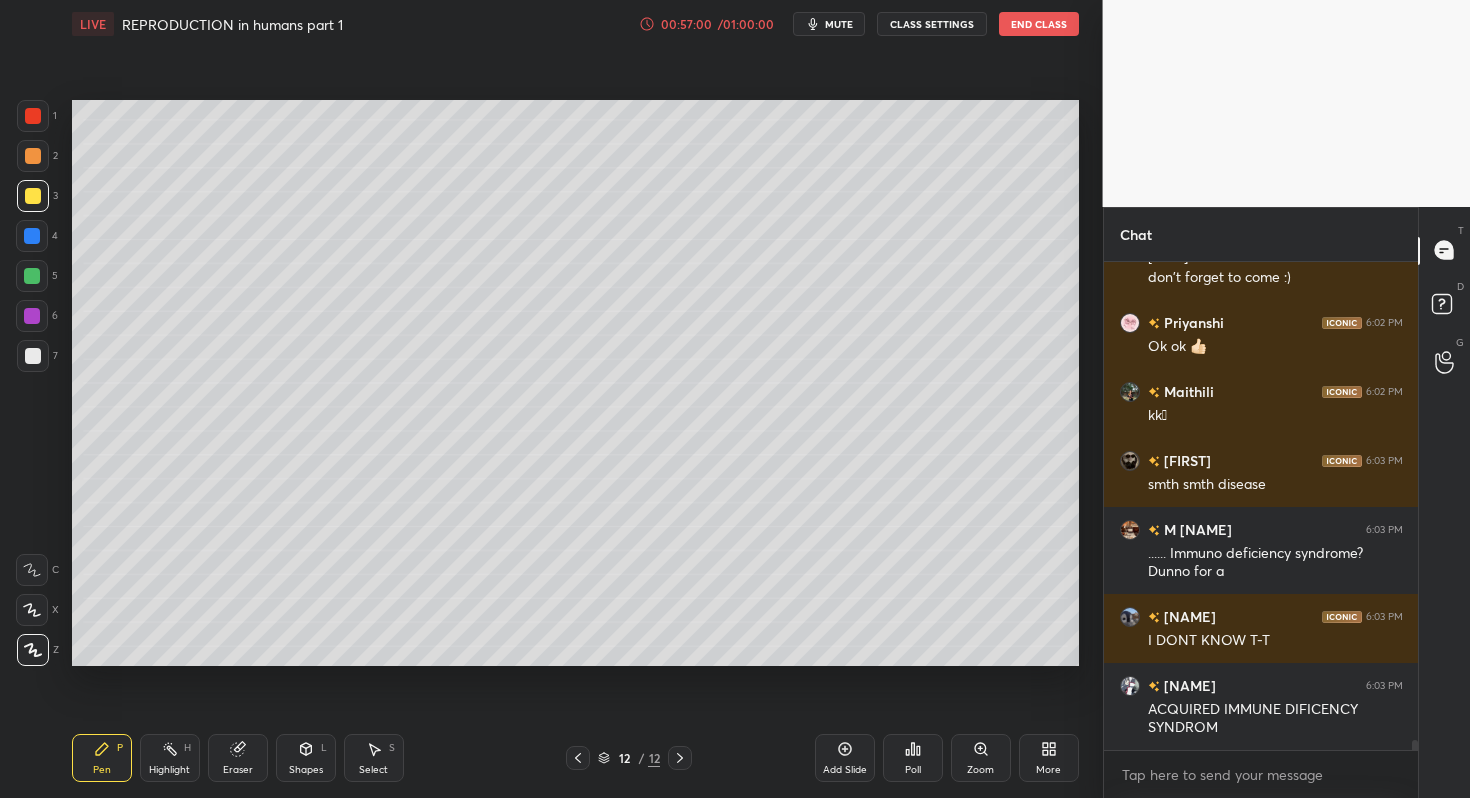 click on "Eraser" at bounding box center [238, 758] 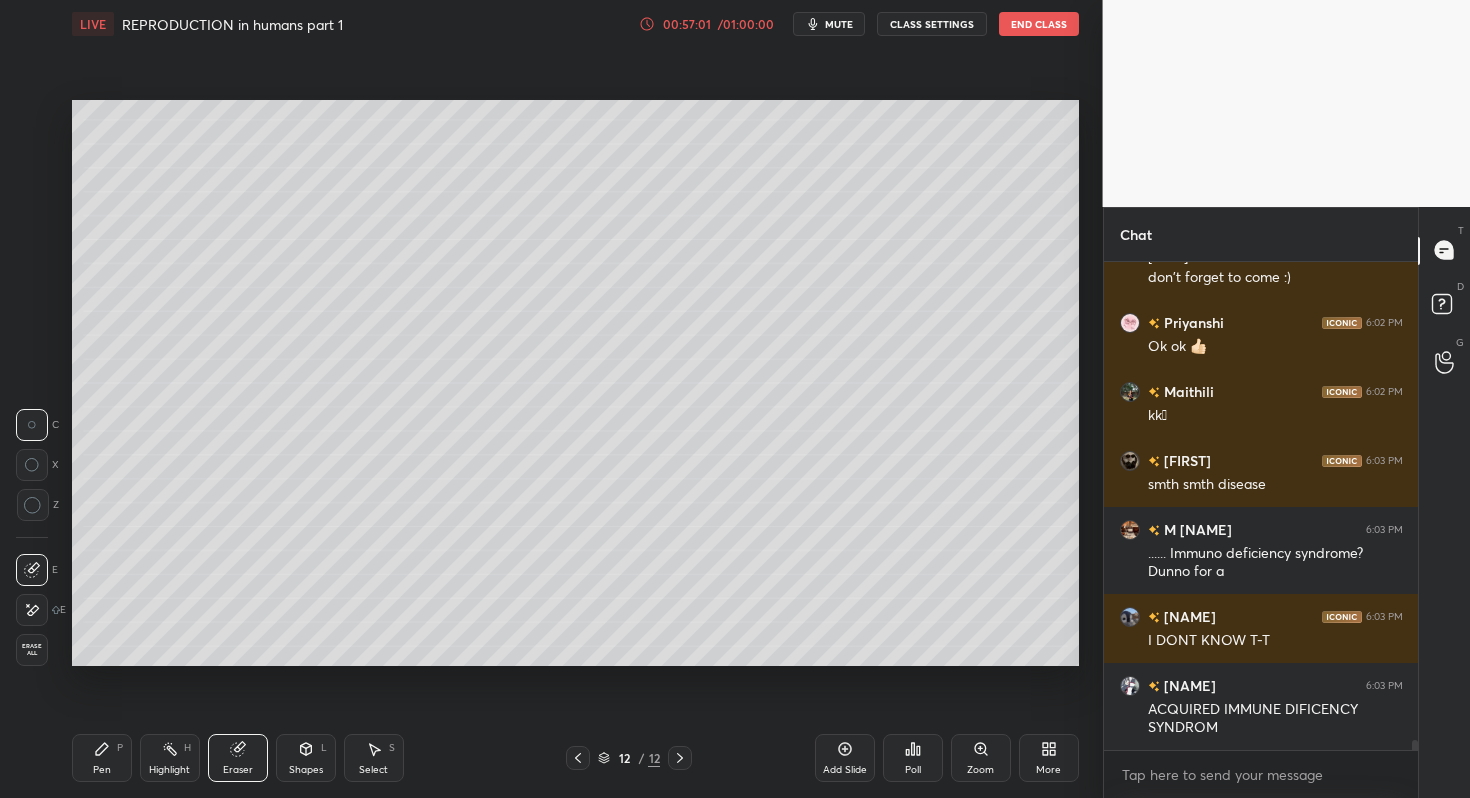 scroll, scrollTop: 22981, scrollLeft: 0, axis: vertical 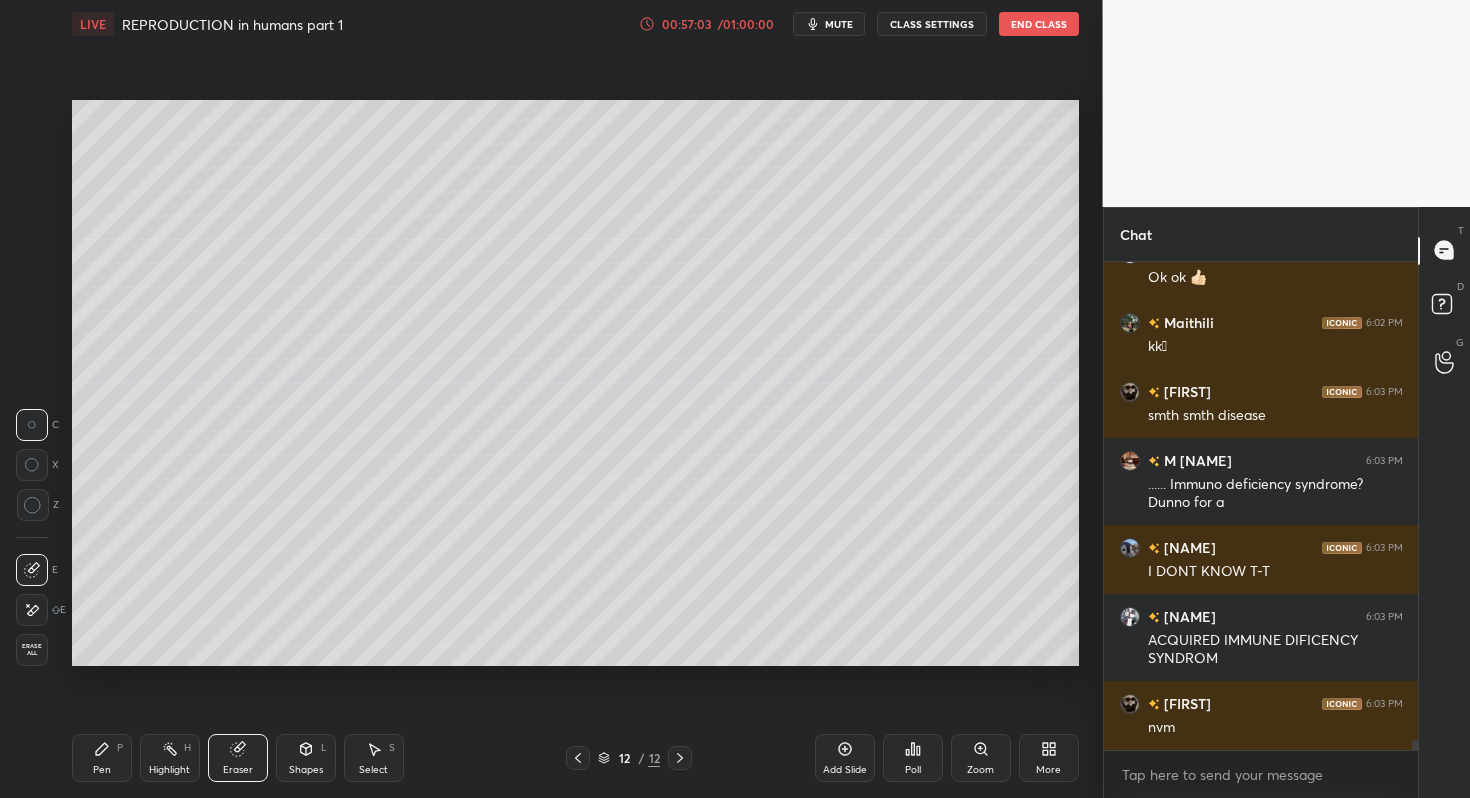 click on "Pen P" at bounding box center [102, 758] 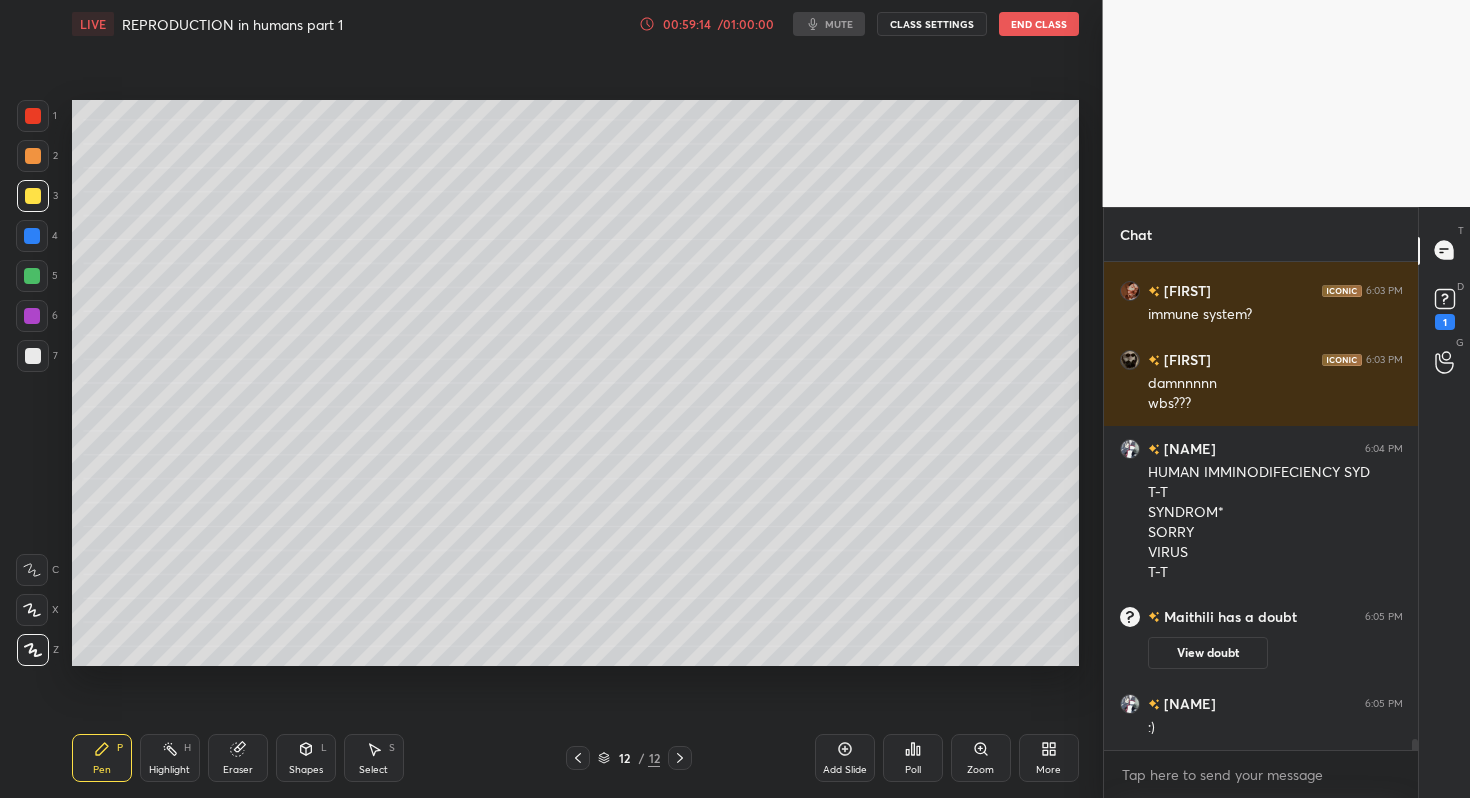 scroll, scrollTop: 22266, scrollLeft: 0, axis: vertical 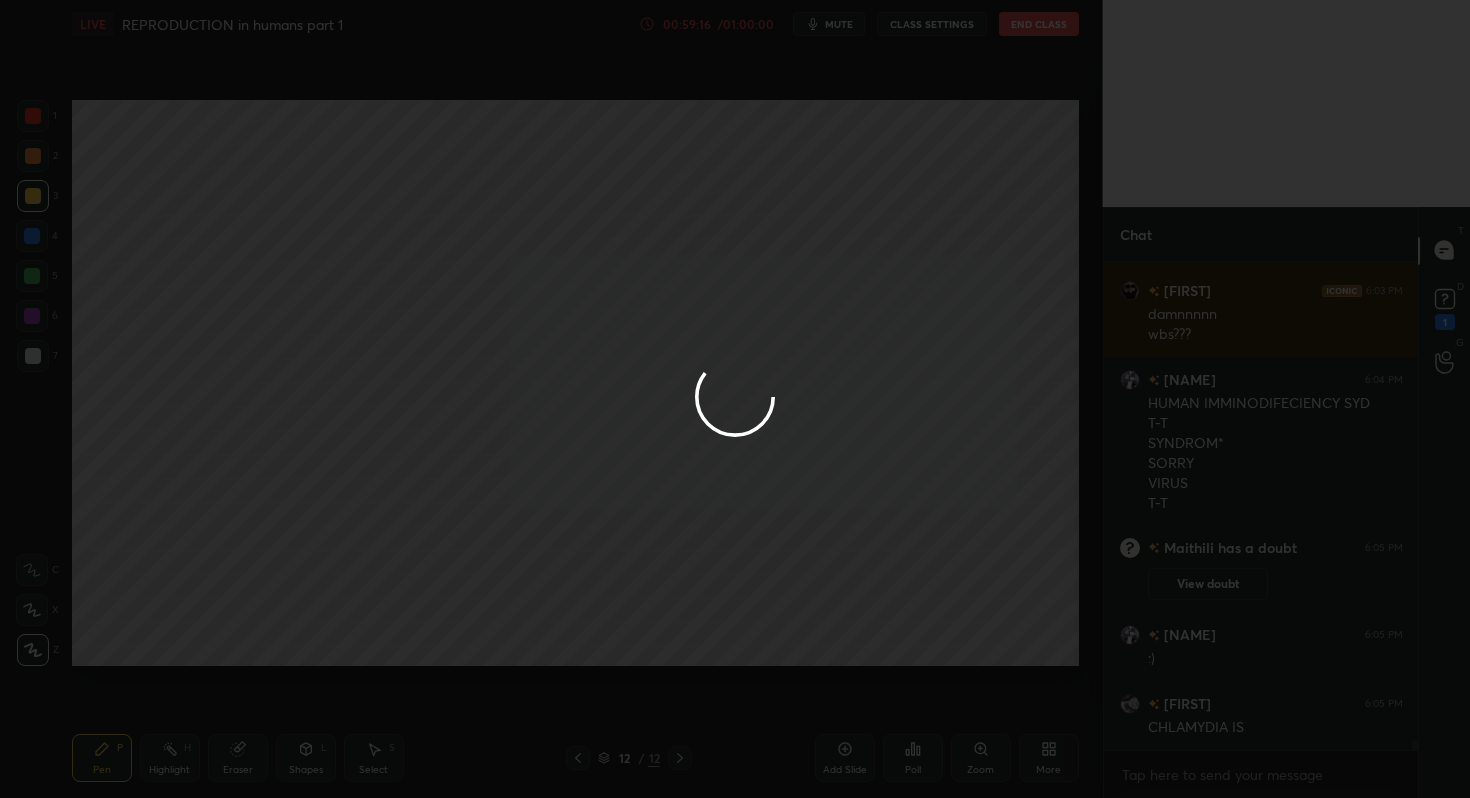 drag, startPoint x: 637, startPoint y: 486, endPoint x: 672, endPoint y: 484, distance: 35.057095 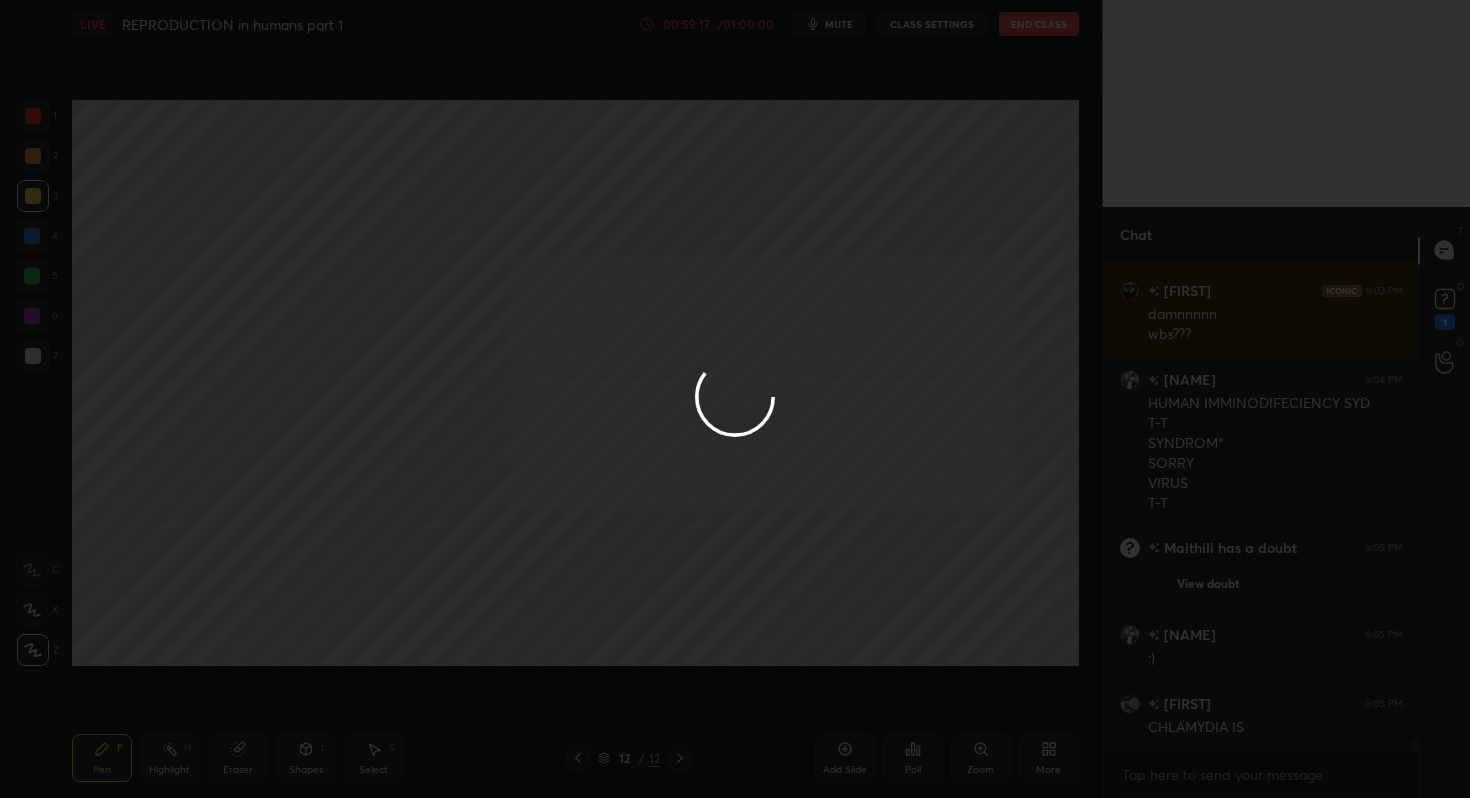 click at bounding box center [735, 399] 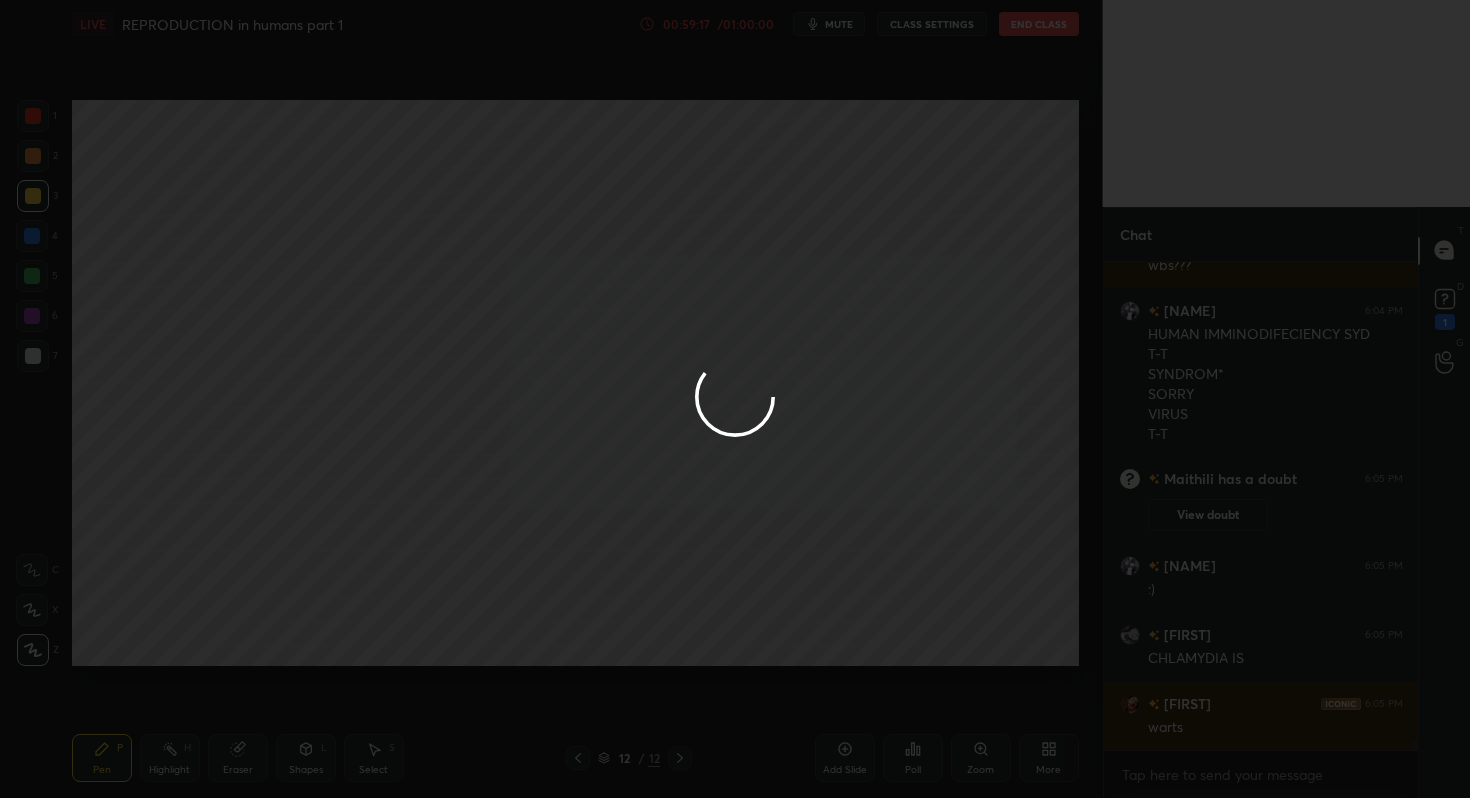 drag, startPoint x: 622, startPoint y: 500, endPoint x: 651, endPoint y: 494, distance: 29.614185 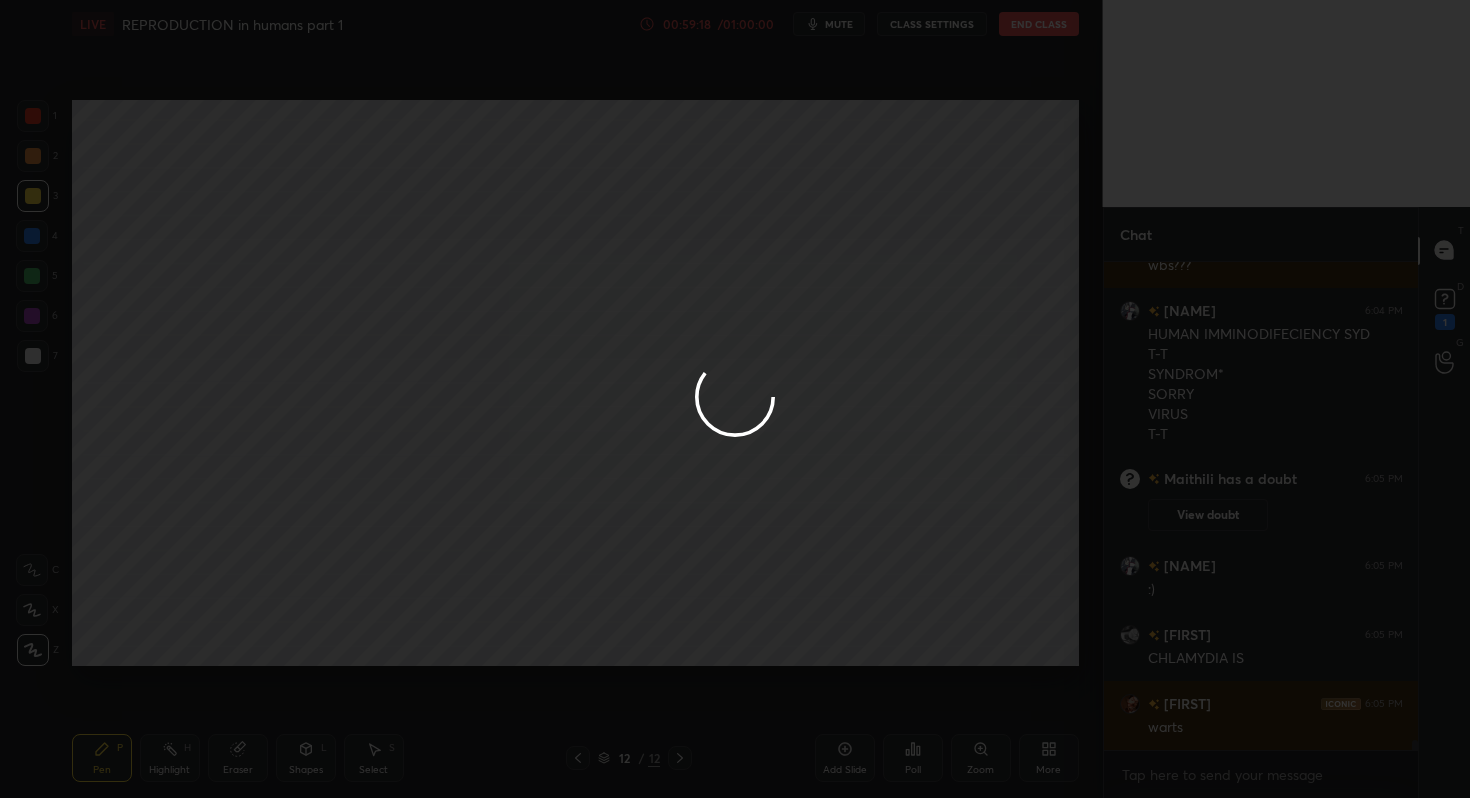 drag, startPoint x: 616, startPoint y: 494, endPoint x: 646, endPoint y: 494, distance: 30 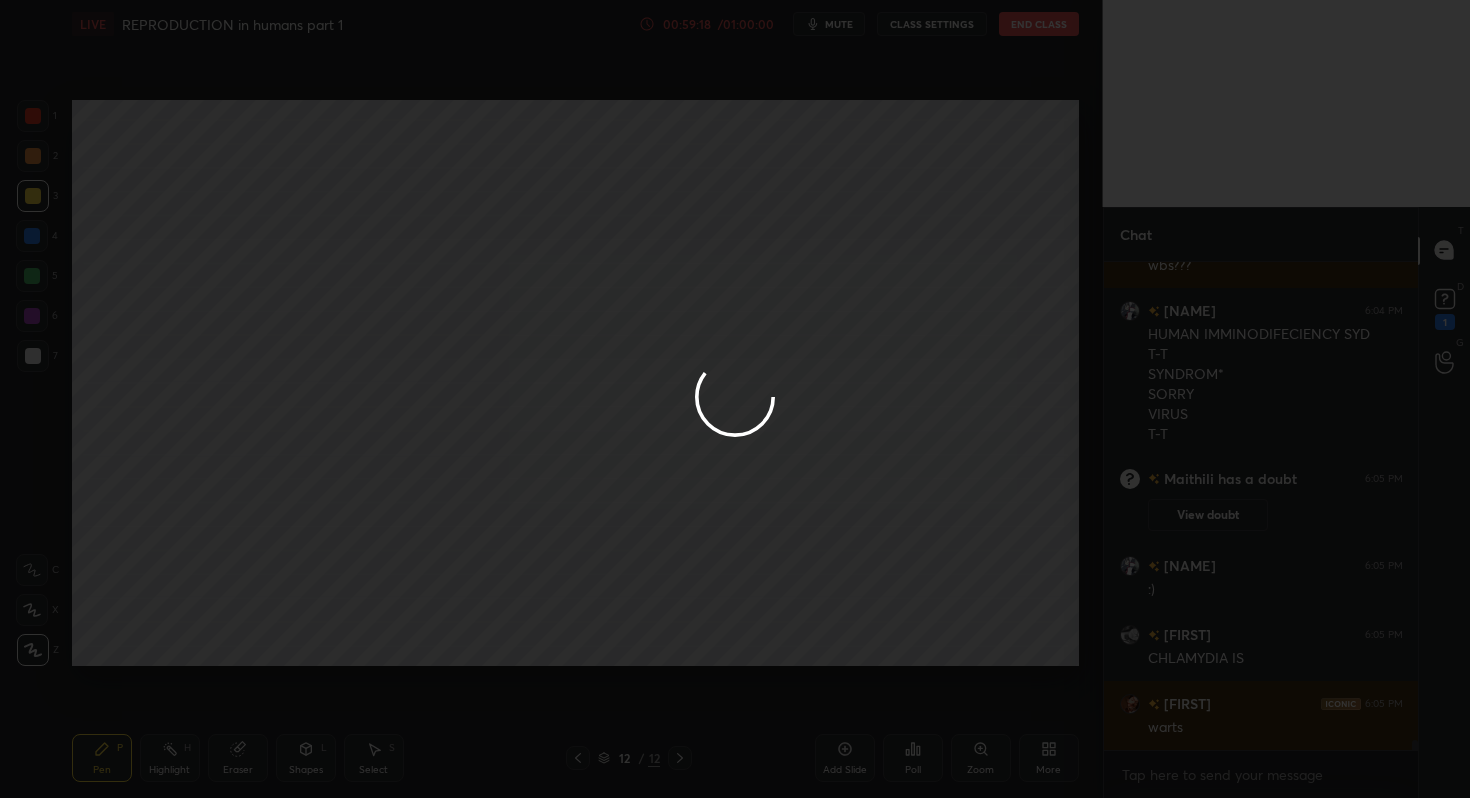 scroll, scrollTop: 22404, scrollLeft: 0, axis: vertical 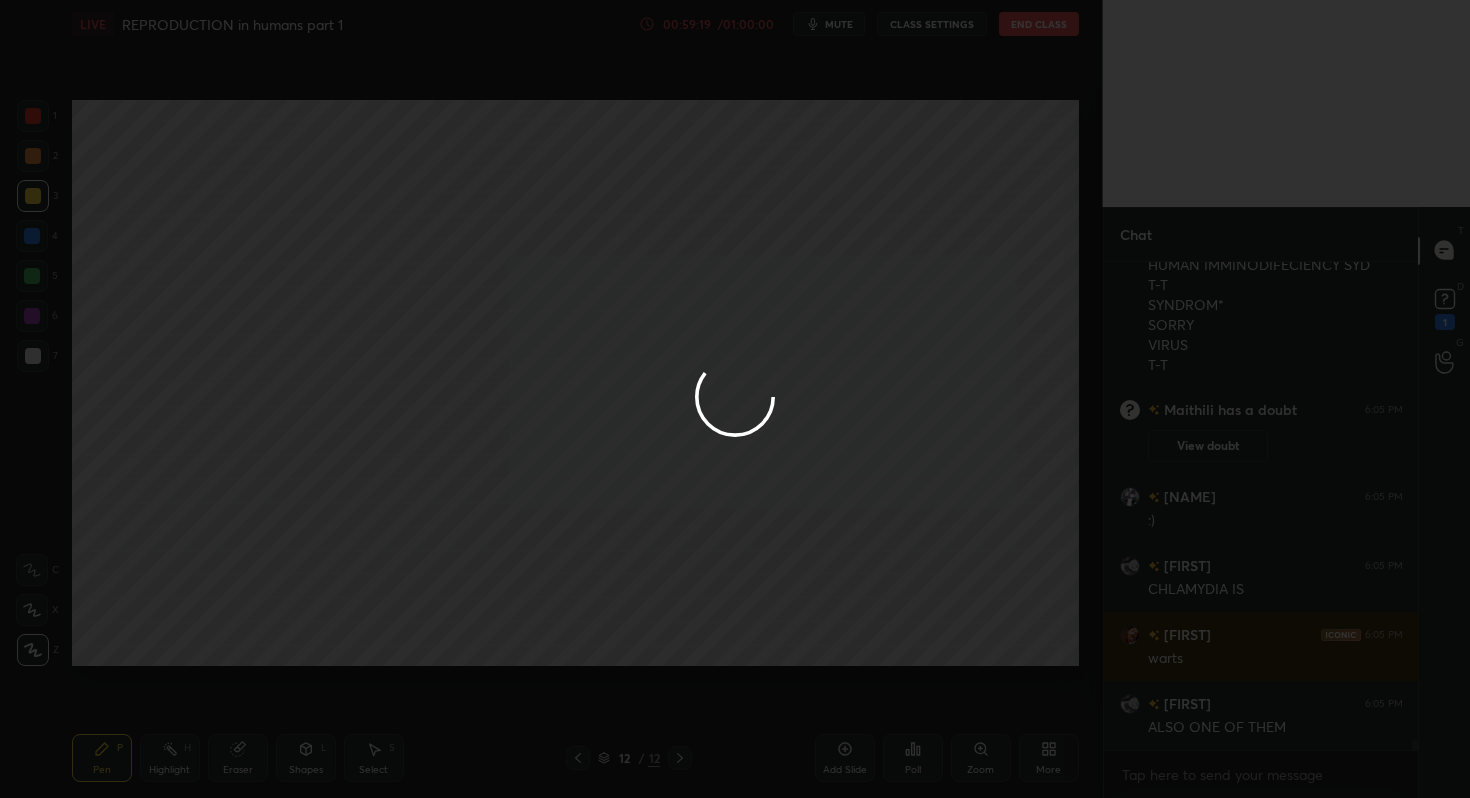 drag, startPoint x: 649, startPoint y: 494, endPoint x: 634, endPoint y: 493, distance: 15.033297 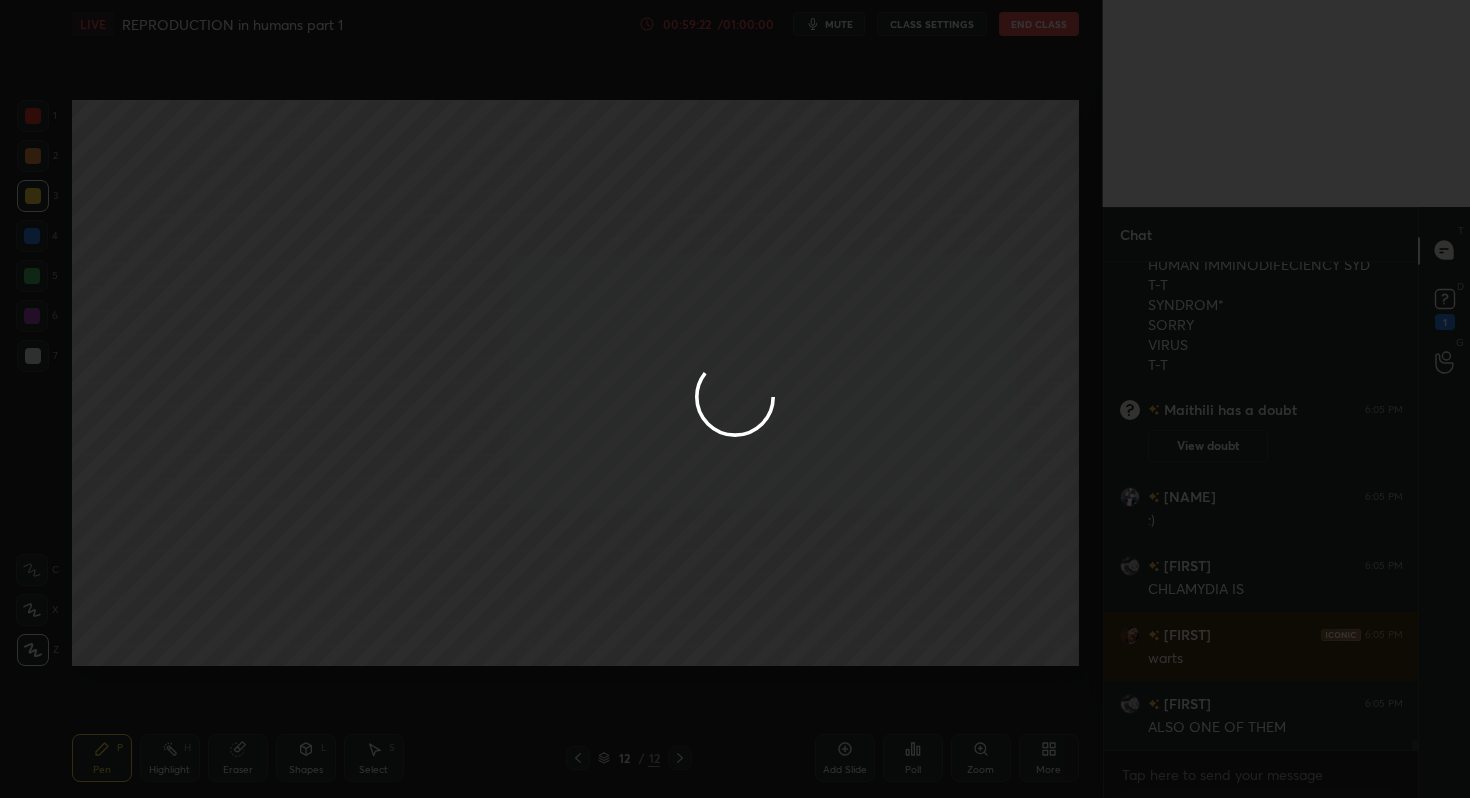 drag, startPoint x: 655, startPoint y: 498, endPoint x: 676, endPoint y: 509, distance: 23.70654 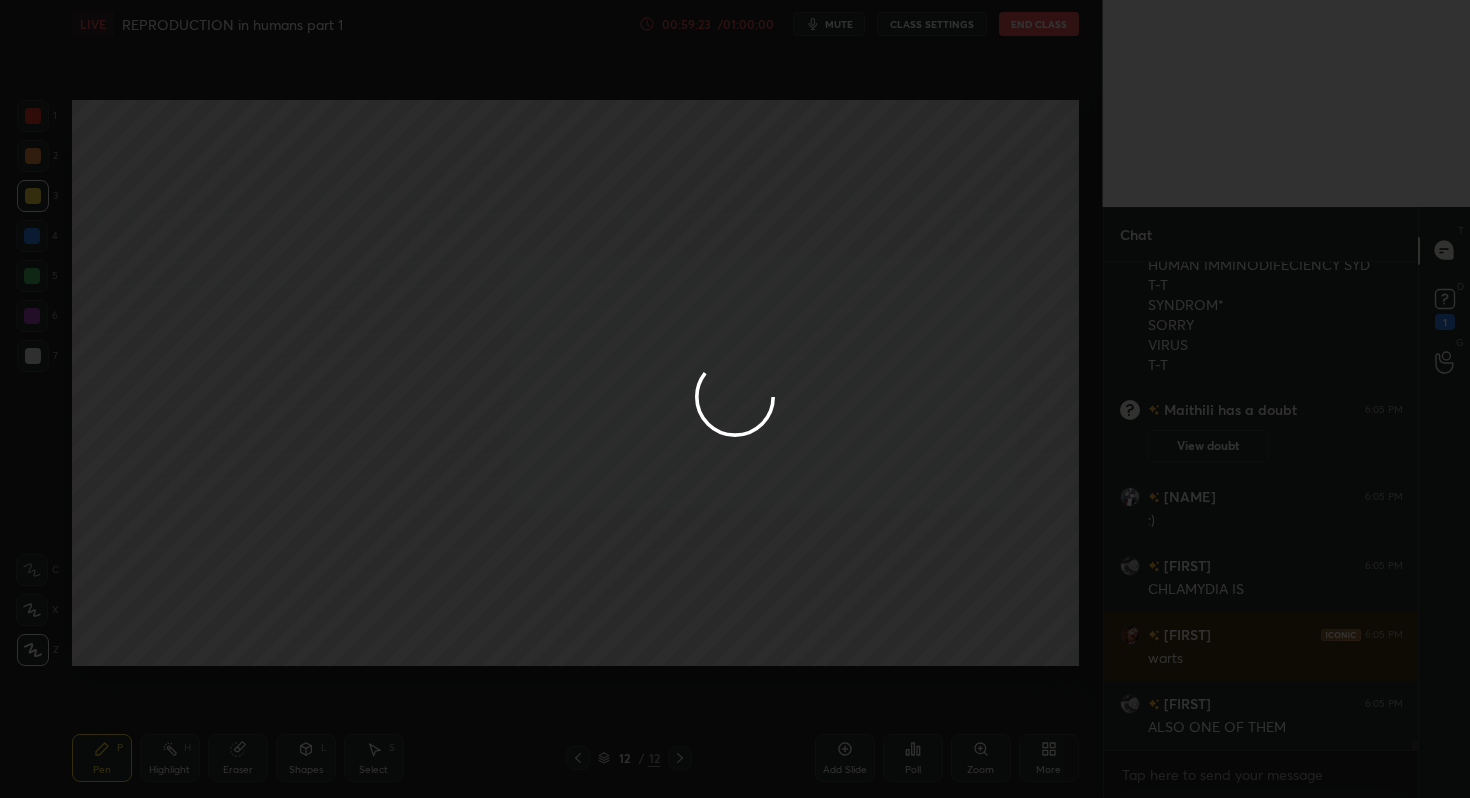 click at bounding box center (735, 399) 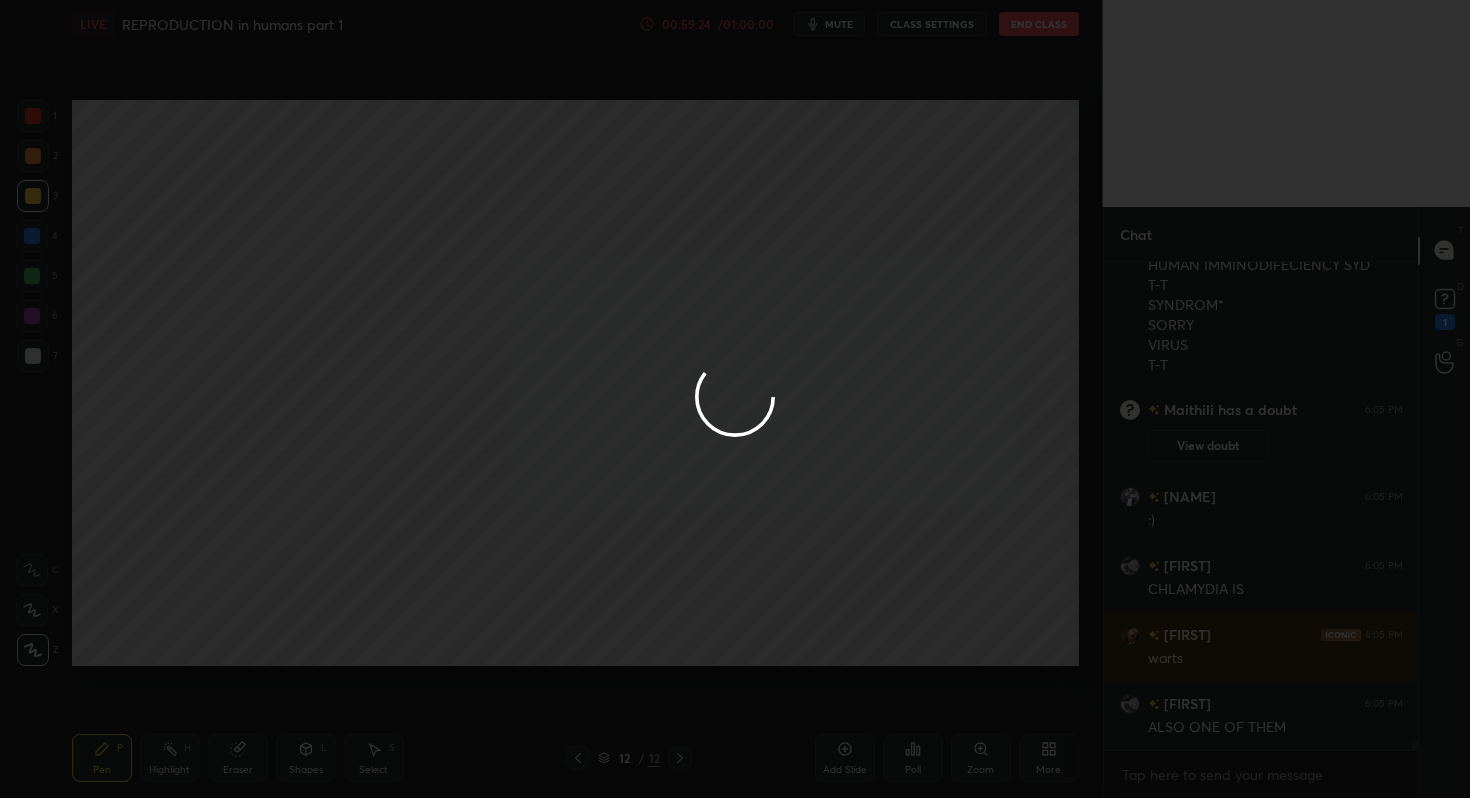 click at bounding box center [735, 399] 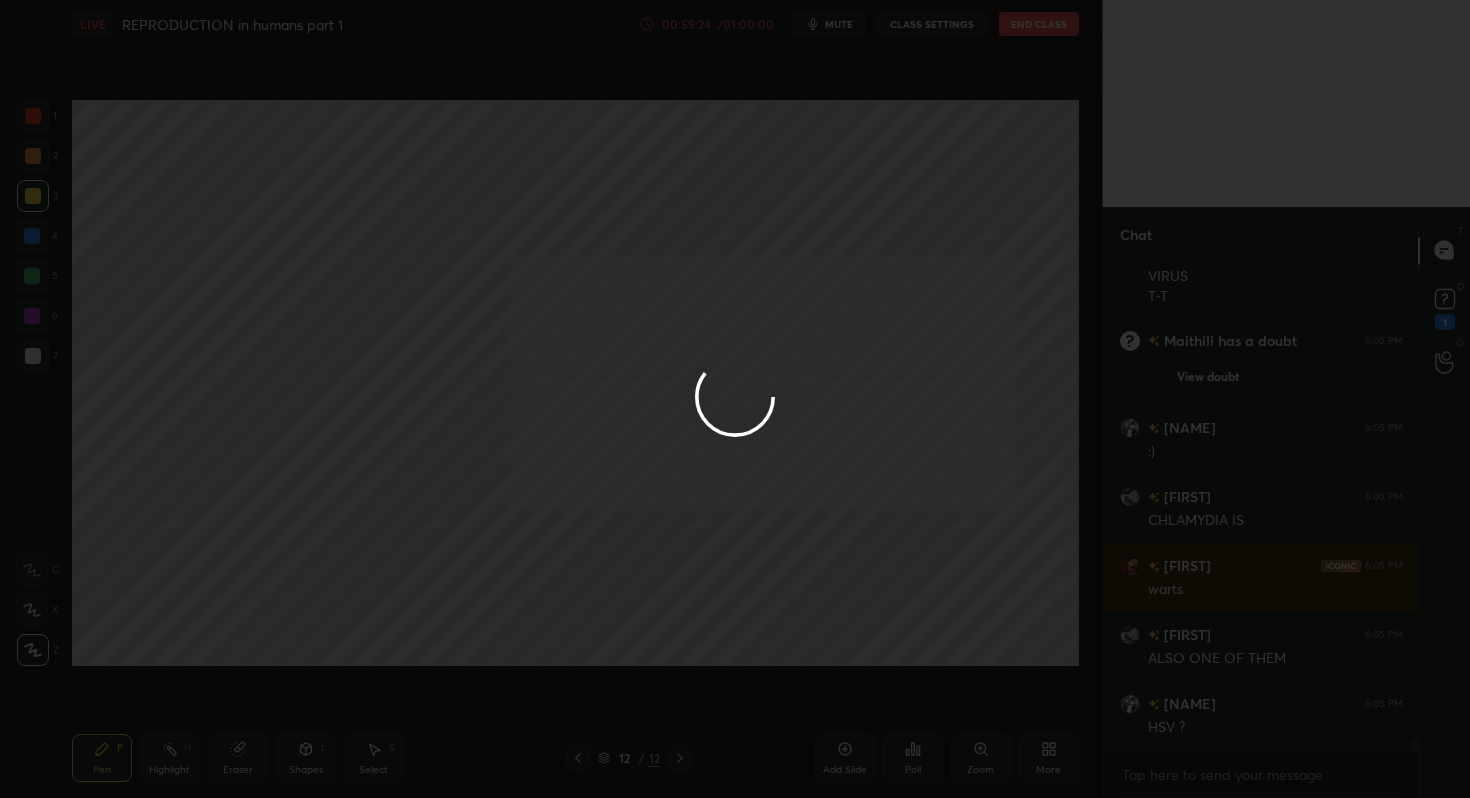 click at bounding box center [735, 399] 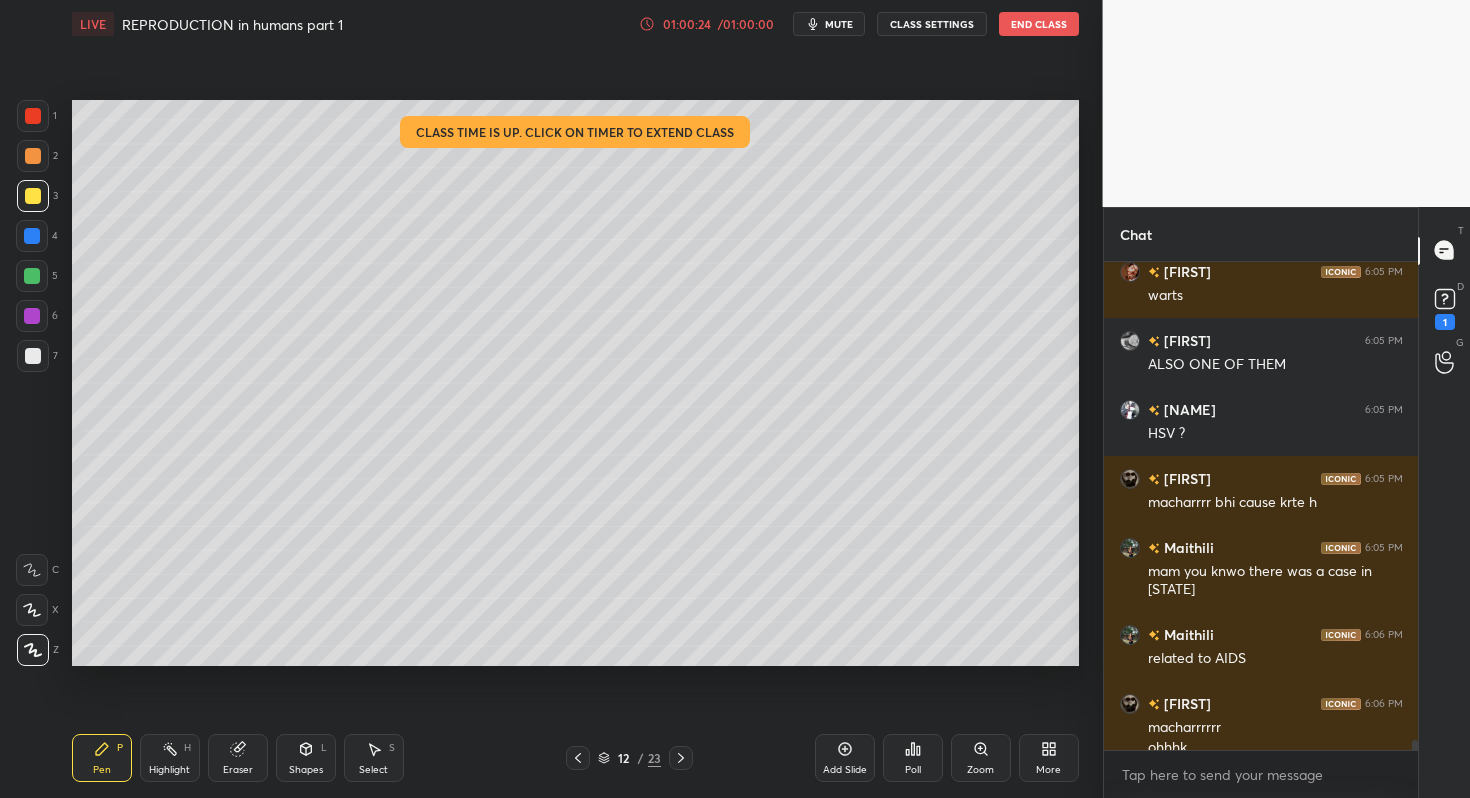 scroll, scrollTop: 22787, scrollLeft: 0, axis: vertical 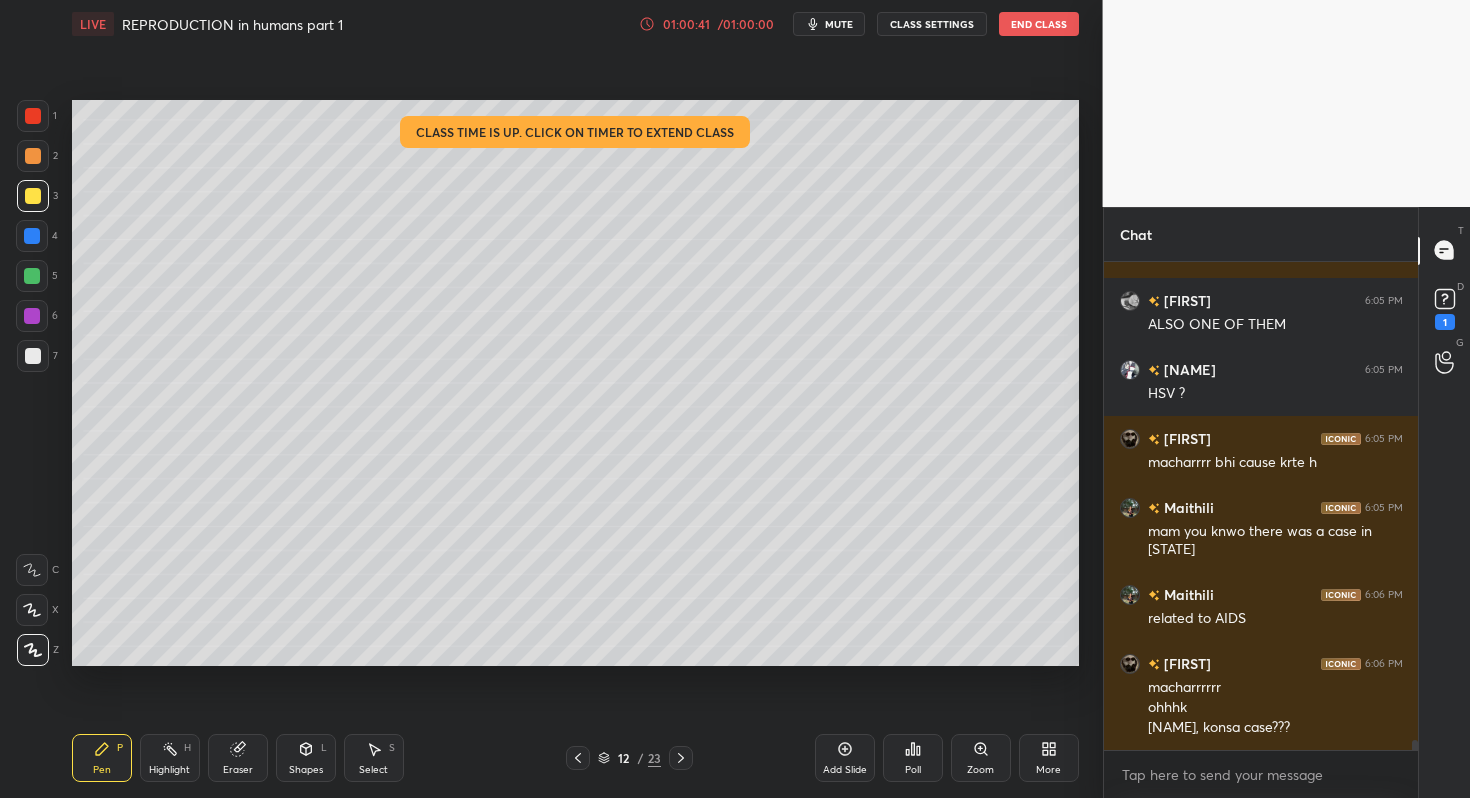 click on "End Class" at bounding box center [1039, 24] 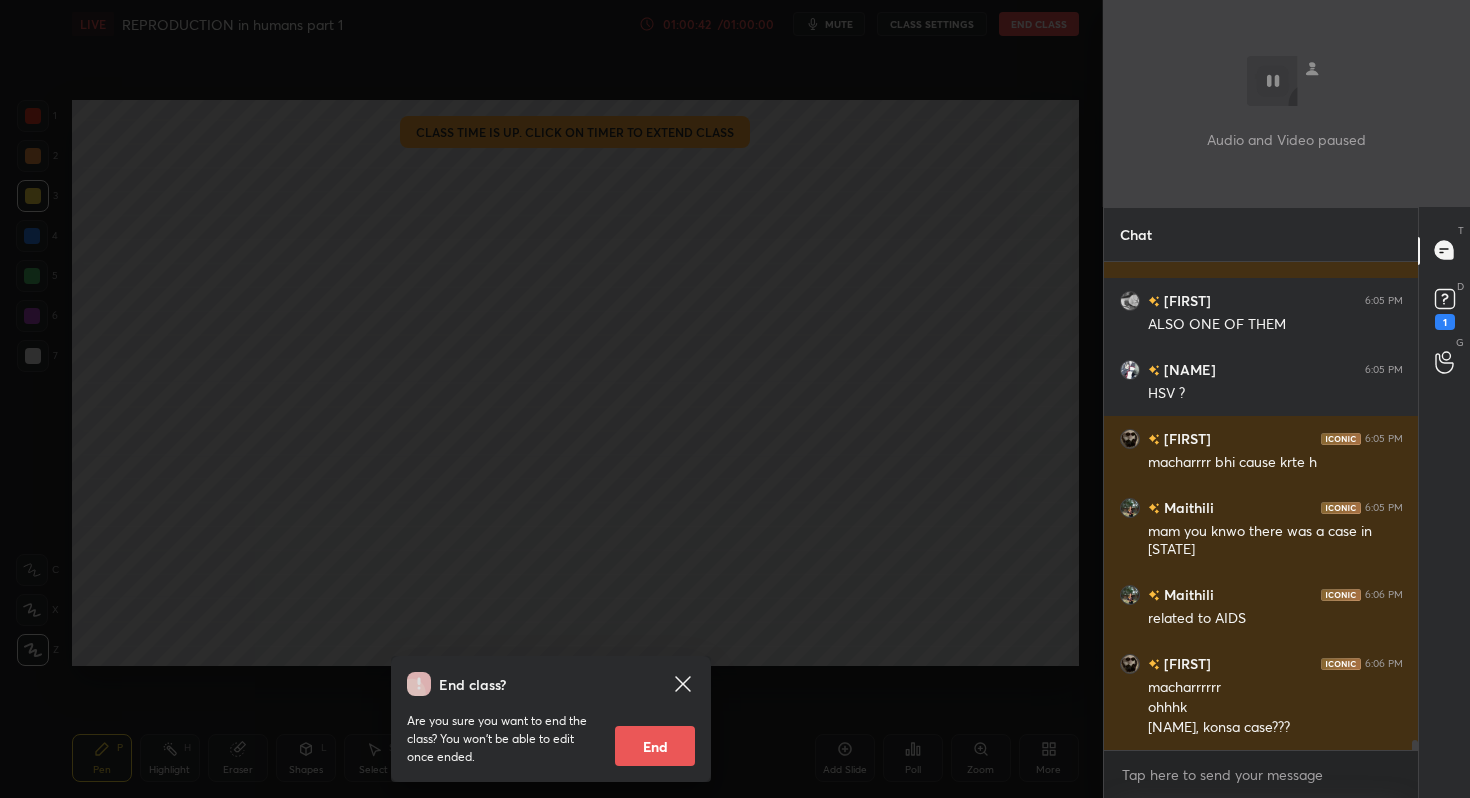 scroll, scrollTop: 22876, scrollLeft: 0, axis: vertical 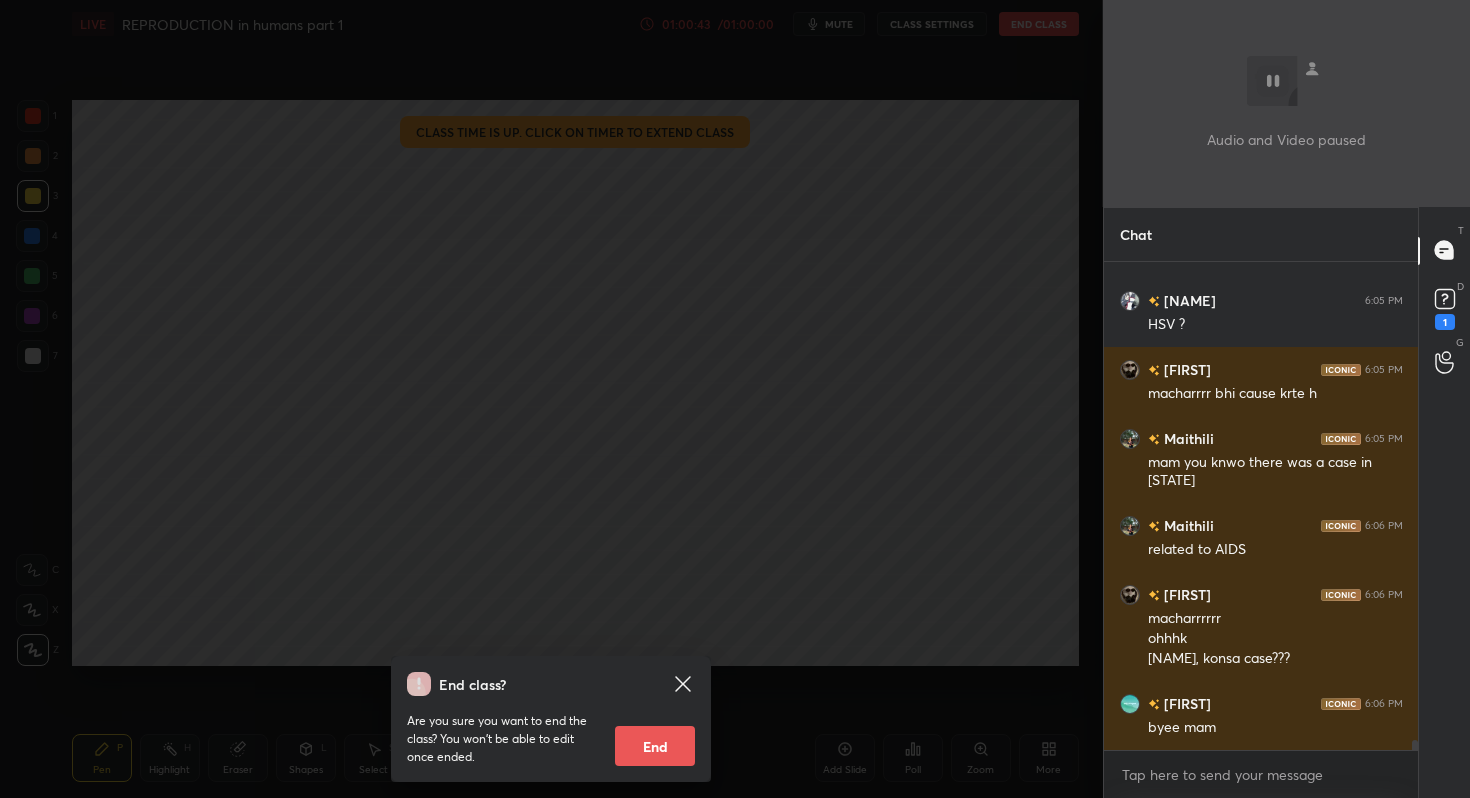 click on "End" at bounding box center [655, 746] 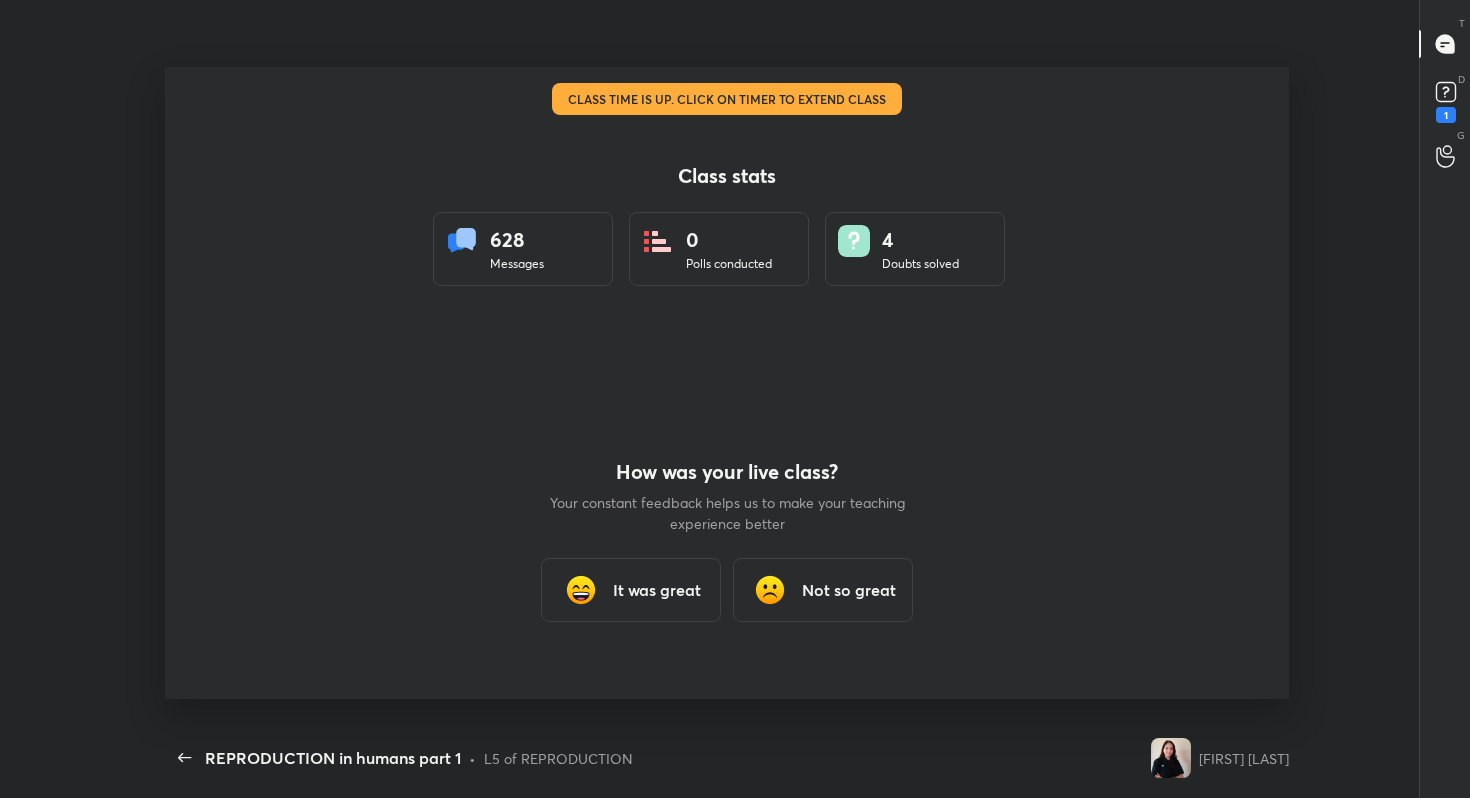 scroll, scrollTop: 99330, scrollLeft: 98631, axis: both 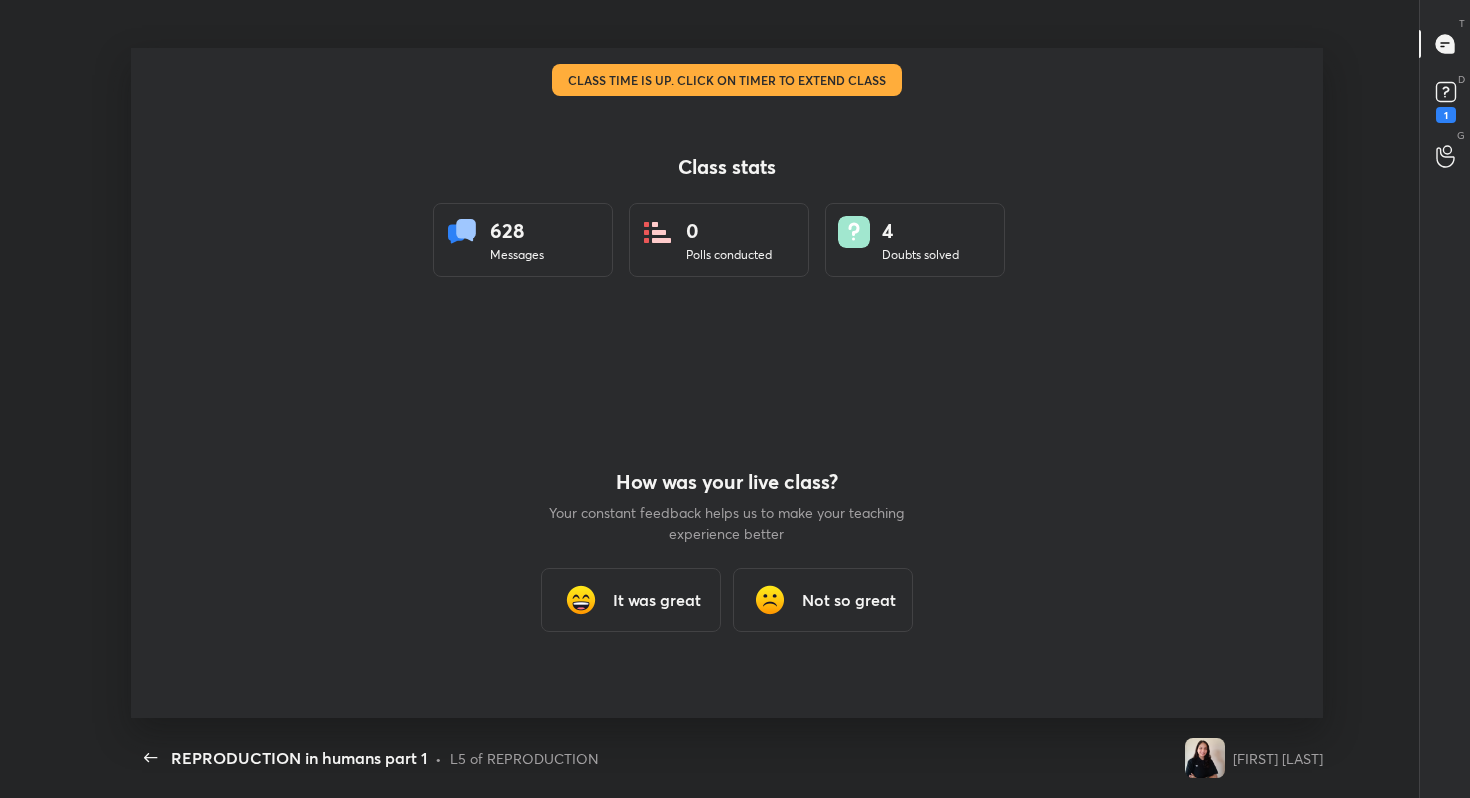 type 